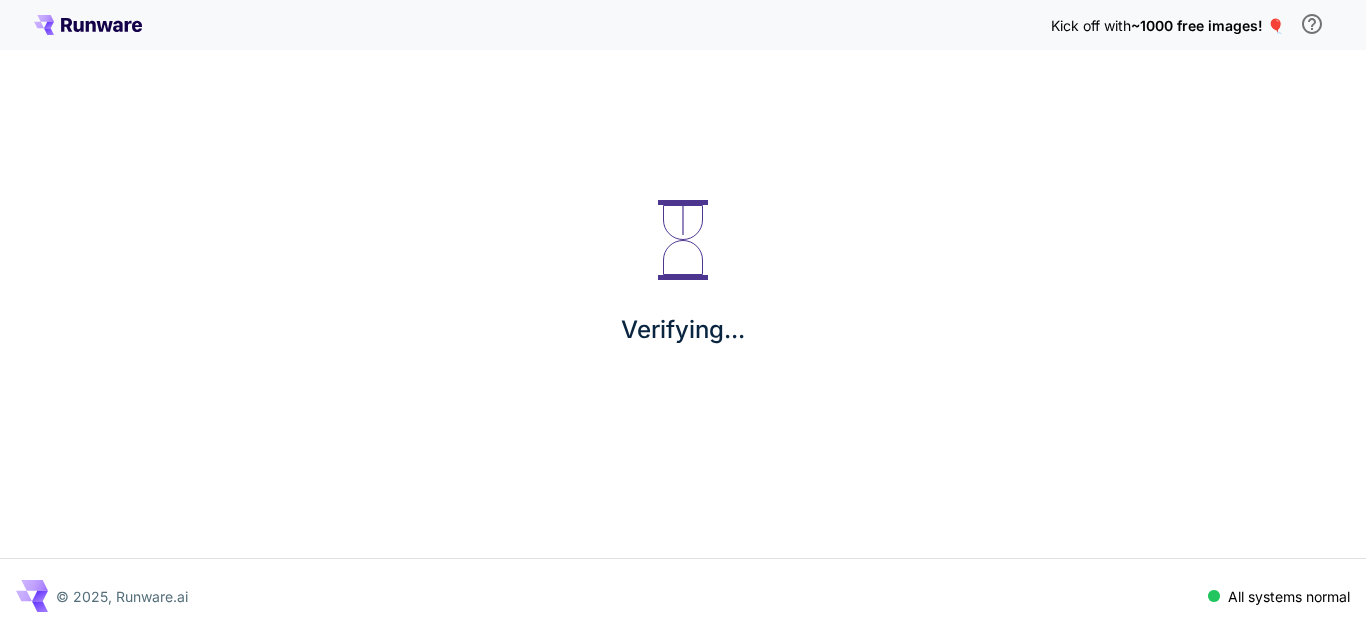 scroll, scrollTop: 0, scrollLeft: 0, axis: both 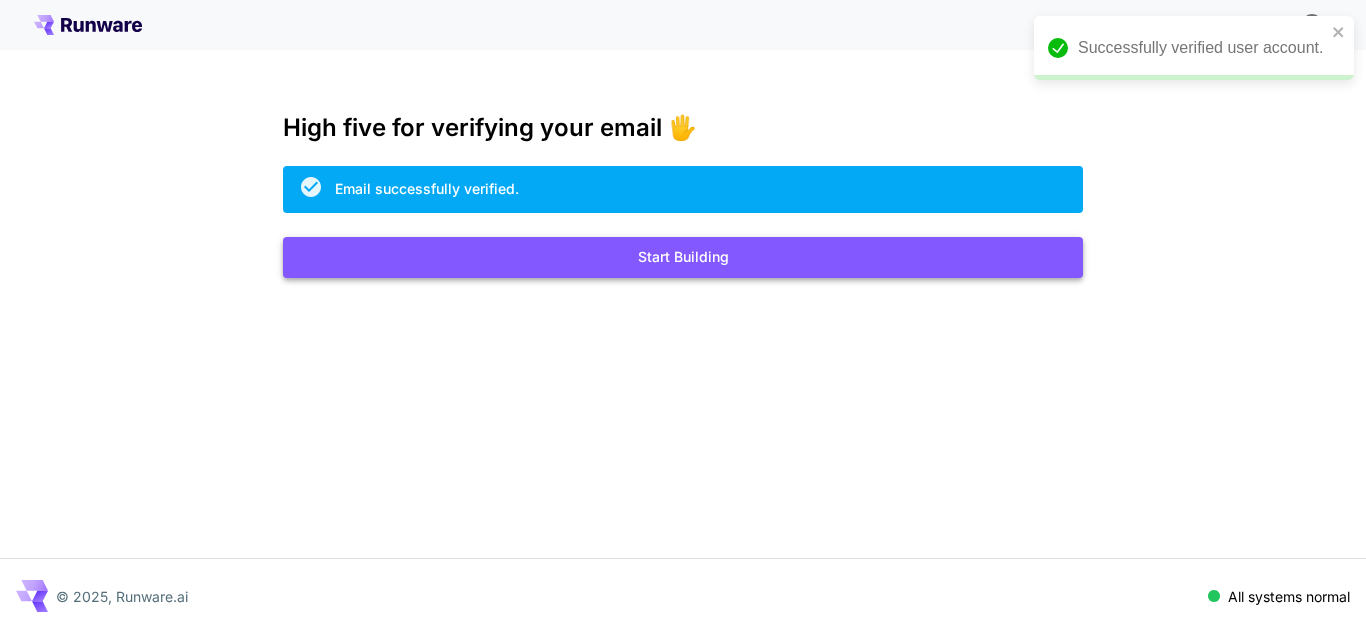 click on "Start Building" at bounding box center [683, 257] 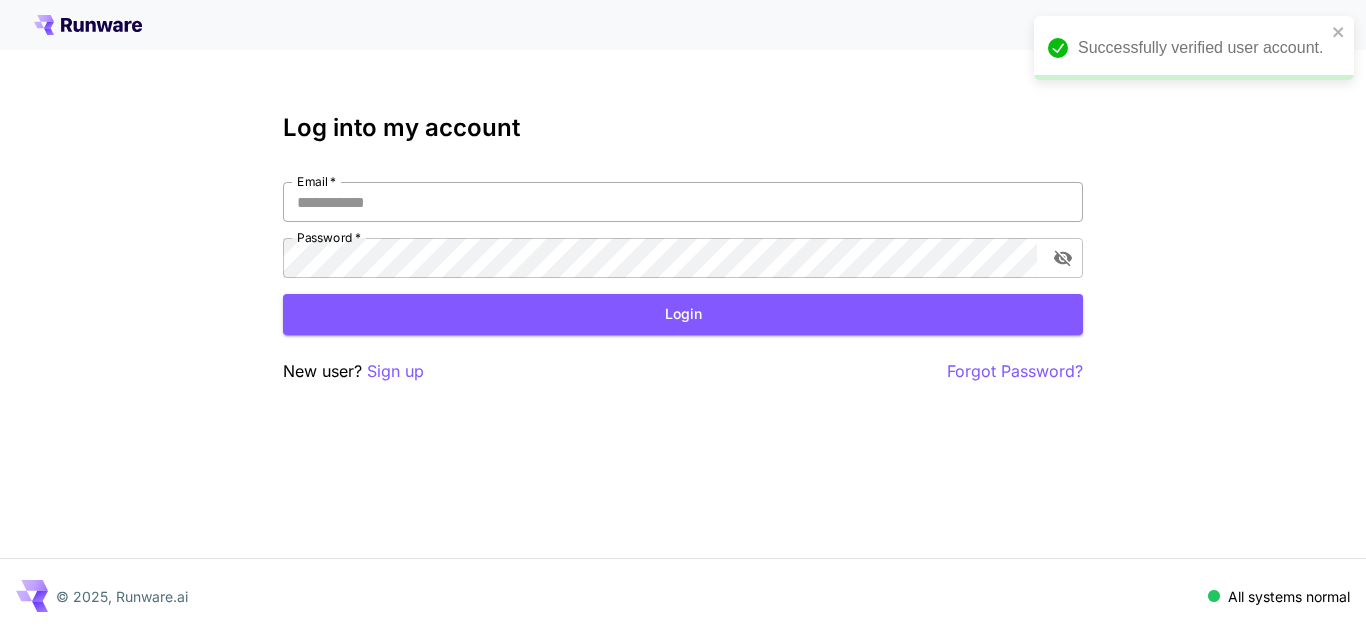 click on "Email   *" at bounding box center [683, 202] 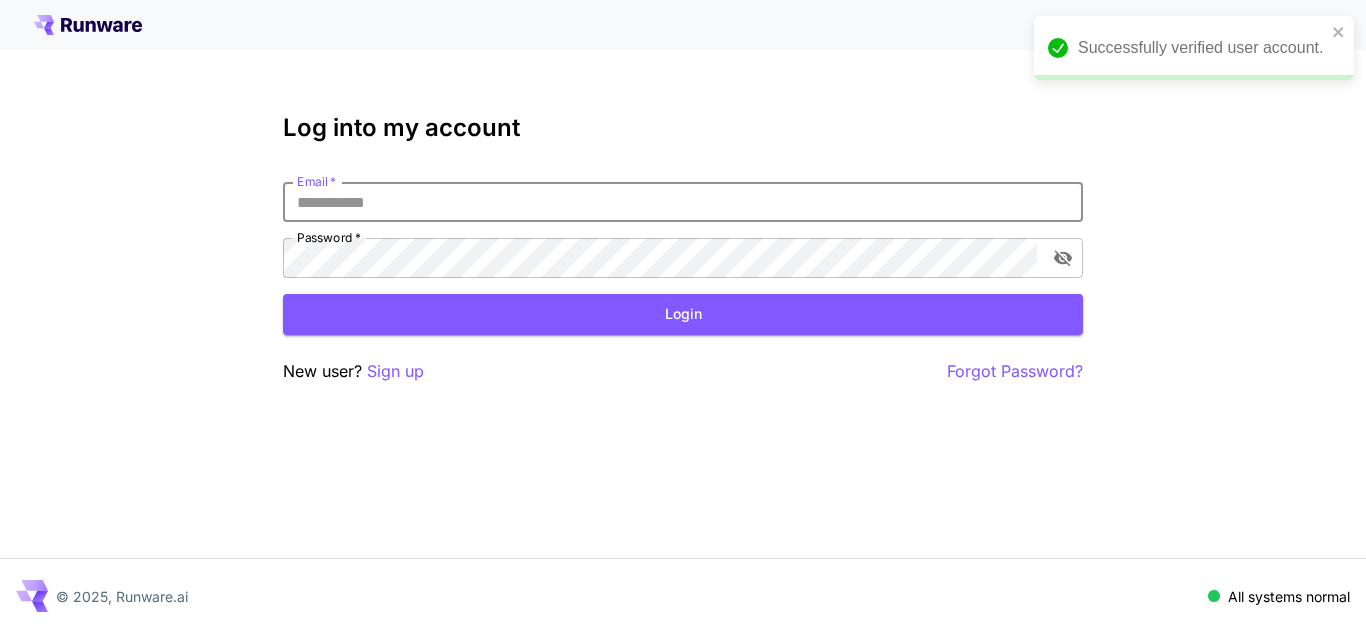 click on "Email   *" at bounding box center [683, 202] 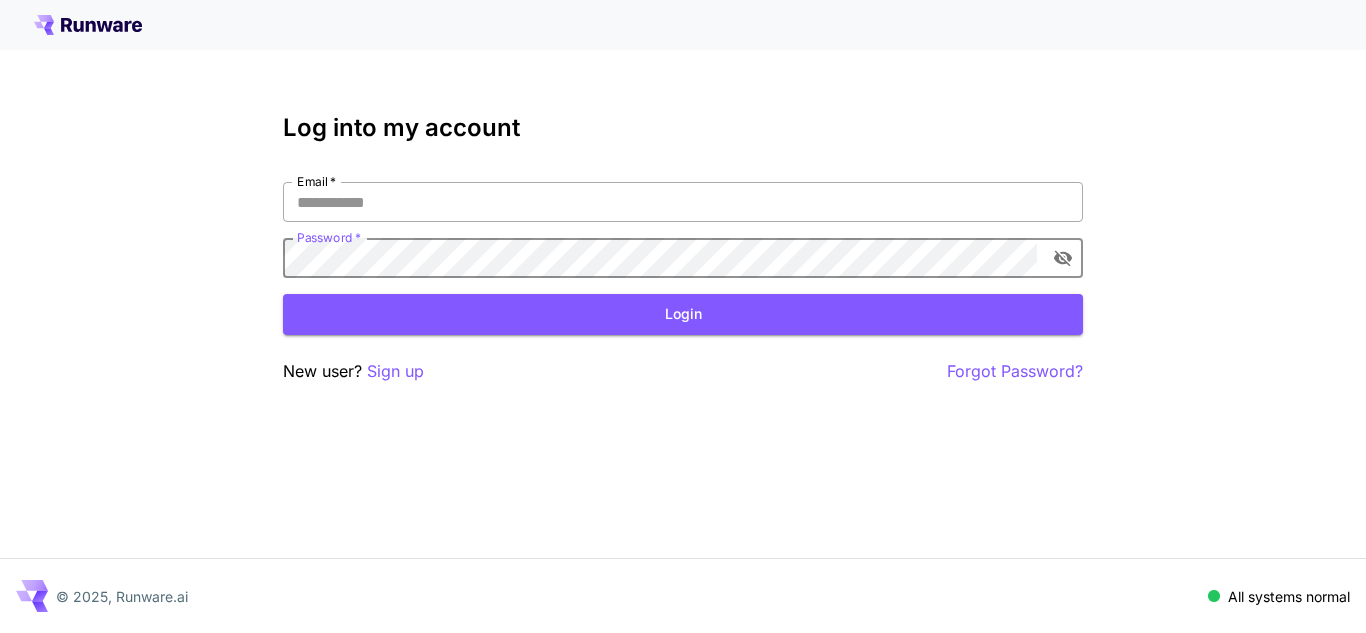 click on "Email   *" at bounding box center (683, 202) 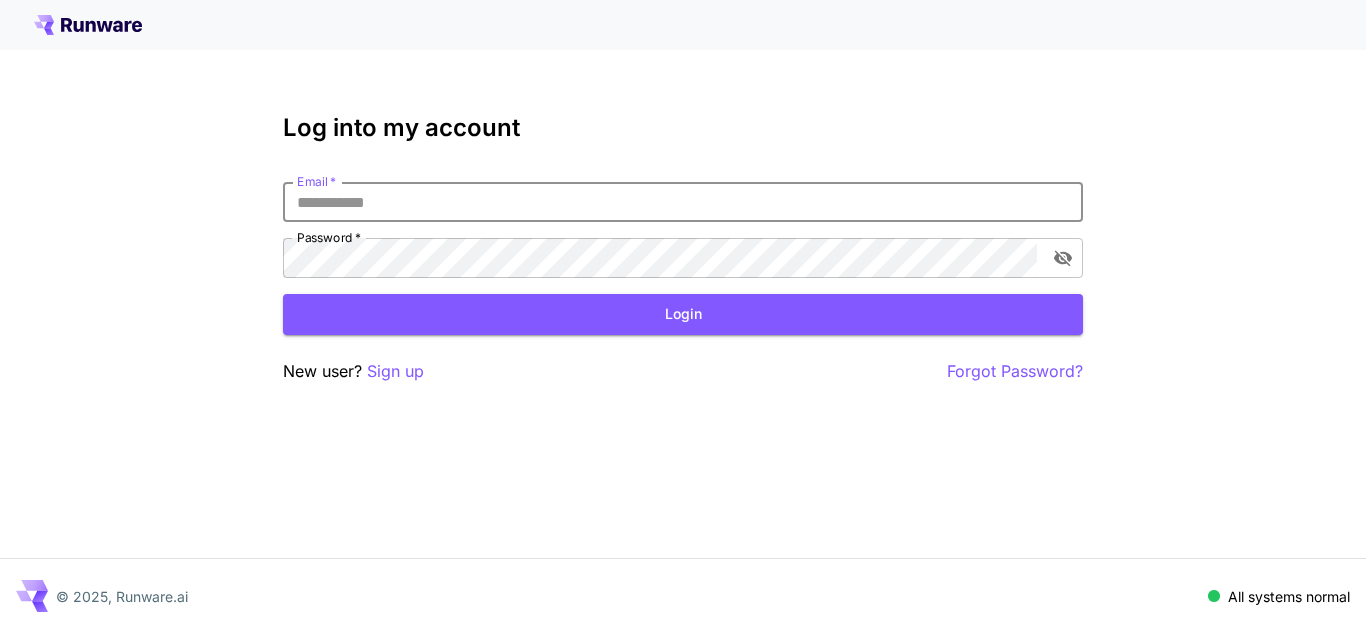 paste on "**********" 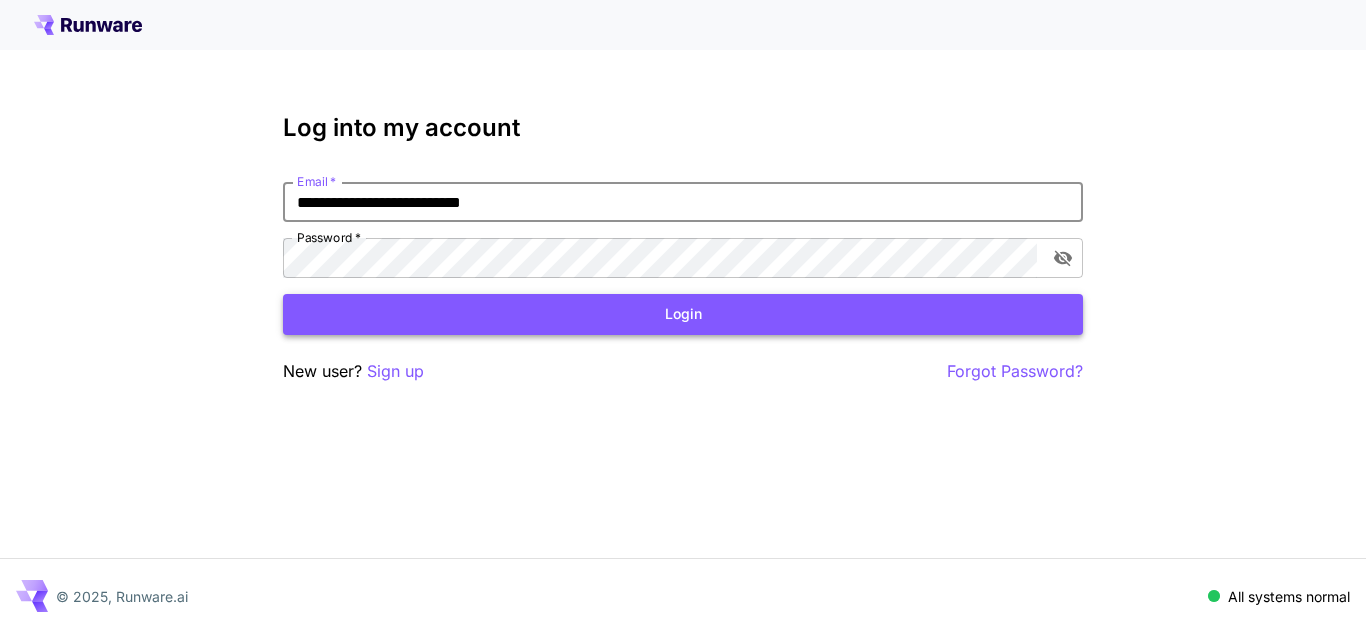 type on "**********" 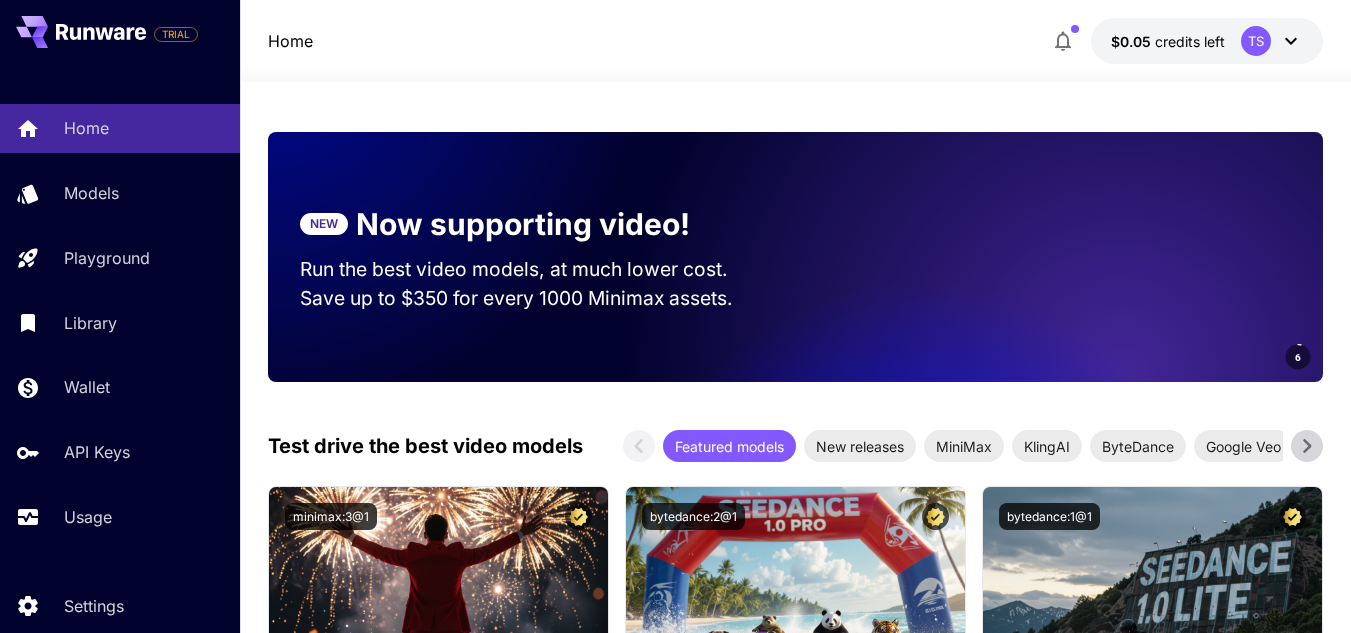 scroll, scrollTop: 222, scrollLeft: 0, axis: vertical 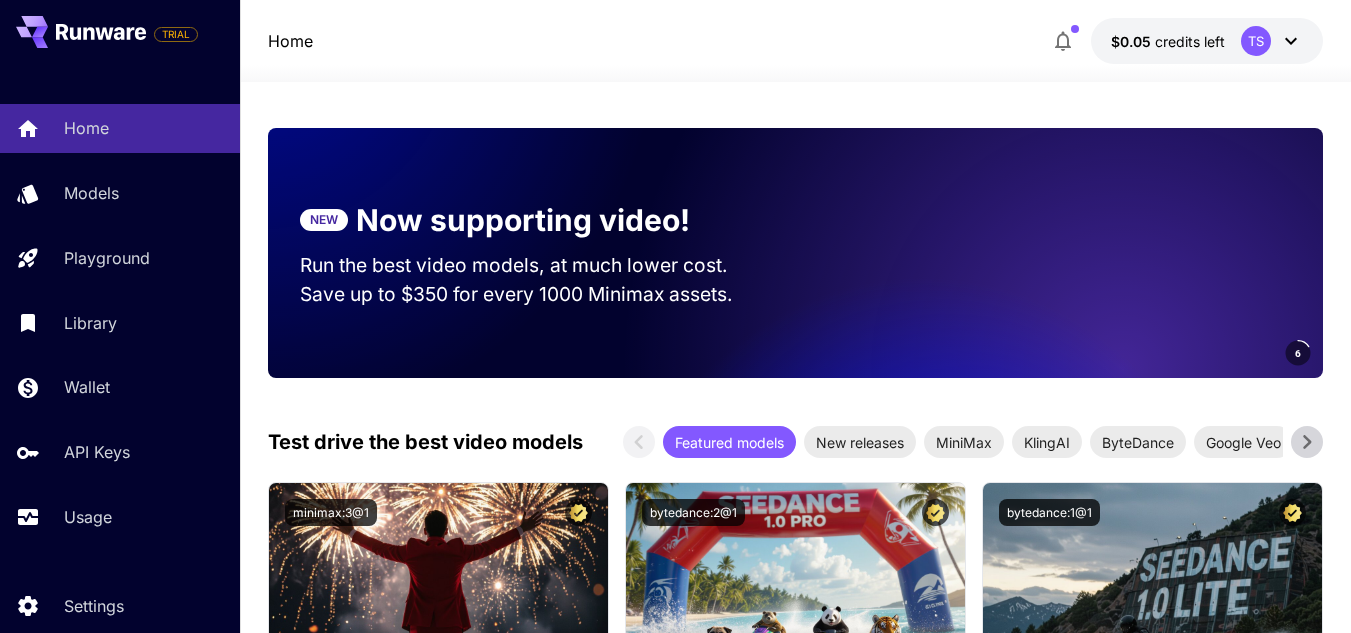 click on "Run the best video models, at much lower cost." at bounding box center [533, 265] 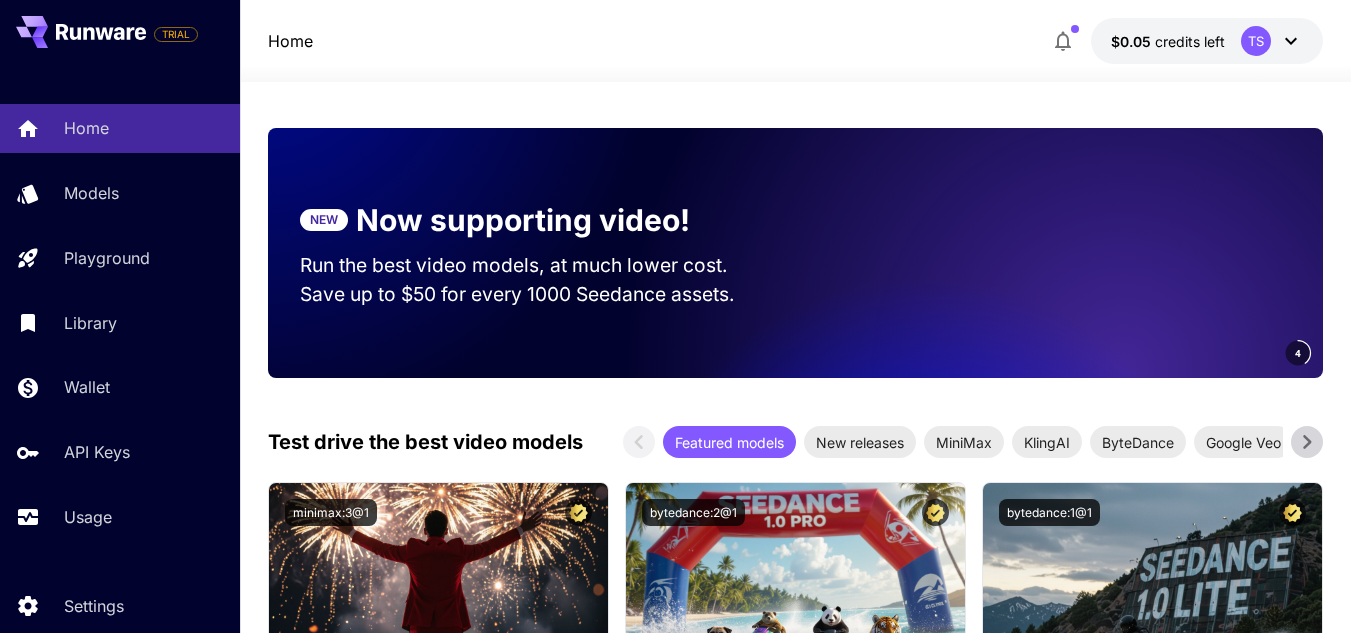 click at bounding box center (1094, 253) 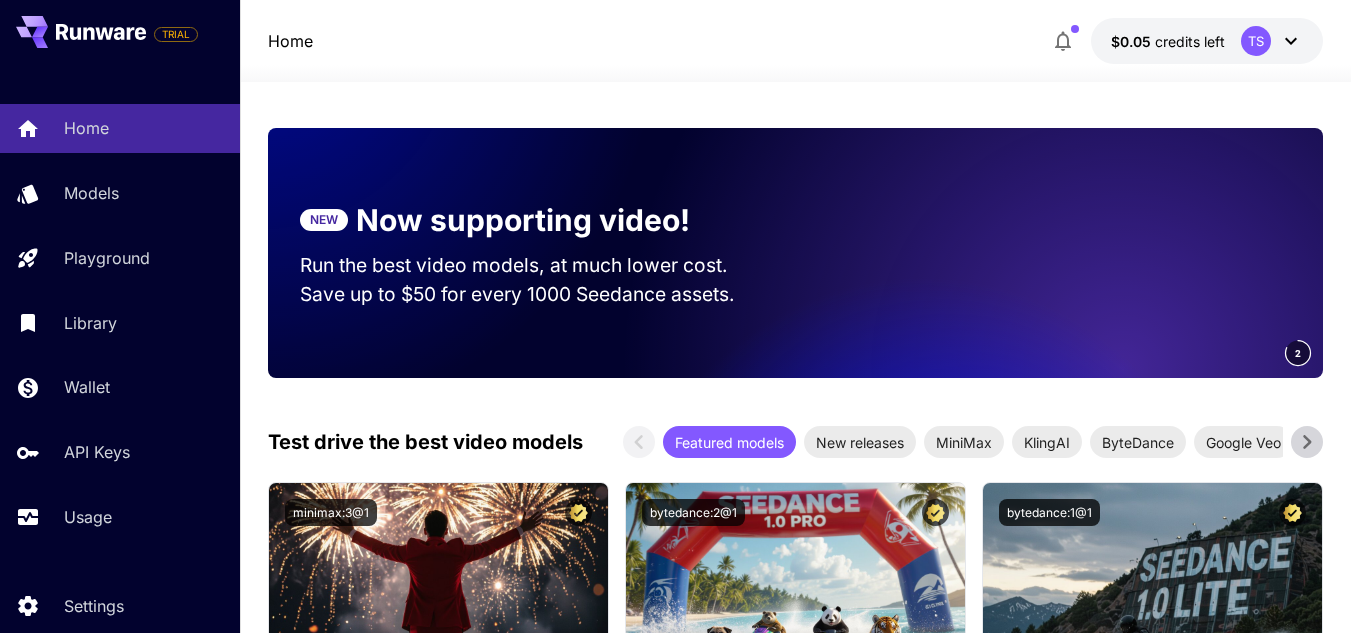 click on "Now supporting video!" at bounding box center [523, 220] 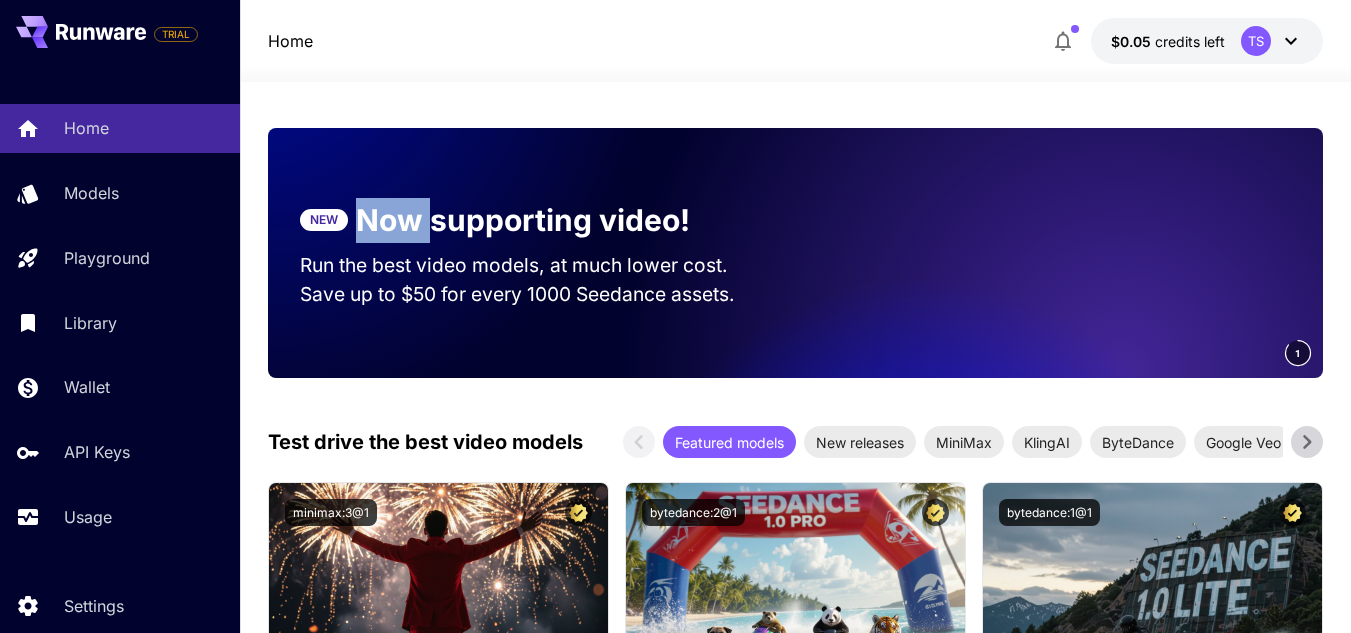 click on "Now supporting video!" at bounding box center [523, 220] 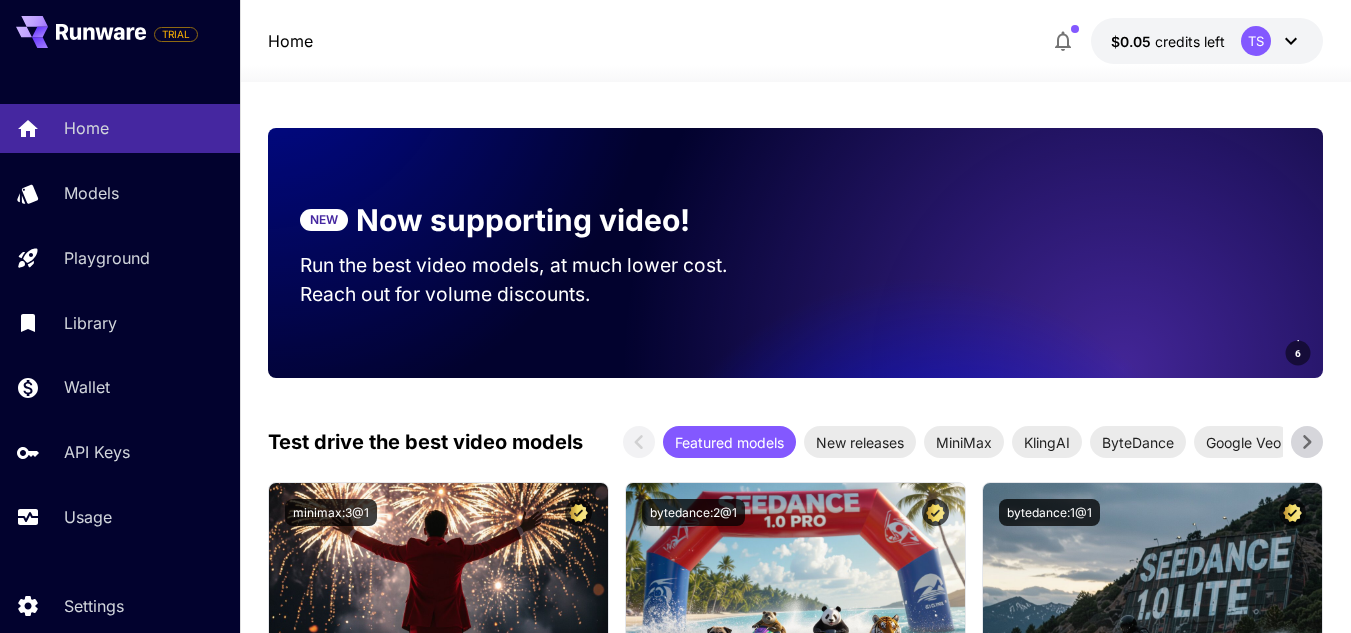 click on "NEW" at bounding box center (324, 220) 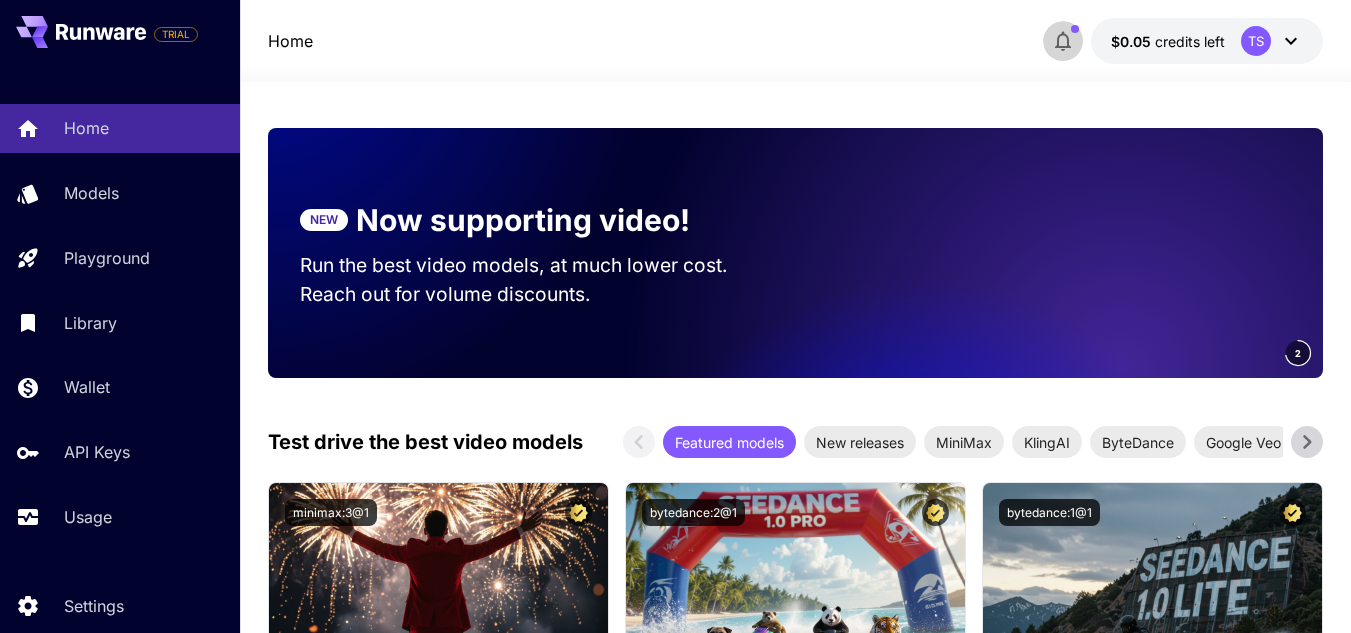 click at bounding box center [1063, 41] 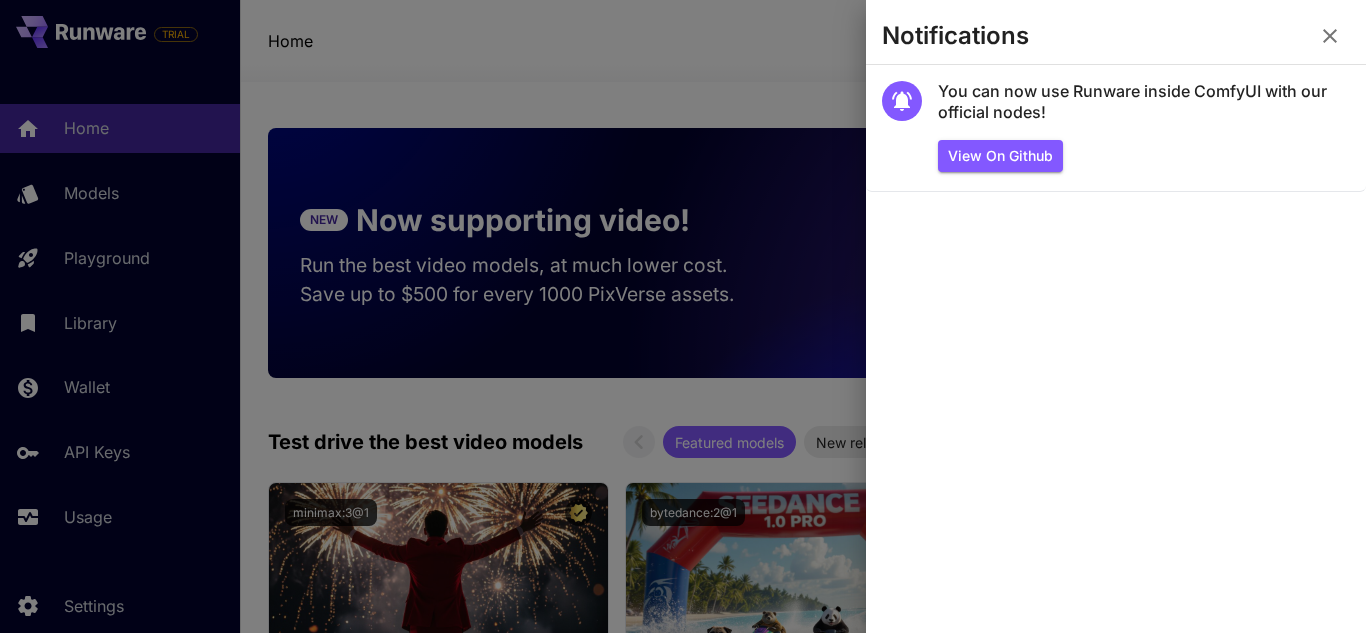 click 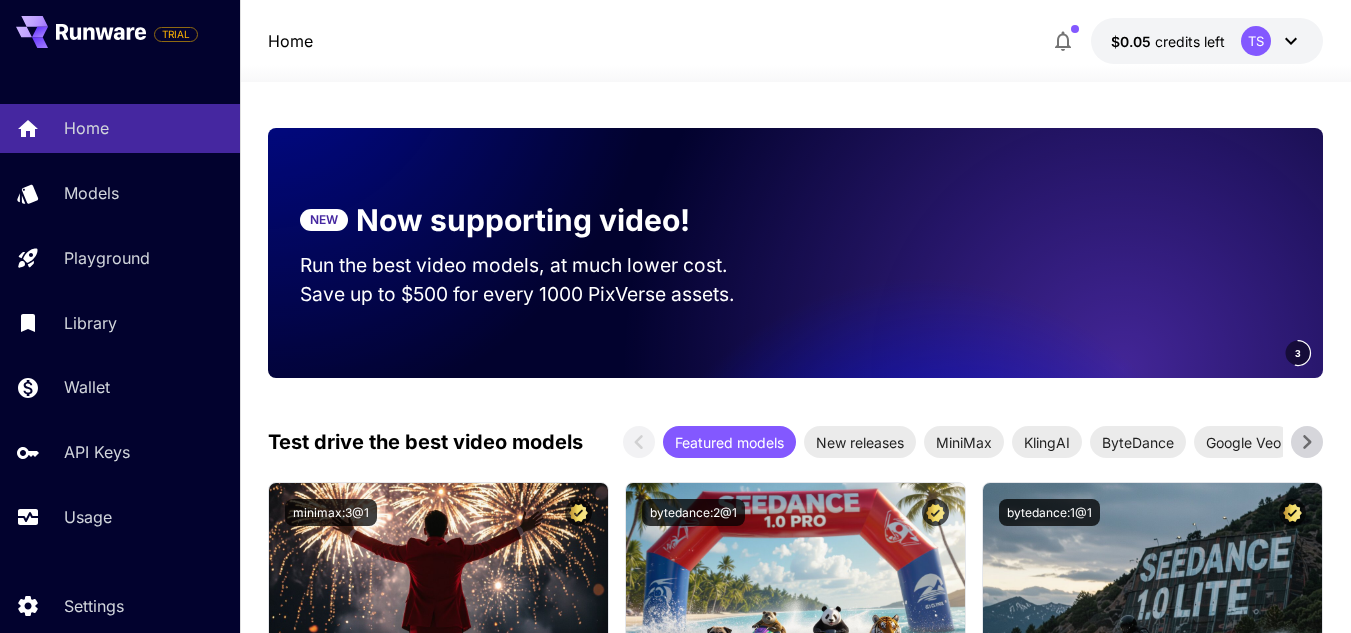 click 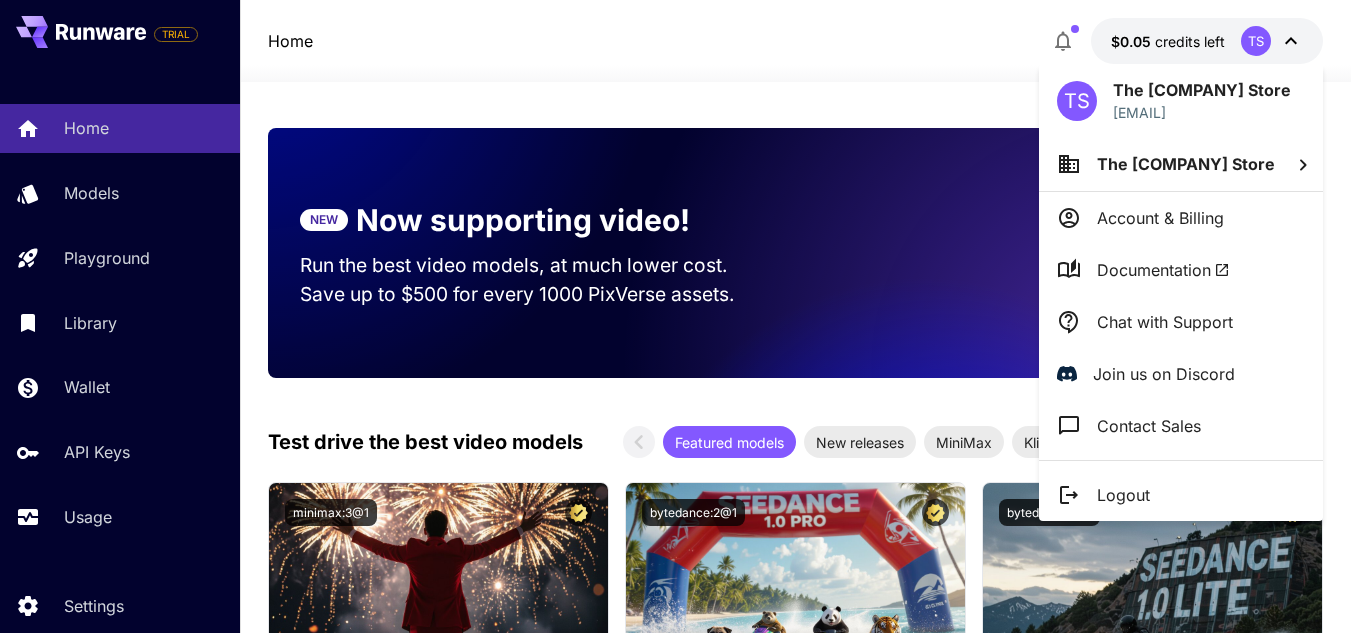 click at bounding box center (683, 316) 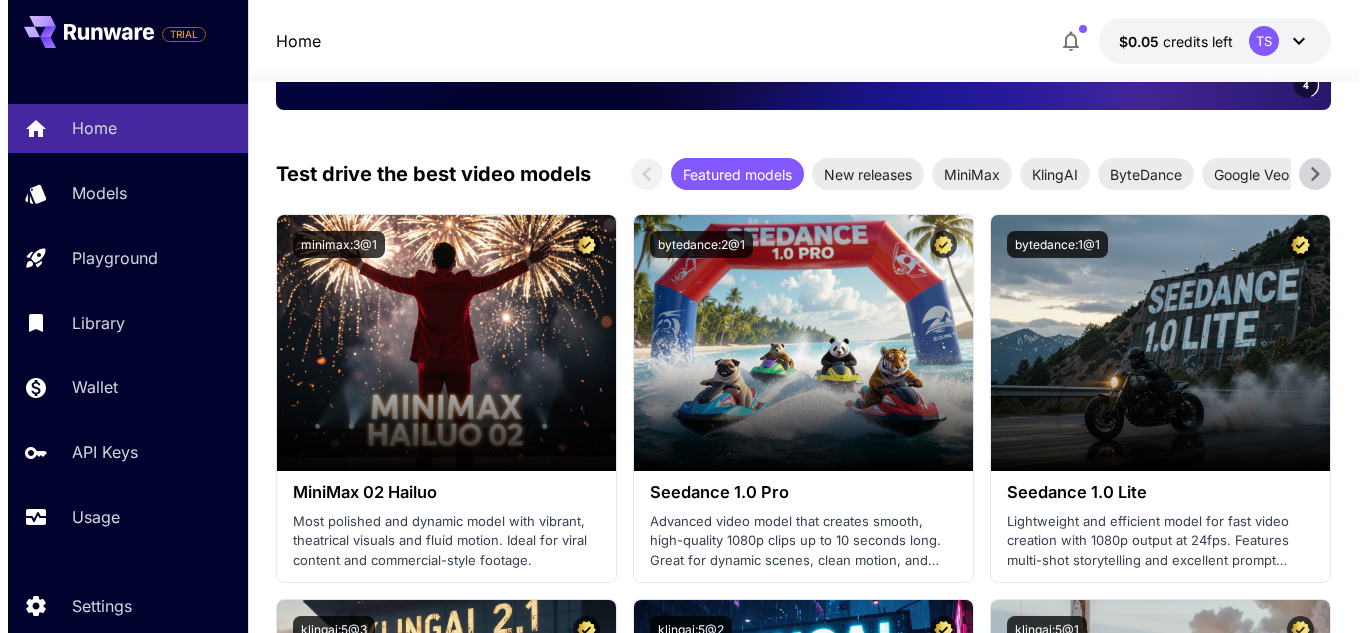 scroll, scrollTop: 0, scrollLeft: 0, axis: both 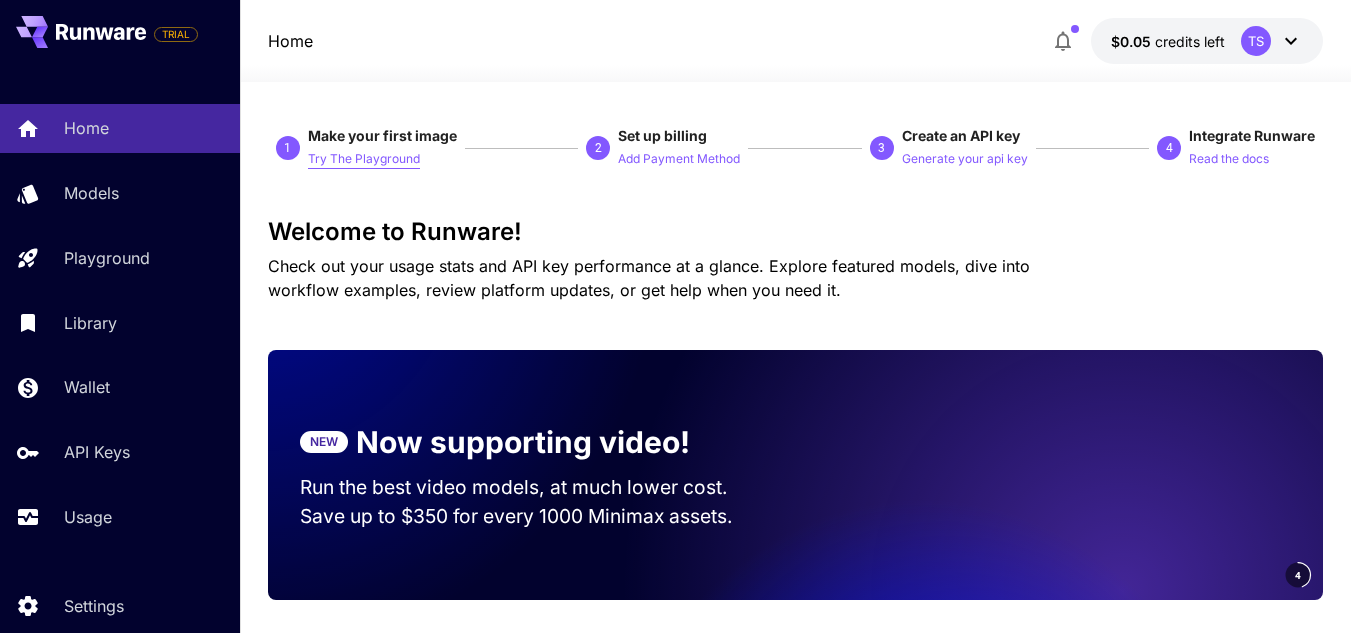click on "Try The Playground" at bounding box center (364, 159) 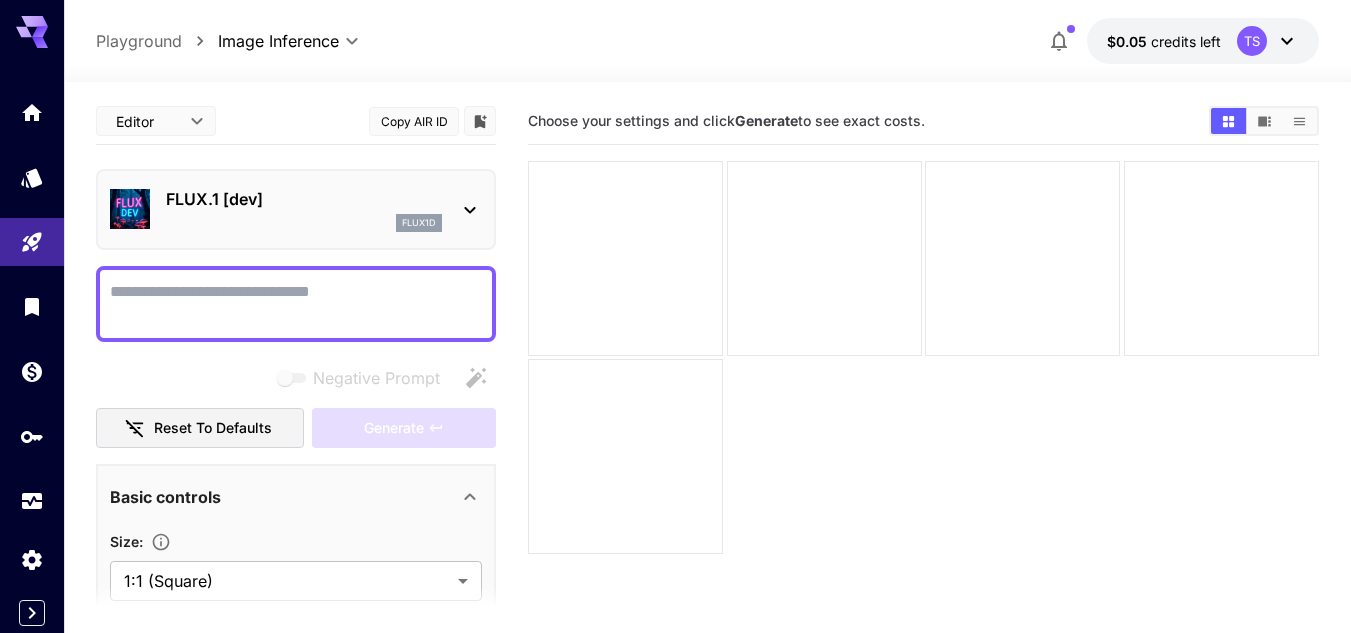 click 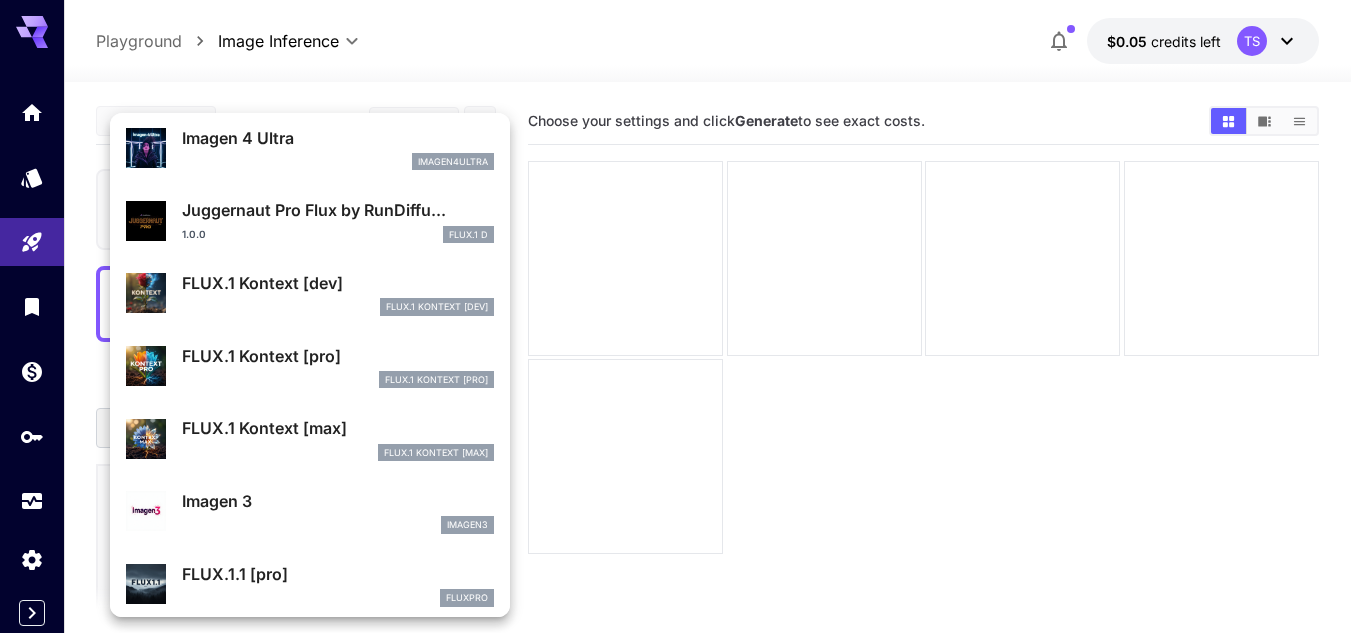scroll, scrollTop: 667, scrollLeft: 0, axis: vertical 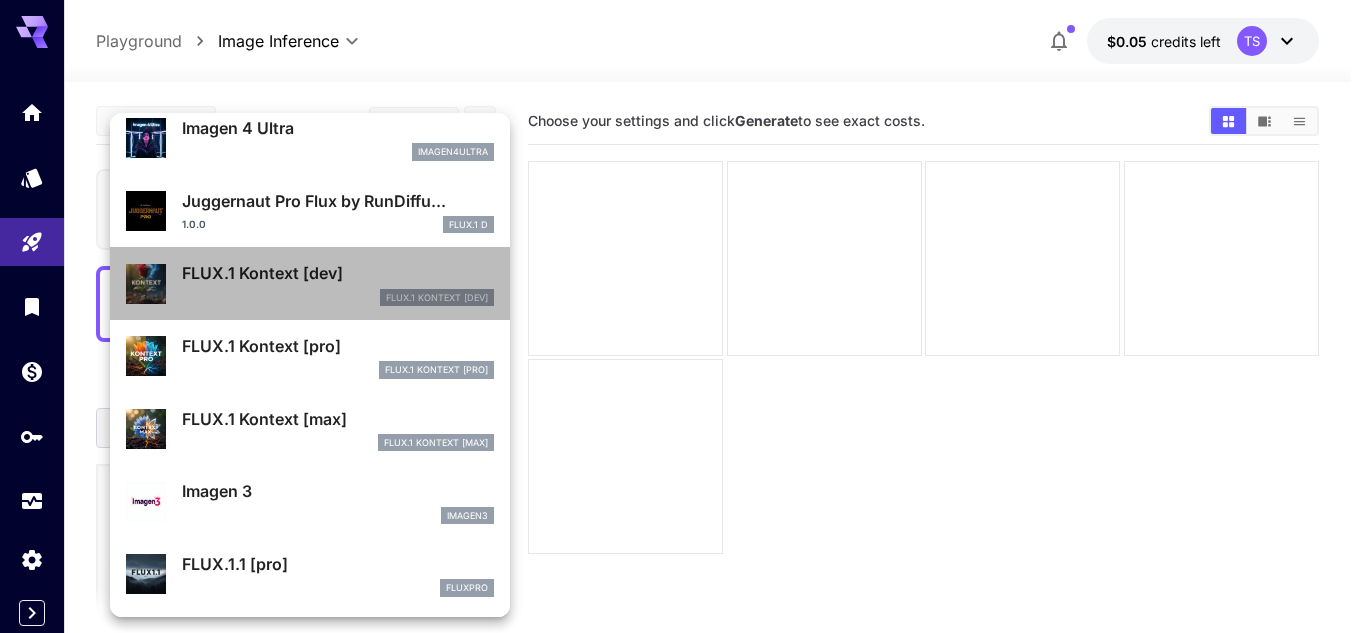 click on "FLUX.1 Kontext [dev] FlUX.1 Kontext [dev]" at bounding box center (310, 283) 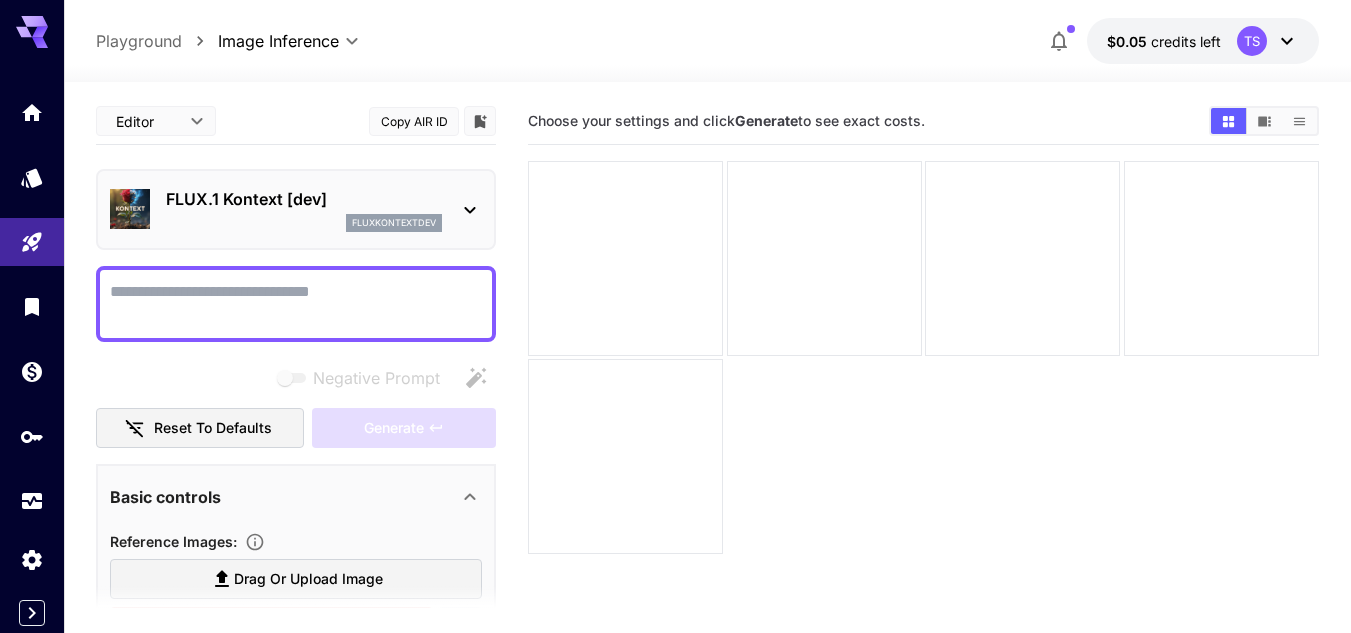 click 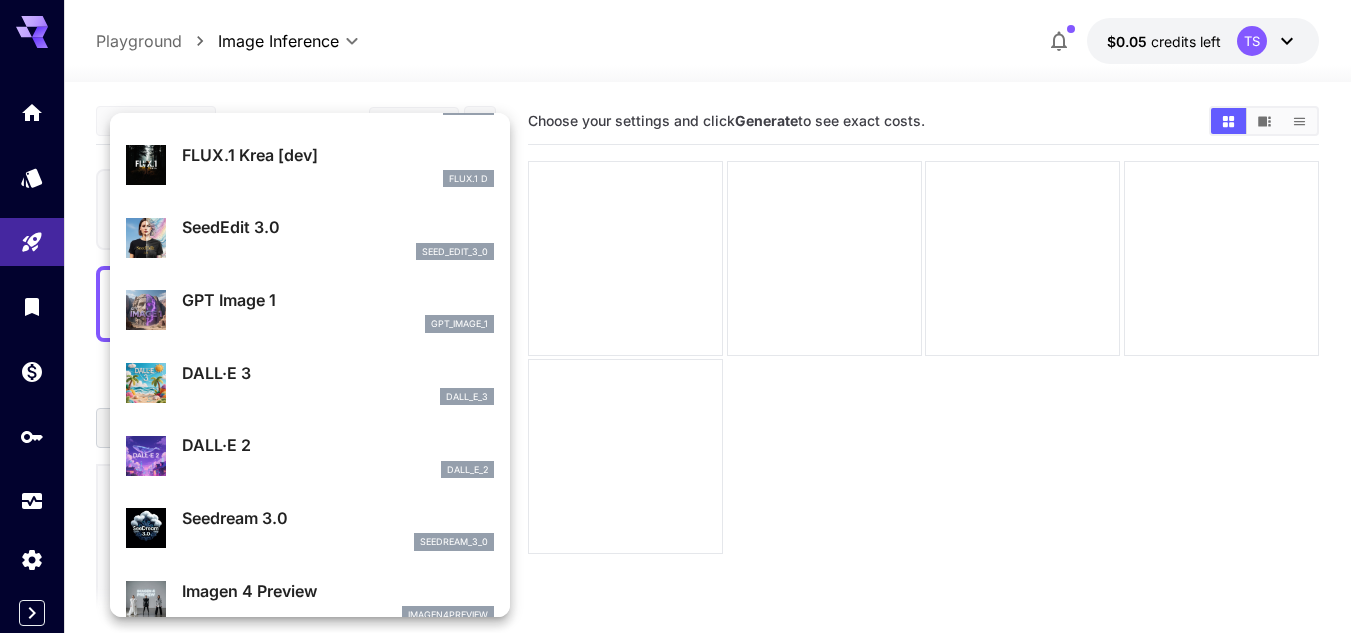 scroll, scrollTop: 126, scrollLeft: 0, axis: vertical 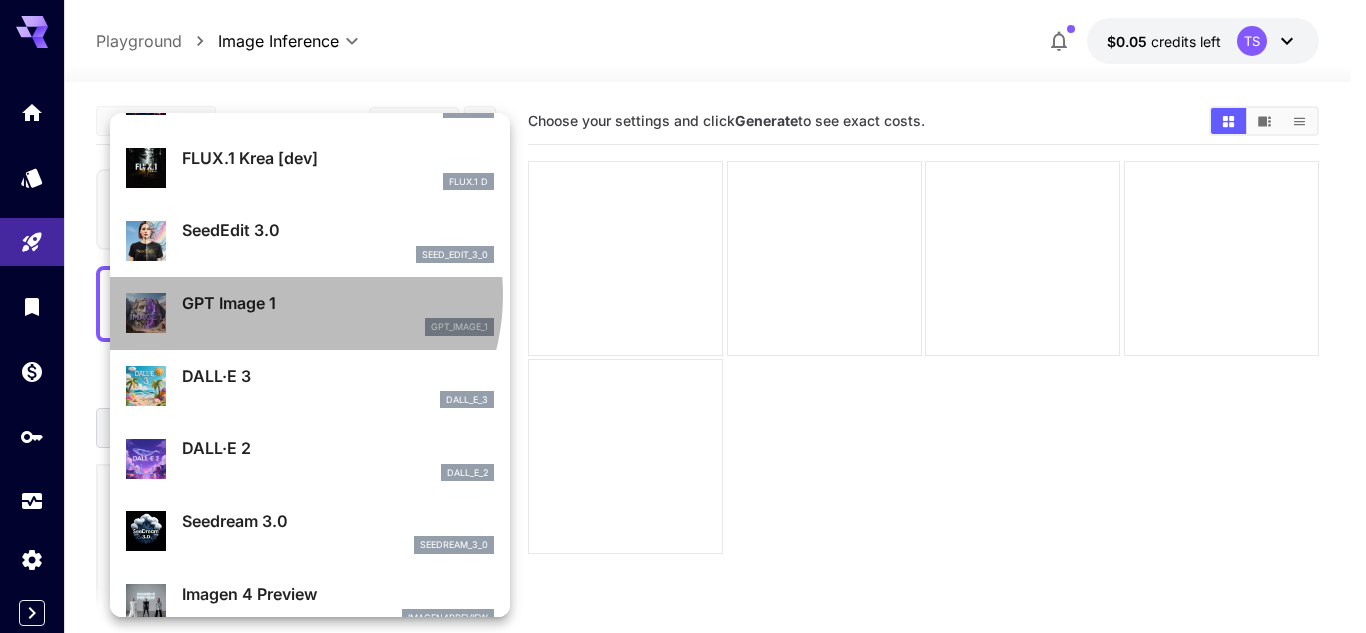 click on "GPT Image 1" at bounding box center (338, 303) 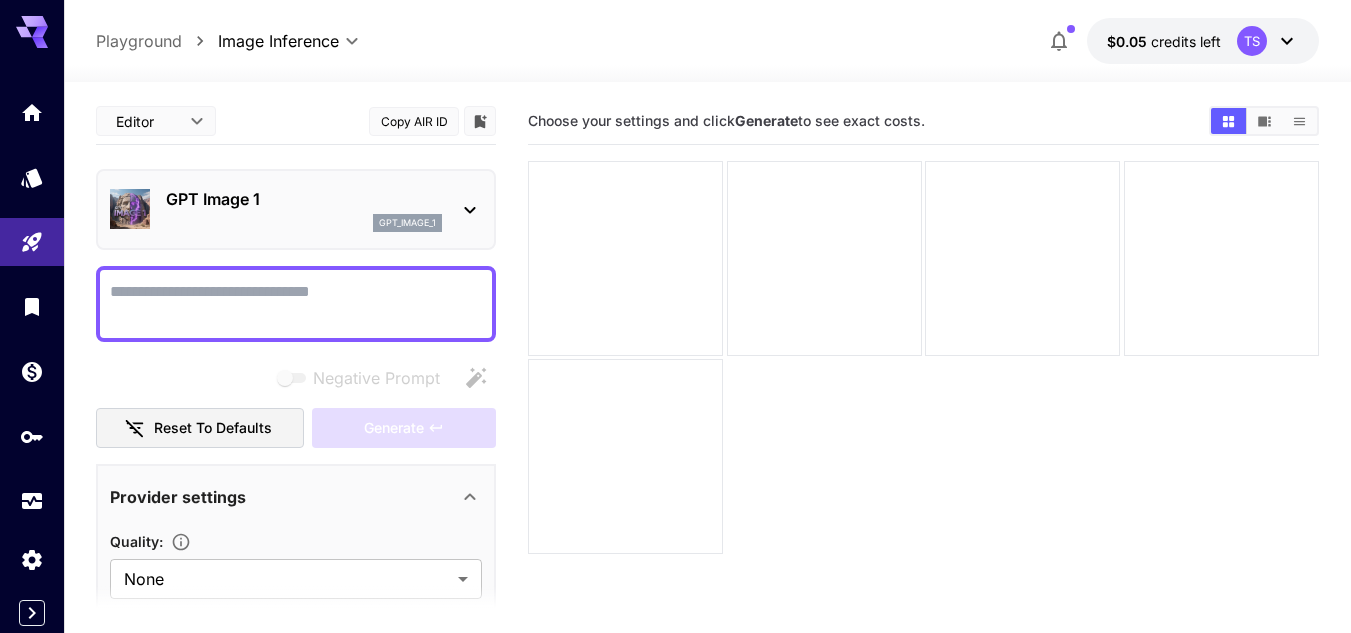 click on "Negative Prompt" at bounding box center (296, 304) 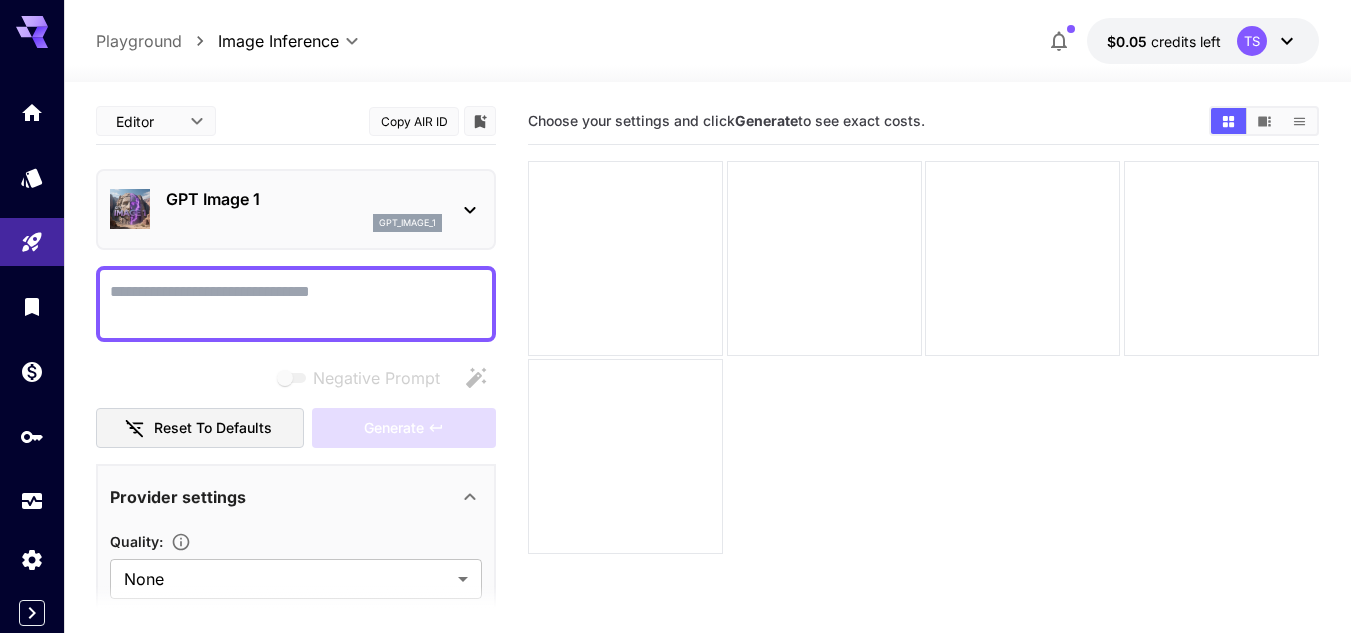 paste on "**********" 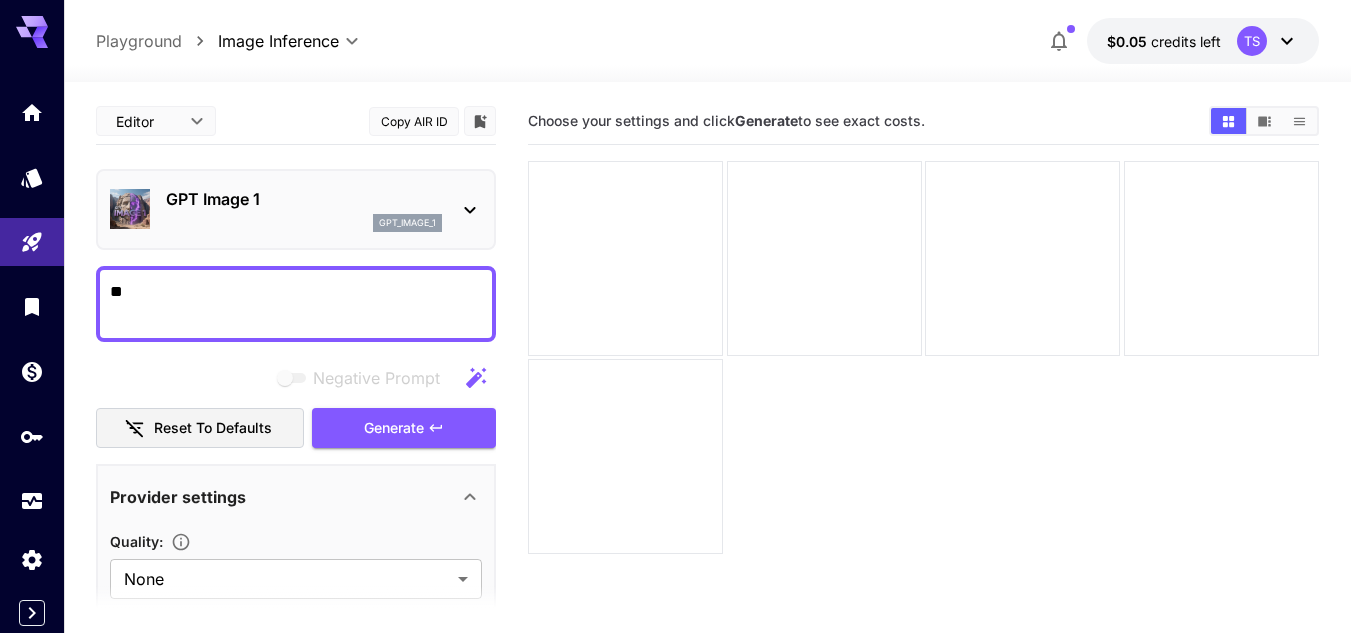 type on "*" 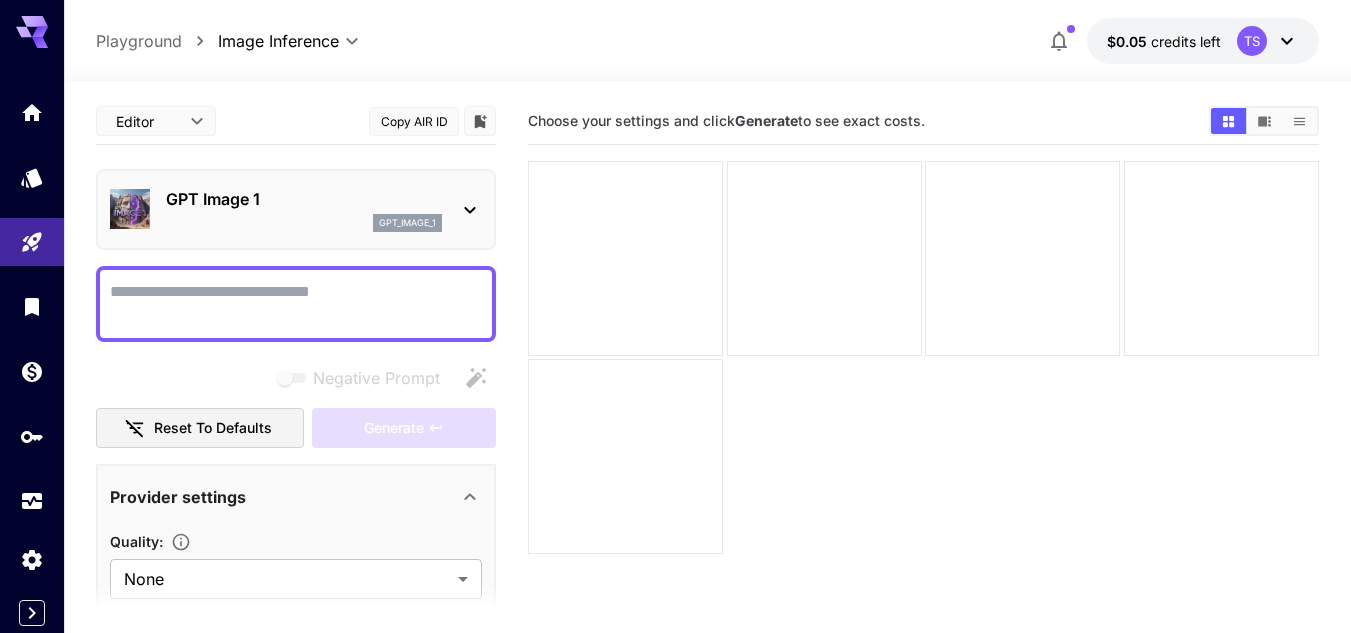 paste on "**********" 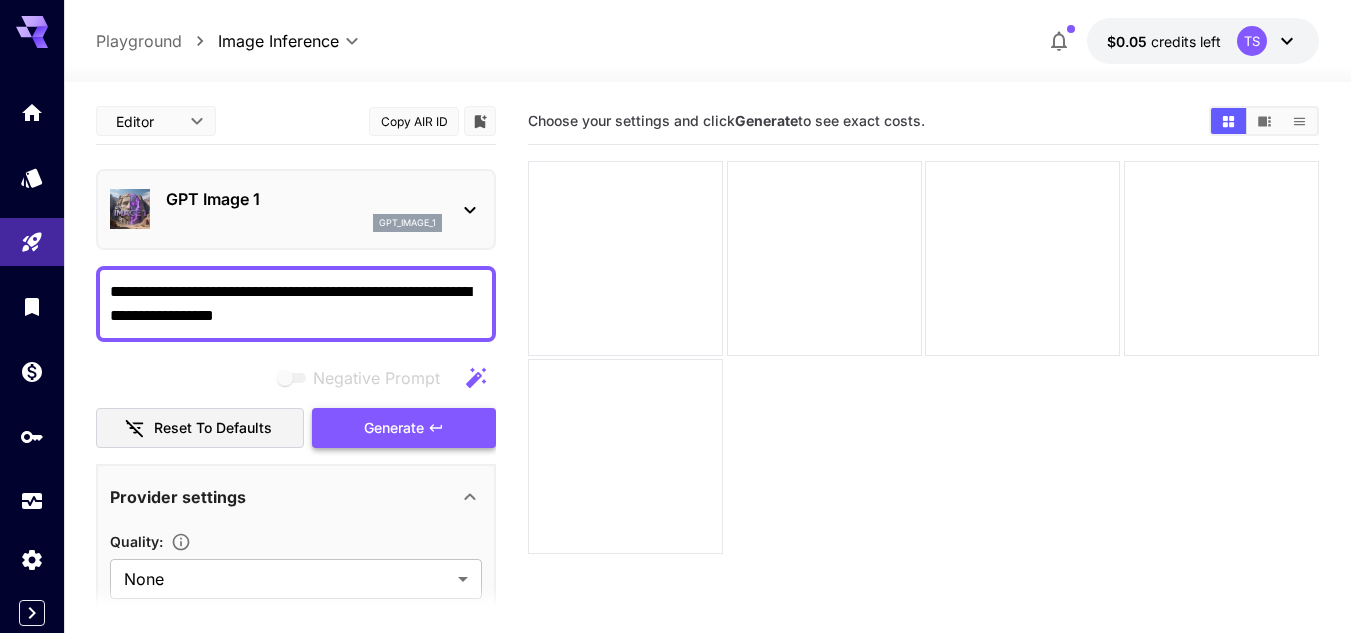type on "**********" 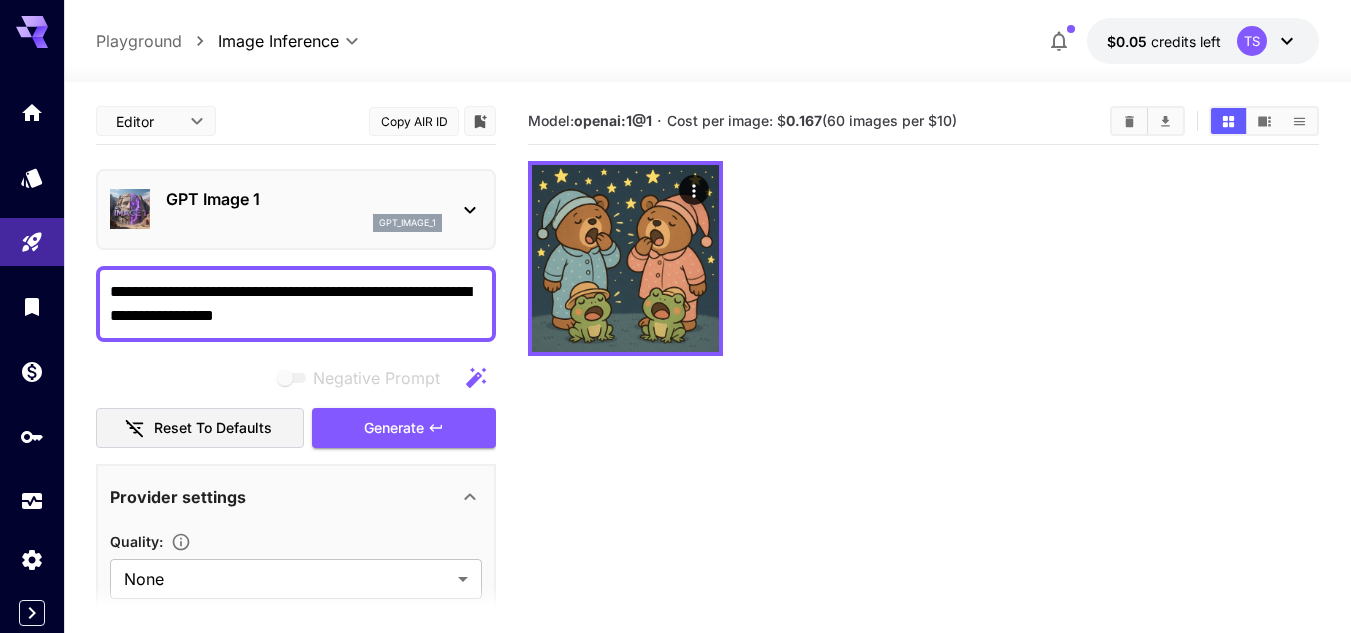 click on "GPT Image 1 gpt_image_1" at bounding box center [296, 209] 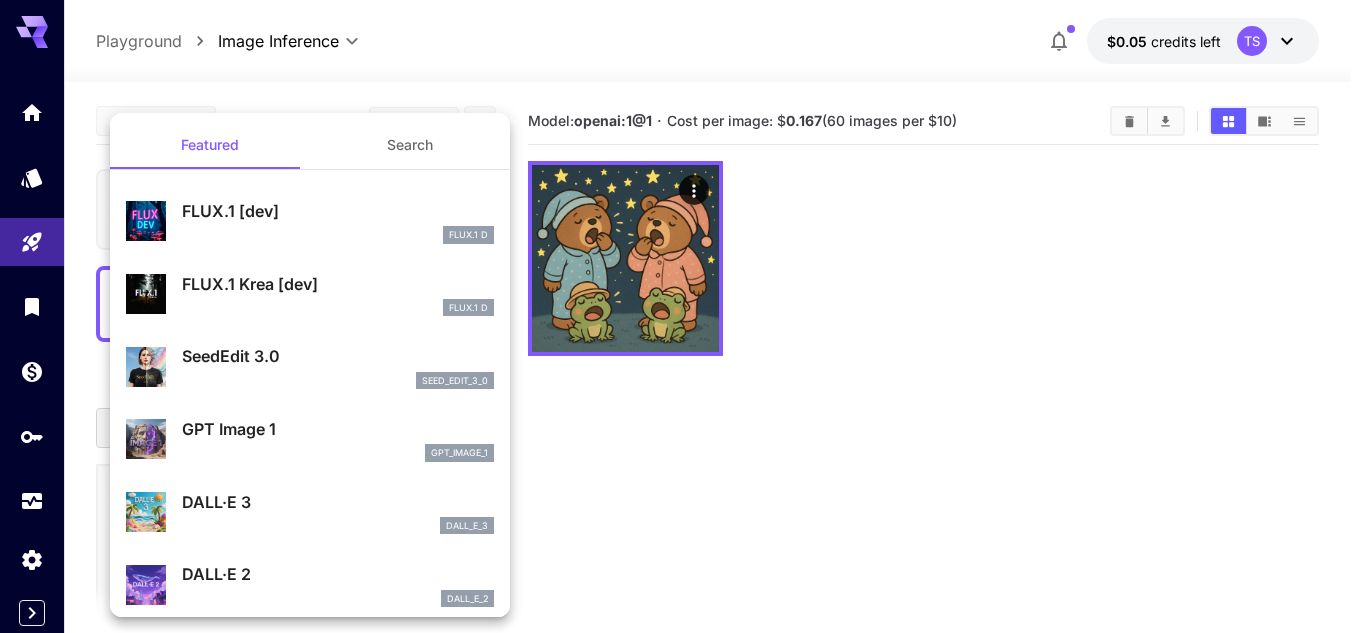 click on "FLUX.1 [dev] FLUX.1 D" at bounding box center [310, 221] 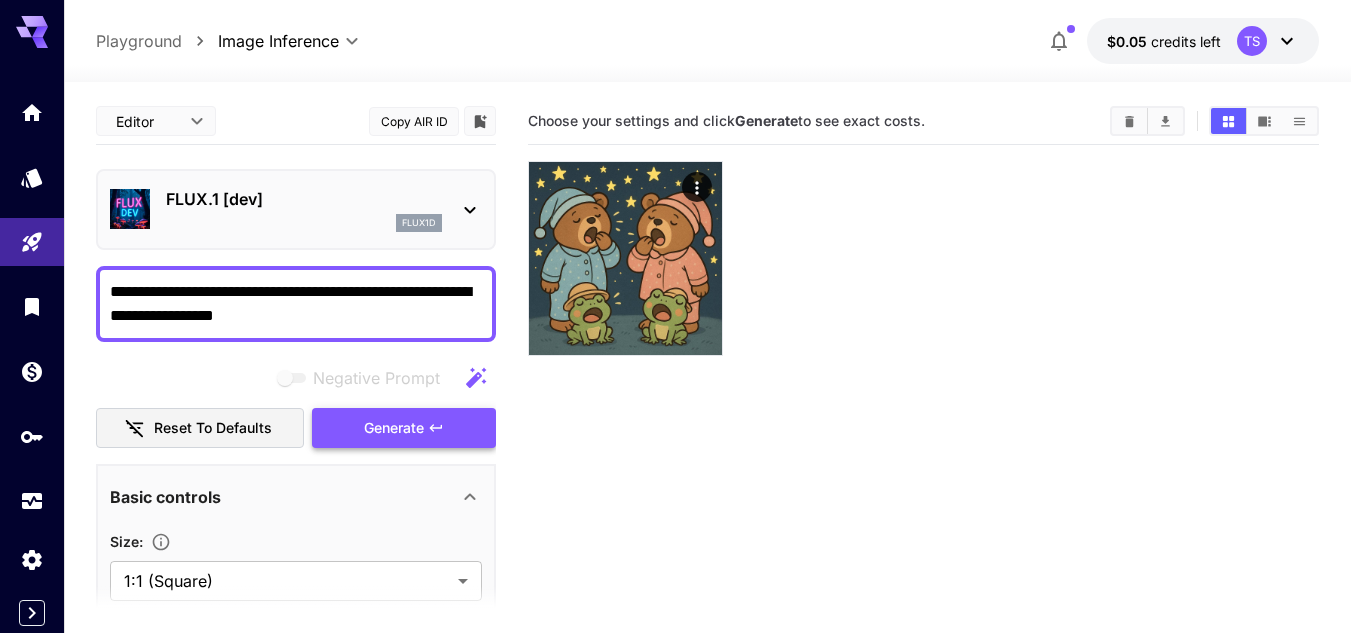 click on "Generate" at bounding box center [394, 428] 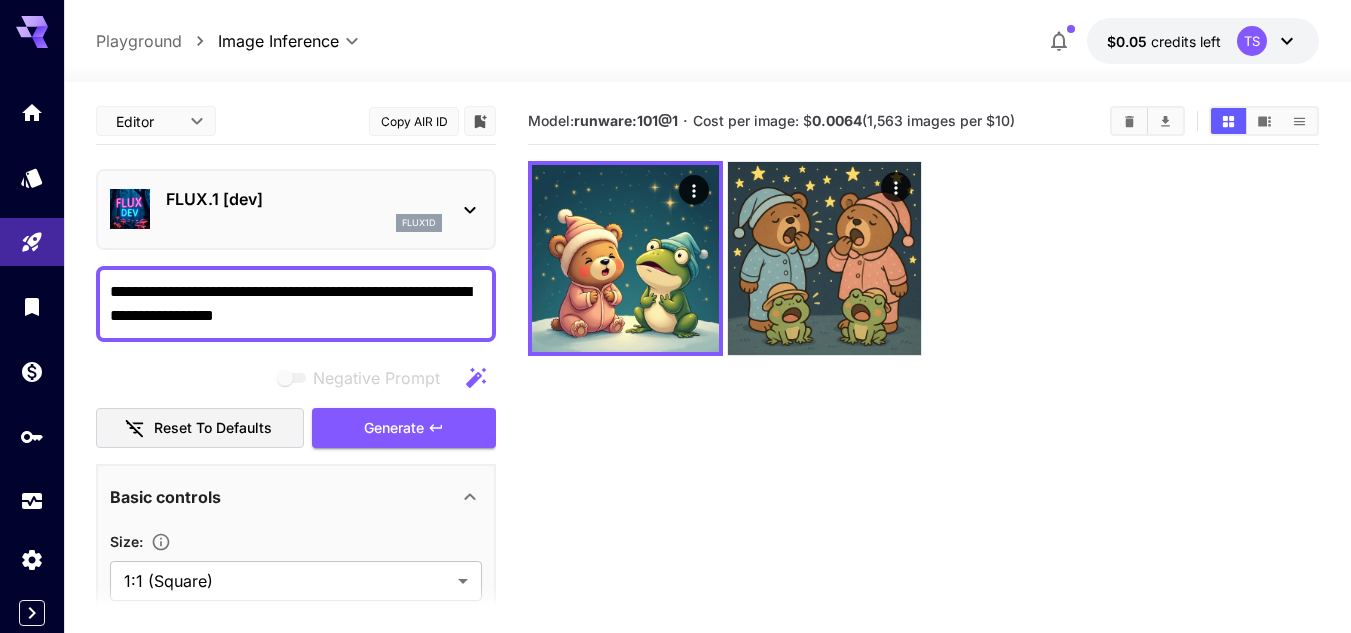 click on "FLUX.1 [dev] flux1d" at bounding box center (296, 209) 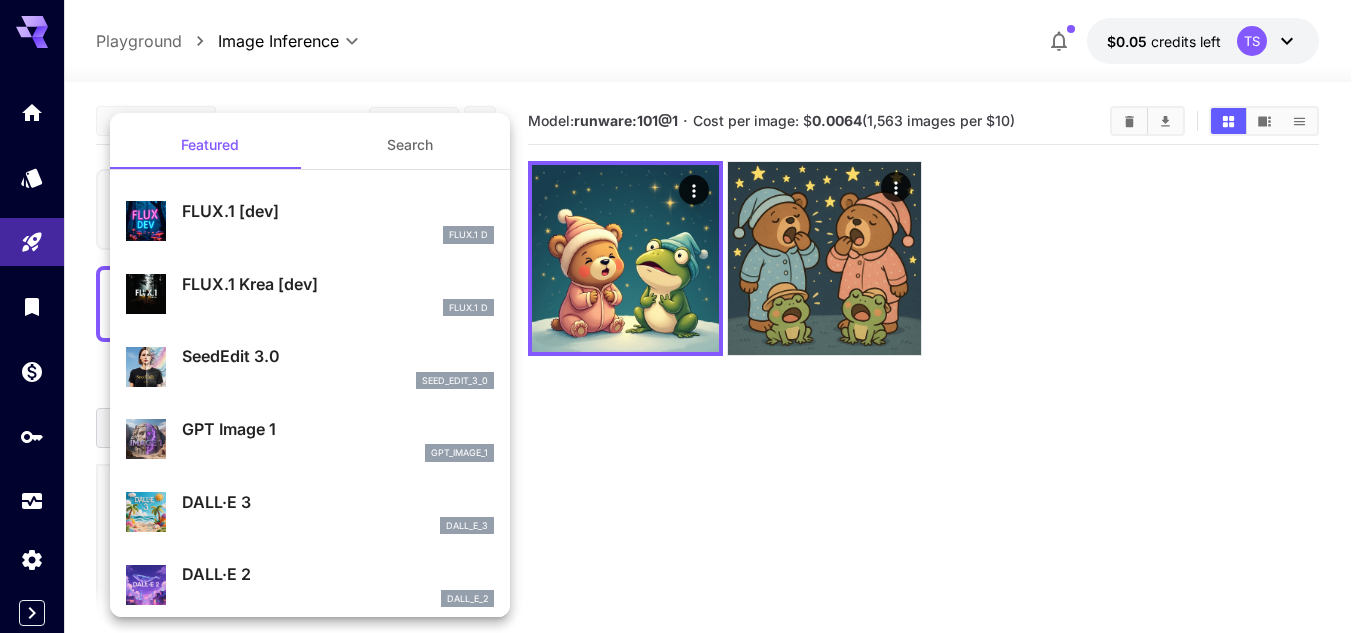 click on "DALL·E 3 dall_e_3" at bounding box center [338, 512] 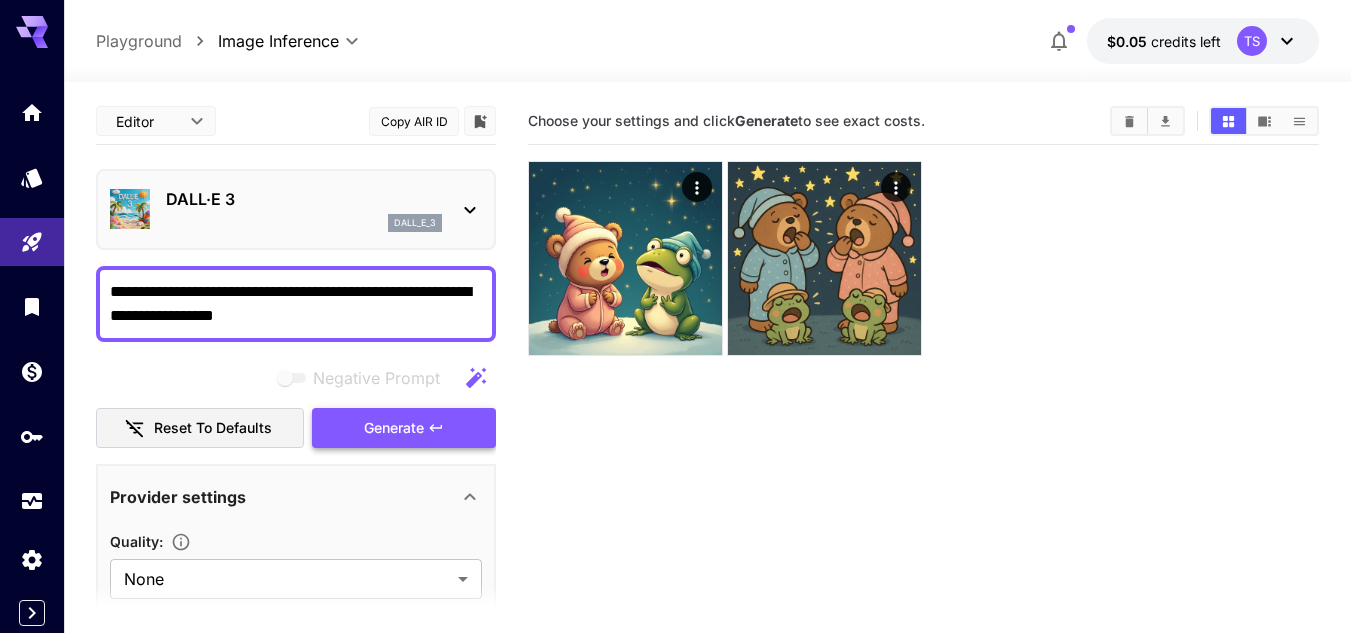 click on "Generate" at bounding box center (404, 428) 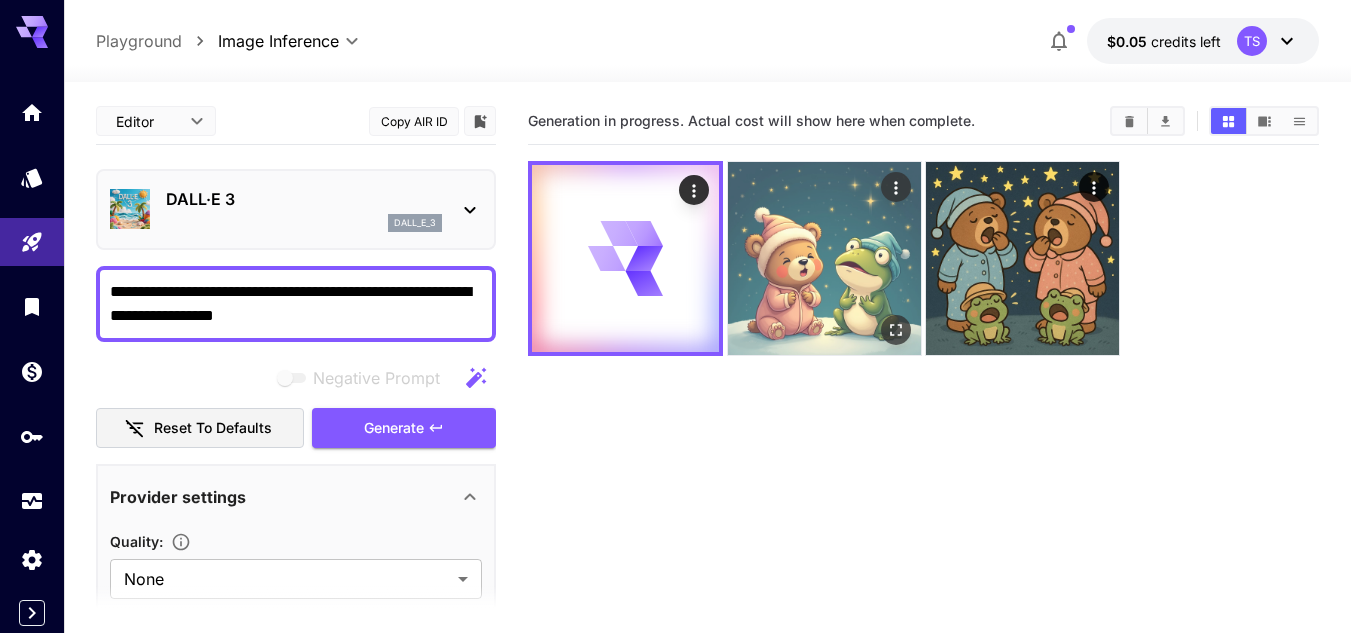 click at bounding box center (824, 258) 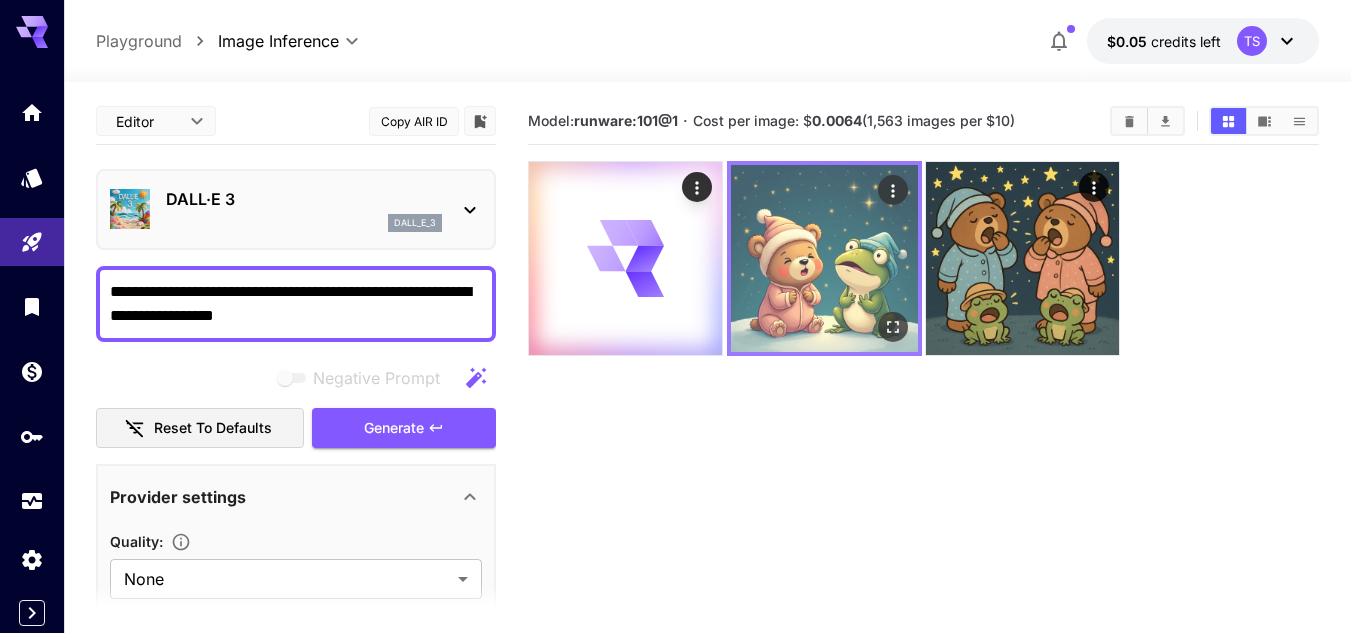 click 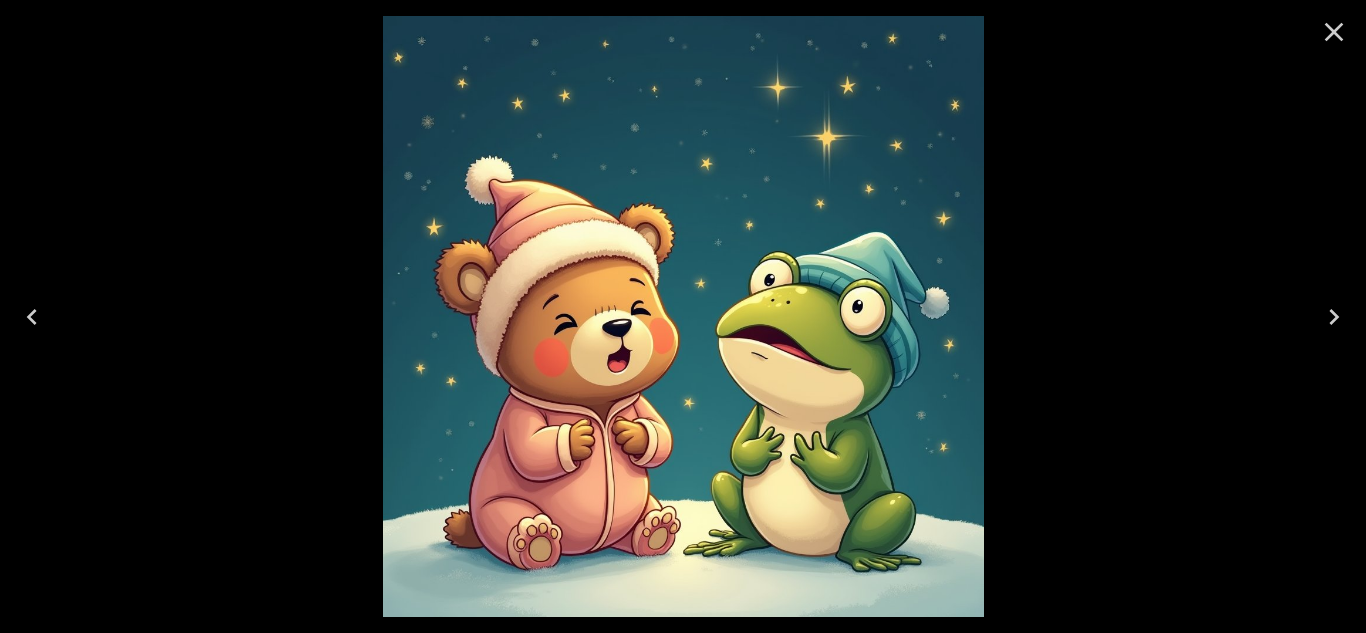 click 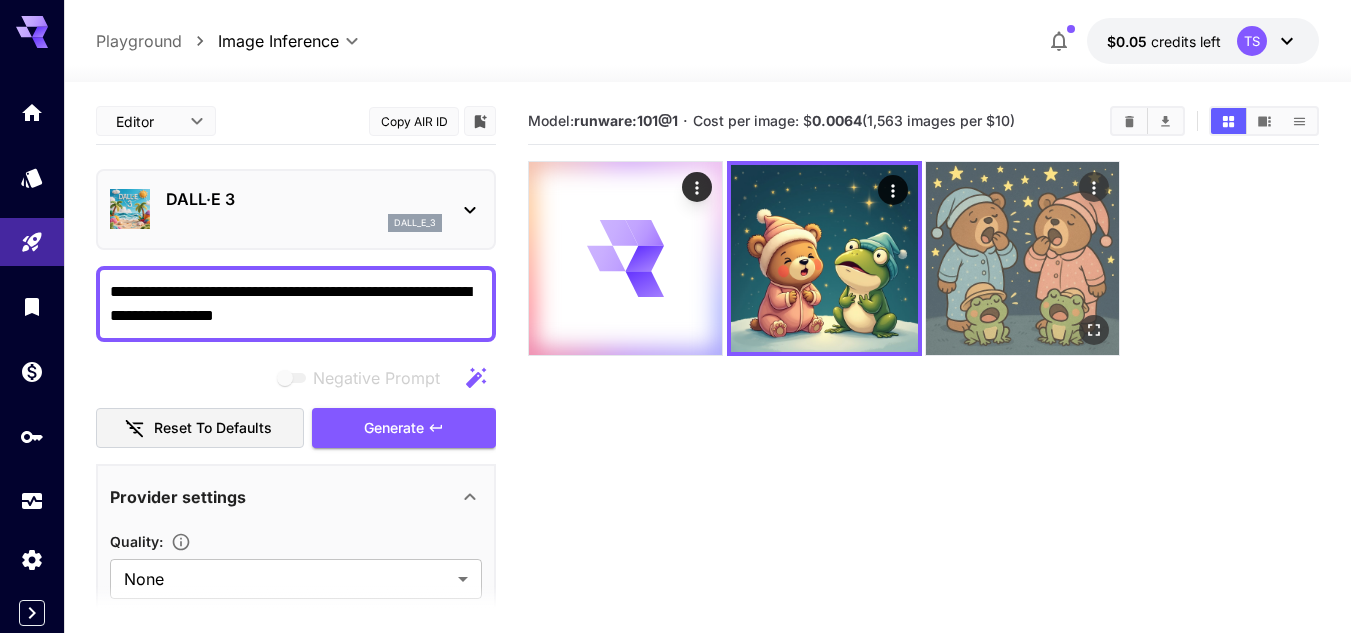 click at bounding box center [1022, 258] 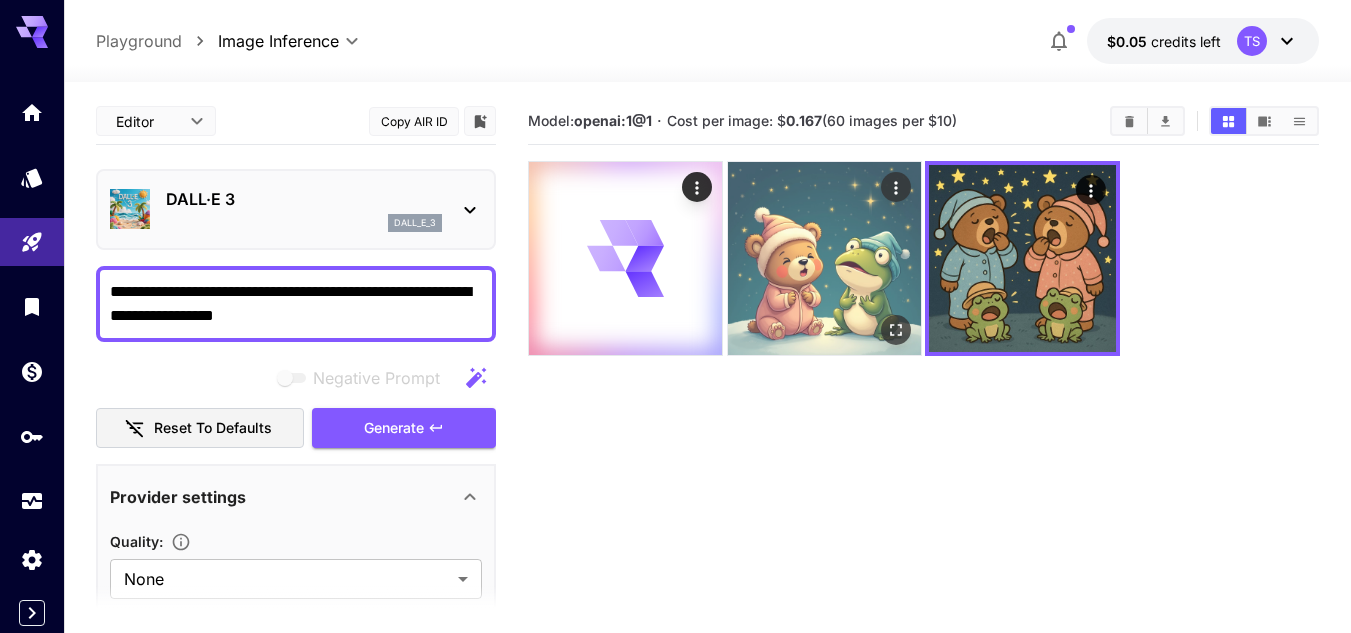 click at bounding box center [824, 258] 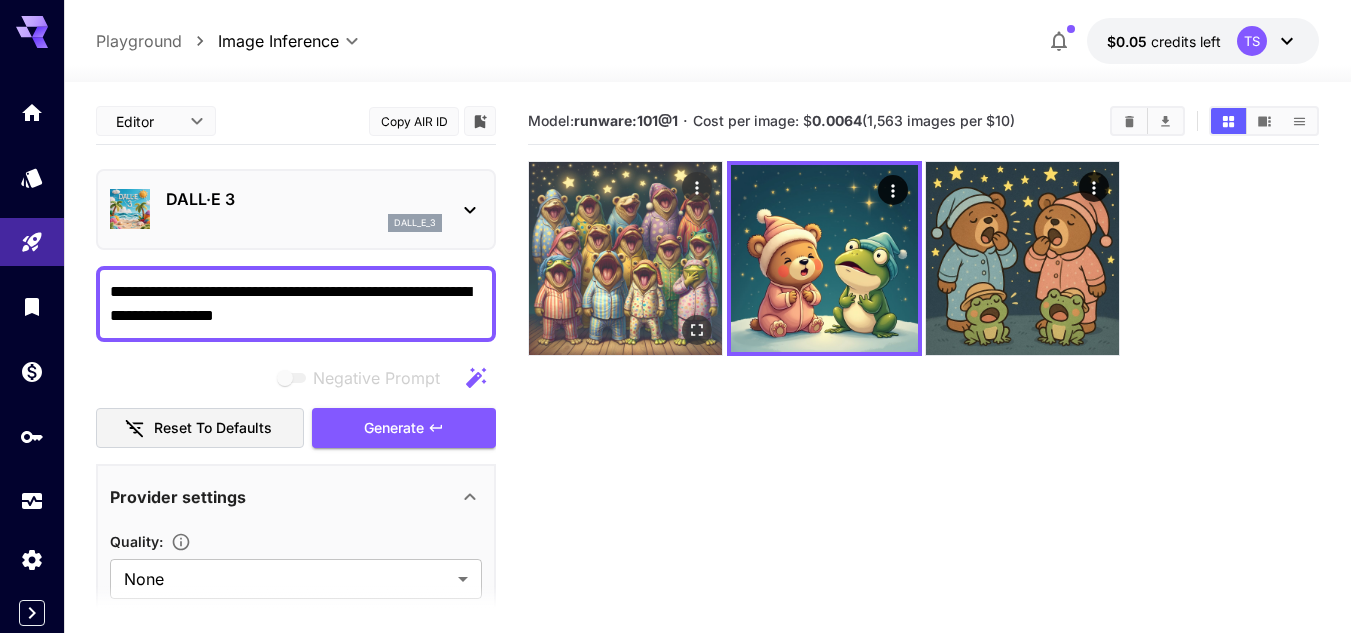 click at bounding box center [625, 258] 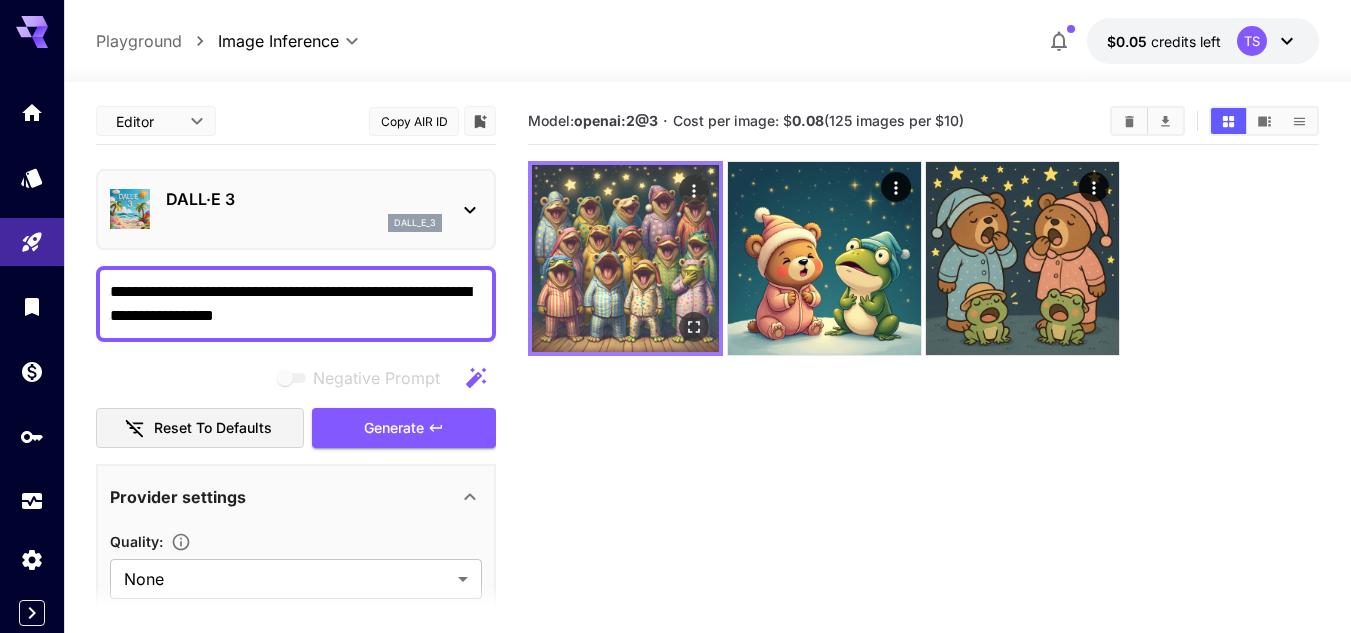 click 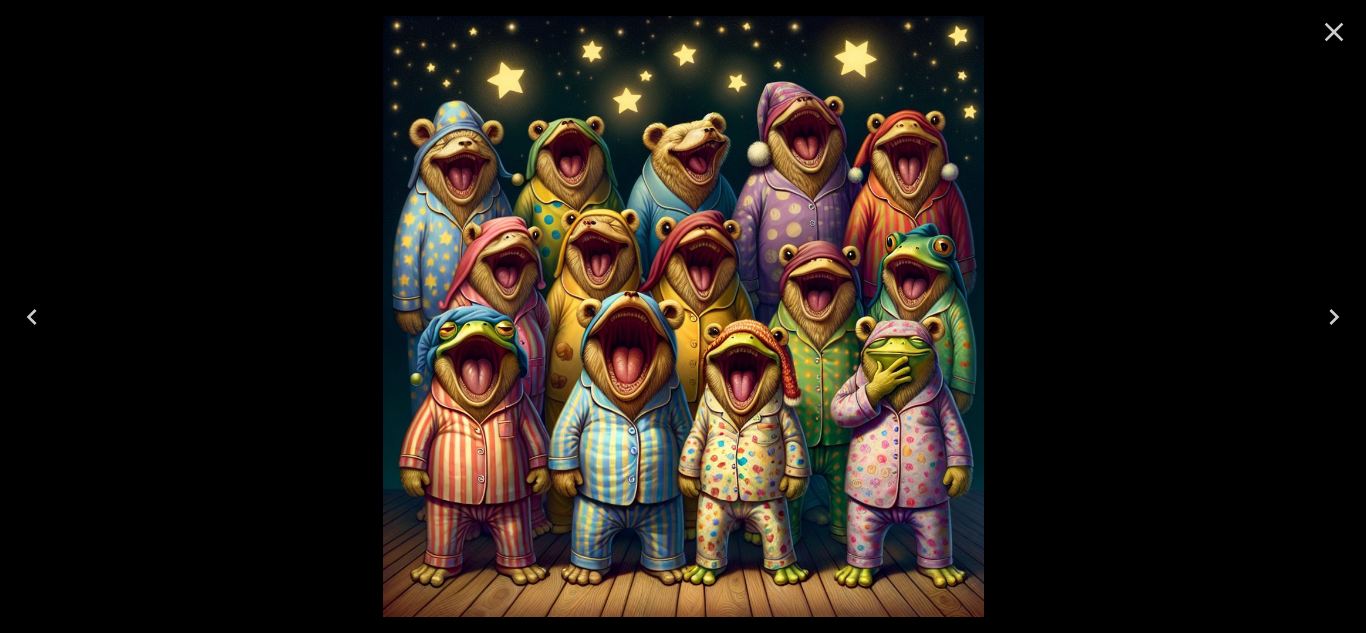 click 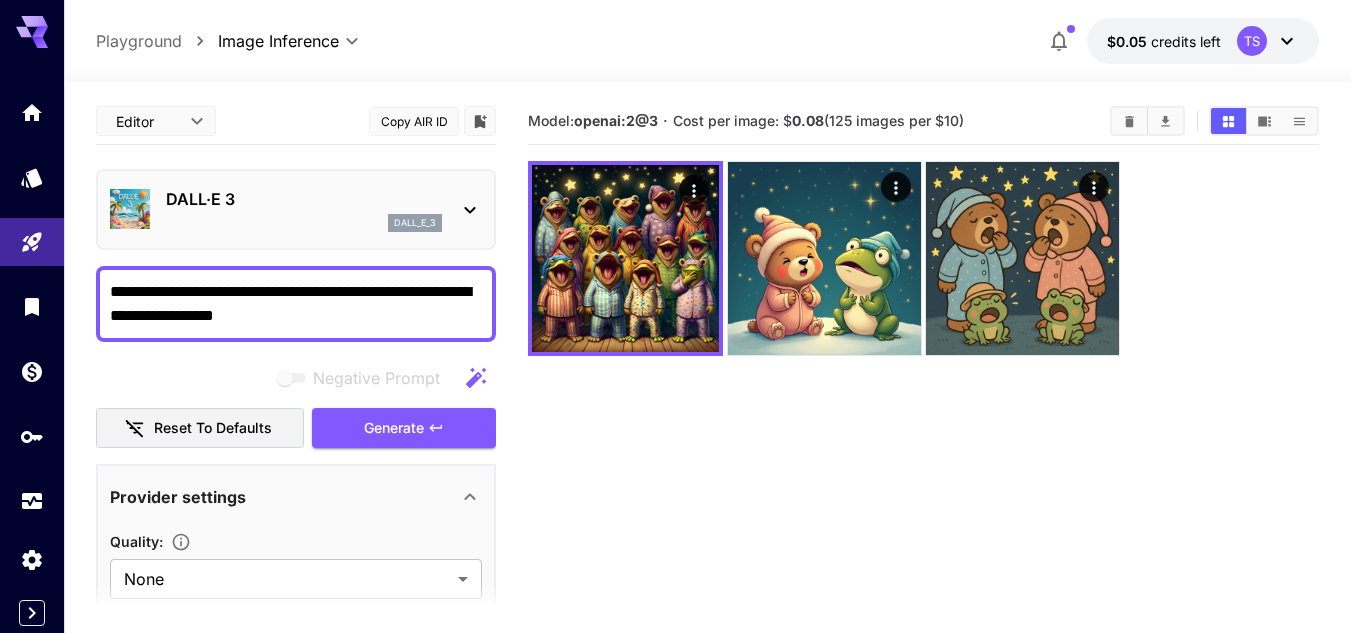 click on "DALL·E 3 dall_e_3" at bounding box center [296, 209] 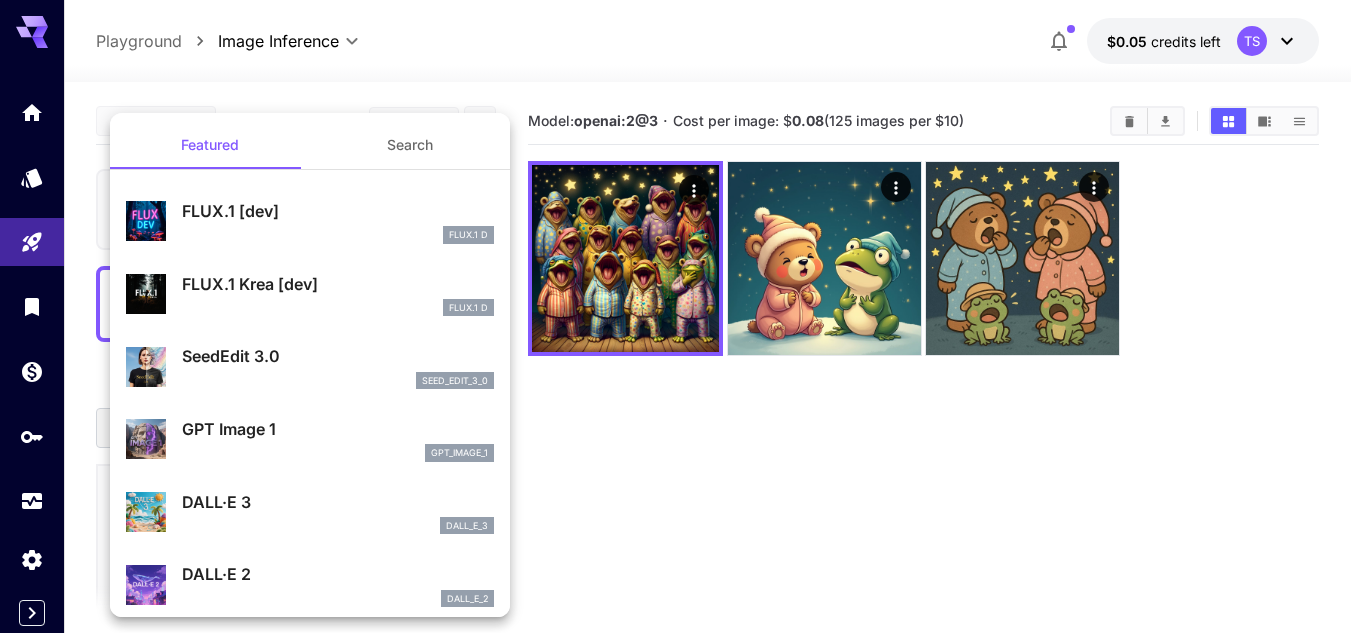 click at bounding box center (683, 316) 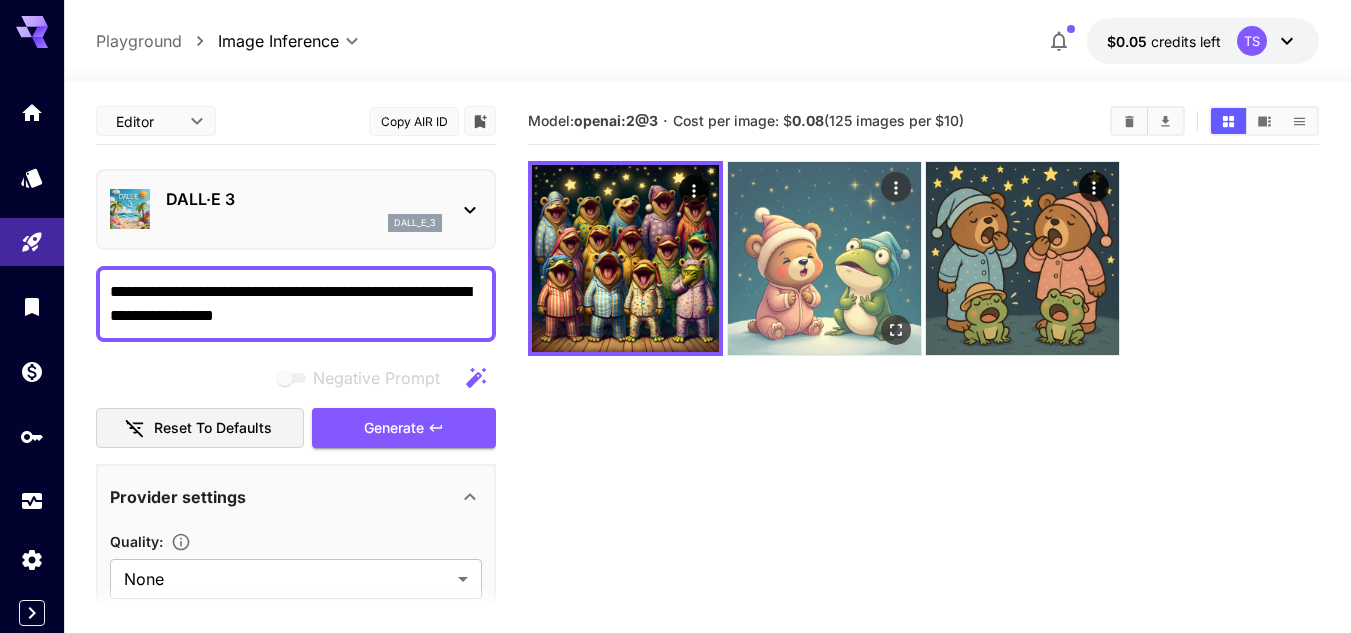 click at bounding box center (824, 258) 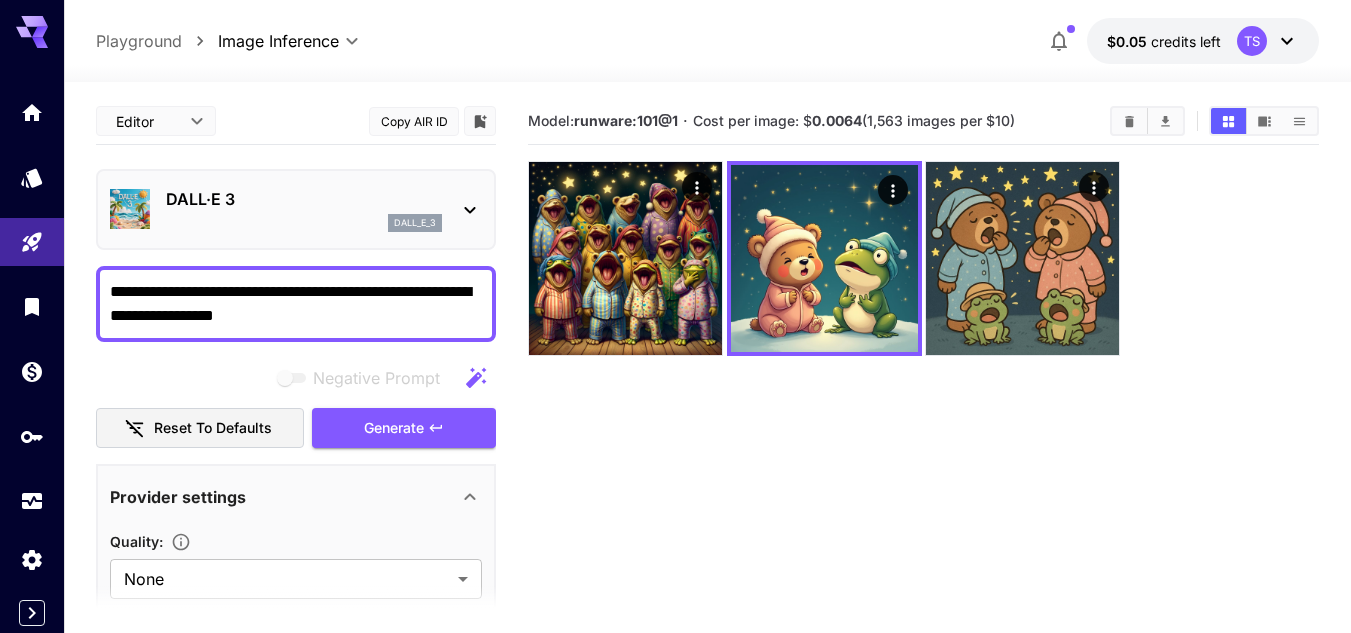 click on "DALL·E 3 dall_e_3" at bounding box center [296, 209] 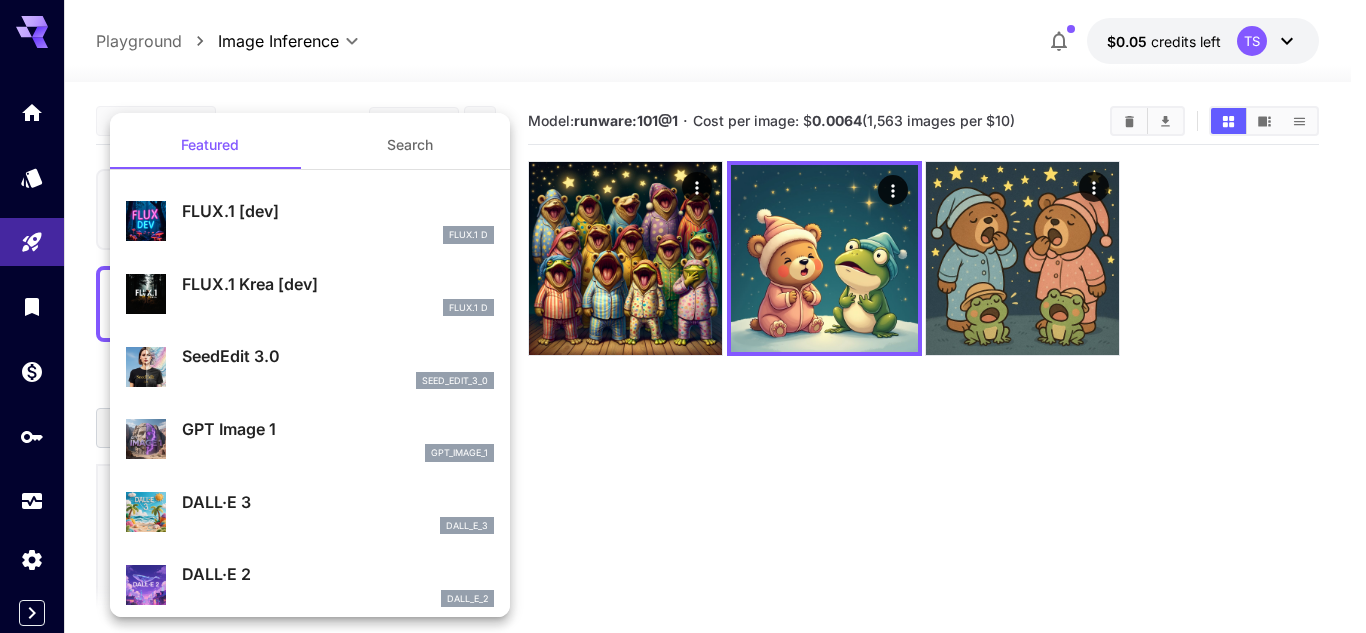 click on "FLUX.1 [dev] FLUX.1 D" at bounding box center [310, 221] 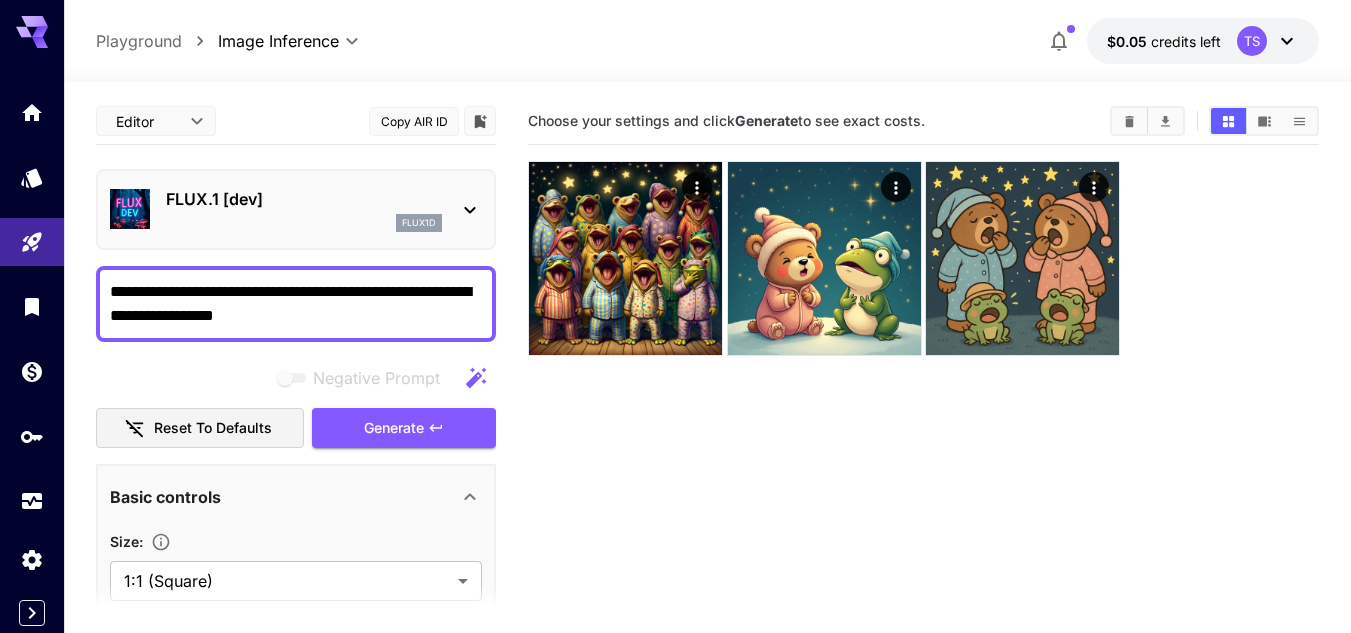 click 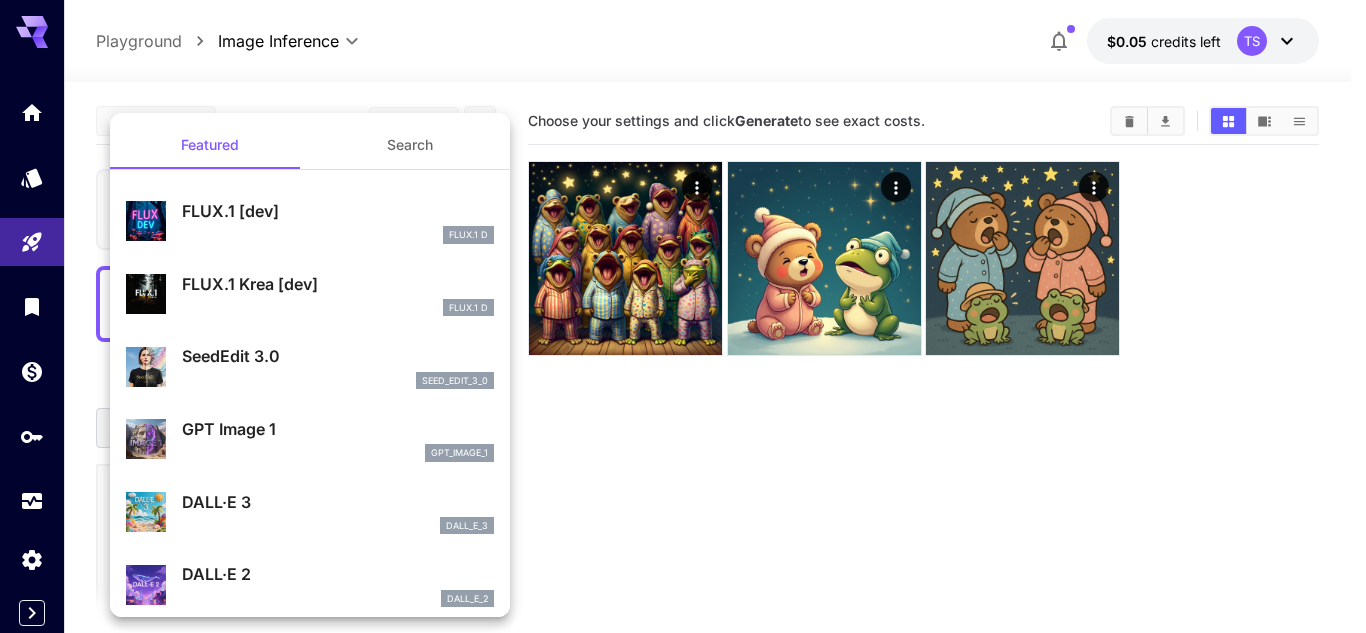 click on "GPT Image 1" at bounding box center (338, 429) 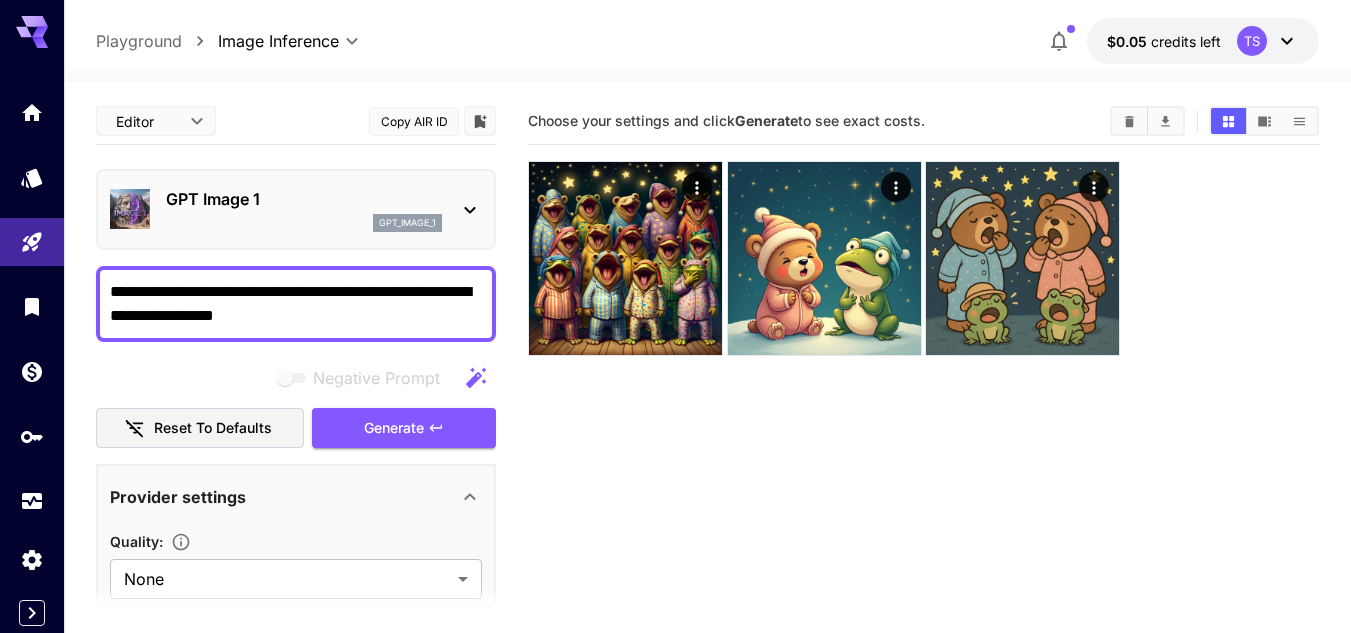 click on "GPT Image 1 gpt_image_1" at bounding box center (296, 209) 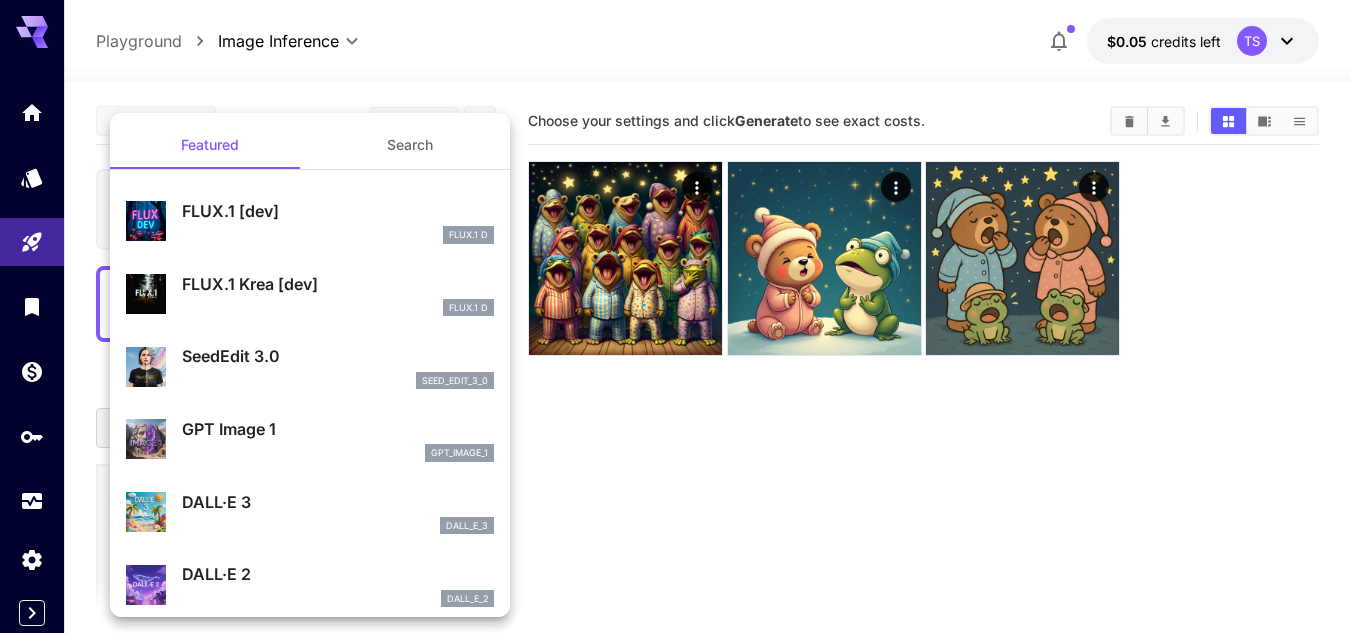click on "SeedEdit 3.0" at bounding box center [338, 356] 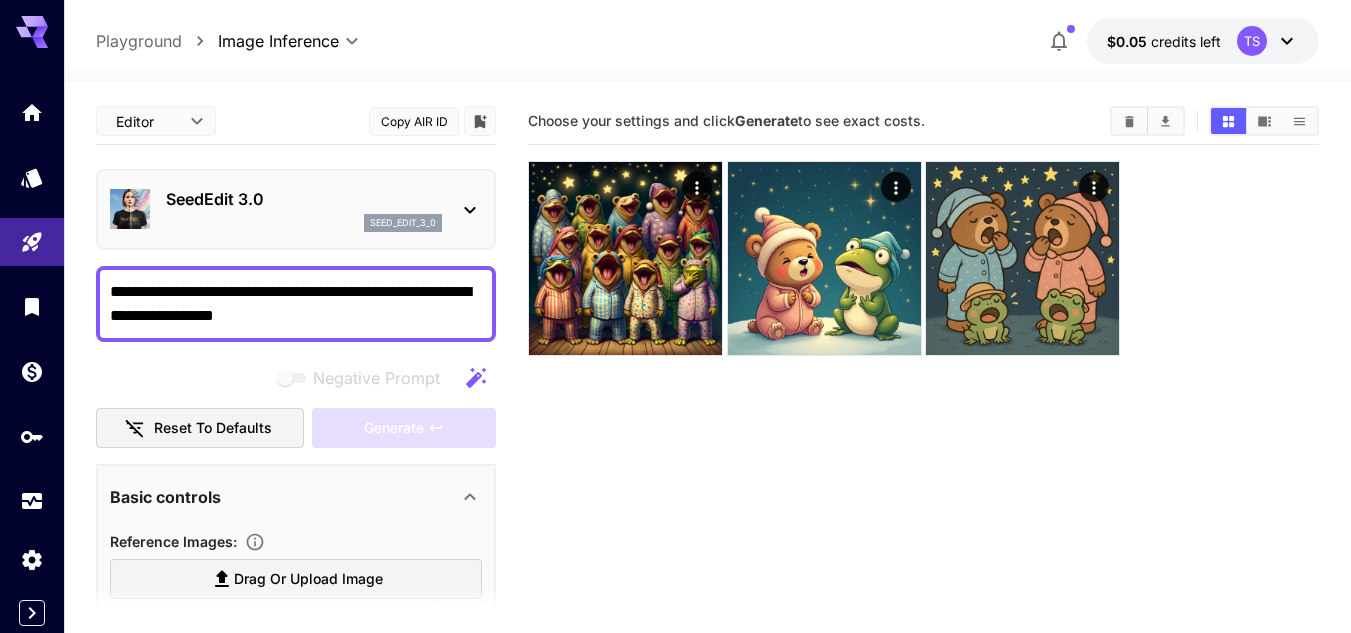 click on "**********" at bounding box center [296, 304] 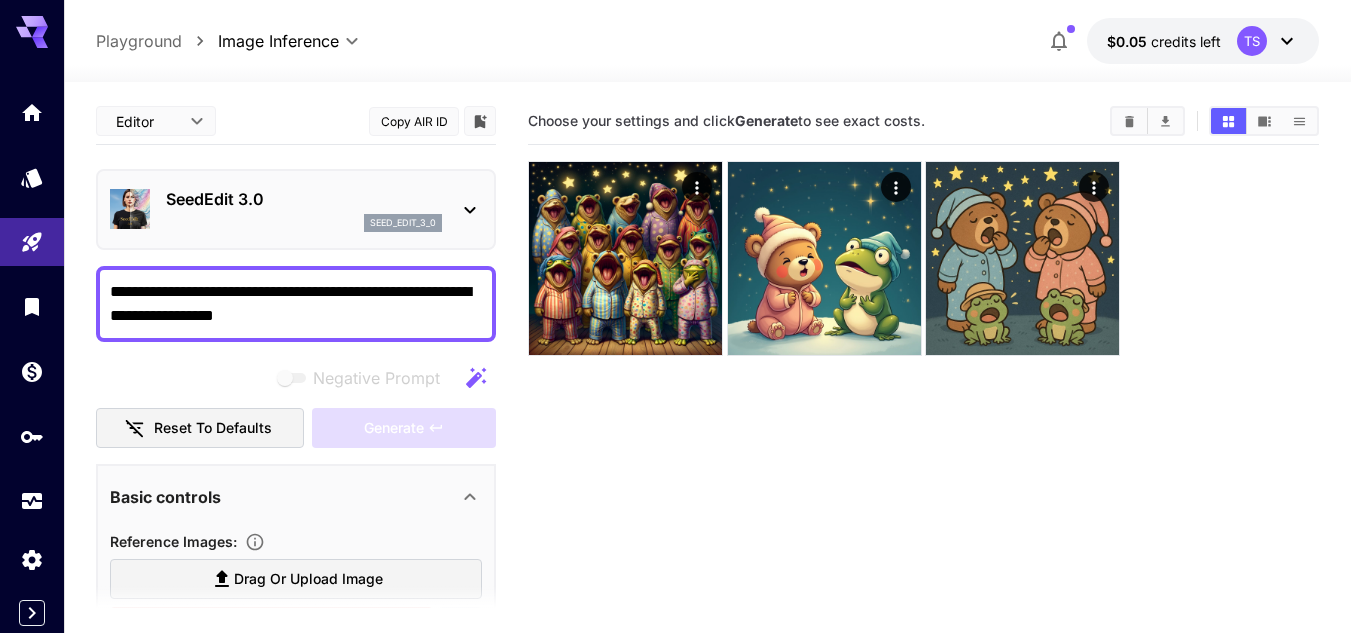 click on "SeedEdit 3.0 seed_edit_3_0" at bounding box center [296, 209] 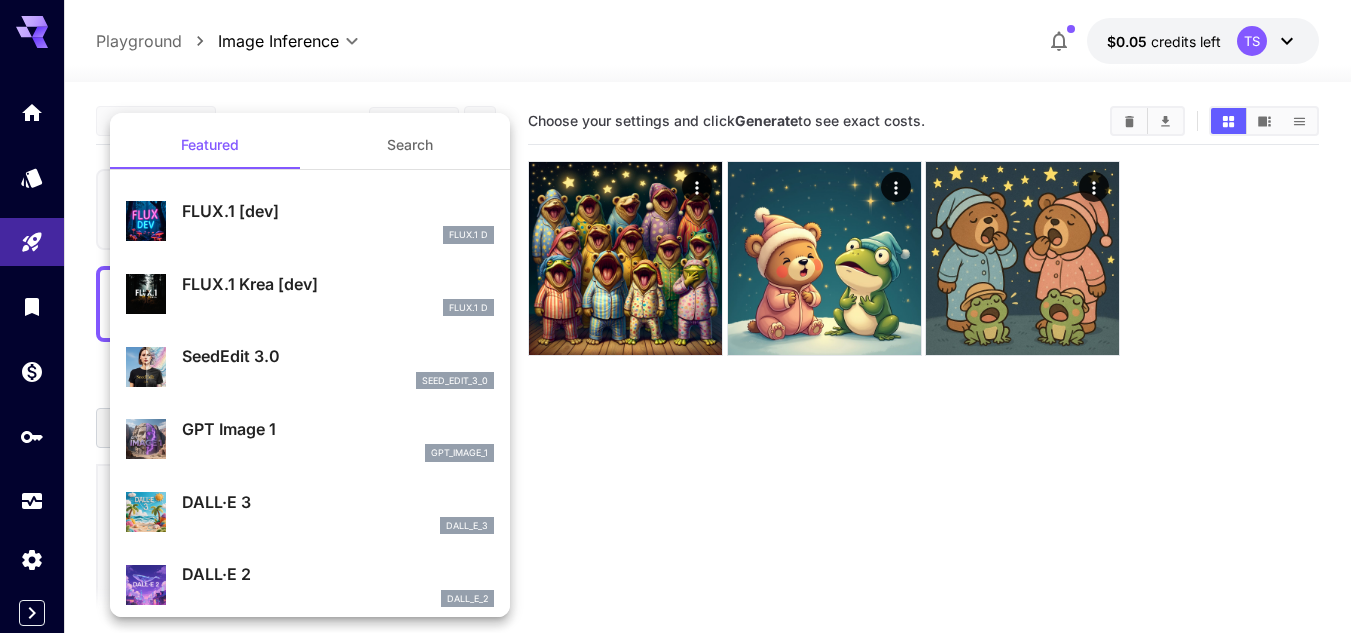 click on "FLUX.1 [dev]" at bounding box center (338, 211) 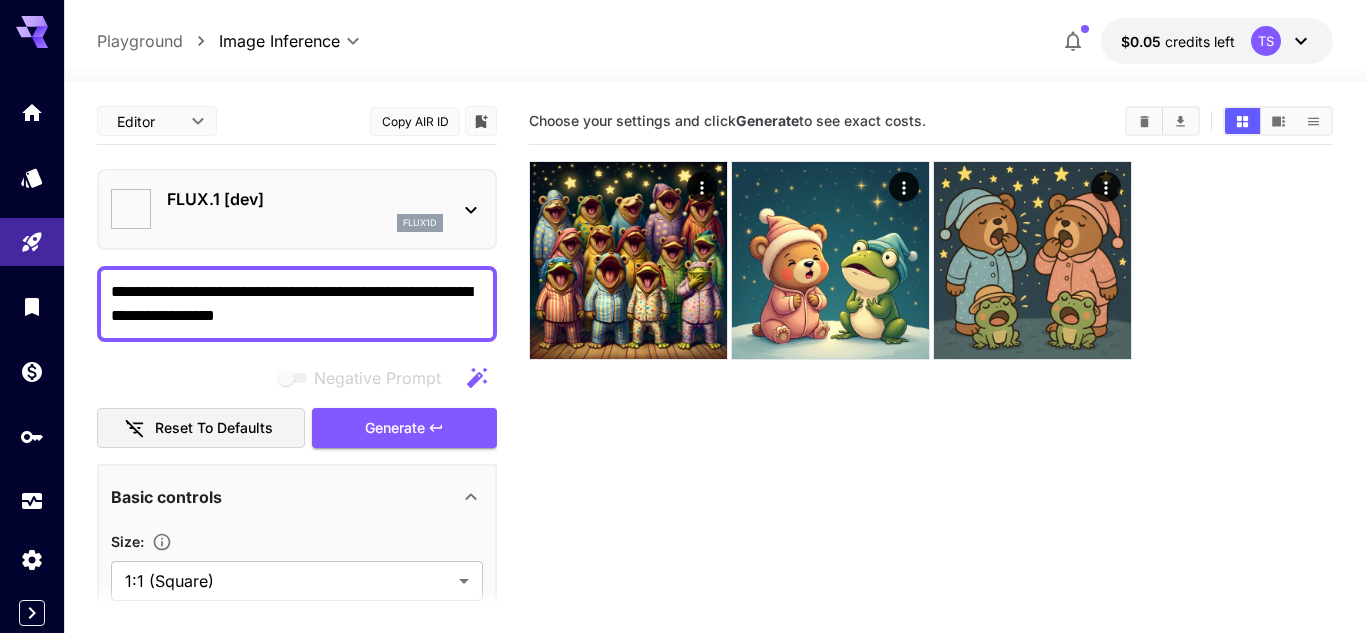 type on "***" 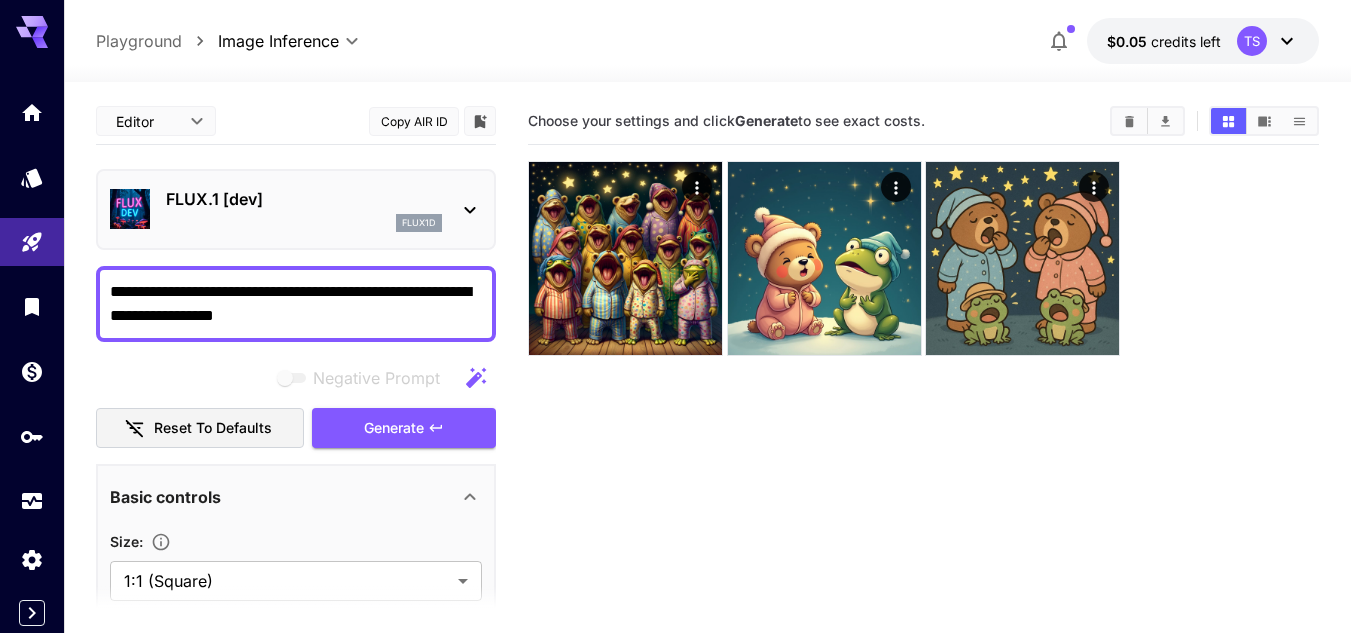 click 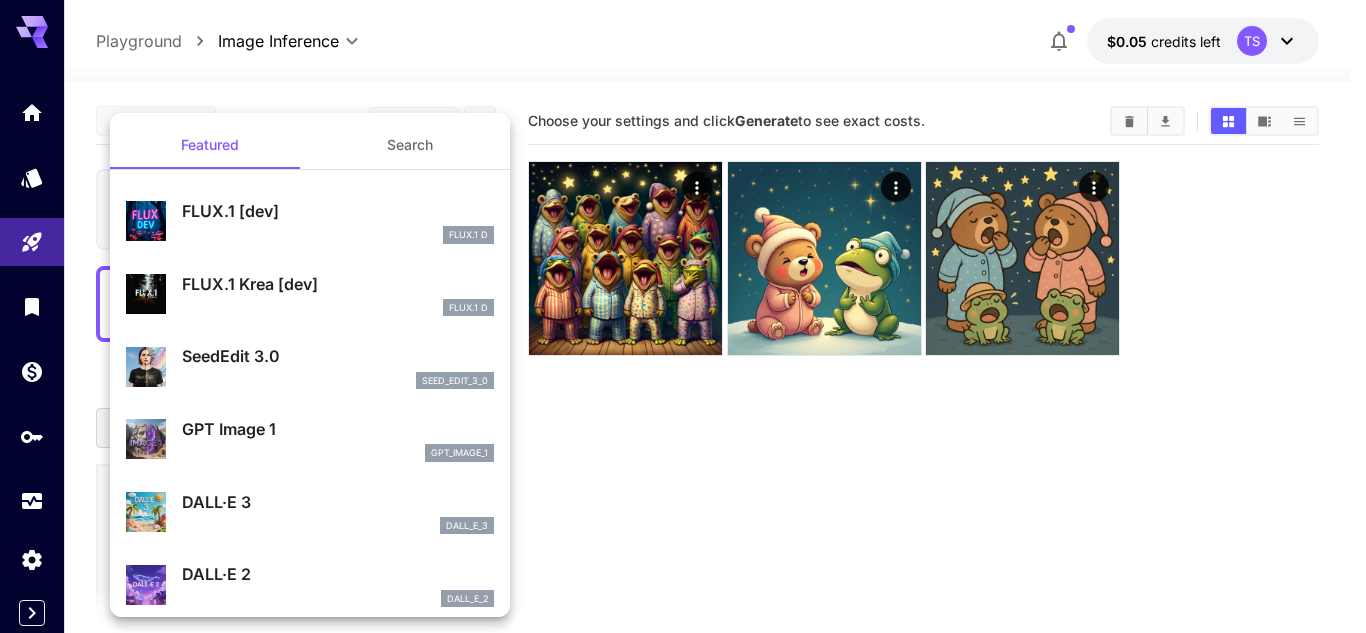 click on "seed_edit_3_0" at bounding box center [338, 381] 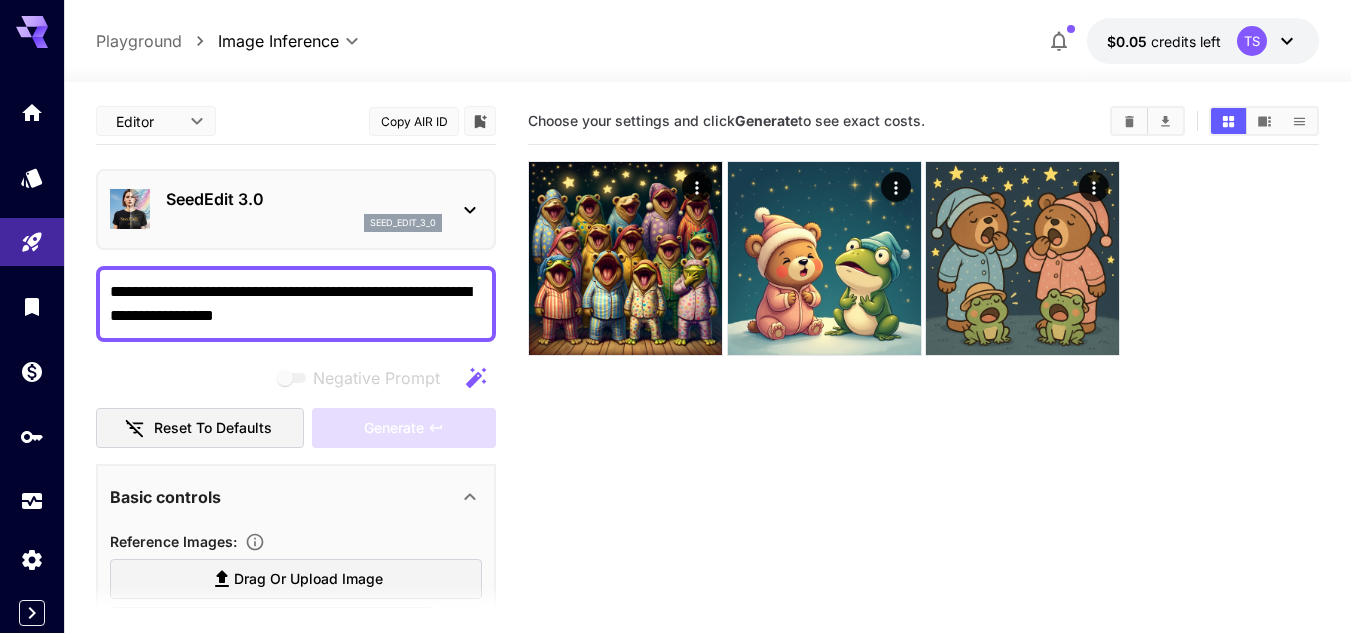 click 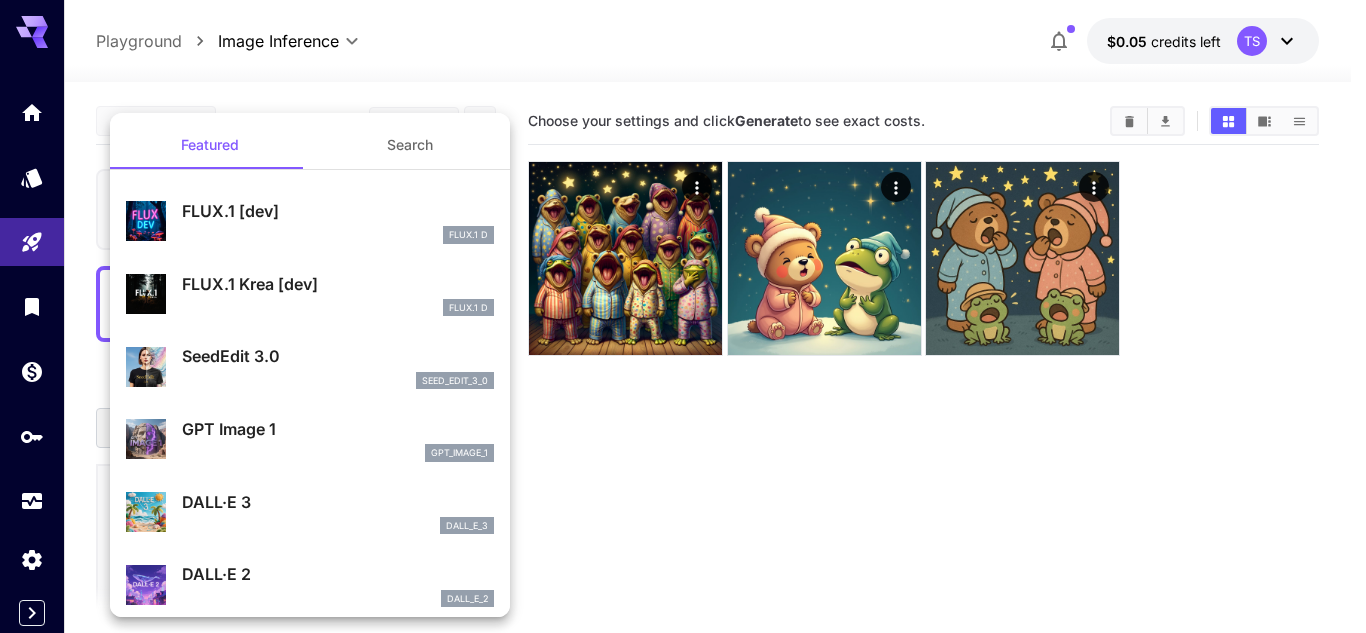 click on "GPT Image 1" at bounding box center (338, 429) 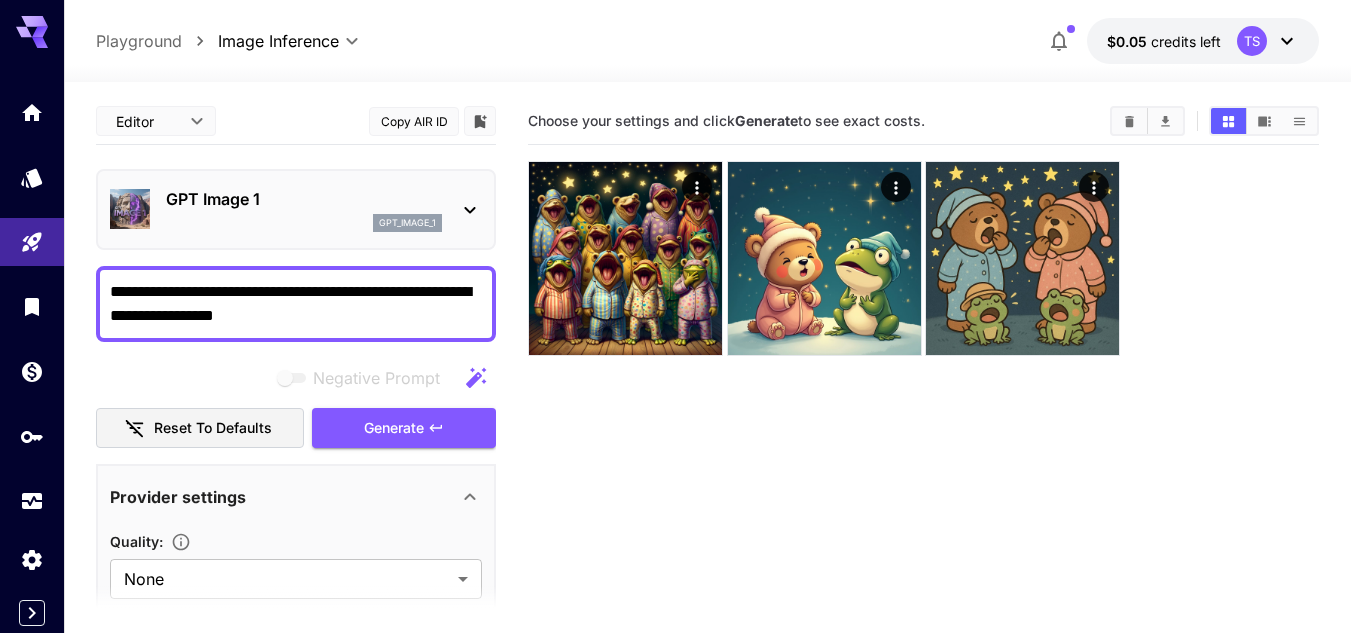 click 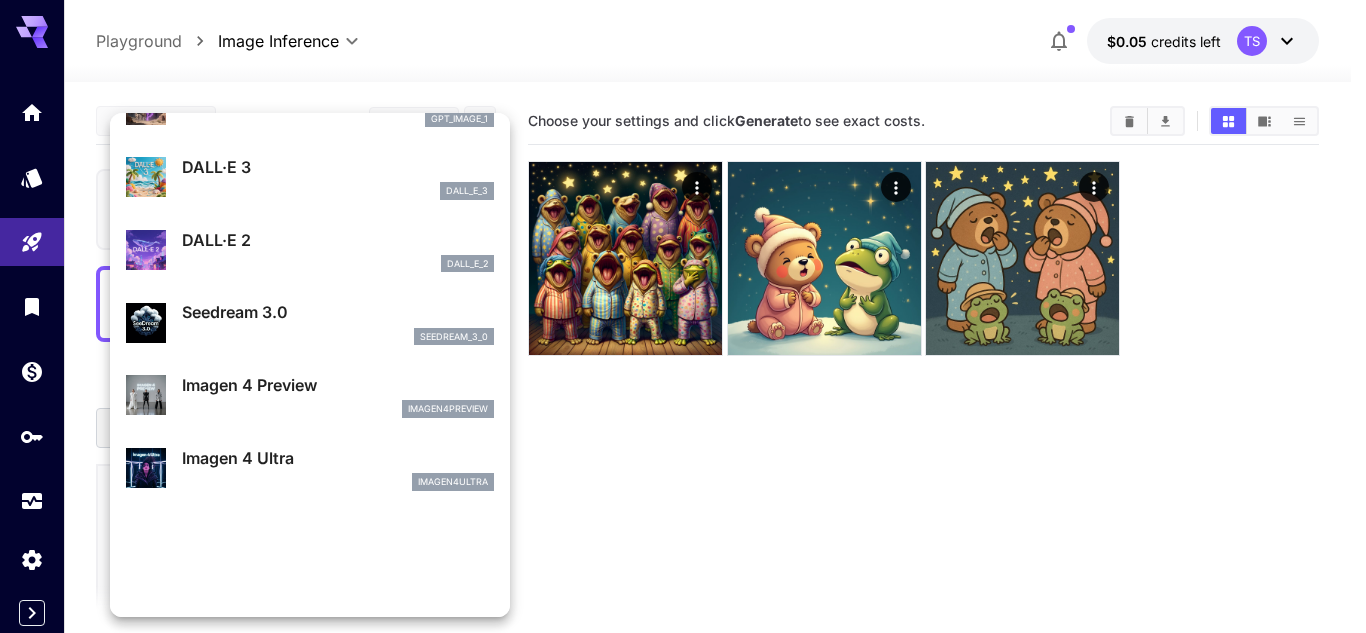 scroll, scrollTop: 337, scrollLeft: 0, axis: vertical 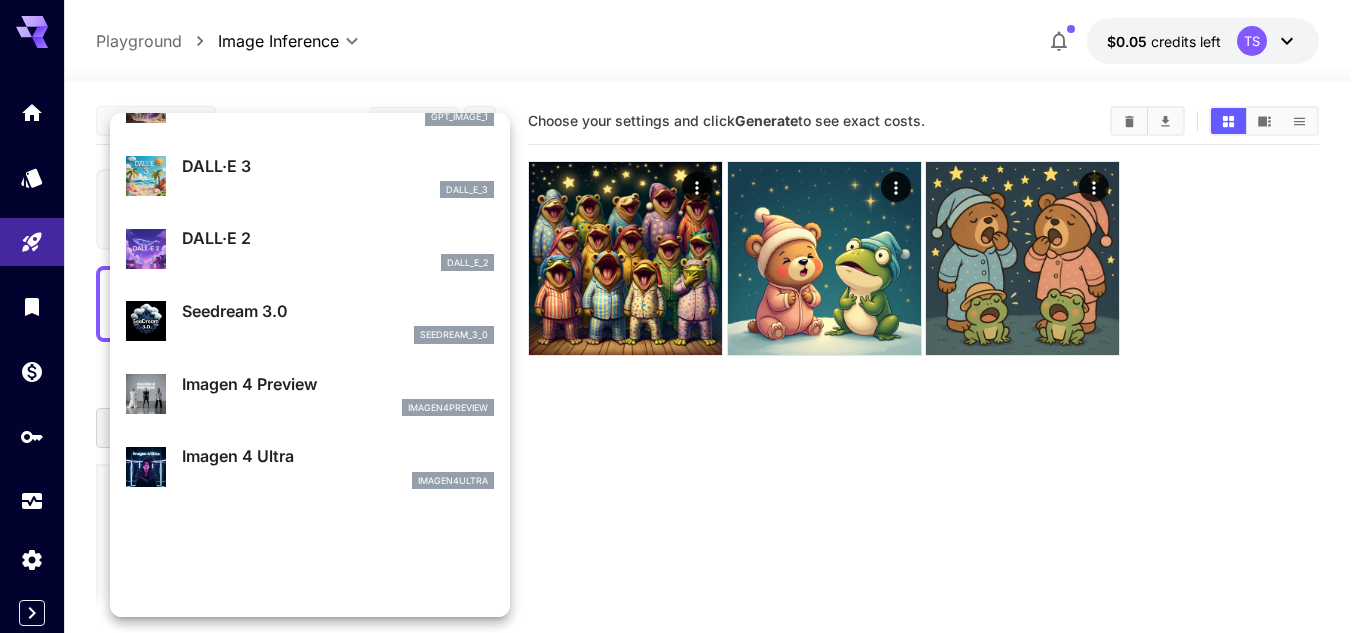 click on "seedream_3_0" at bounding box center [338, 335] 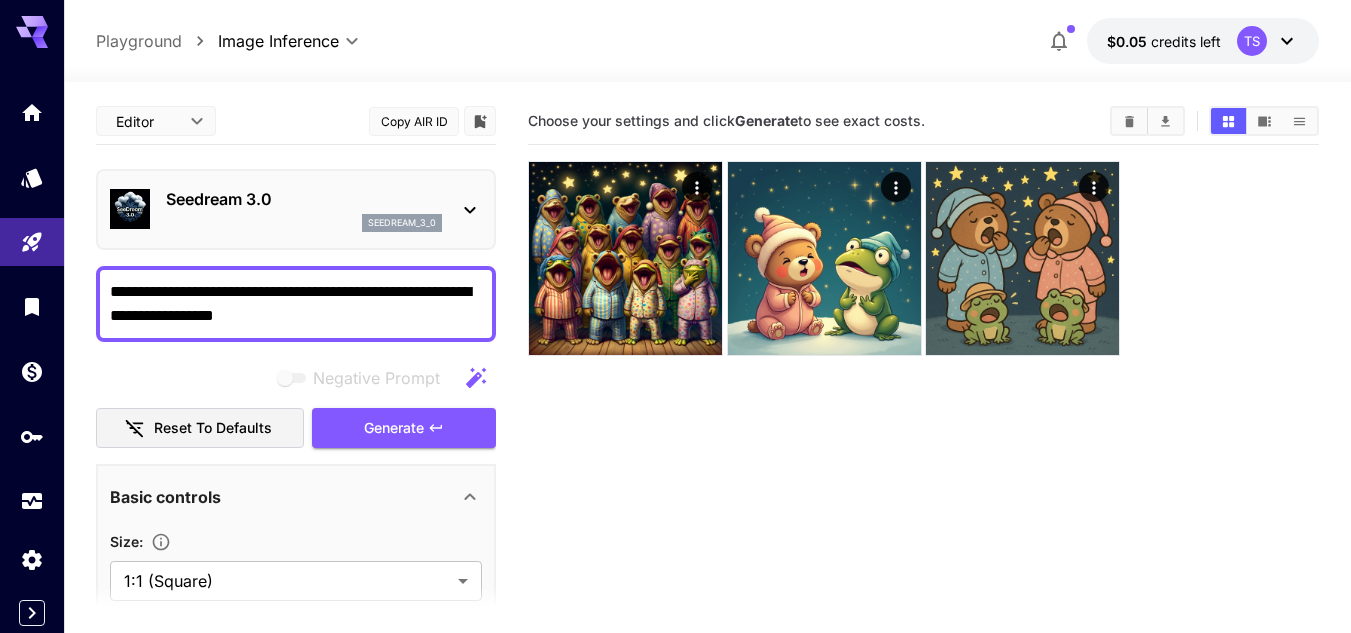 click 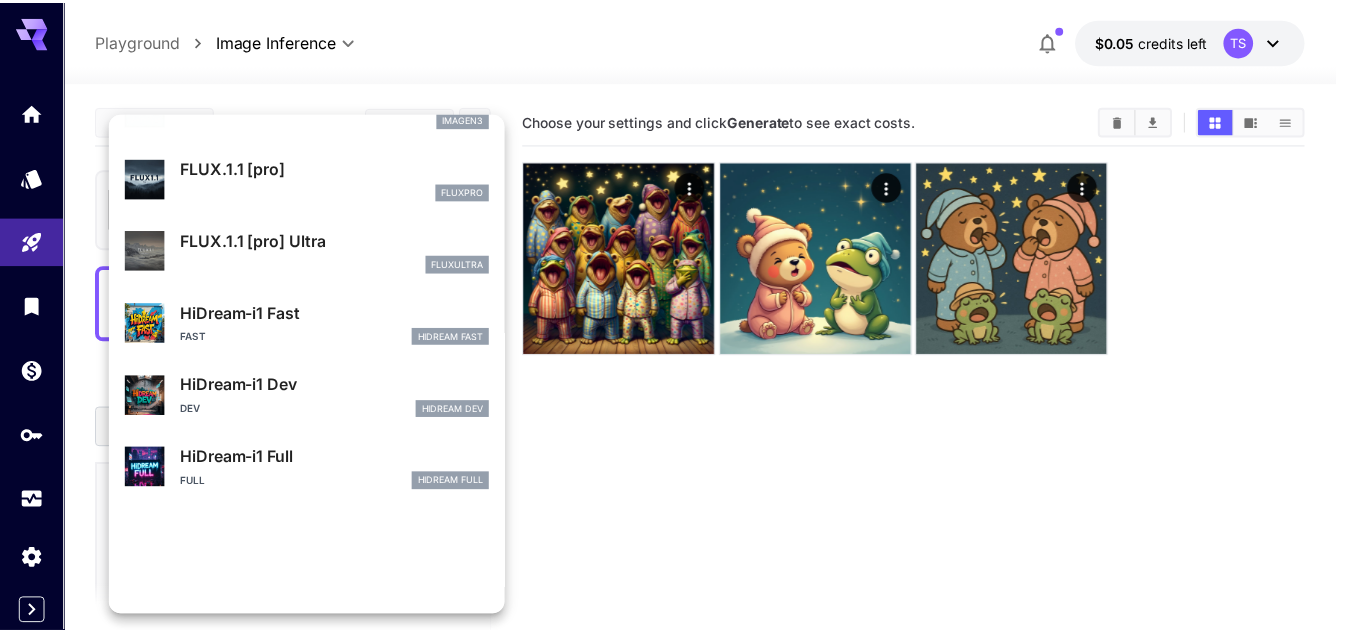 scroll, scrollTop: 1107, scrollLeft: 0, axis: vertical 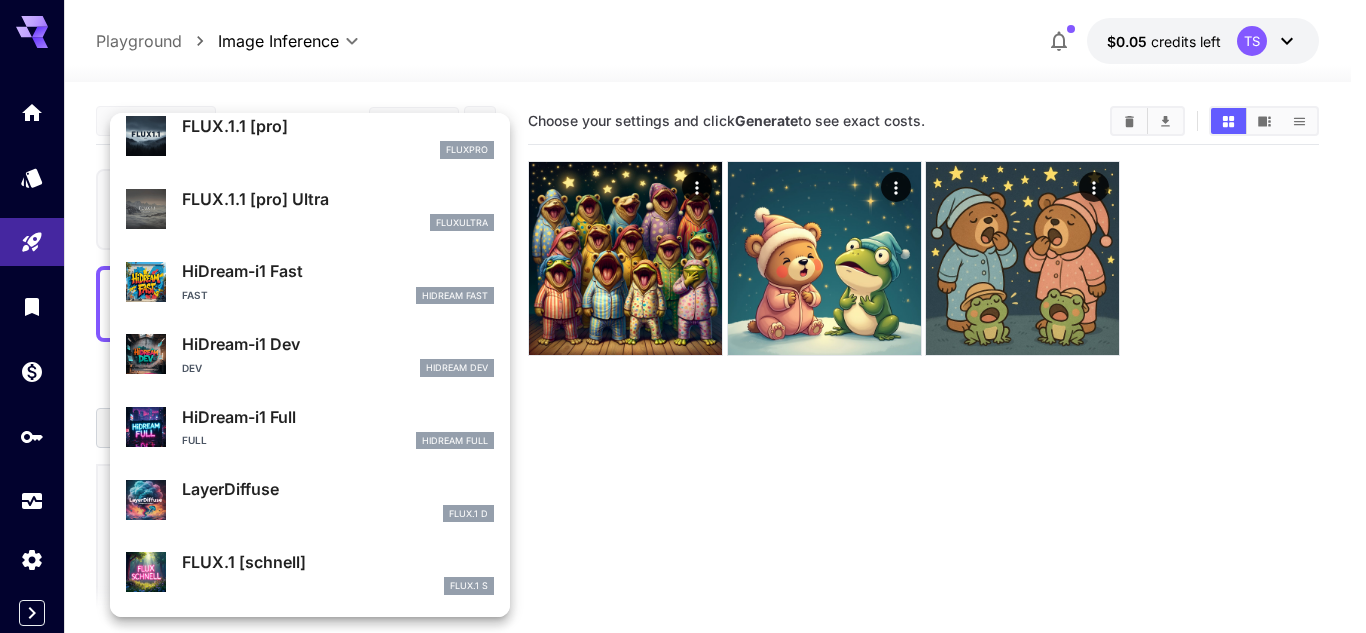 click on "fluxultra" at bounding box center (338, 223) 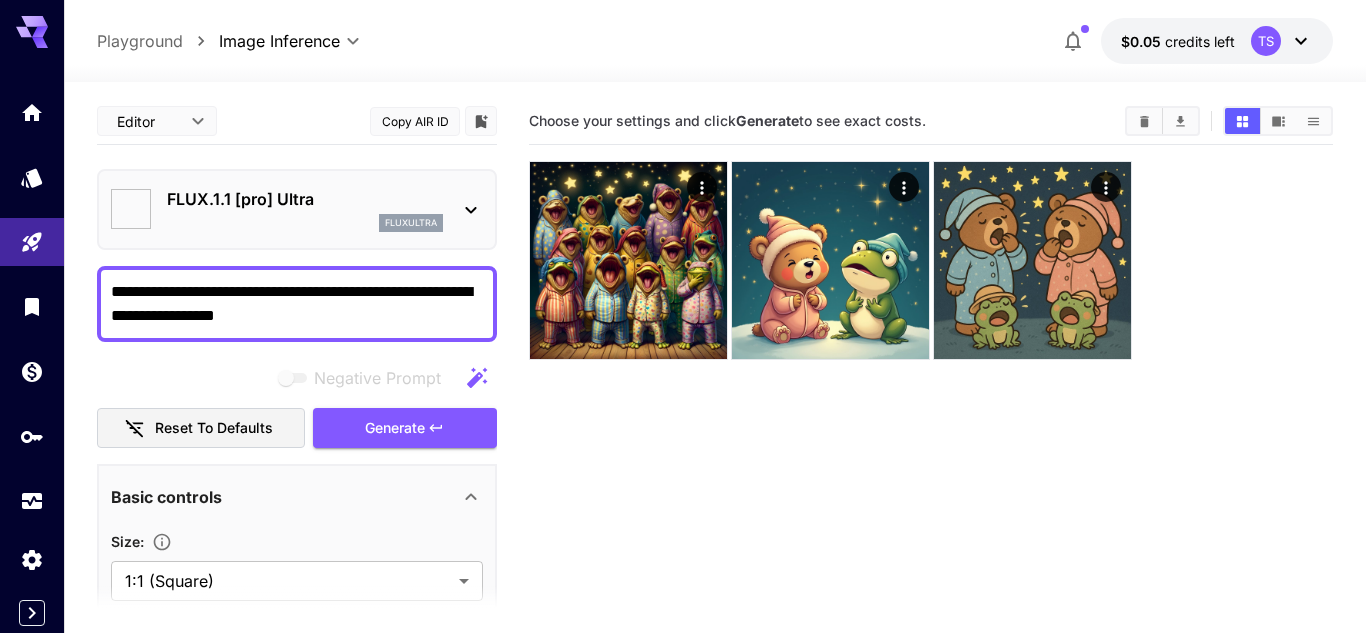 type on "**********" 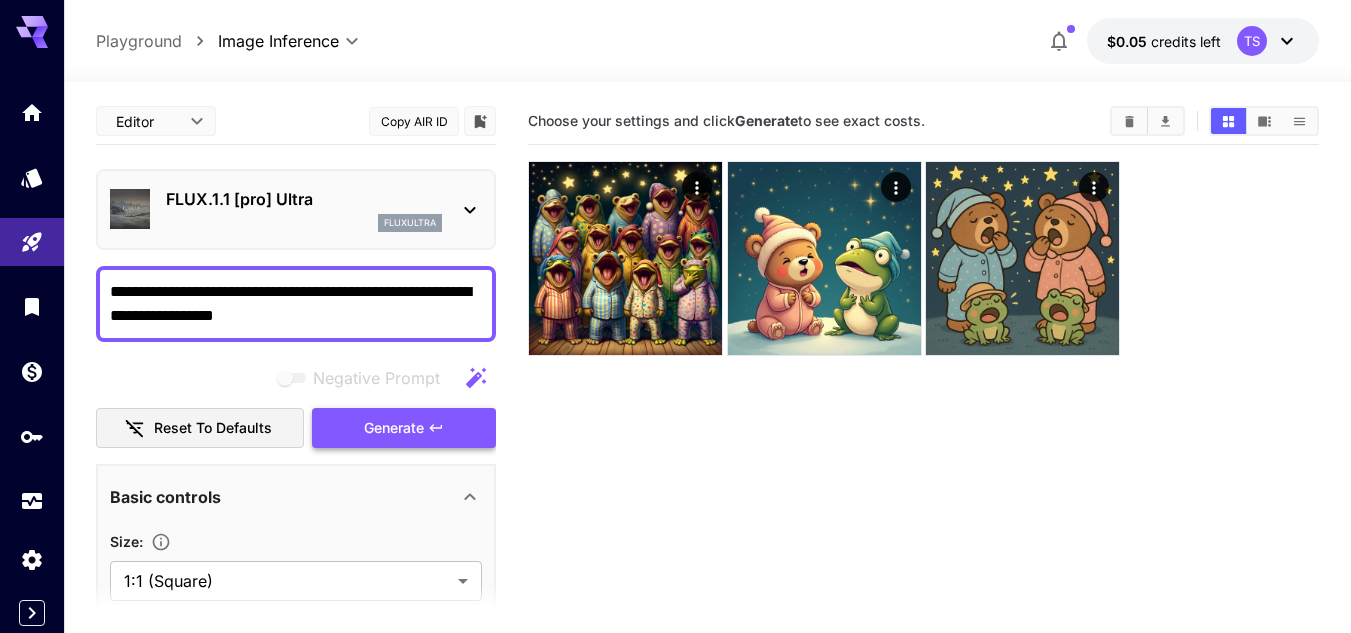 click on "Generate" at bounding box center (394, 428) 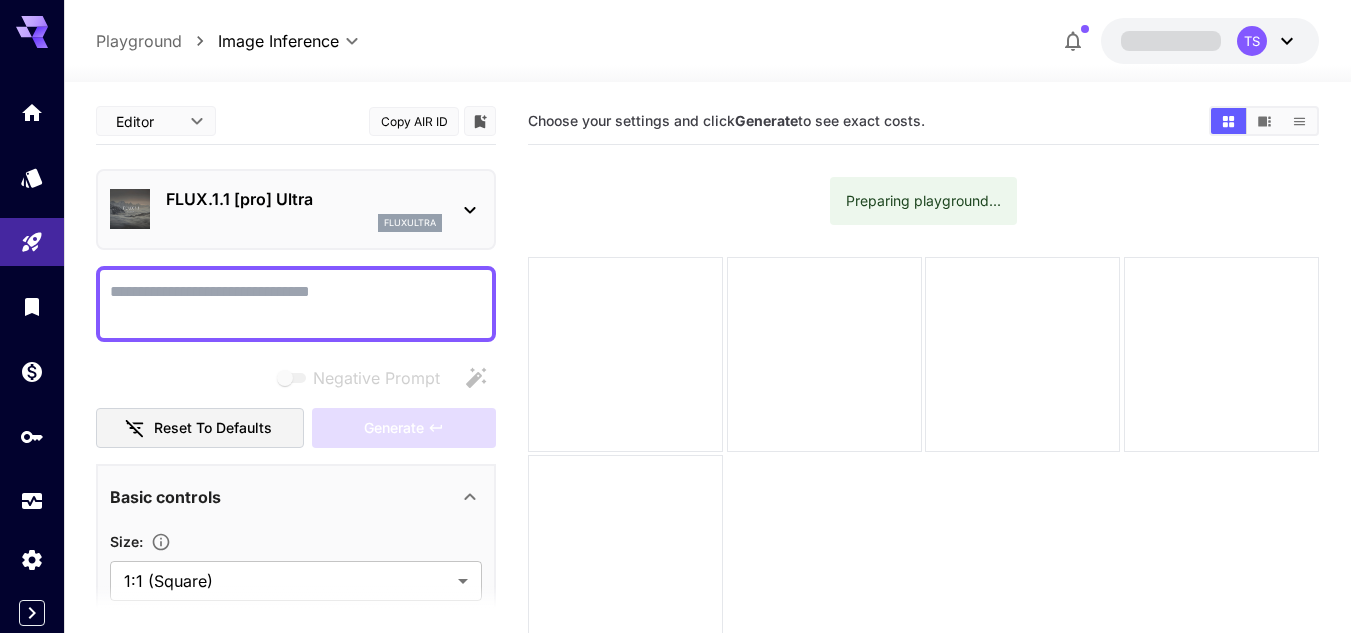 scroll, scrollTop: 0, scrollLeft: 0, axis: both 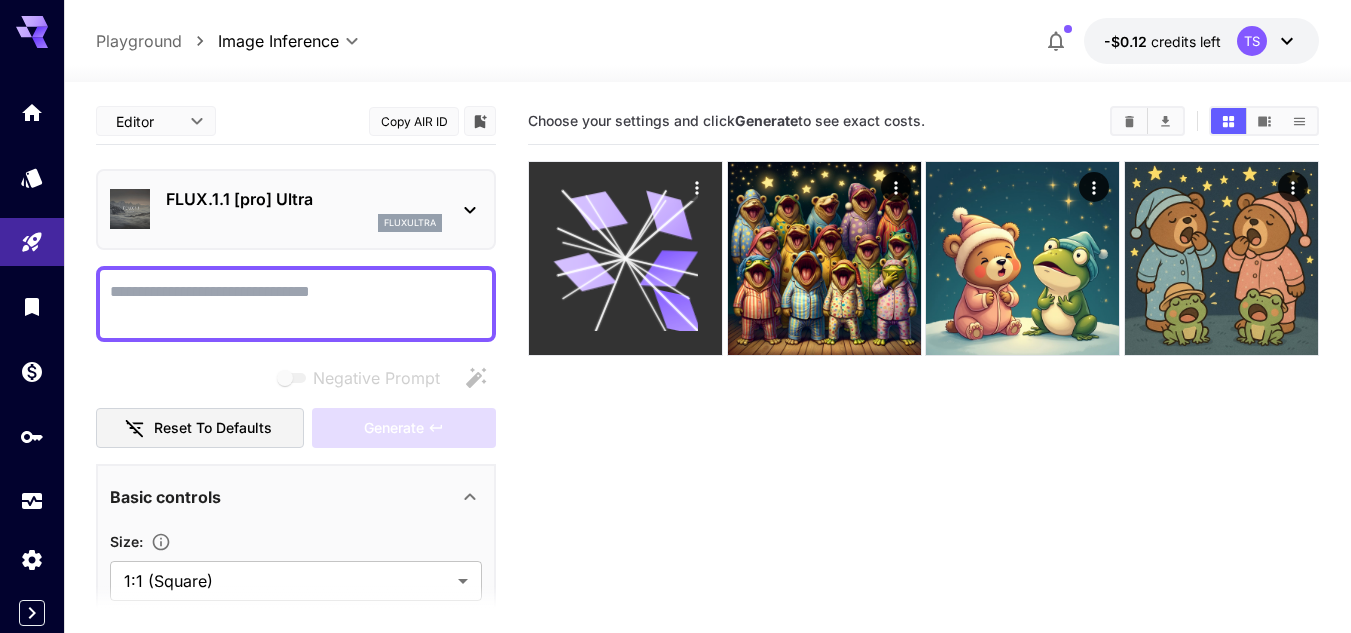 click 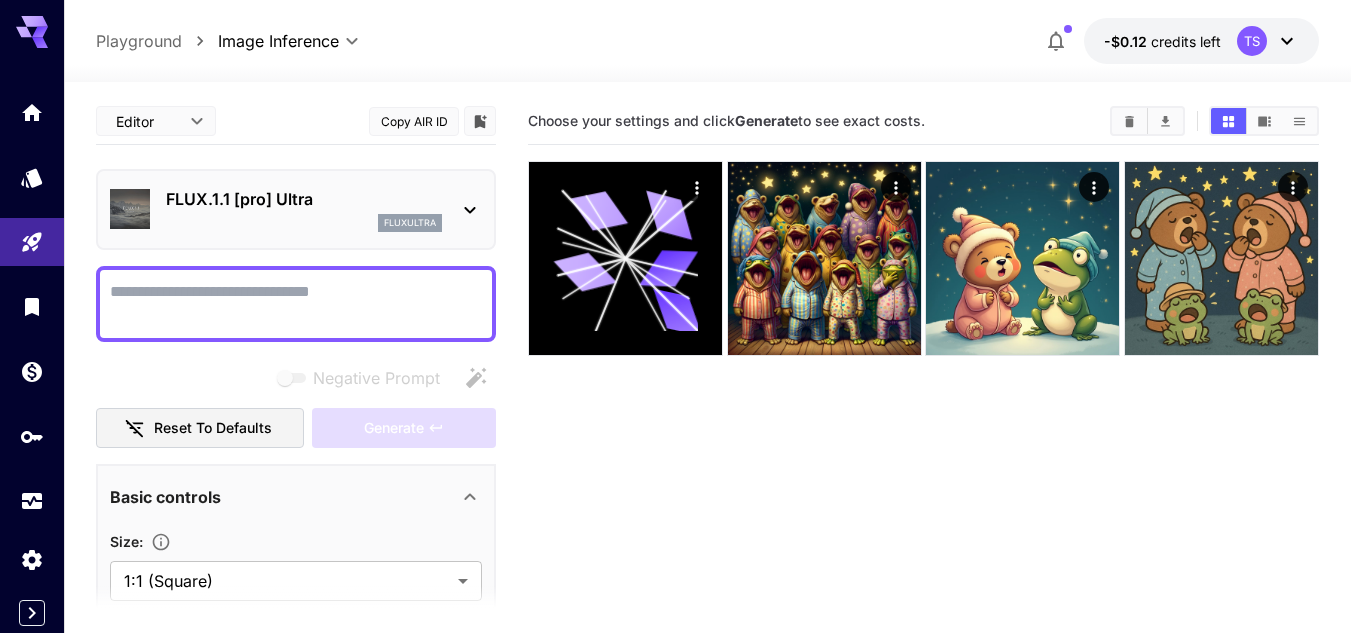 click on "Negative Prompt" at bounding box center [296, 304] 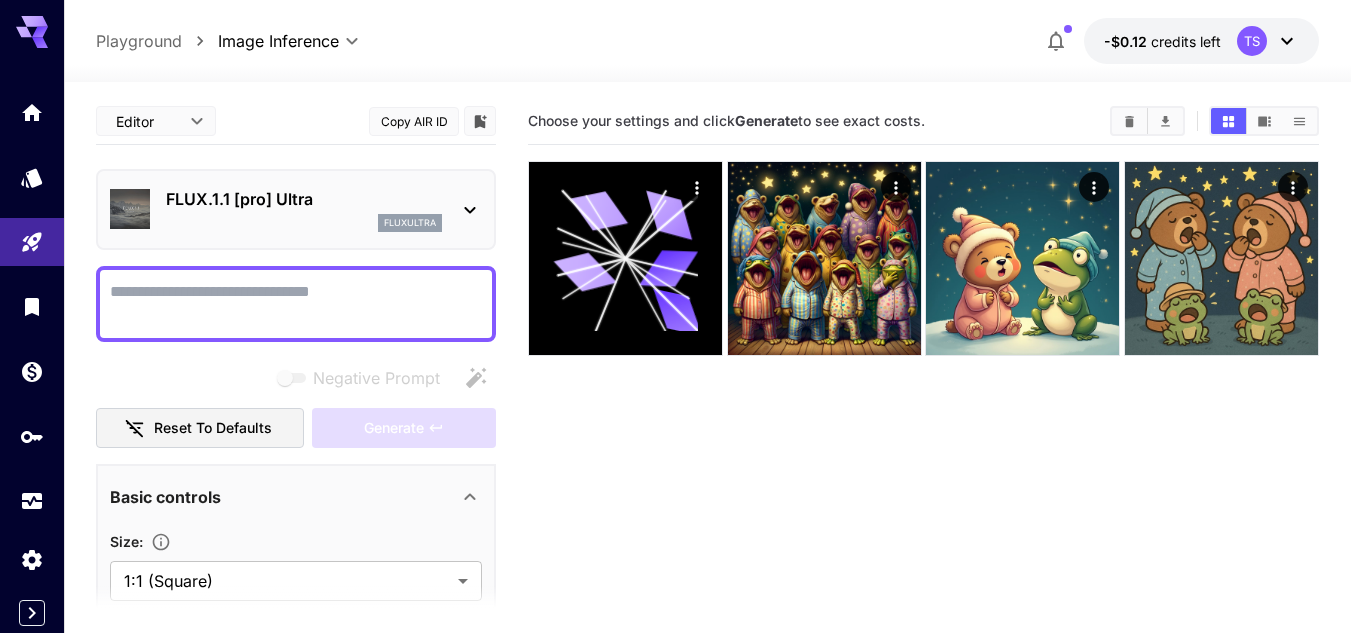 paste on "**********" 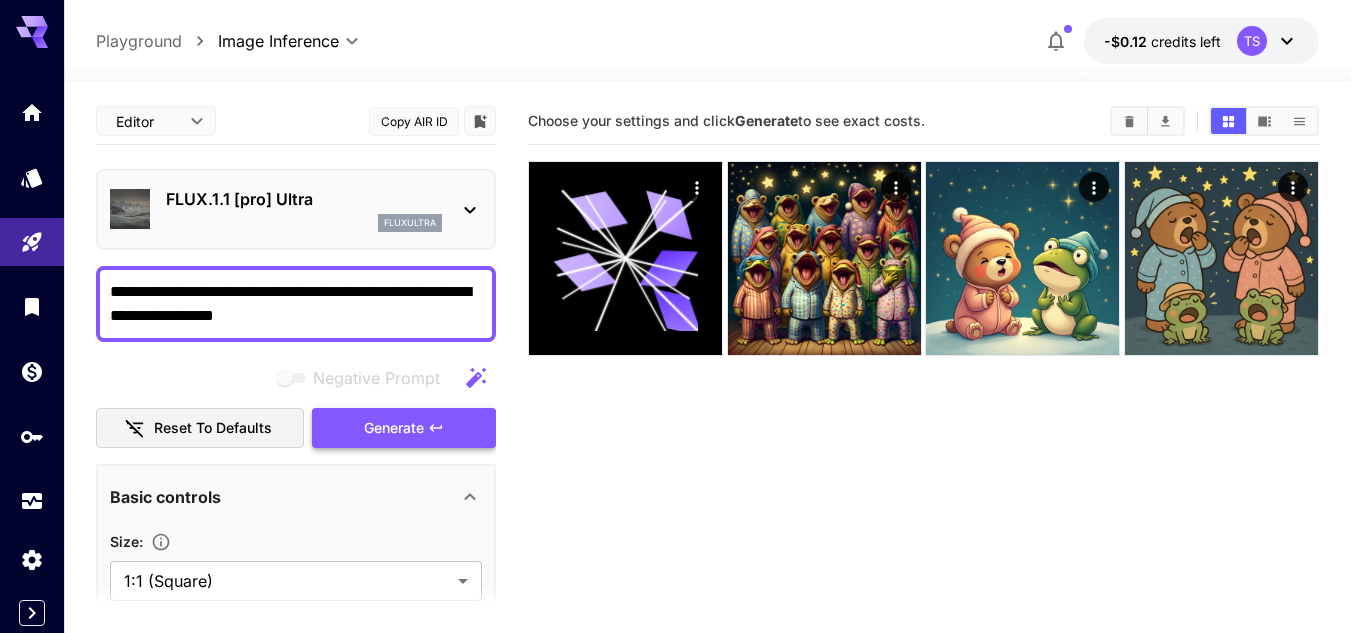 type on "**********" 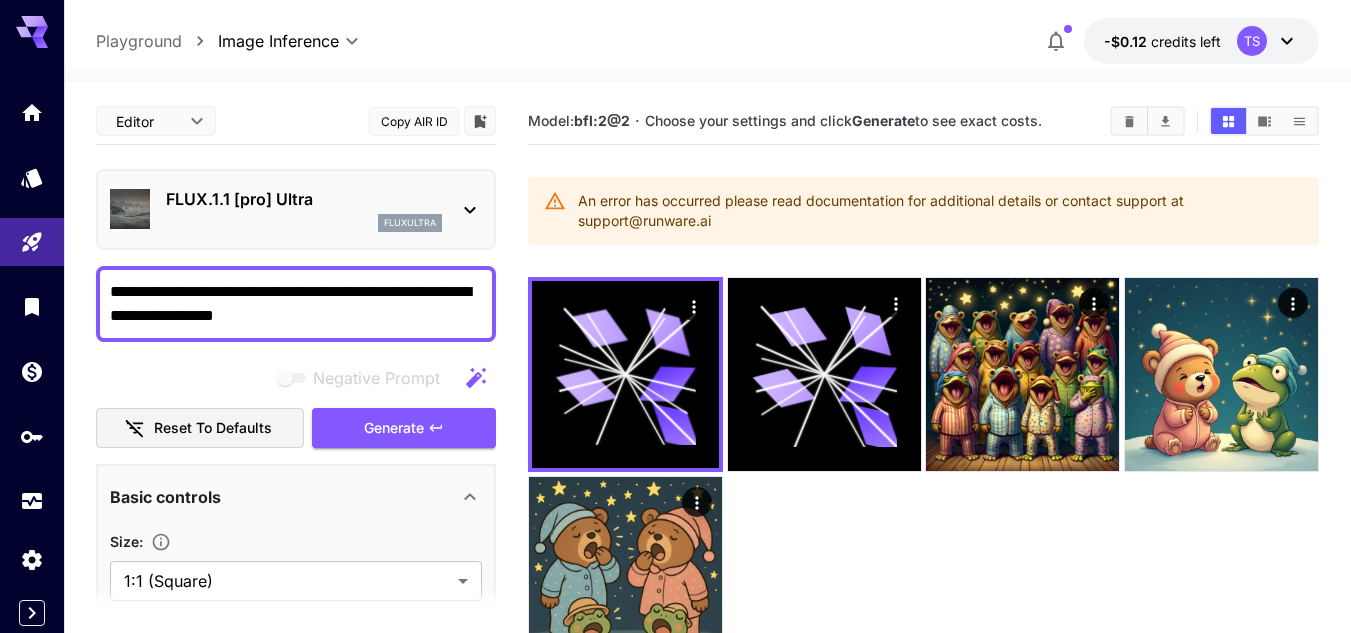 click on "**********" at bounding box center [296, 523] 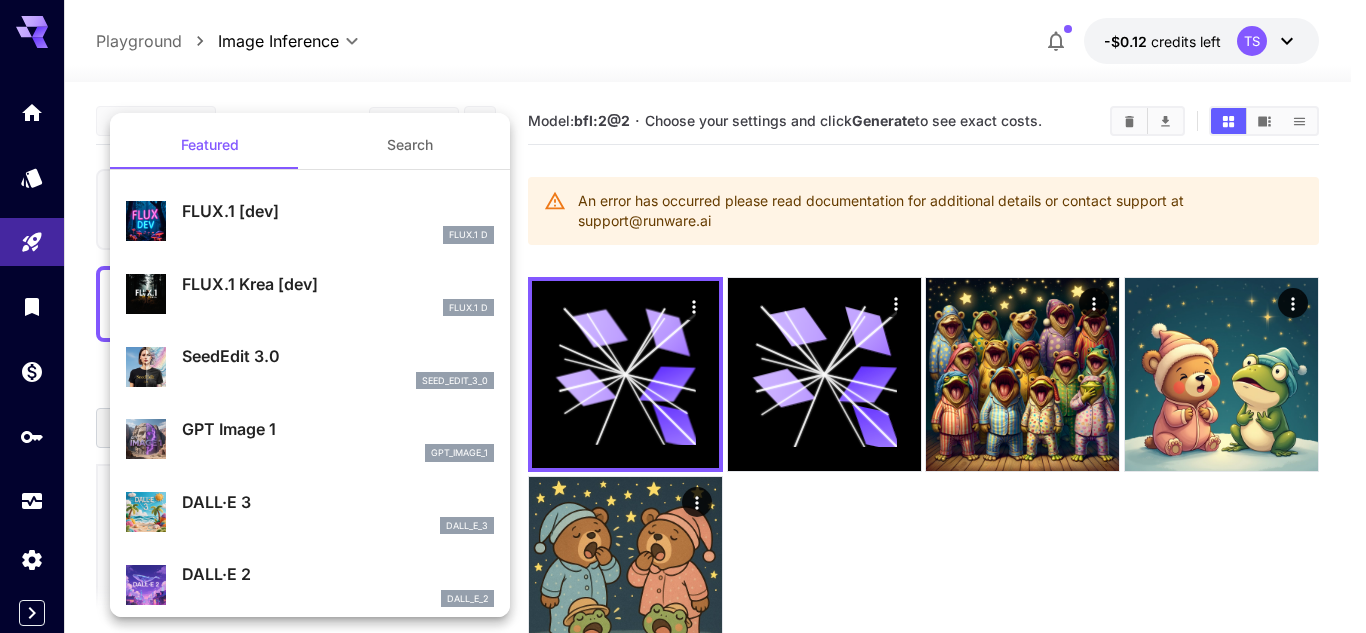 click on "FLUX.1 D" at bounding box center (338, 308) 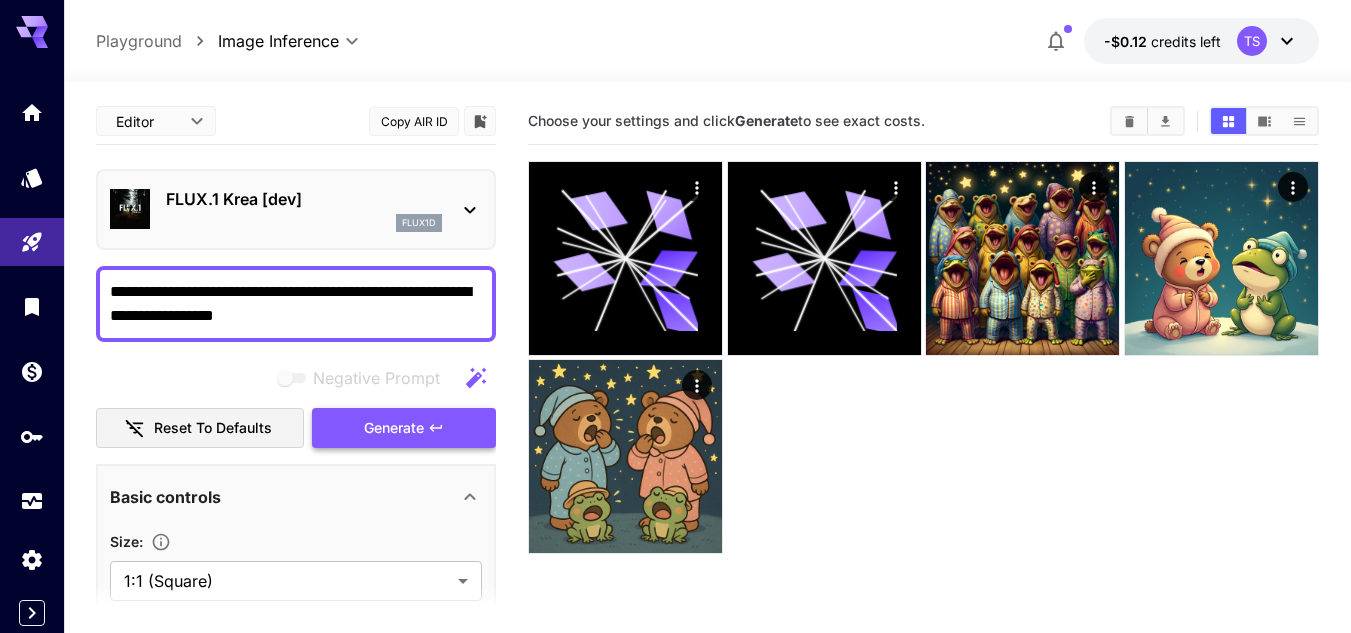 click on "Generate" at bounding box center [404, 428] 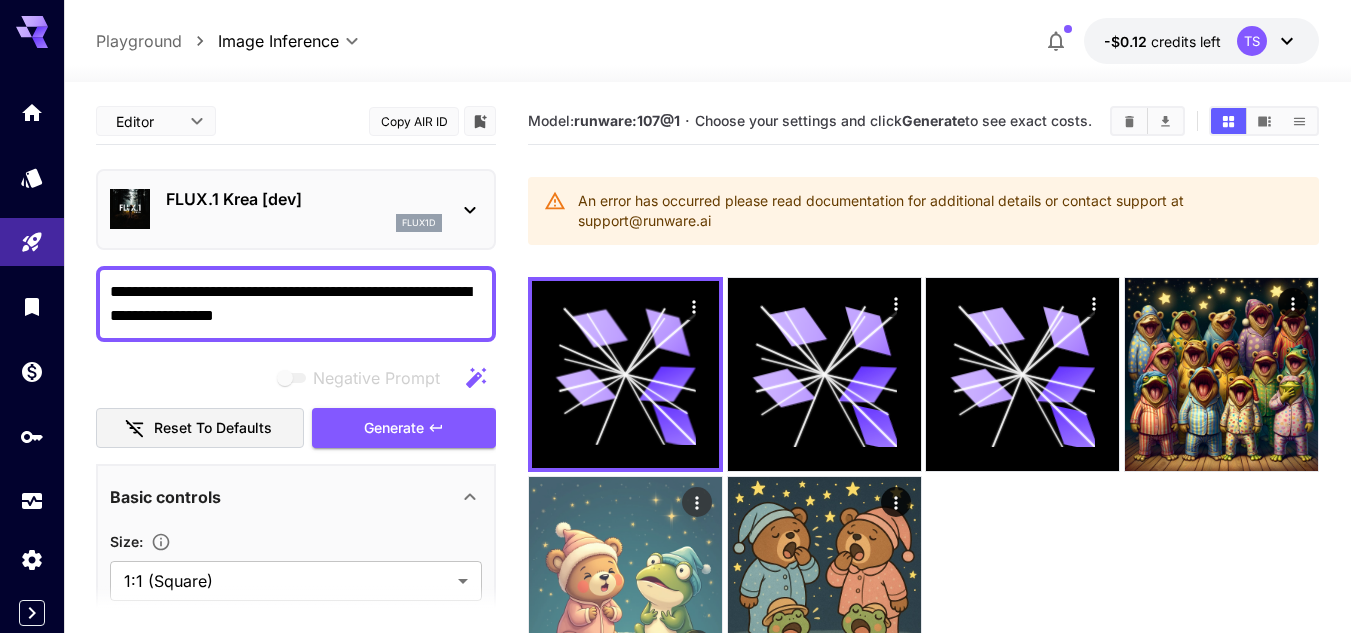 click at bounding box center [625, 573] 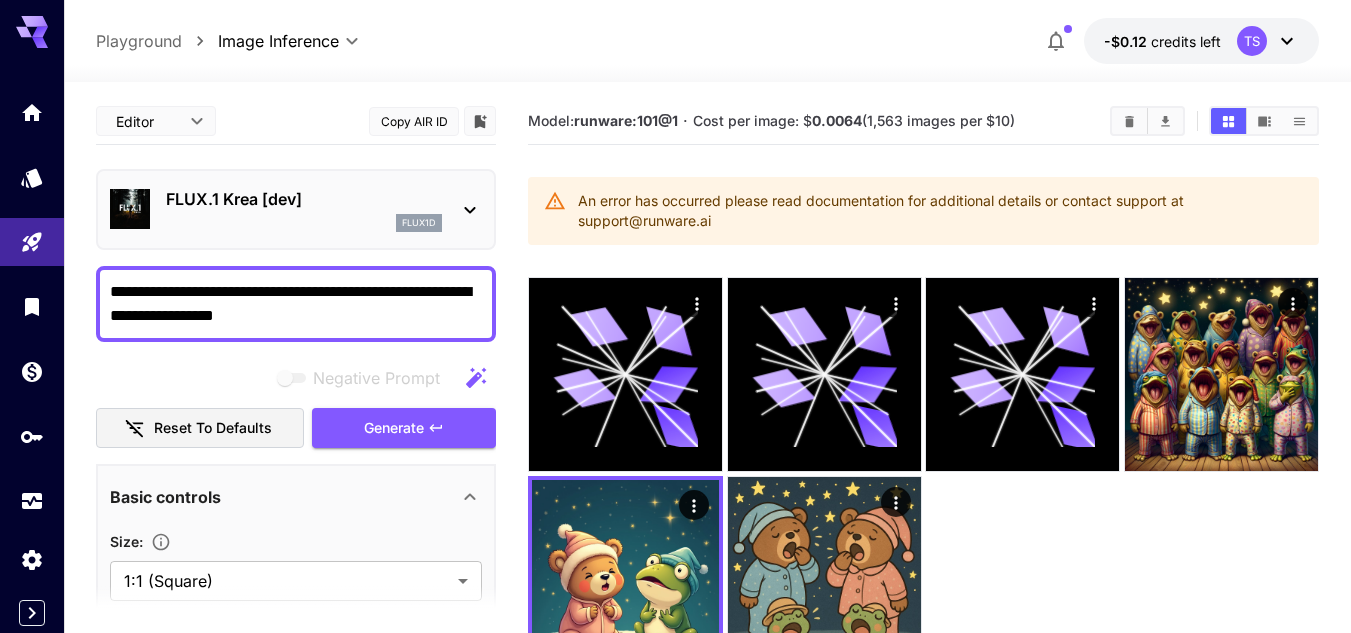 click on "FLUX.1 Krea [dev] flux1d" at bounding box center (296, 209) 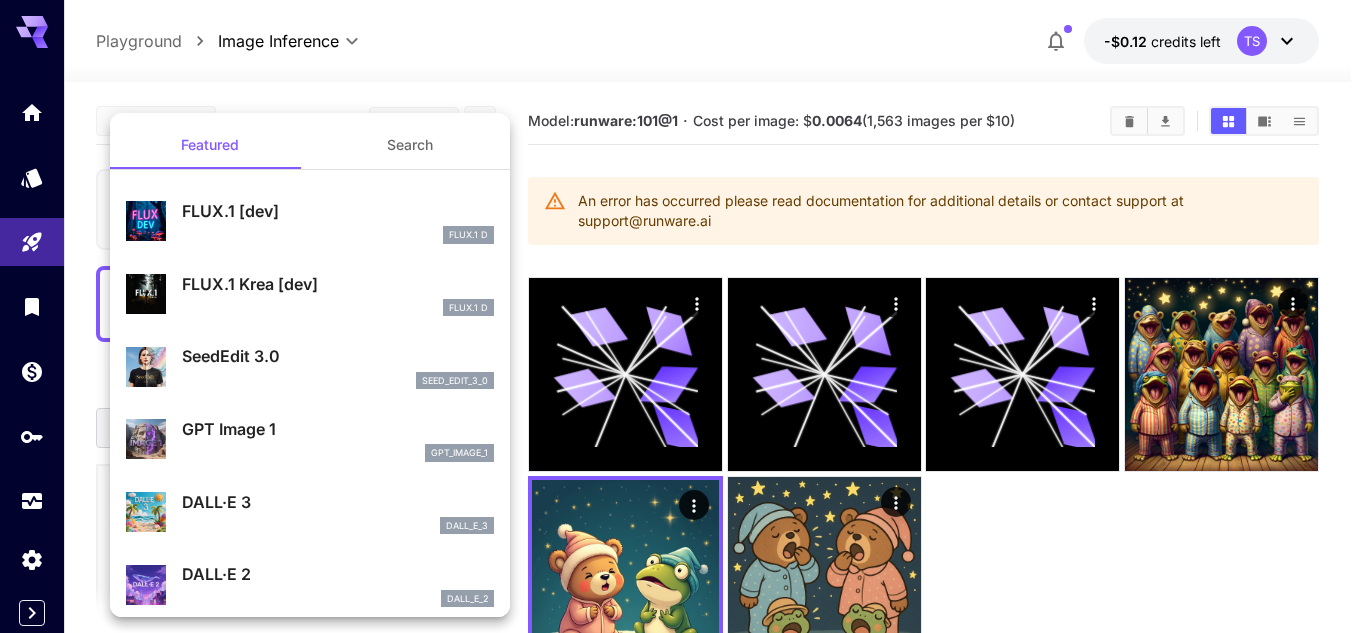 click on "FLUX.1 D" at bounding box center (338, 235) 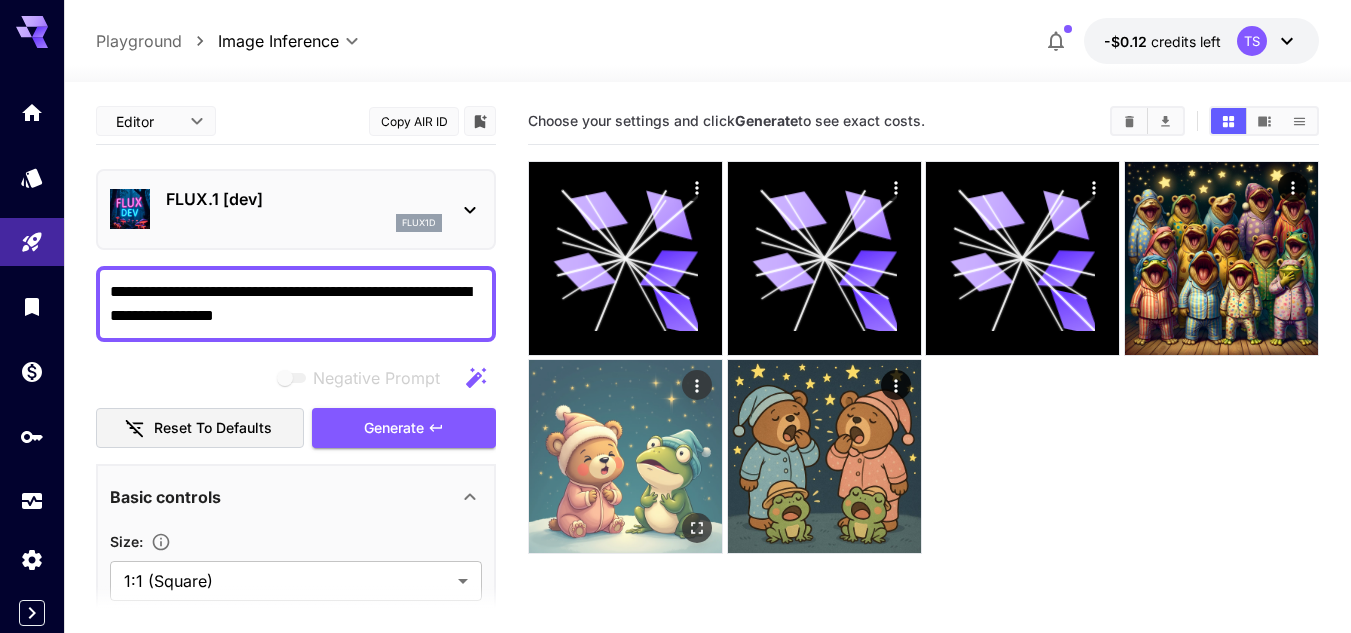 click at bounding box center [625, 456] 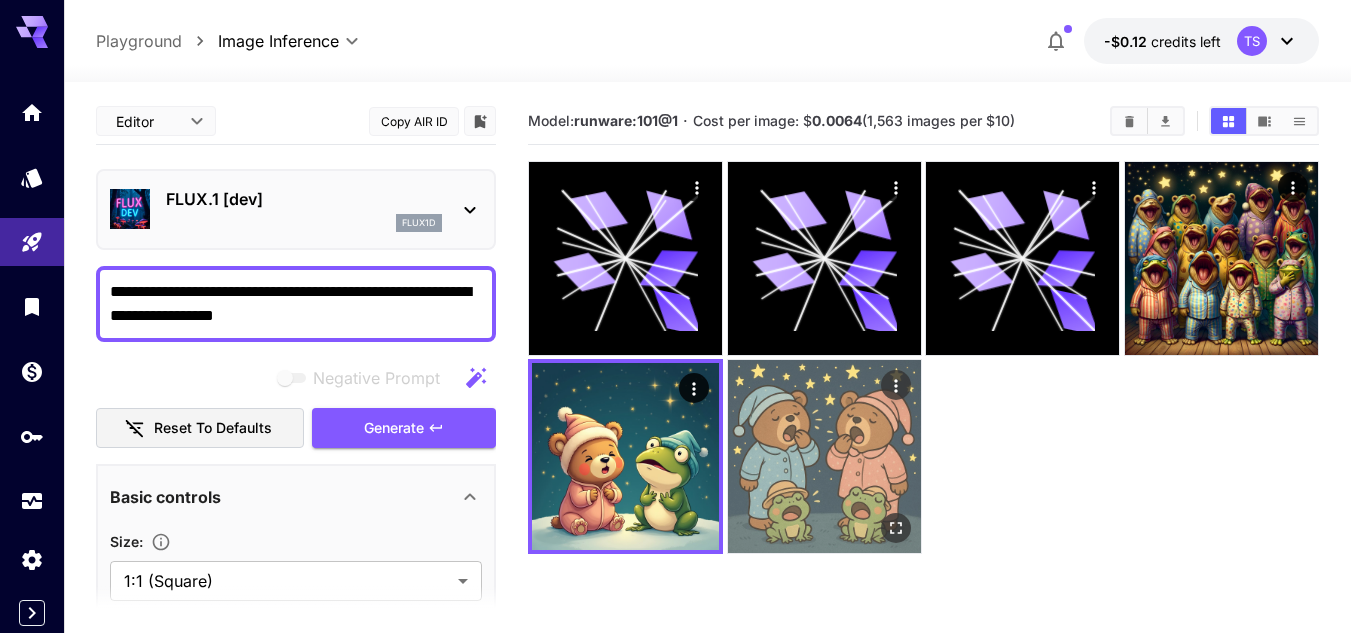 click at bounding box center [824, 456] 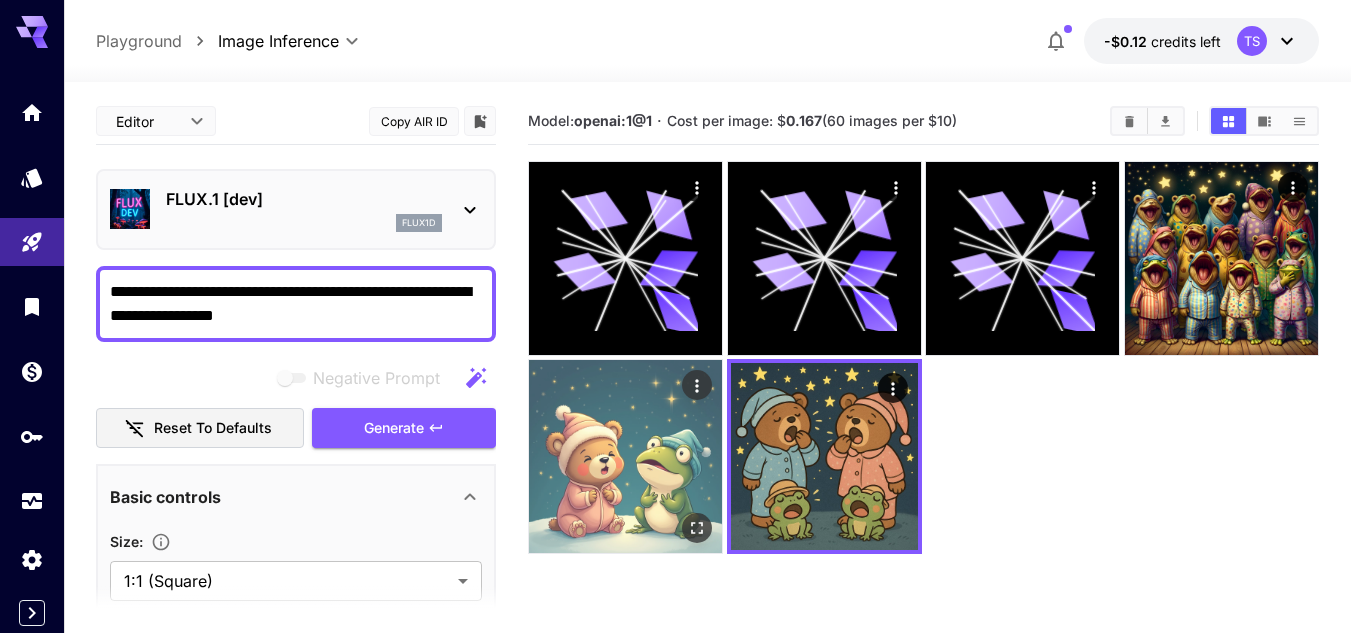 click at bounding box center [625, 456] 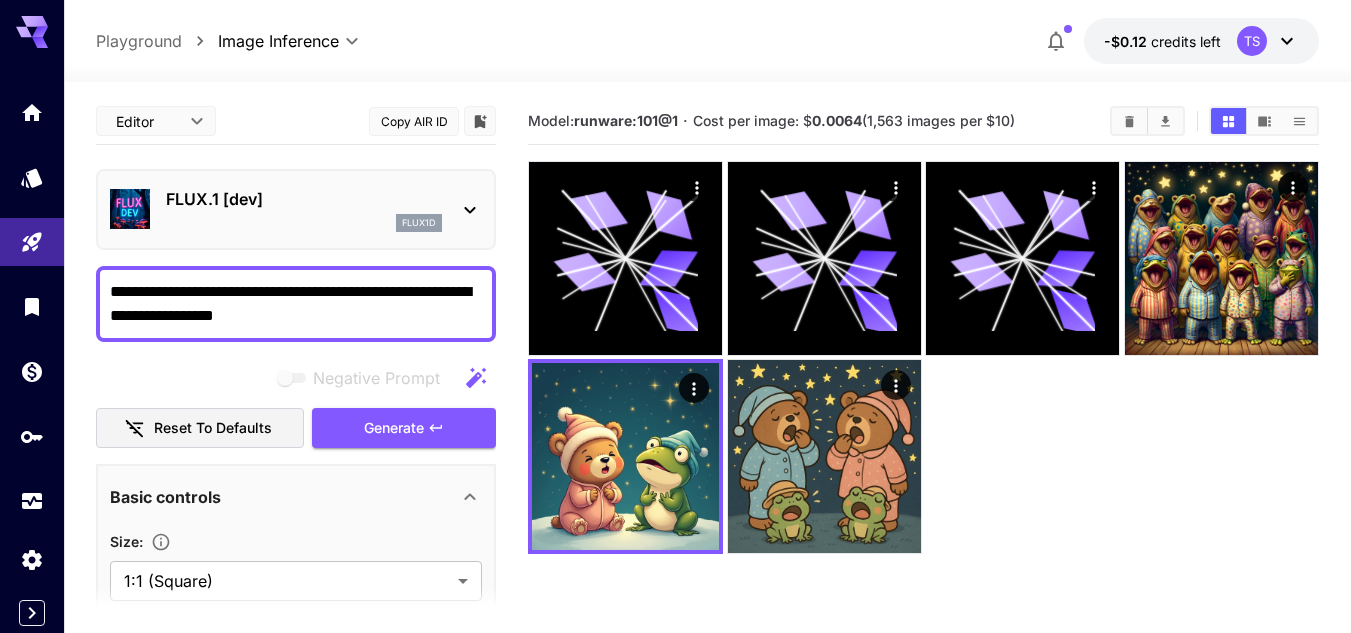 click on "Model:  runware:101@1 · Cost per image: $ 0.0064  (1,563 images per $10)" at bounding box center (923, 121) 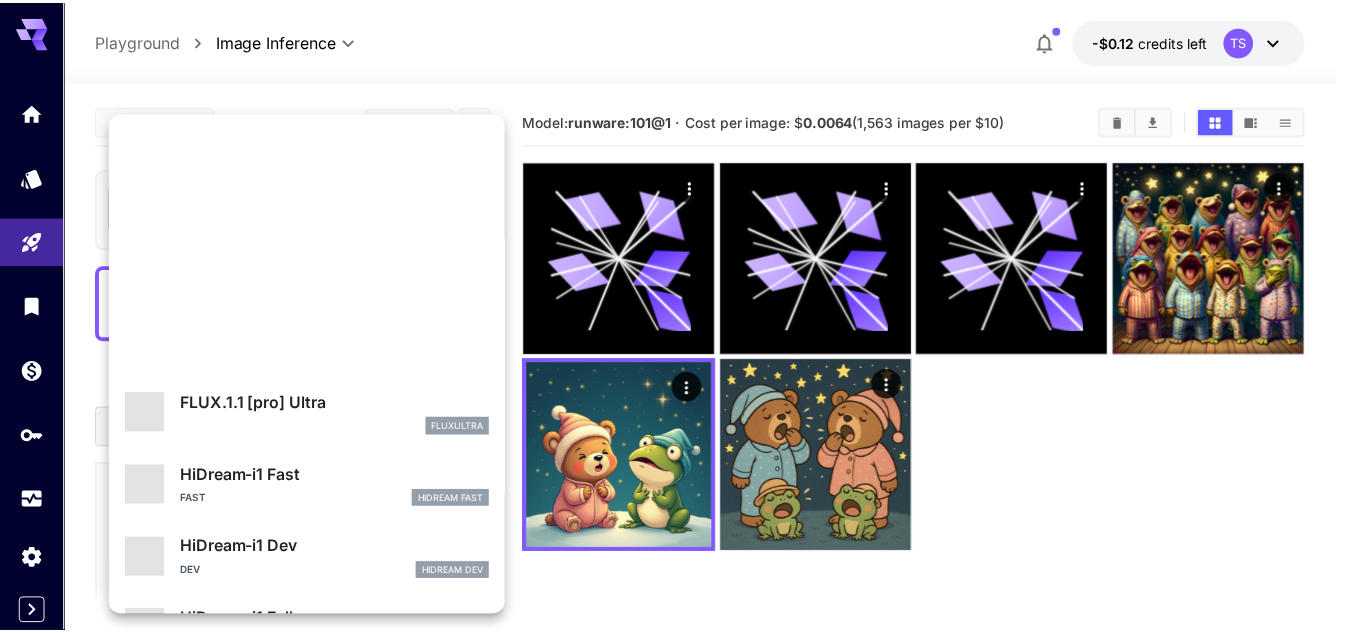 scroll, scrollTop: 1107, scrollLeft: 0, axis: vertical 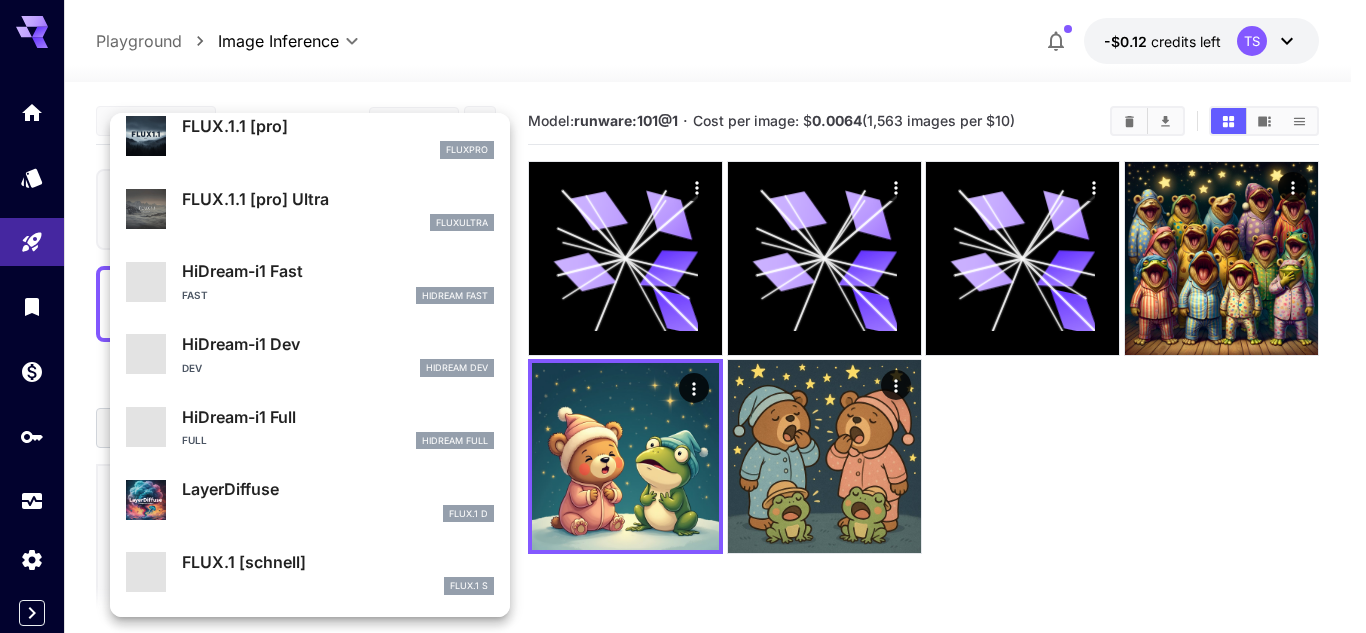 click at bounding box center (683, 316) 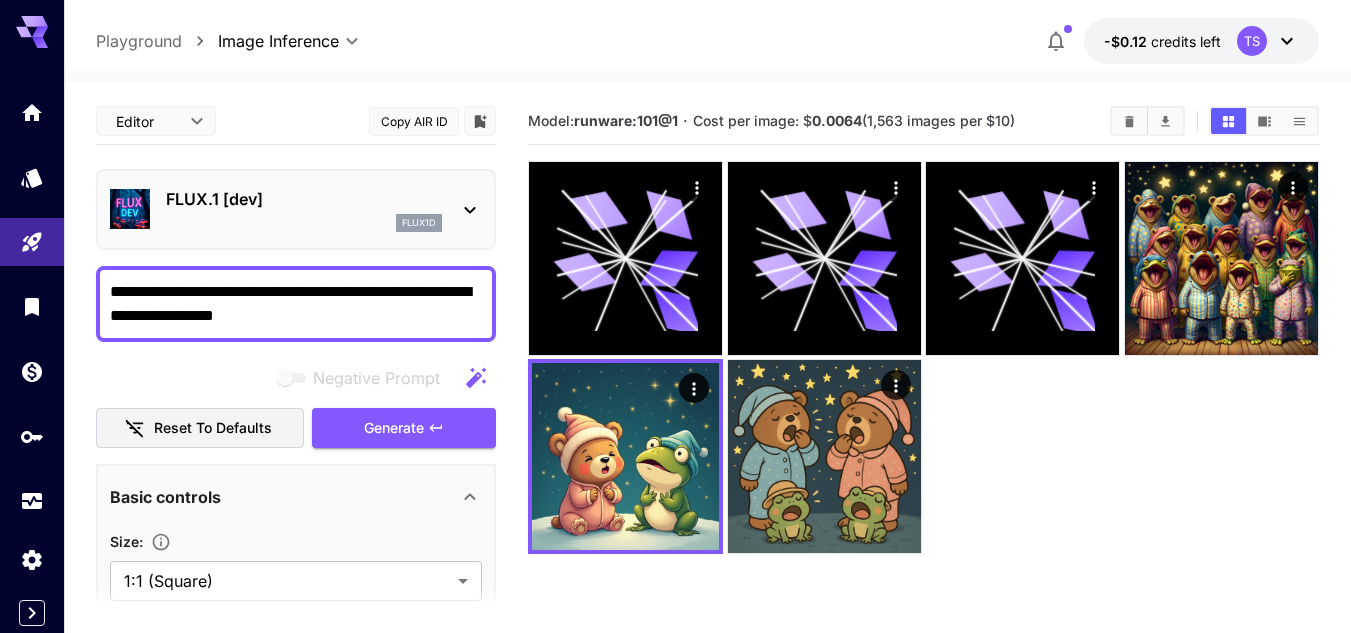 click 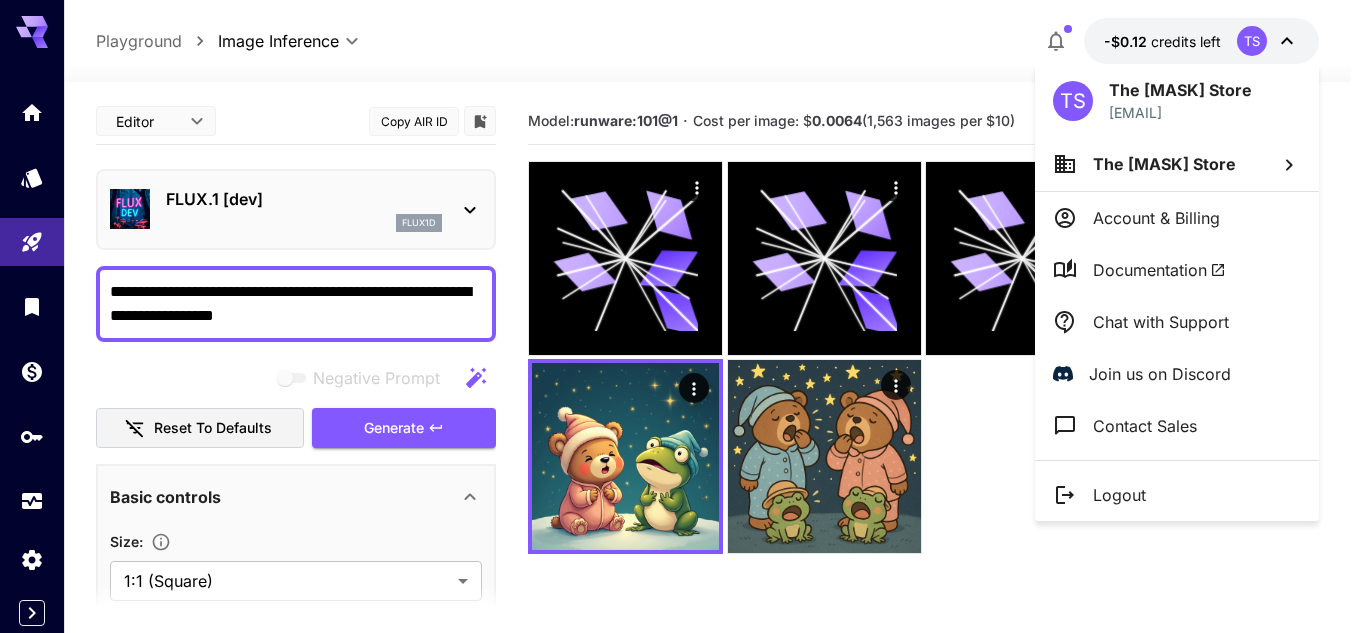 click at bounding box center (683, 316) 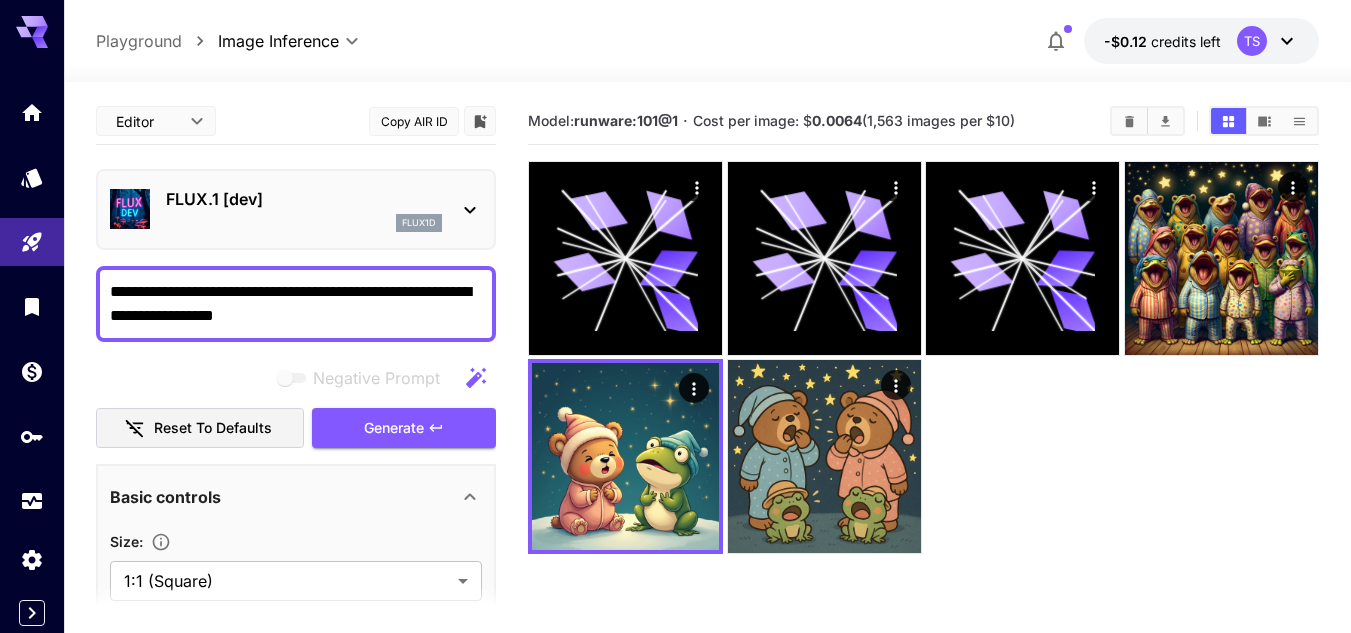 click on "Cost per image: $ 0.0064  (1,563 images per $10)" at bounding box center [854, 120] 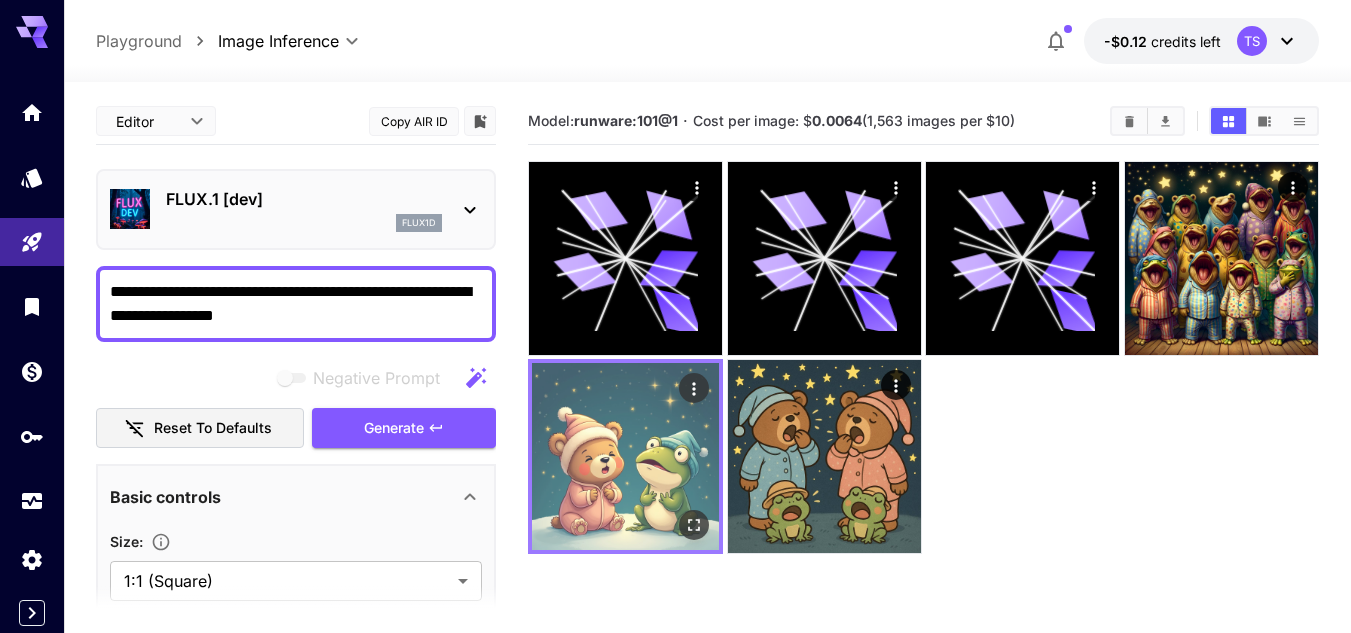 click at bounding box center [625, 456] 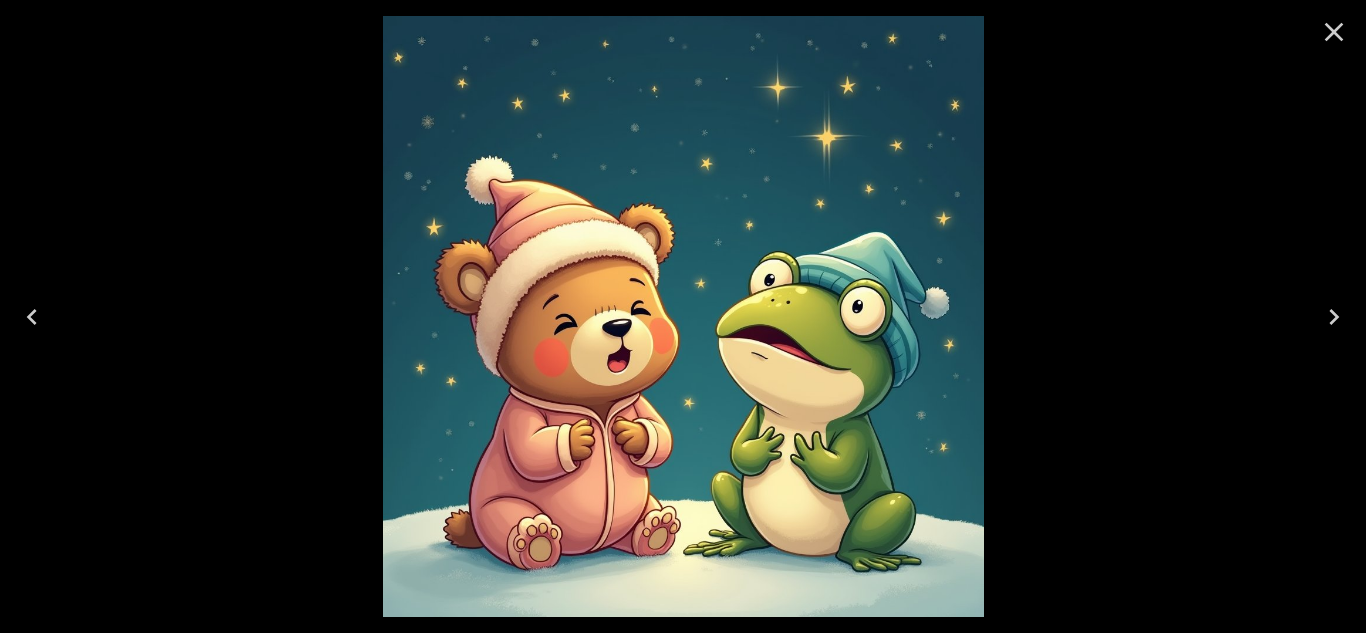 click 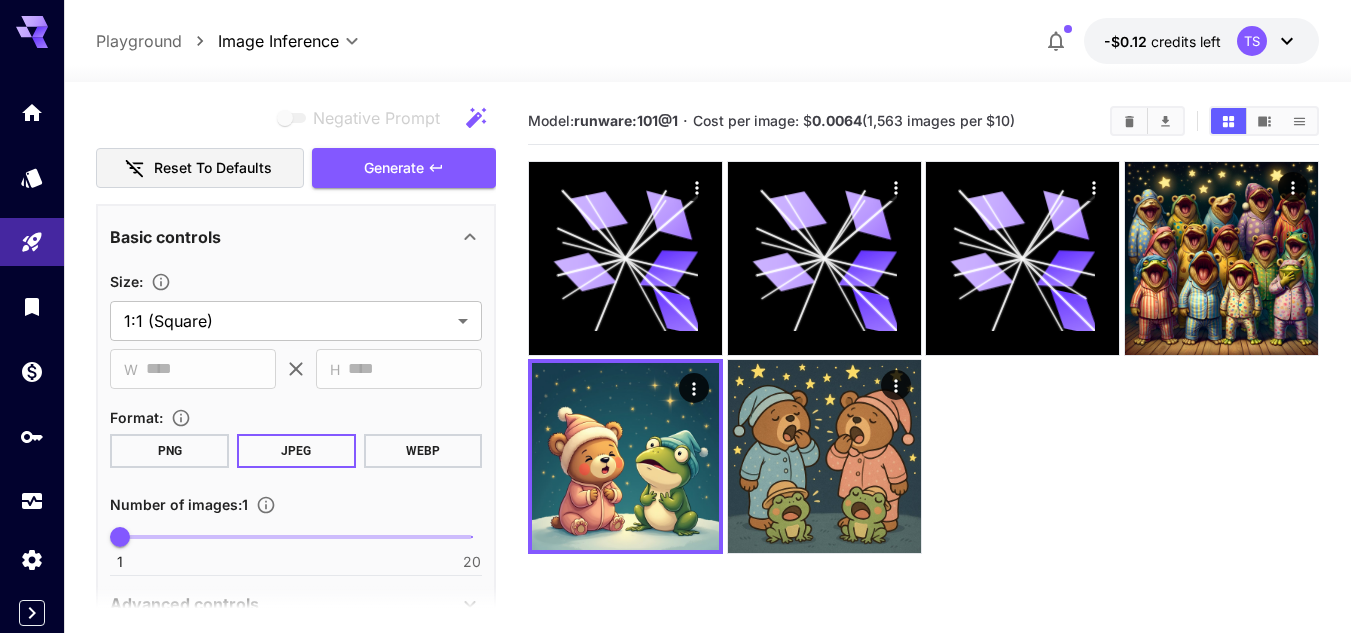 scroll, scrollTop: 265, scrollLeft: 0, axis: vertical 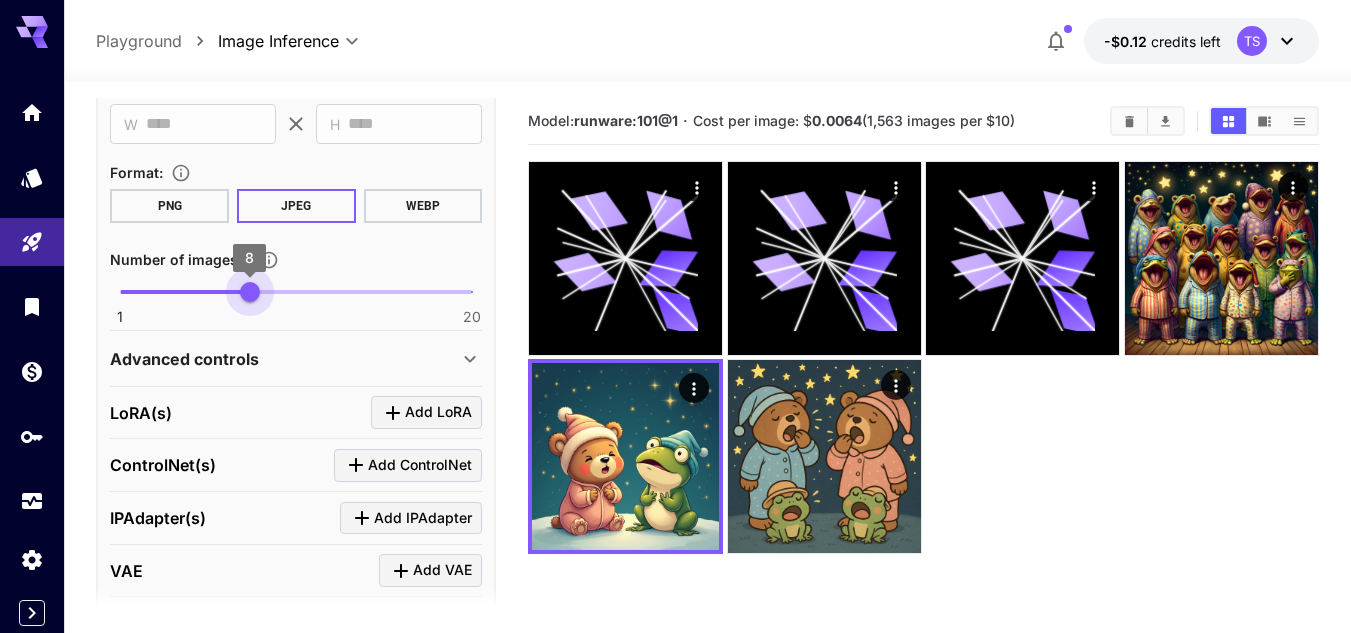 type on "*" 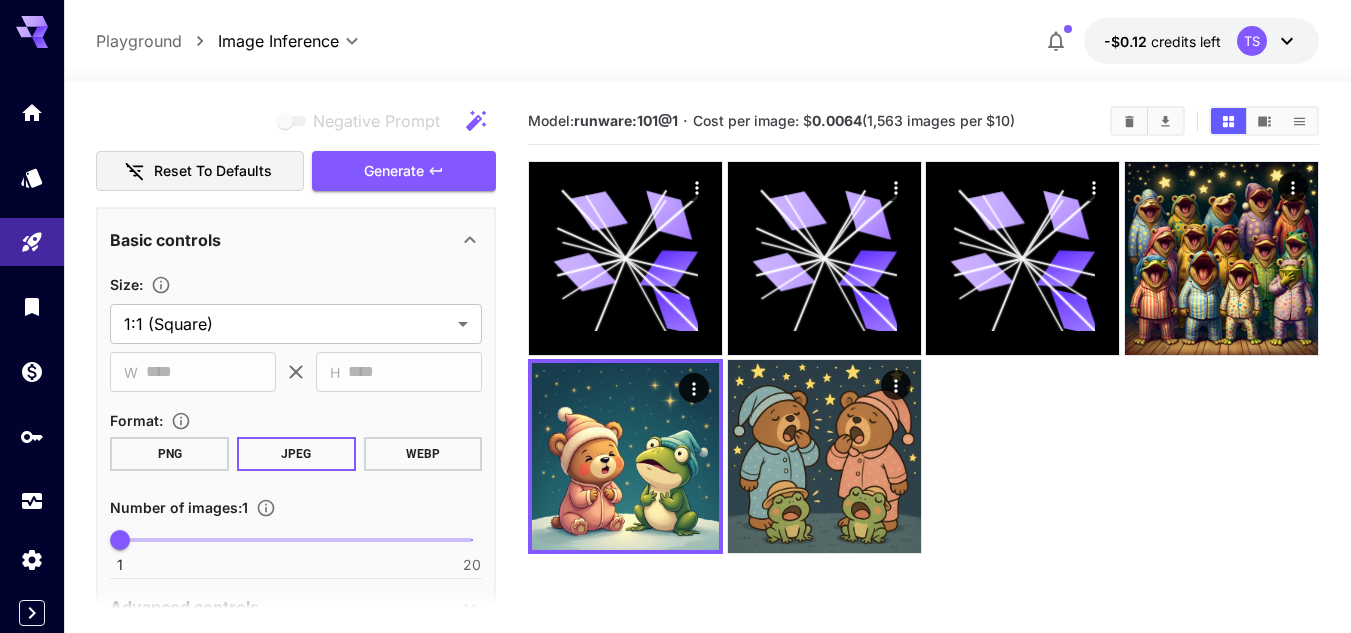 scroll, scrollTop: 0, scrollLeft: 0, axis: both 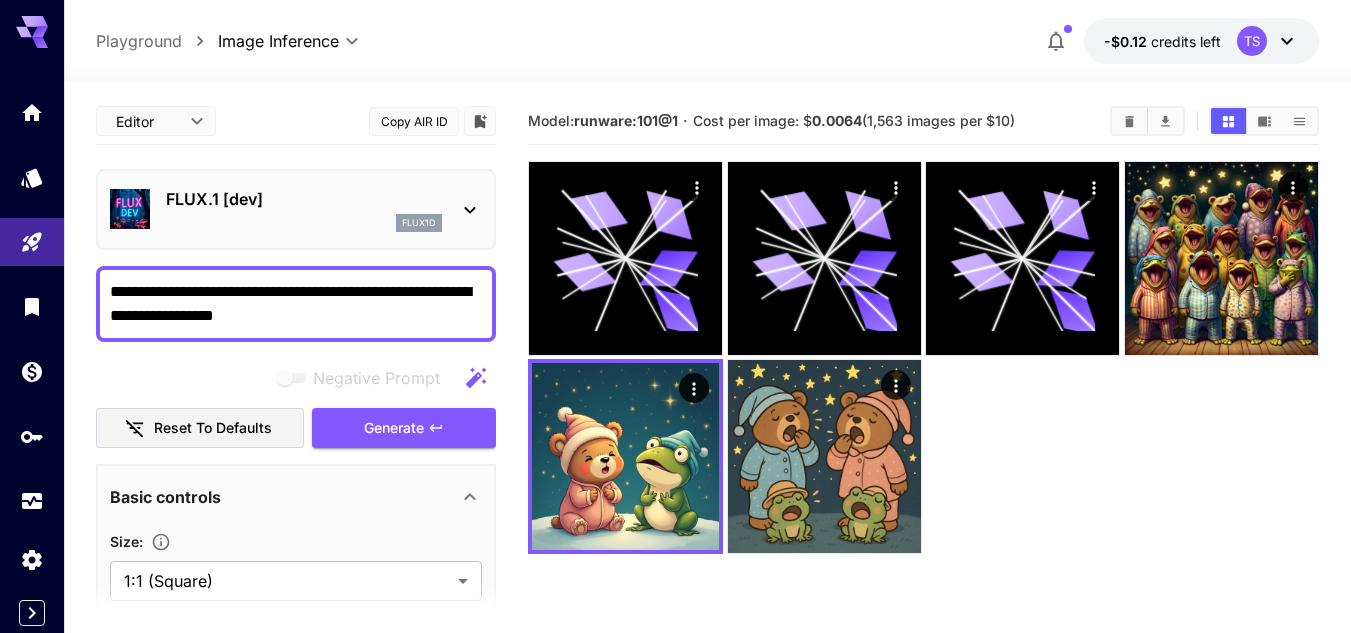 click 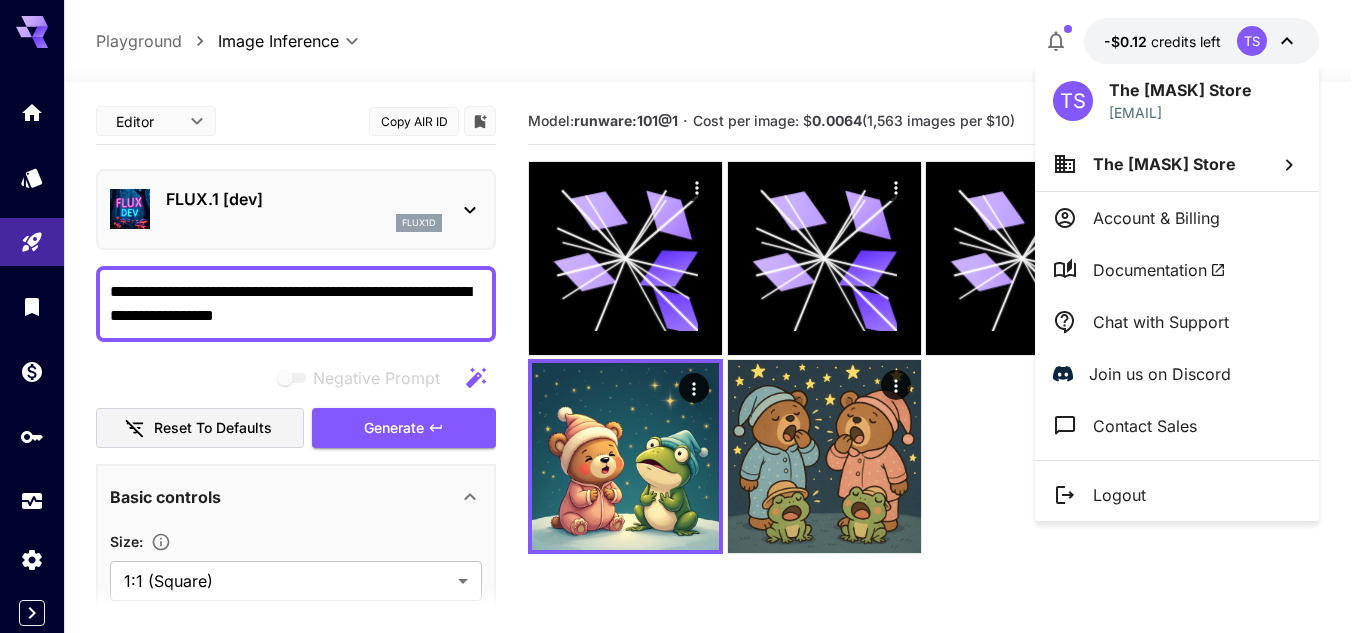 click on "Account & Billing" at bounding box center [1177, 218] 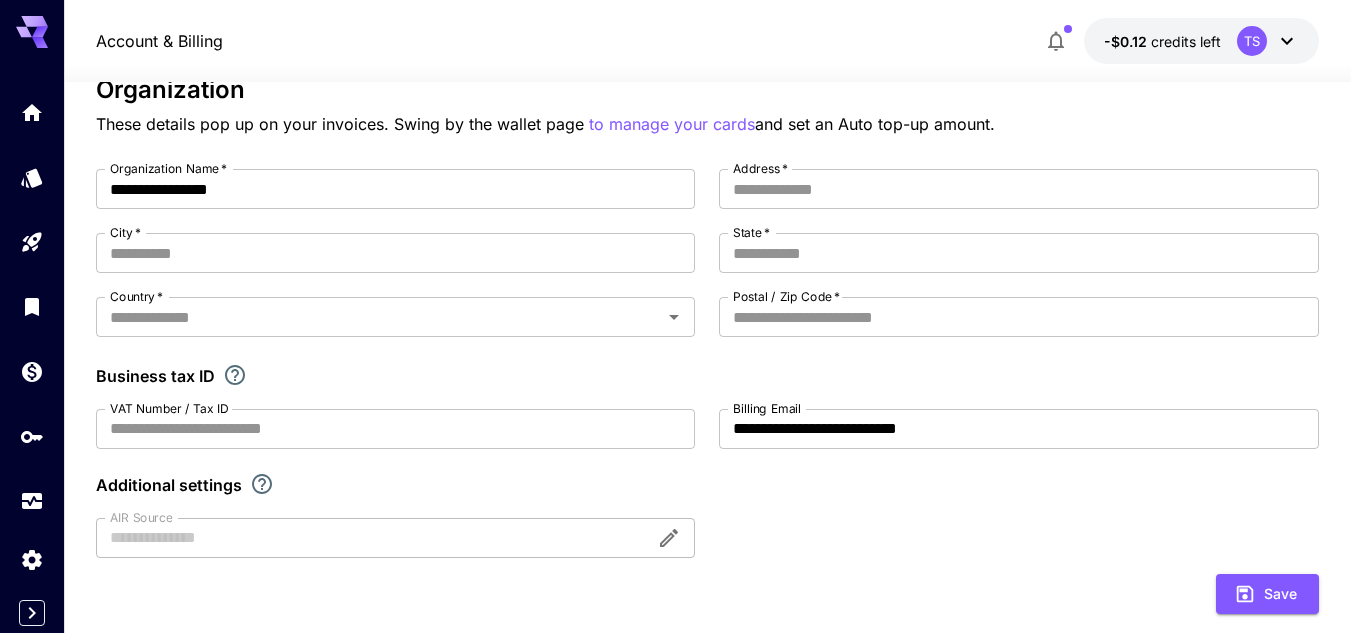 scroll, scrollTop: 128, scrollLeft: 0, axis: vertical 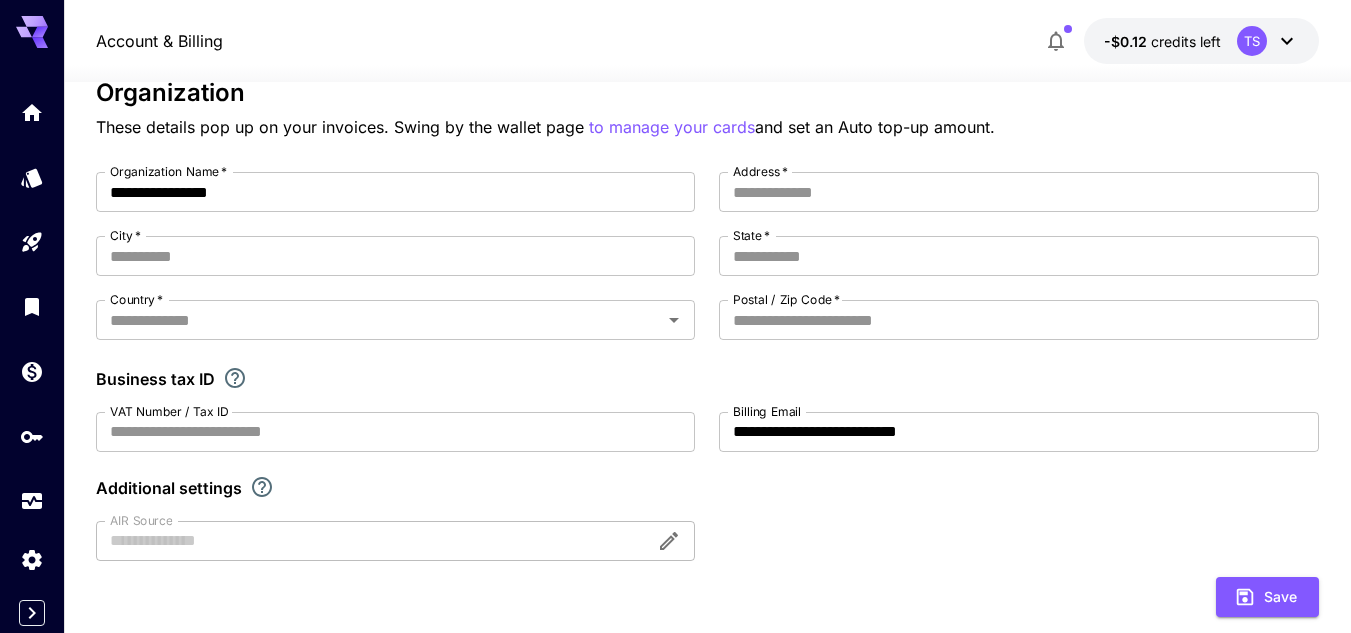 click 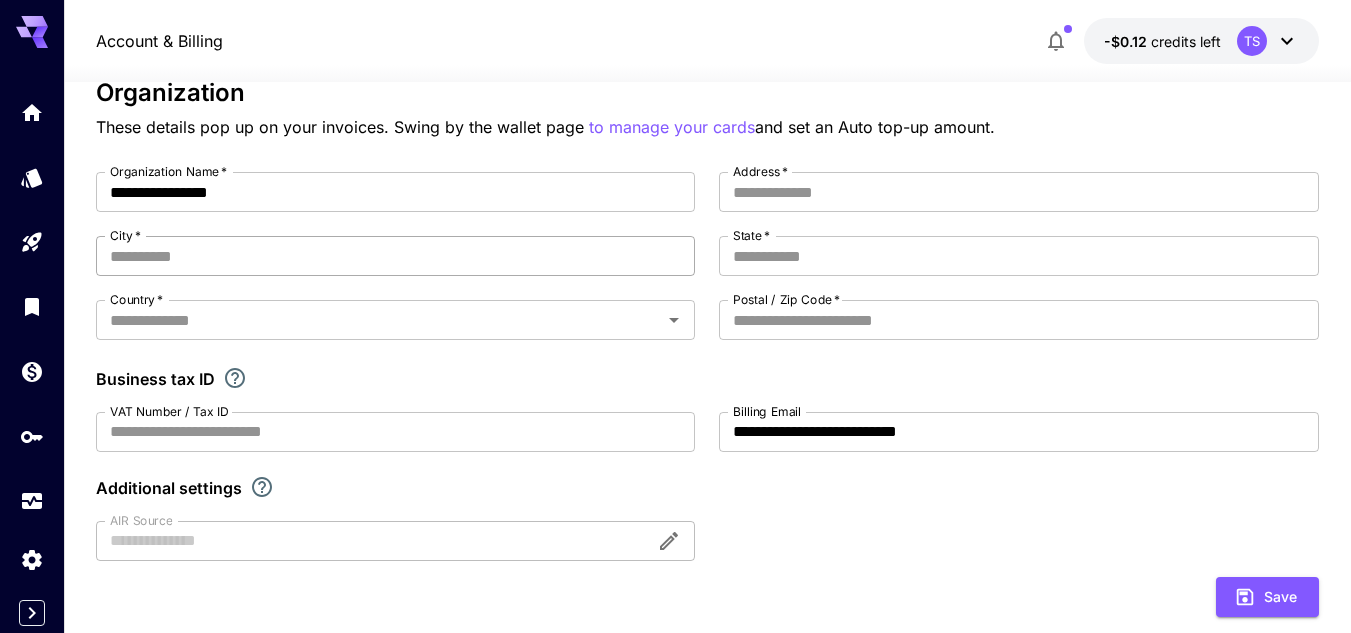 click on "City   *" at bounding box center (395, 256) 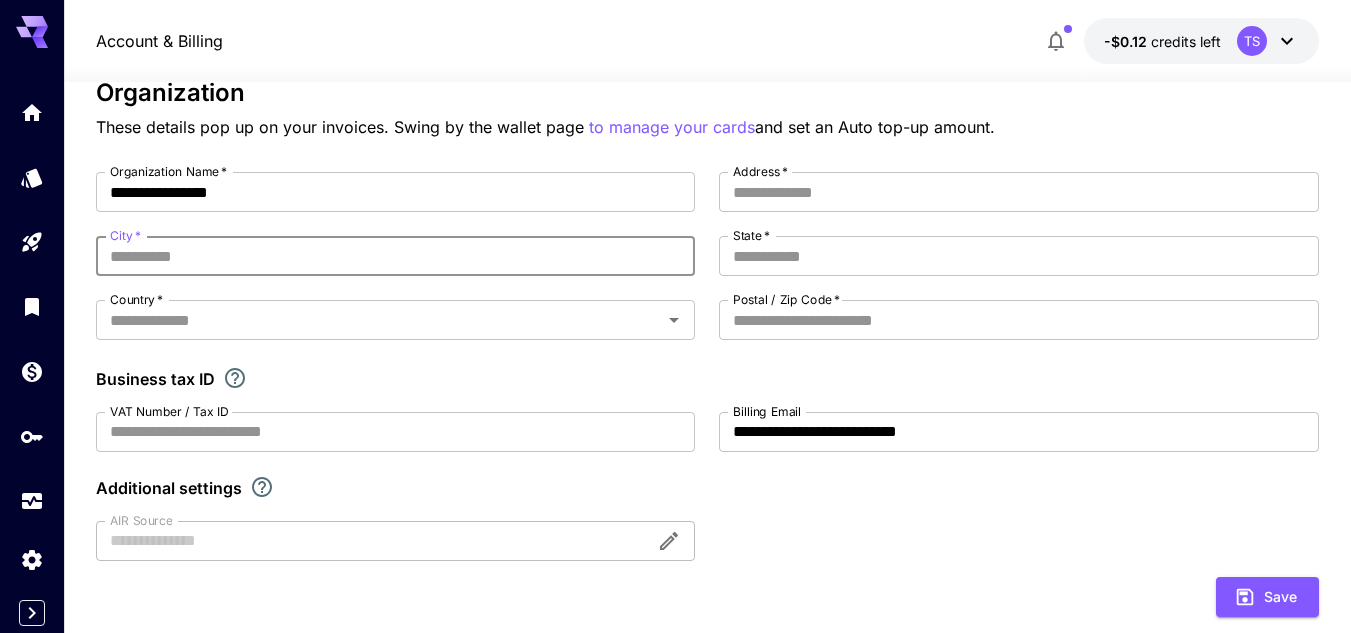 click on "City   *" at bounding box center (395, 256) 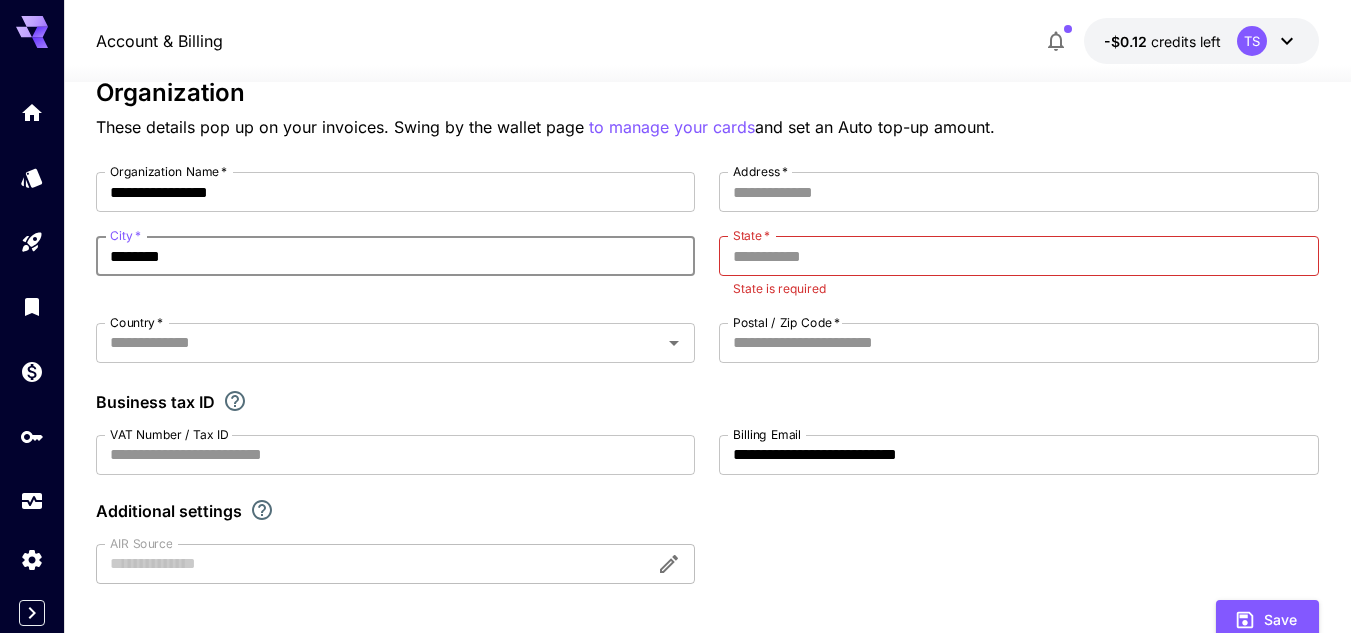click on "********" at bounding box center [395, 256] 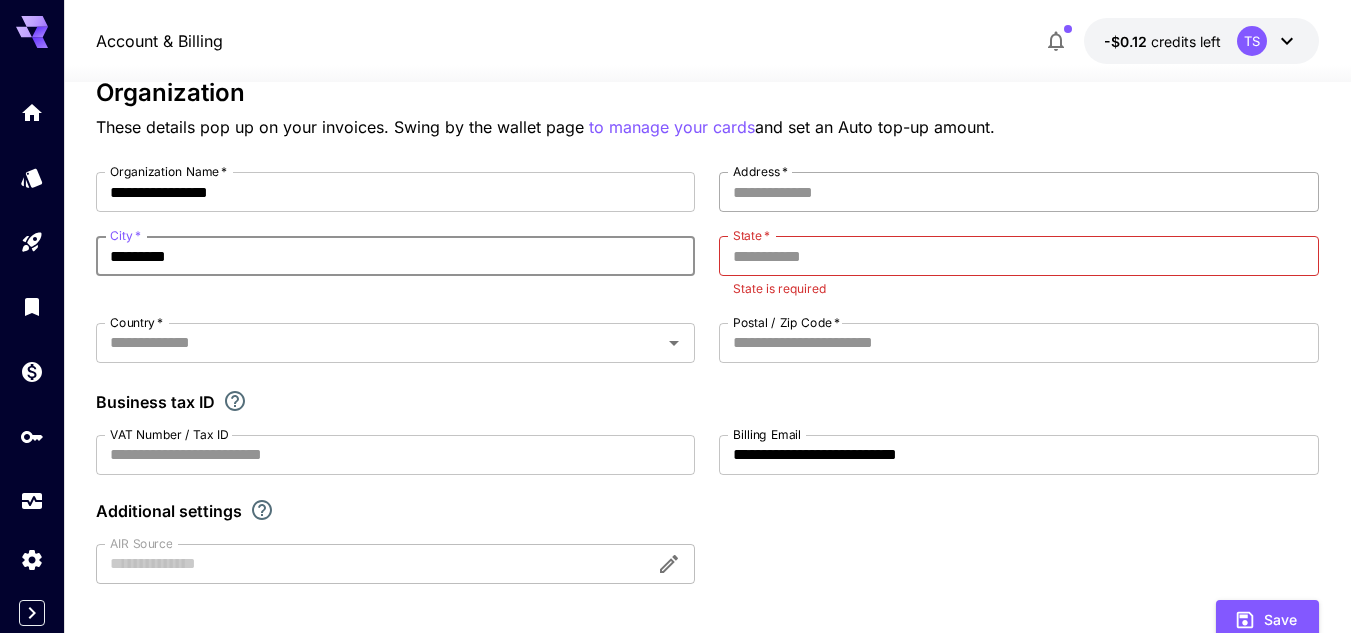 click on "Address   *" at bounding box center [1018, 192] 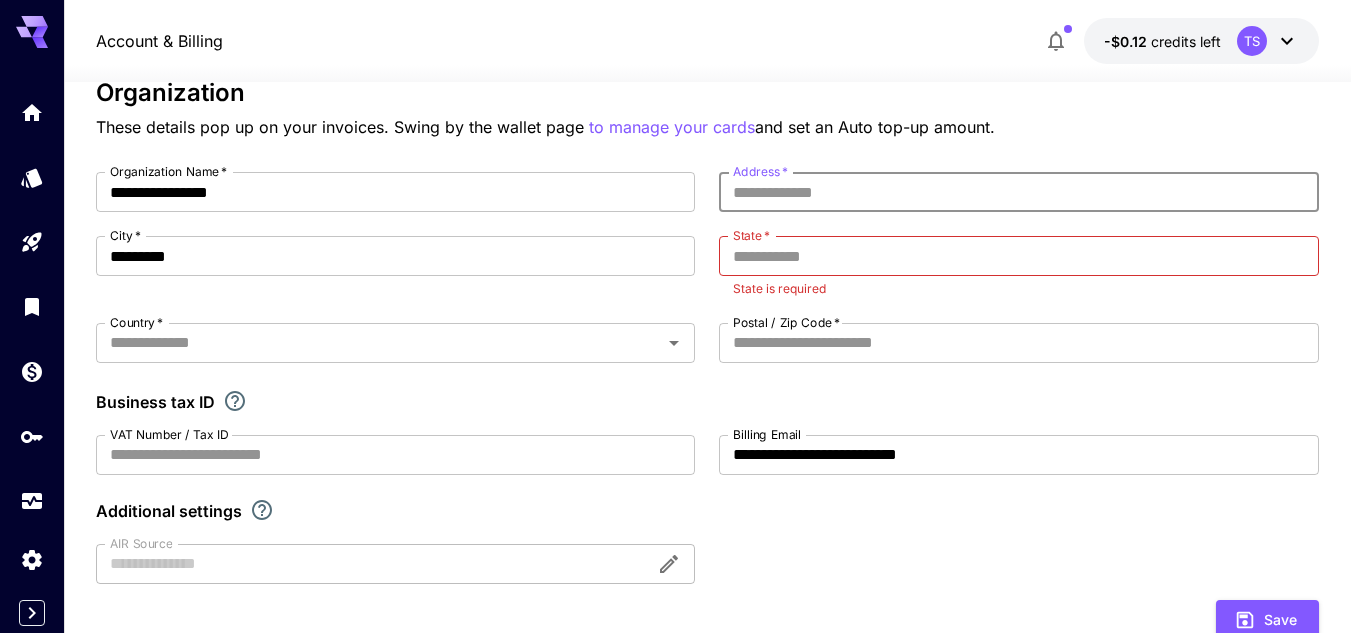 click on "Address   *" at bounding box center [1018, 192] 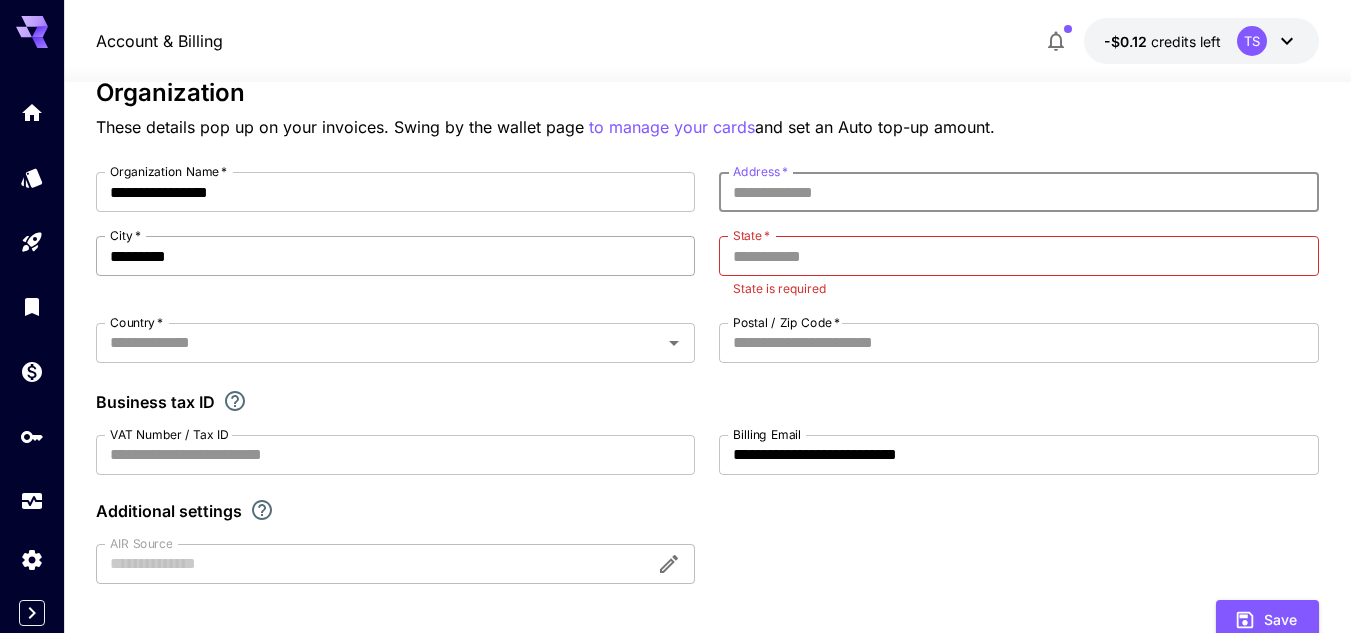 click on "**********" at bounding box center (707, 378) 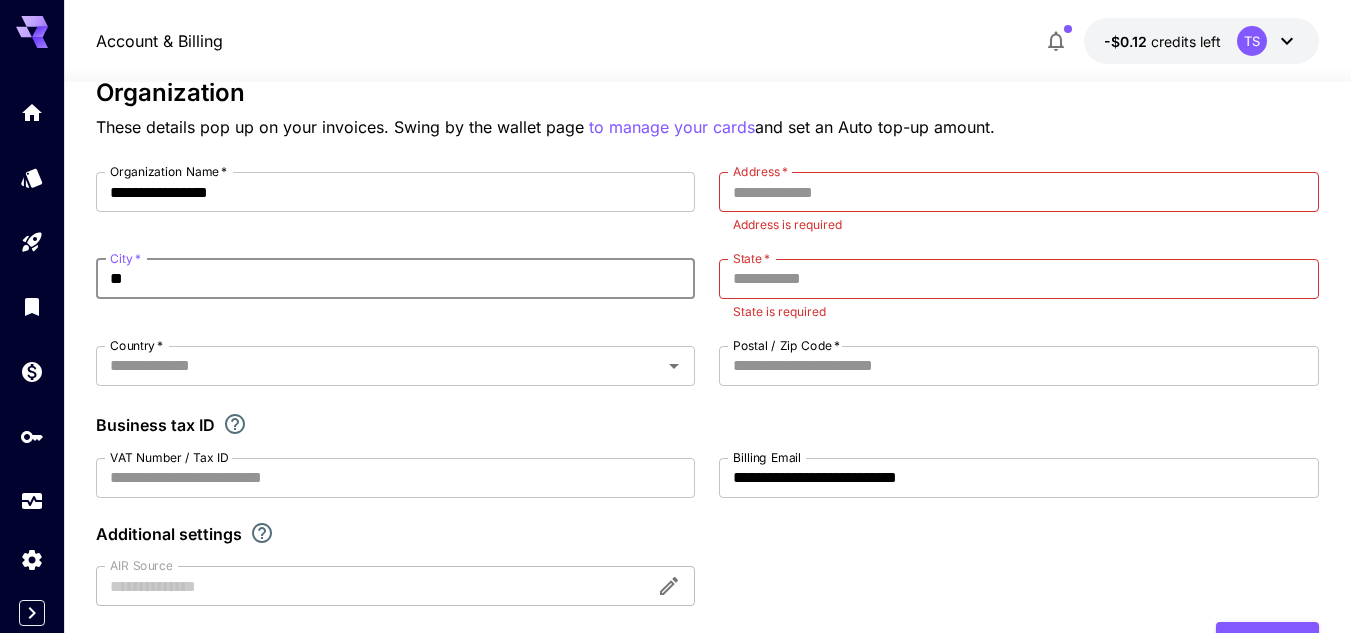 type on "*" 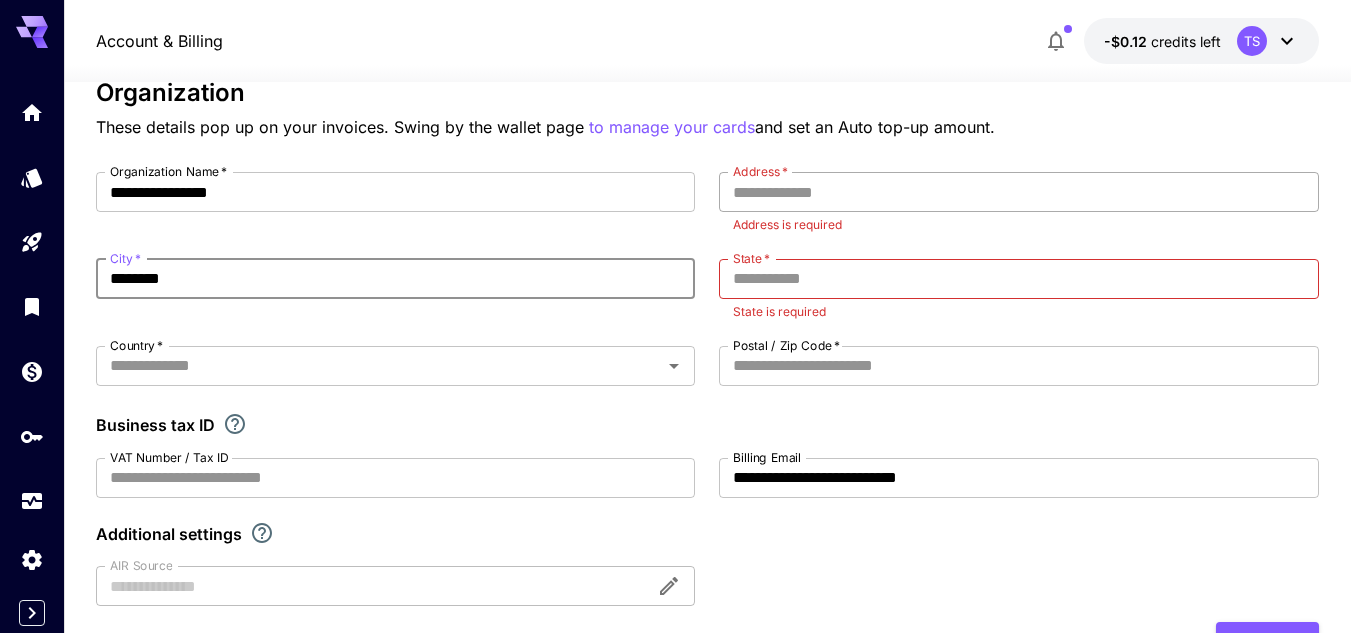 type on "********" 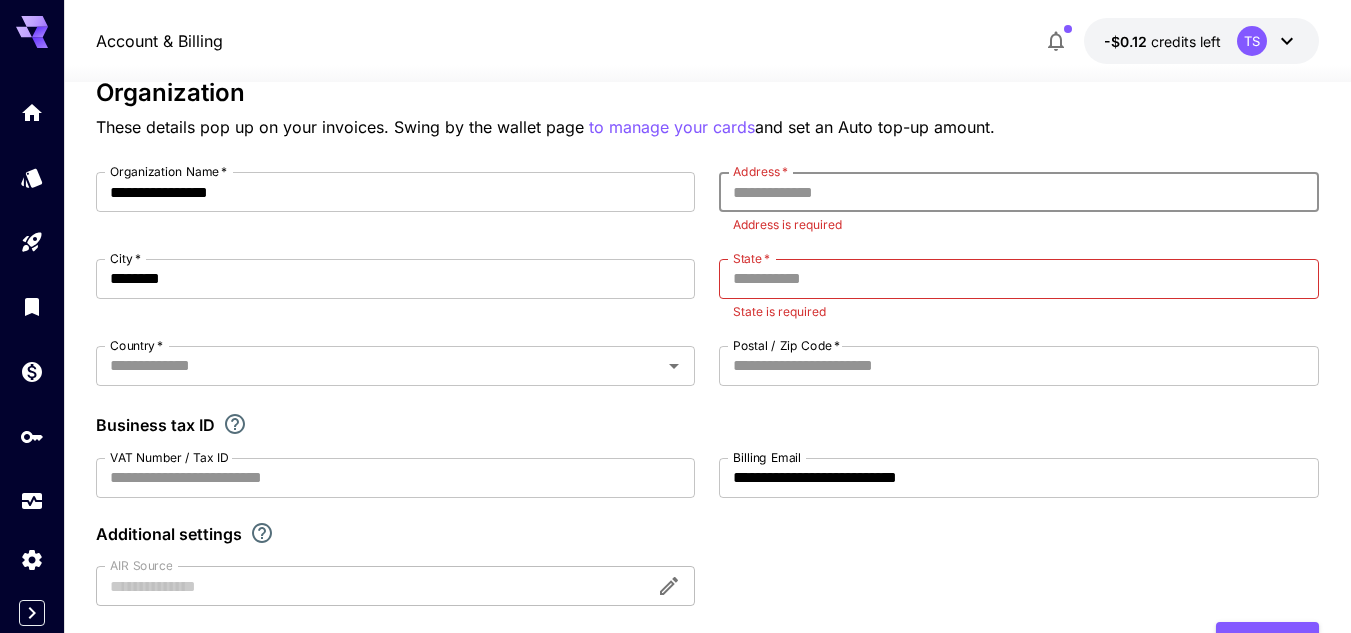 click on "Address   *" at bounding box center [1018, 192] 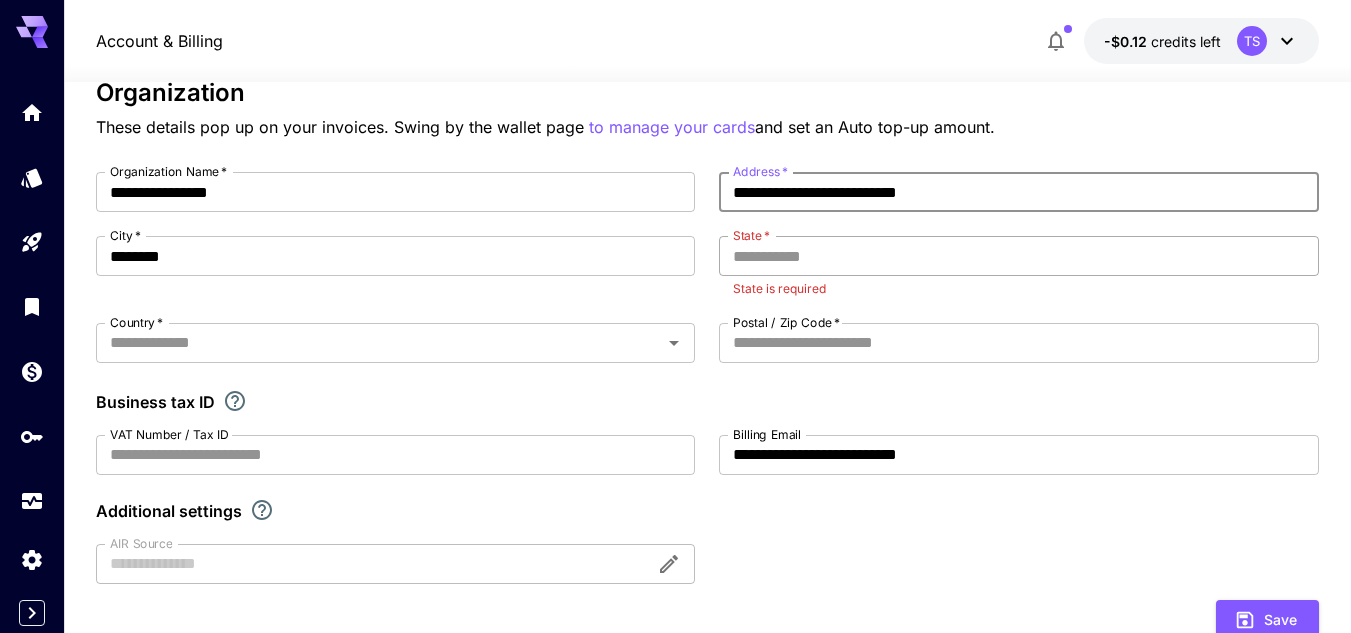 type on "**********" 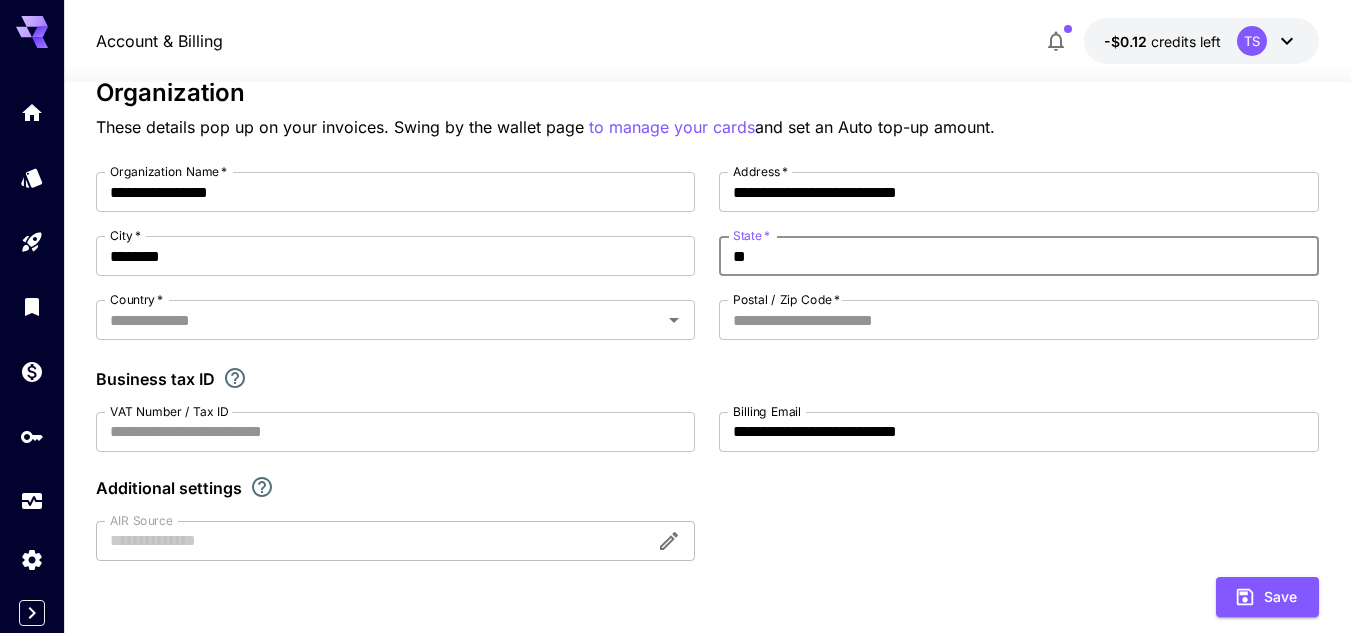 type on "*" 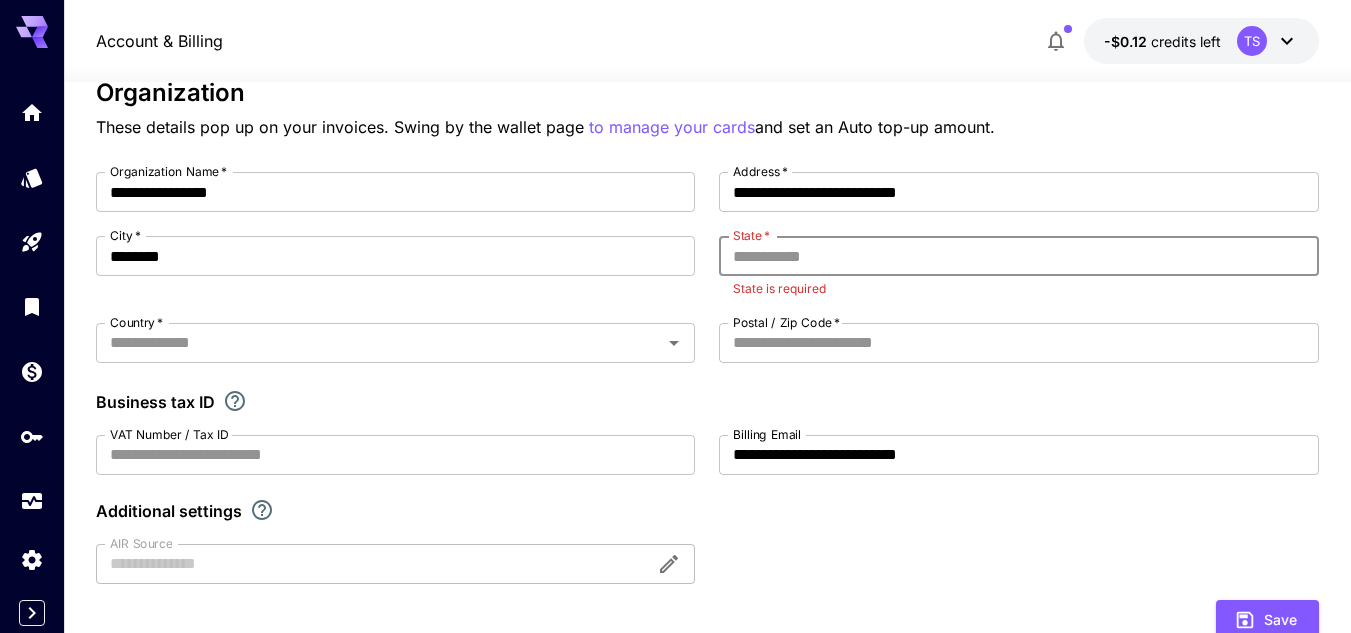 paste on "*********" 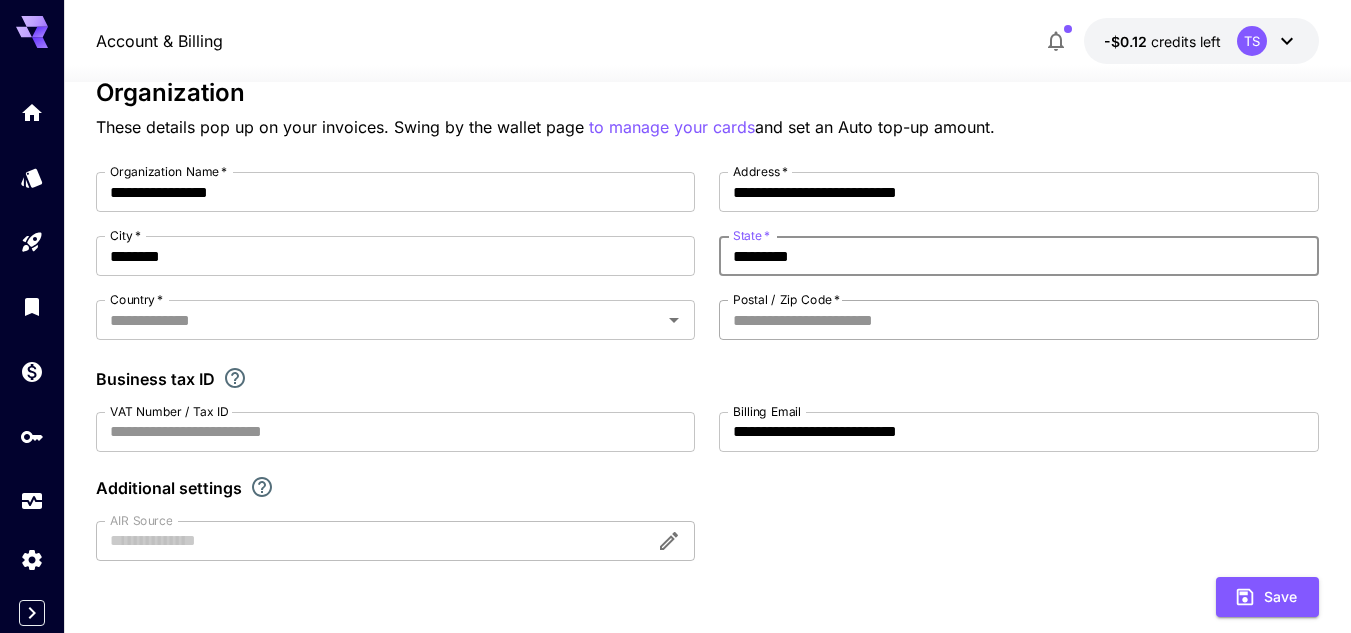 type on "*********" 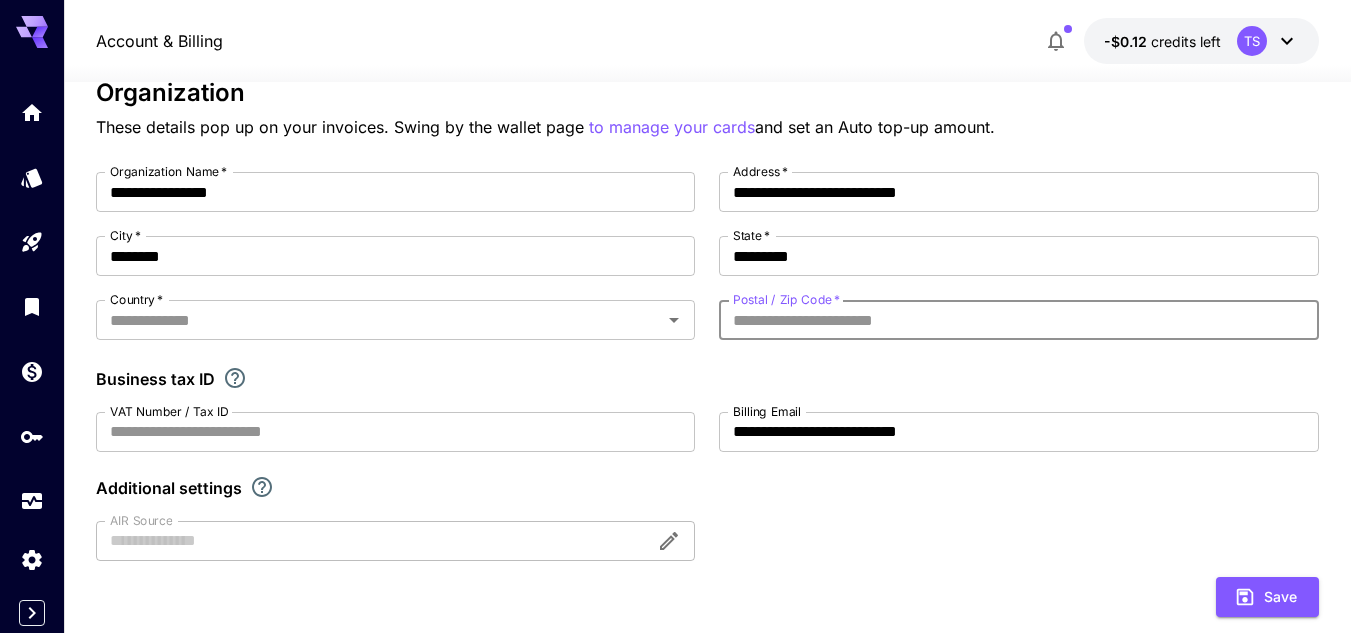 click on "Postal / Zip Code   *" at bounding box center [1018, 320] 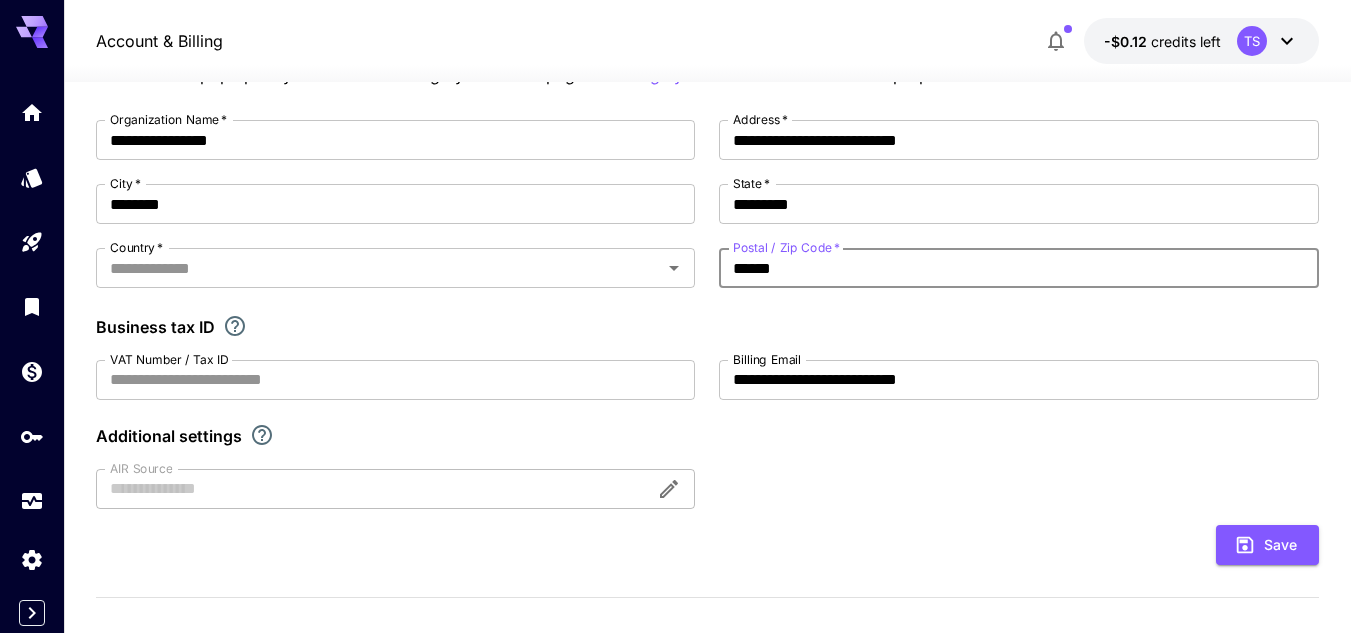 scroll, scrollTop: 188, scrollLeft: 0, axis: vertical 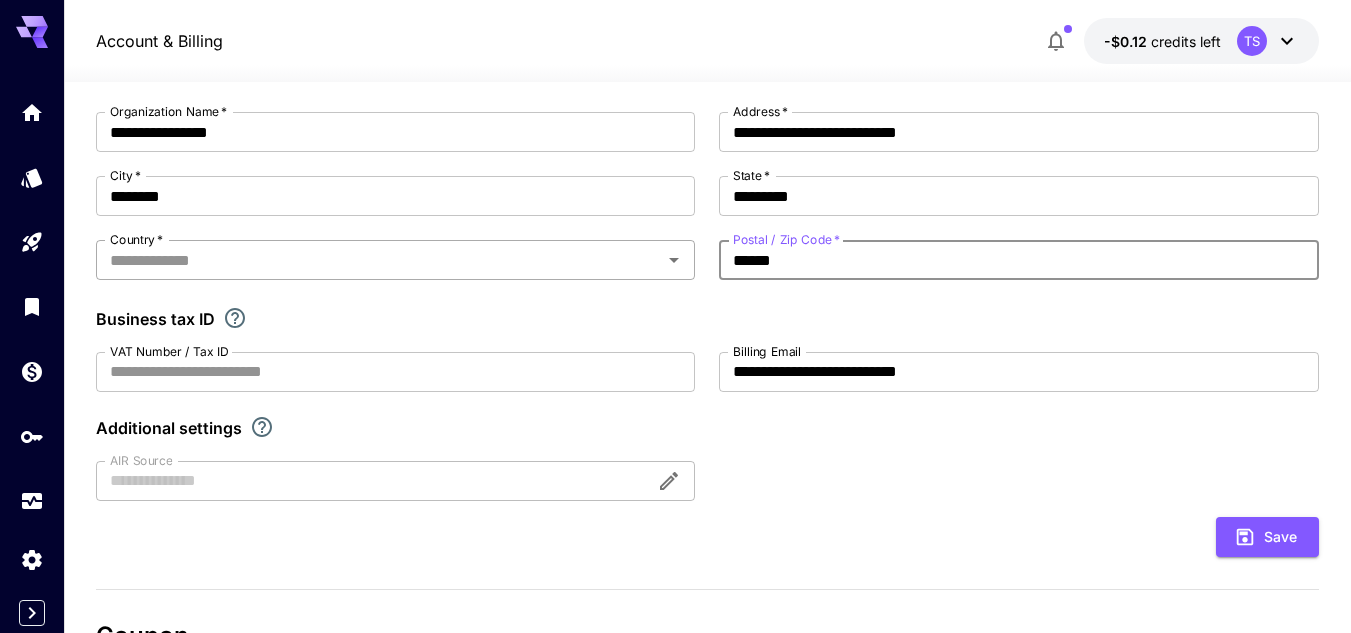 type on "******" 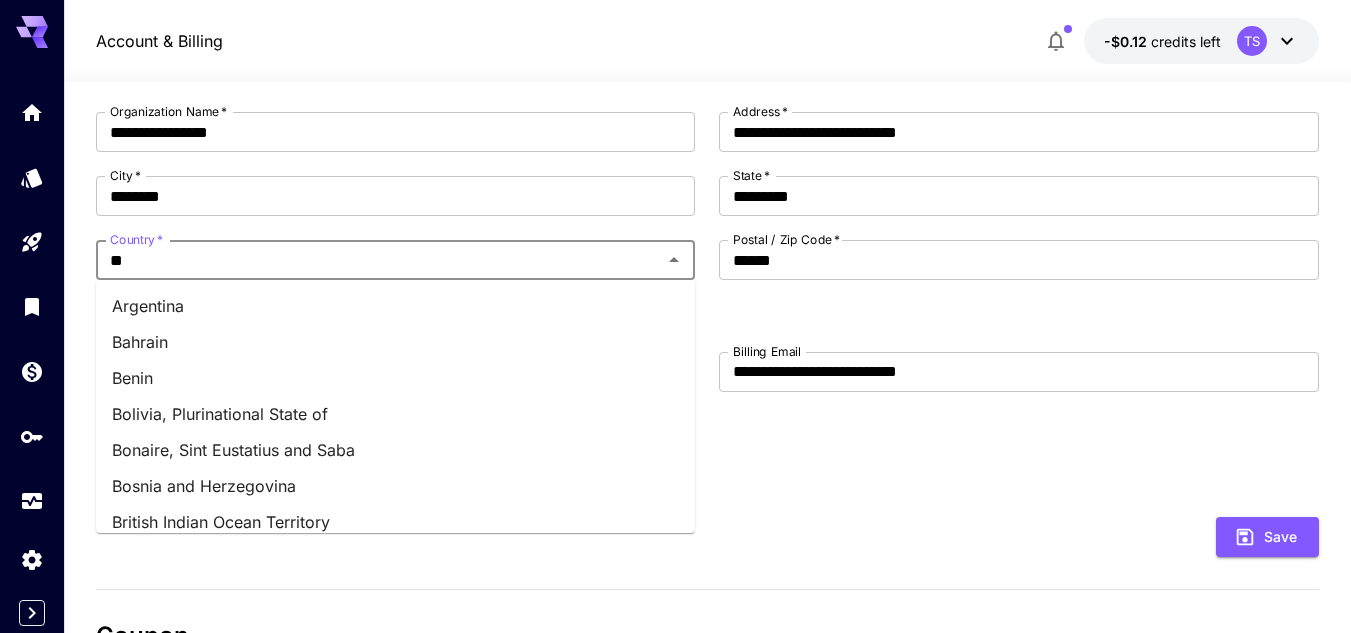 type on "***" 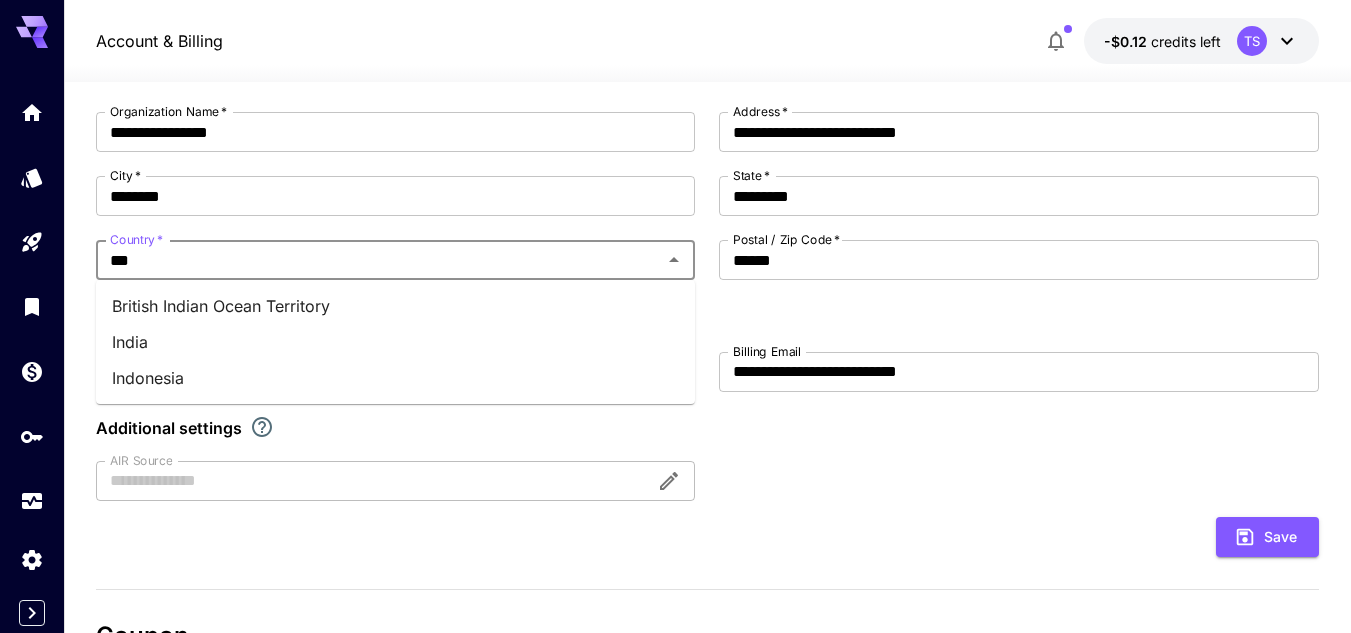 click on "India" at bounding box center (395, 342) 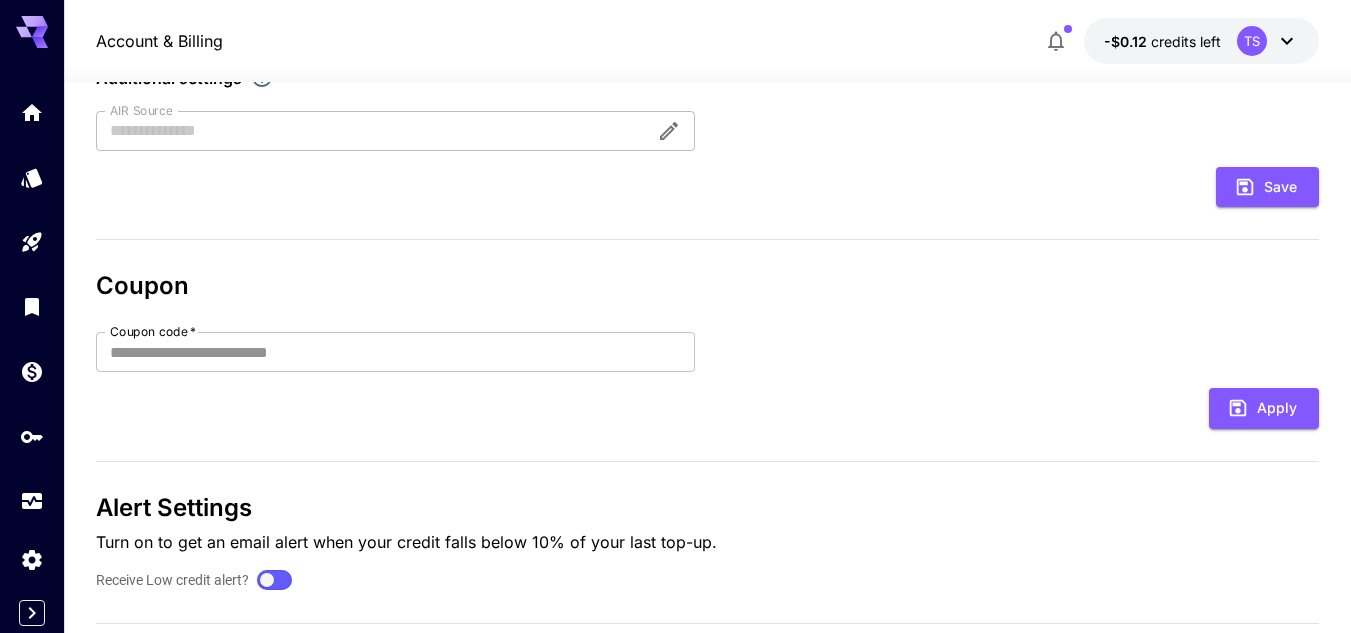 scroll, scrollTop: 589, scrollLeft: 0, axis: vertical 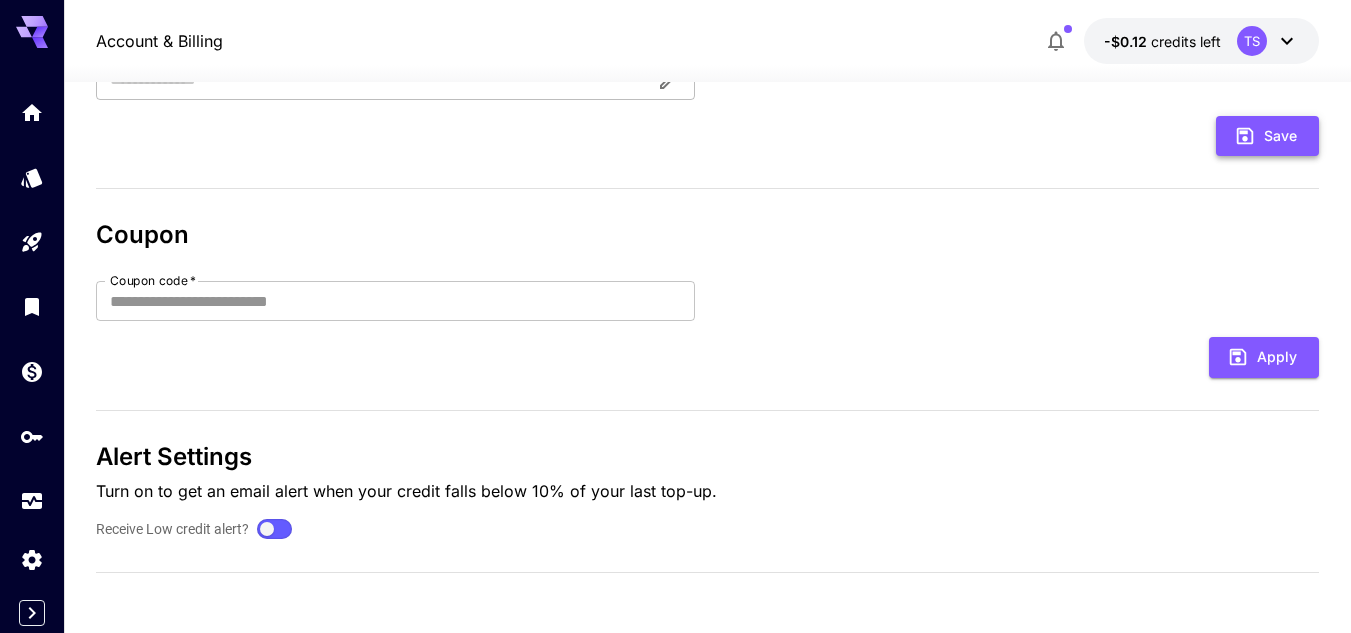 click on "Save" at bounding box center (1267, 136) 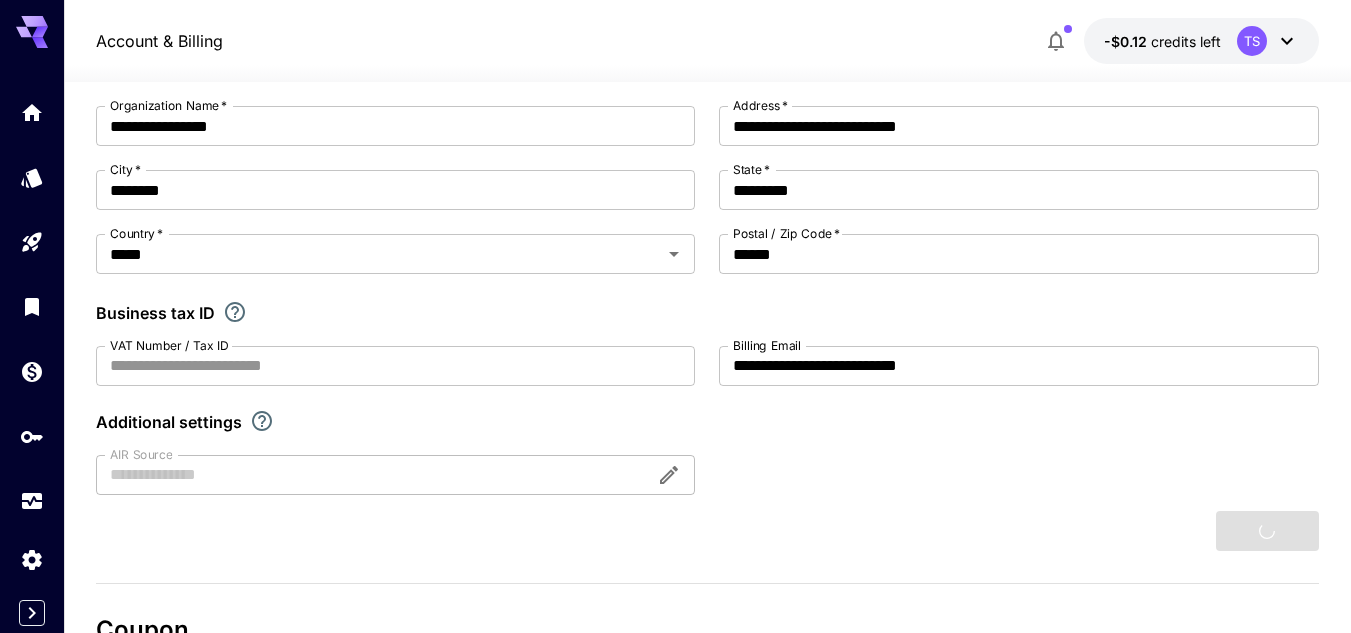 scroll, scrollTop: 0, scrollLeft: 0, axis: both 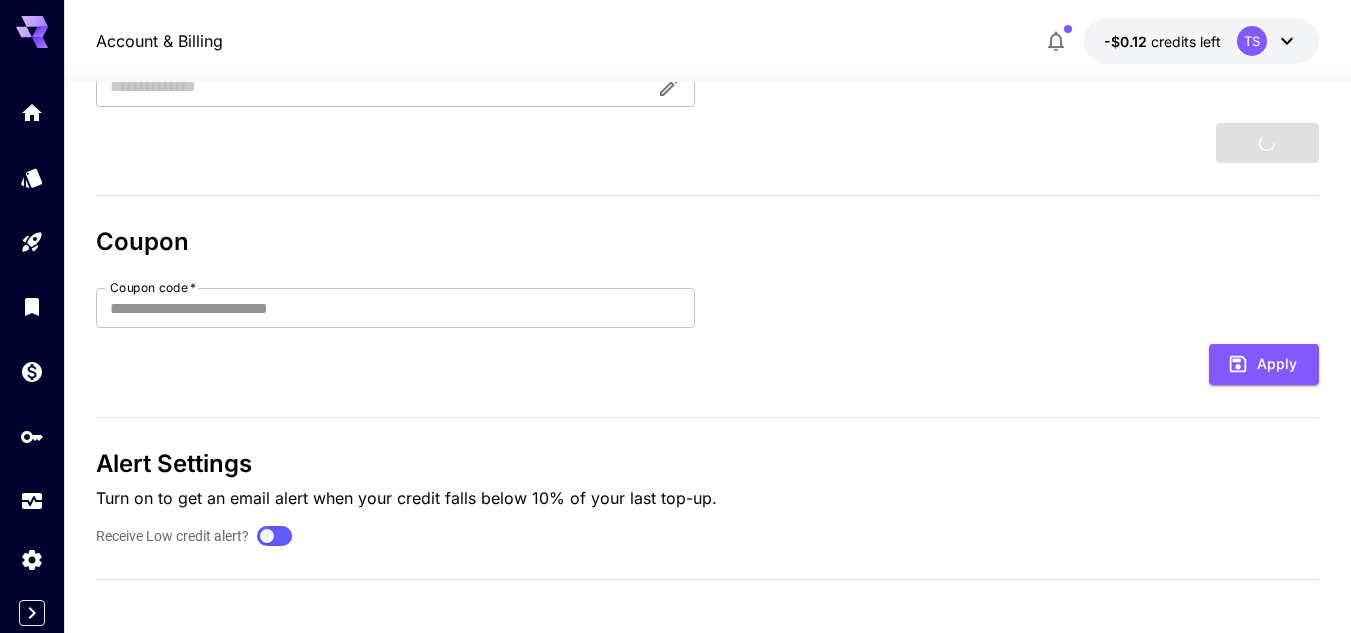 type 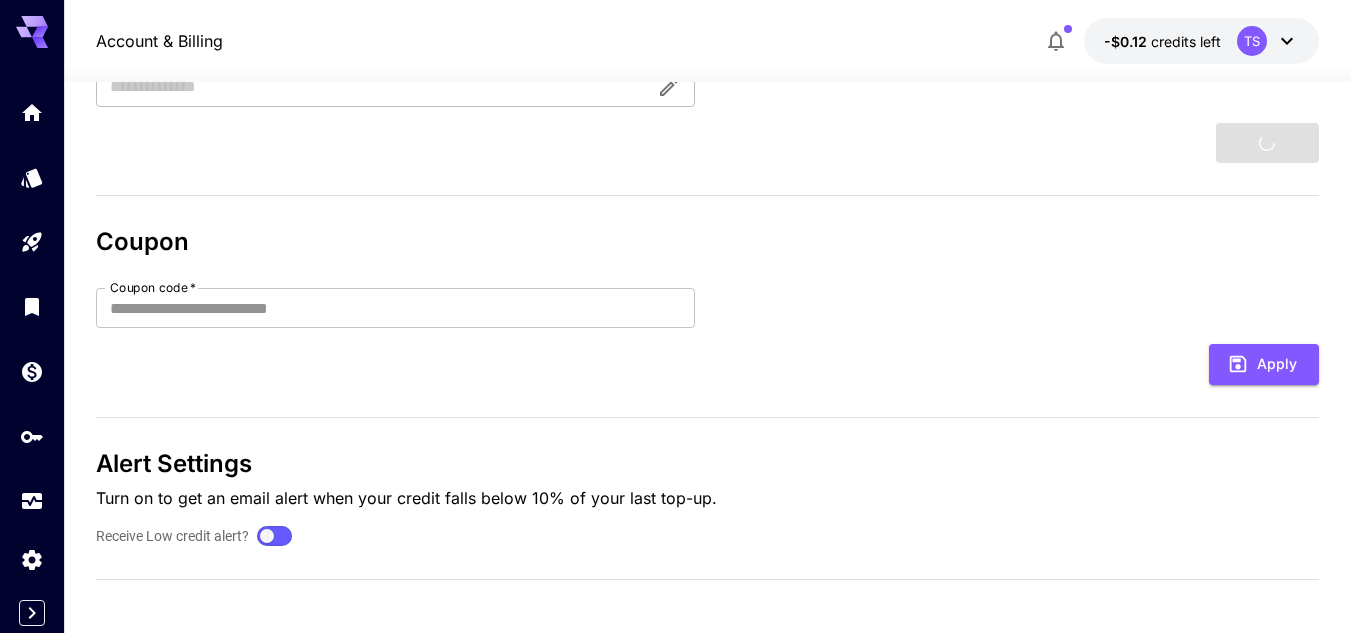 type 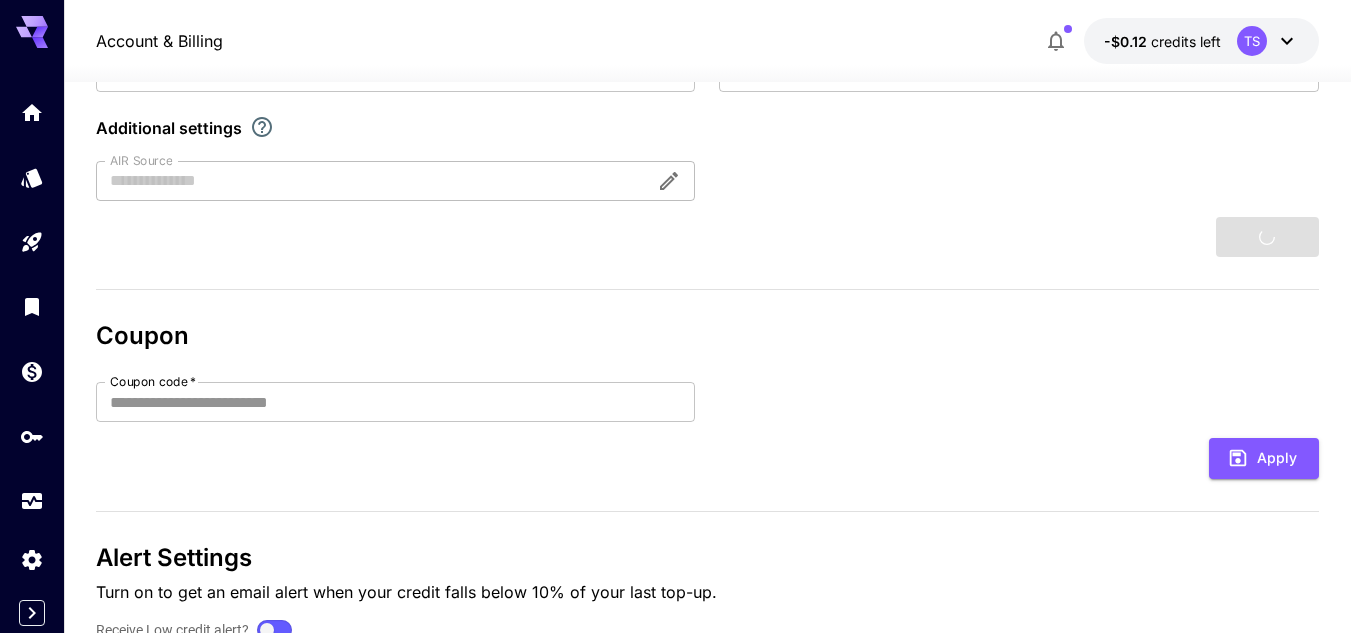 type on "**********" 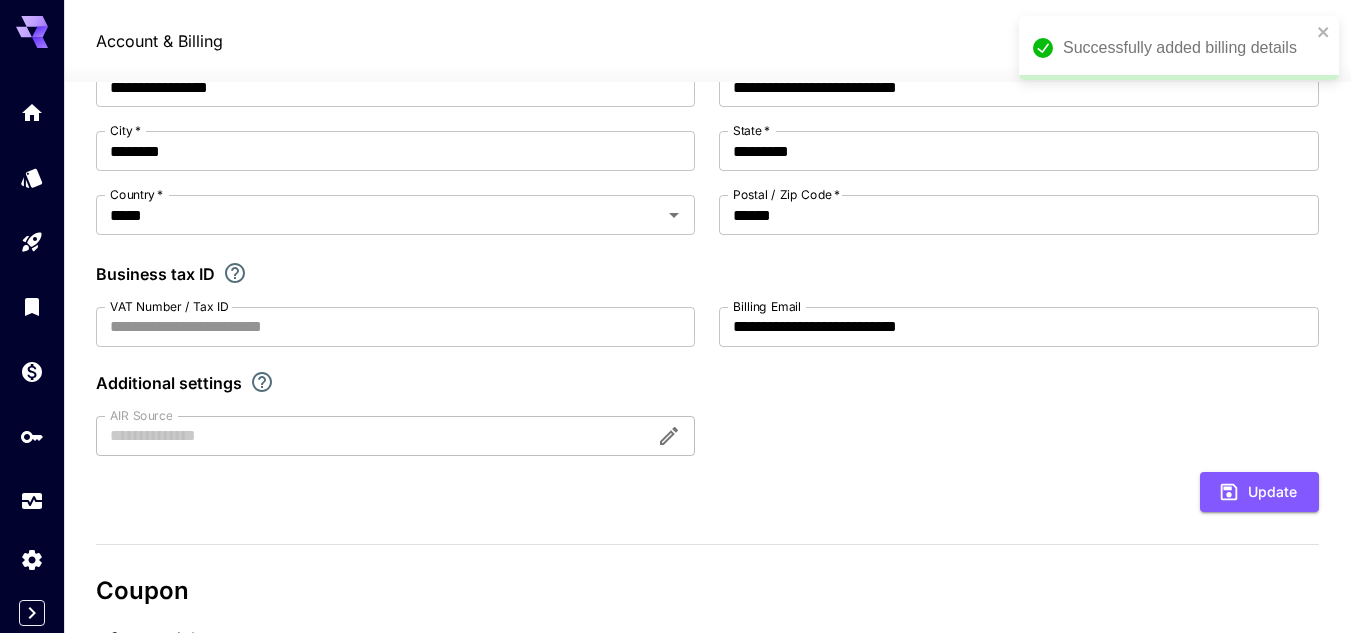 scroll, scrollTop: 0, scrollLeft: 0, axis: both 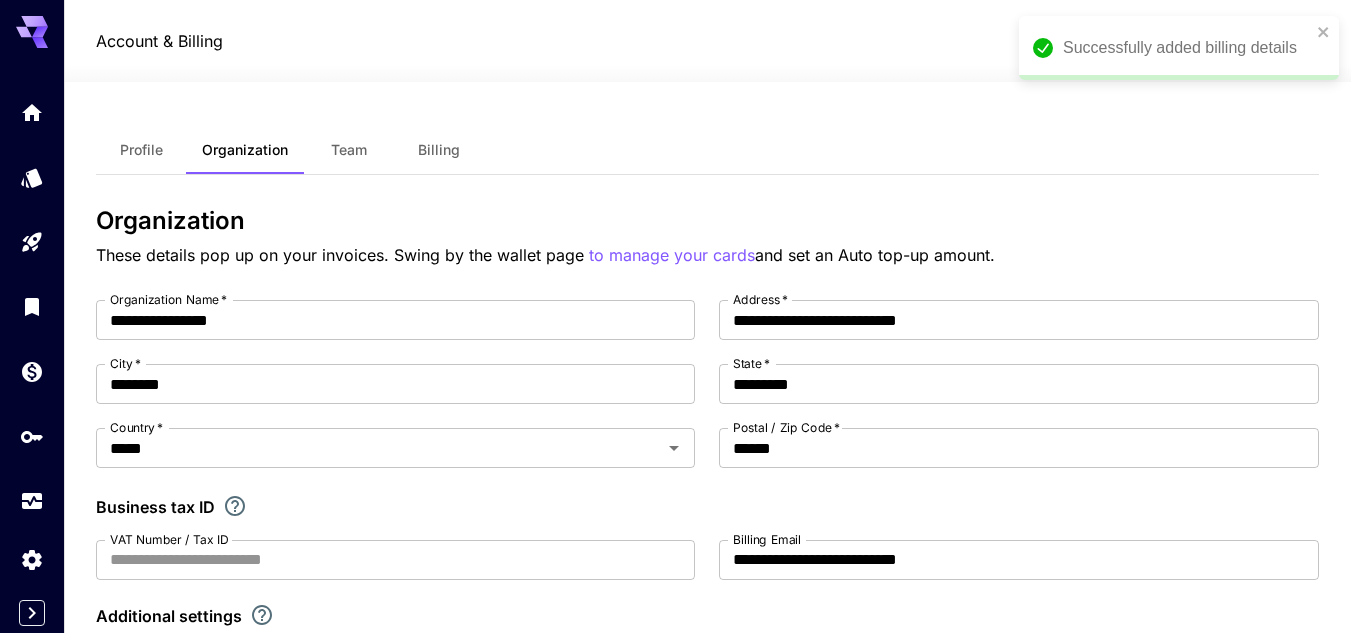 click on "Team" at bounding box center [349, 150] 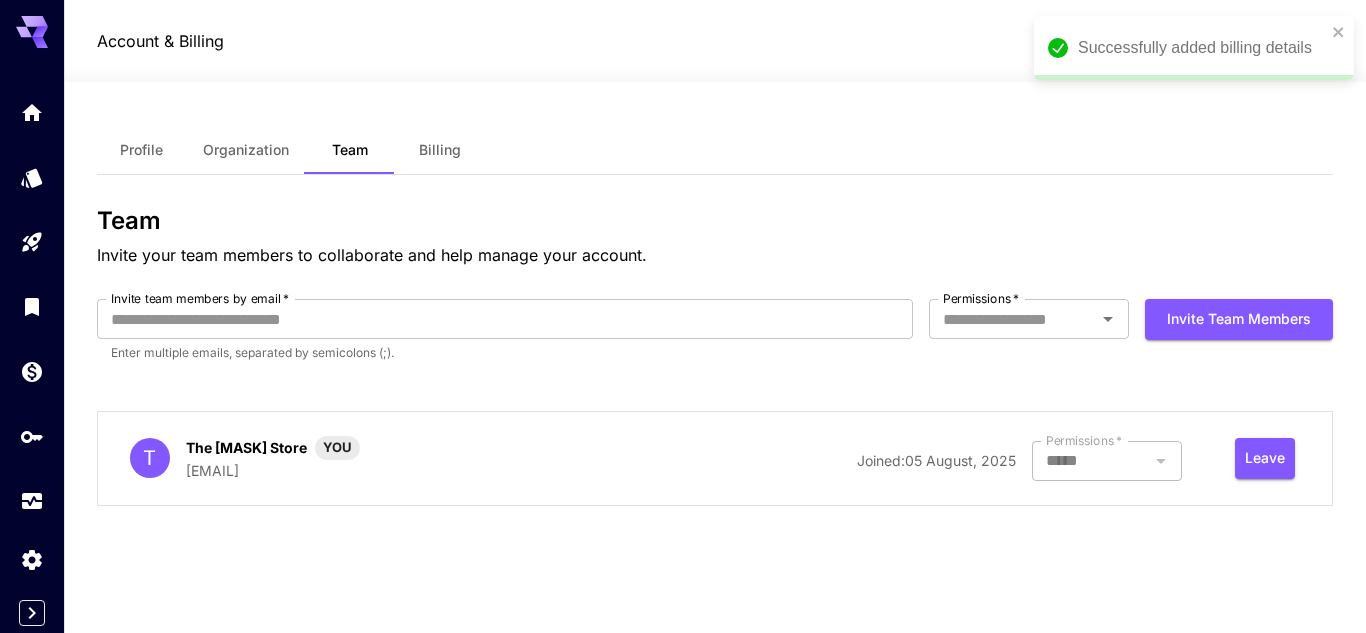 click on "T" at bounding box center (150, 458) 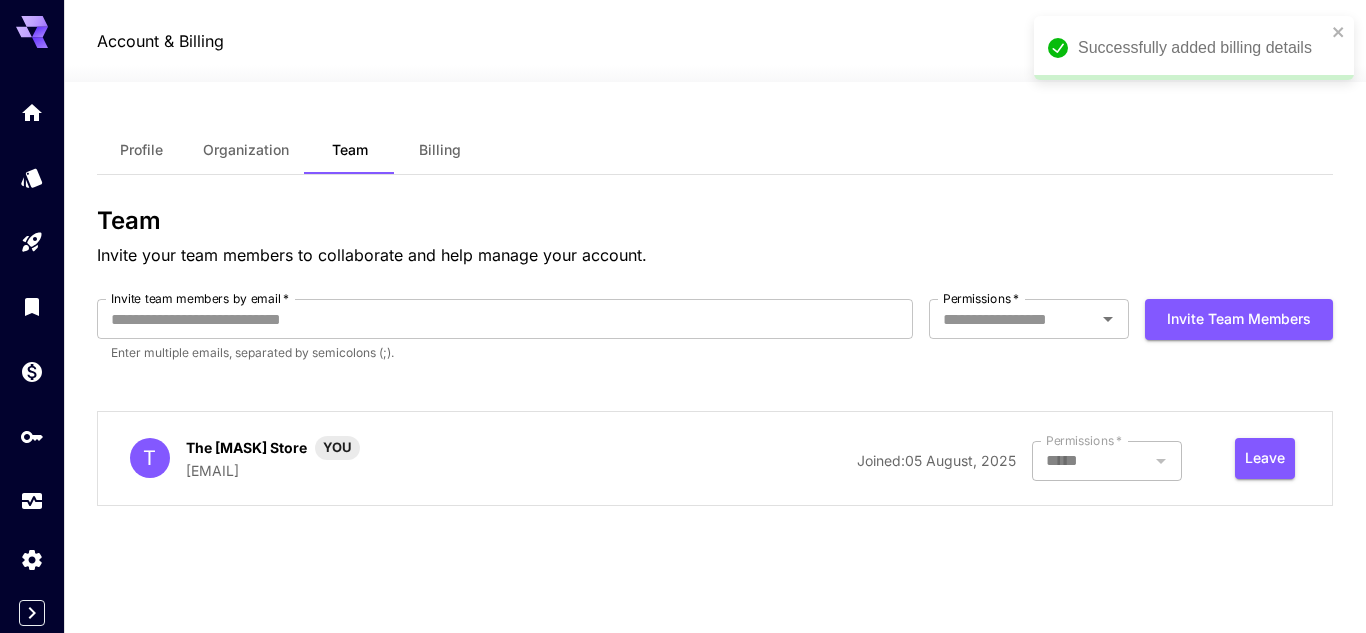click at bounding box center [1107, 461] 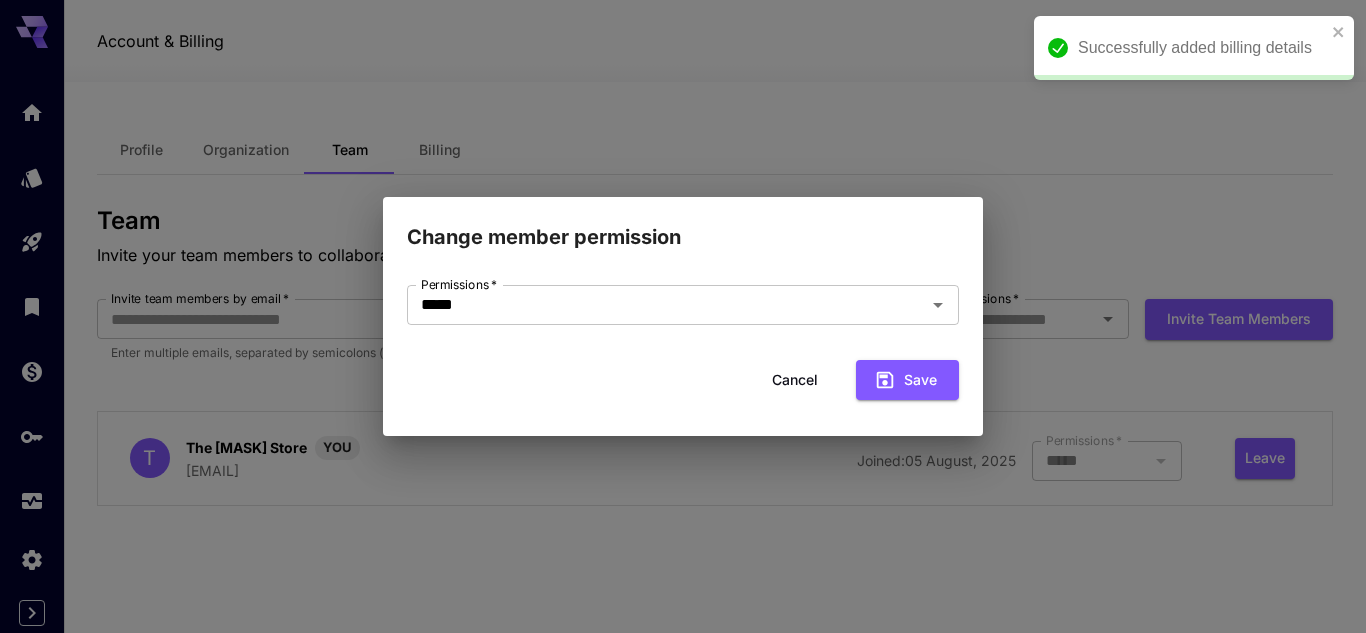 click on "Cancel" at bounding box center [795, 380] 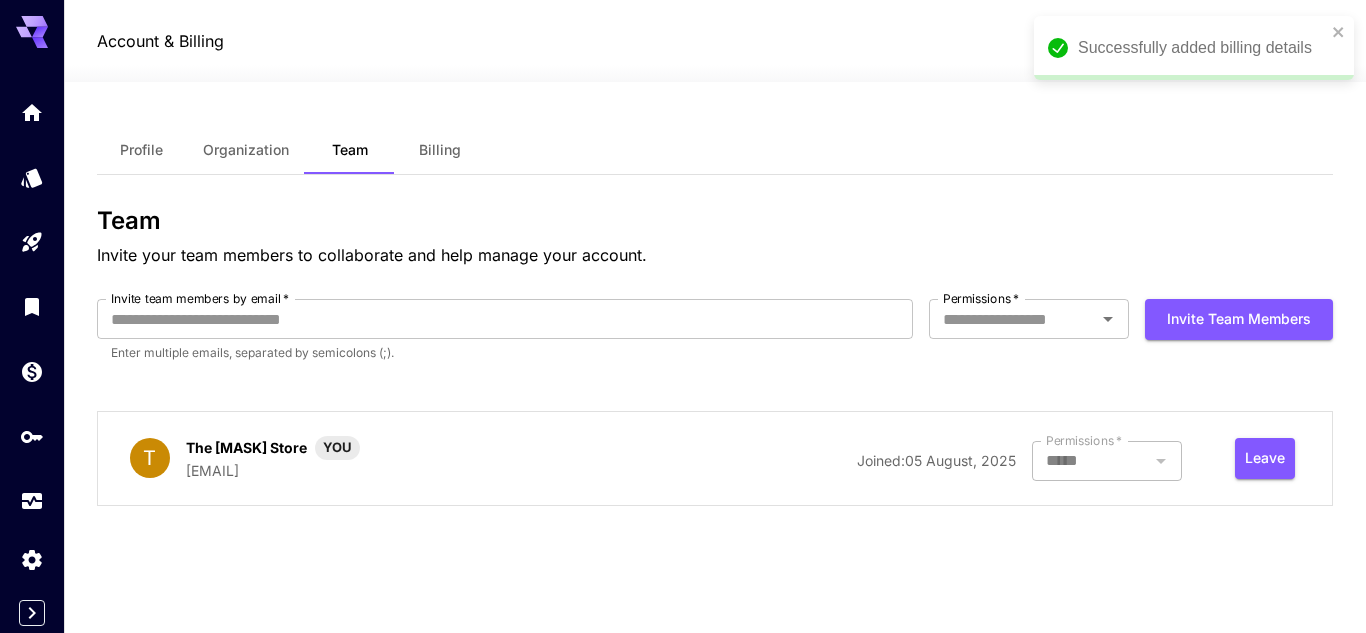 click on "Billing" at bounding box center (440, 150) 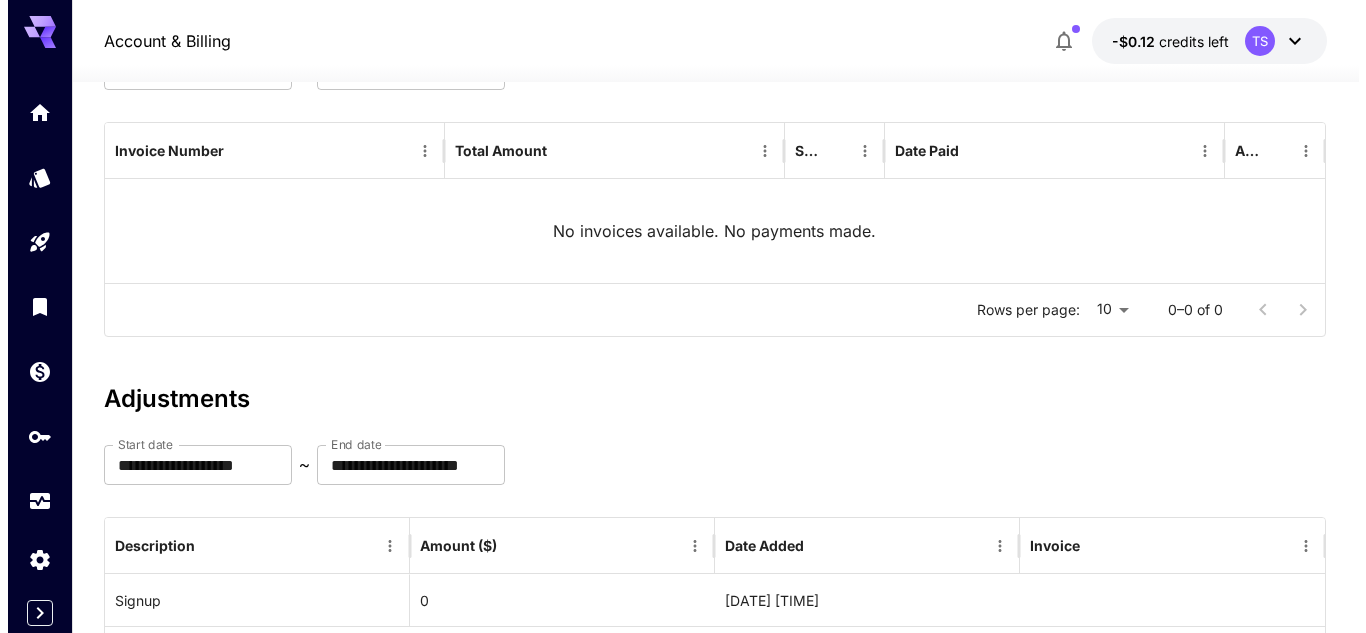 scroll, scrollTop: 0, scrollLeft: 0, axis: both 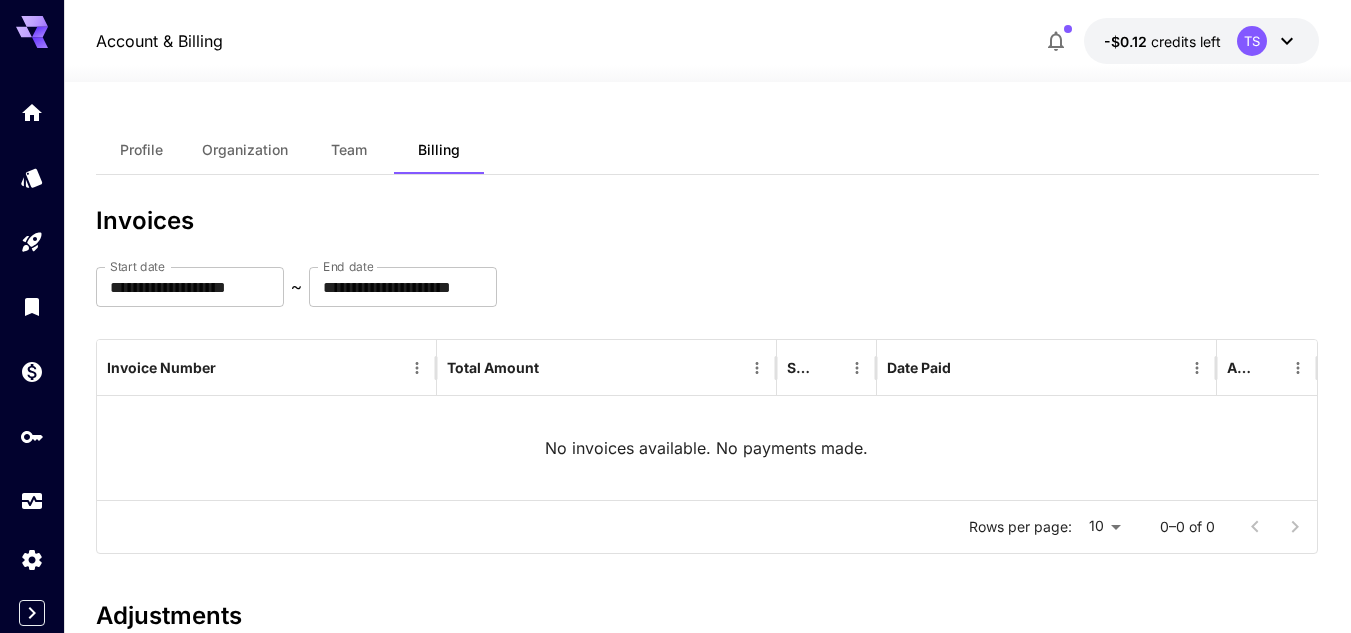 click on "Profile" at bounding box center [141, 150] 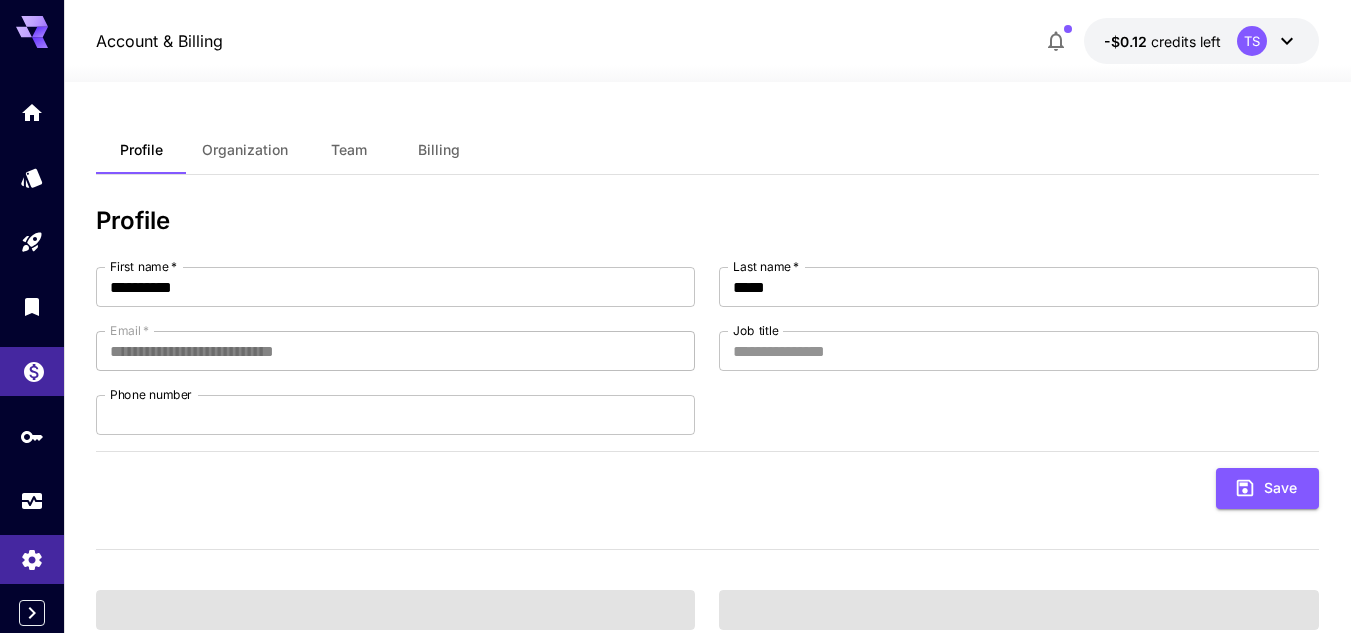 click 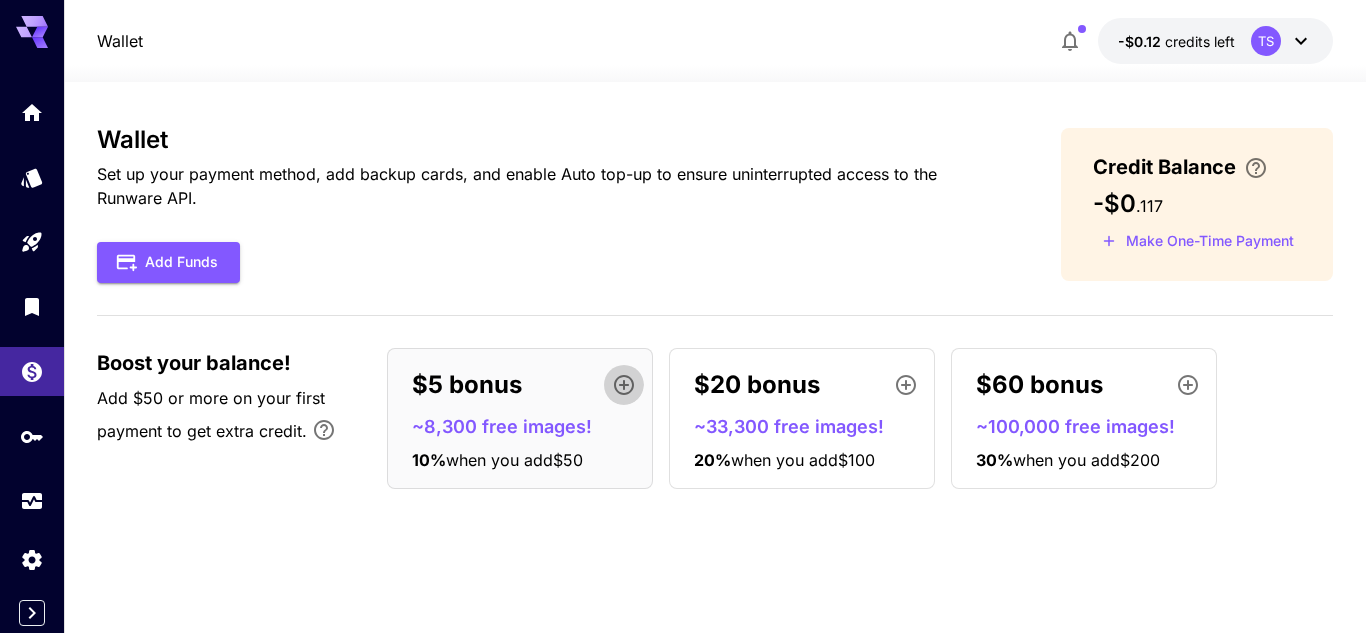 click 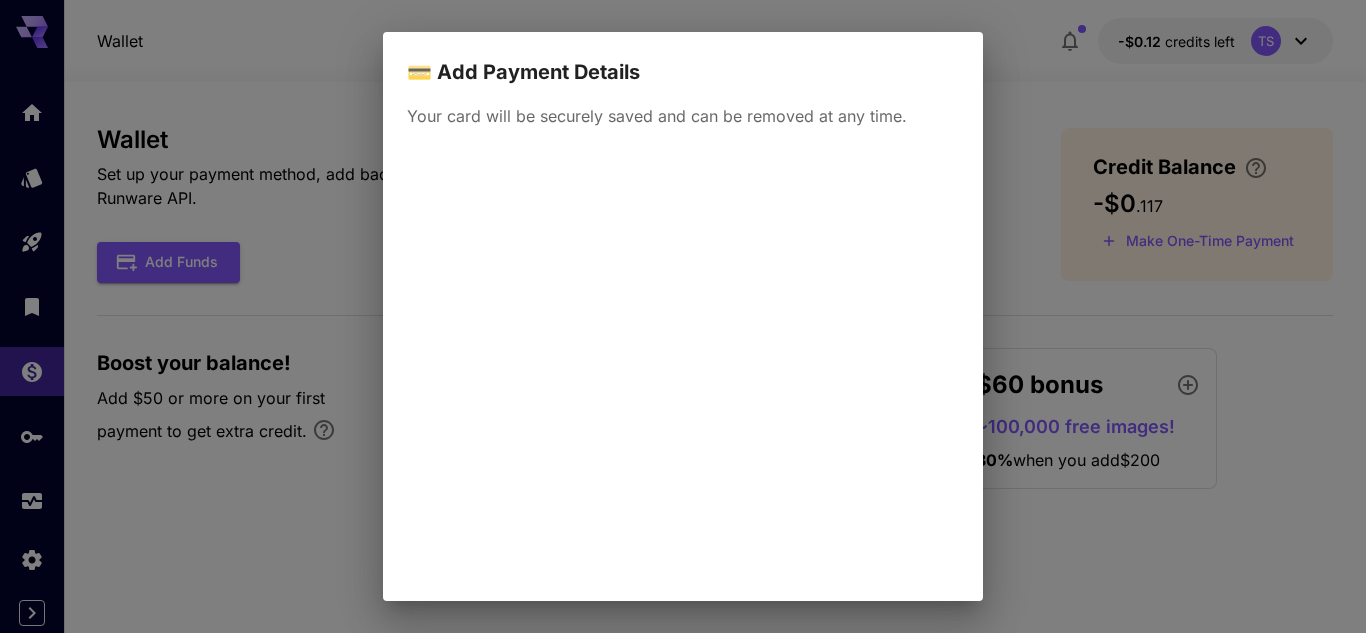 scroll, scrollTop: 24, scrollLeft: 0, axis: vertical 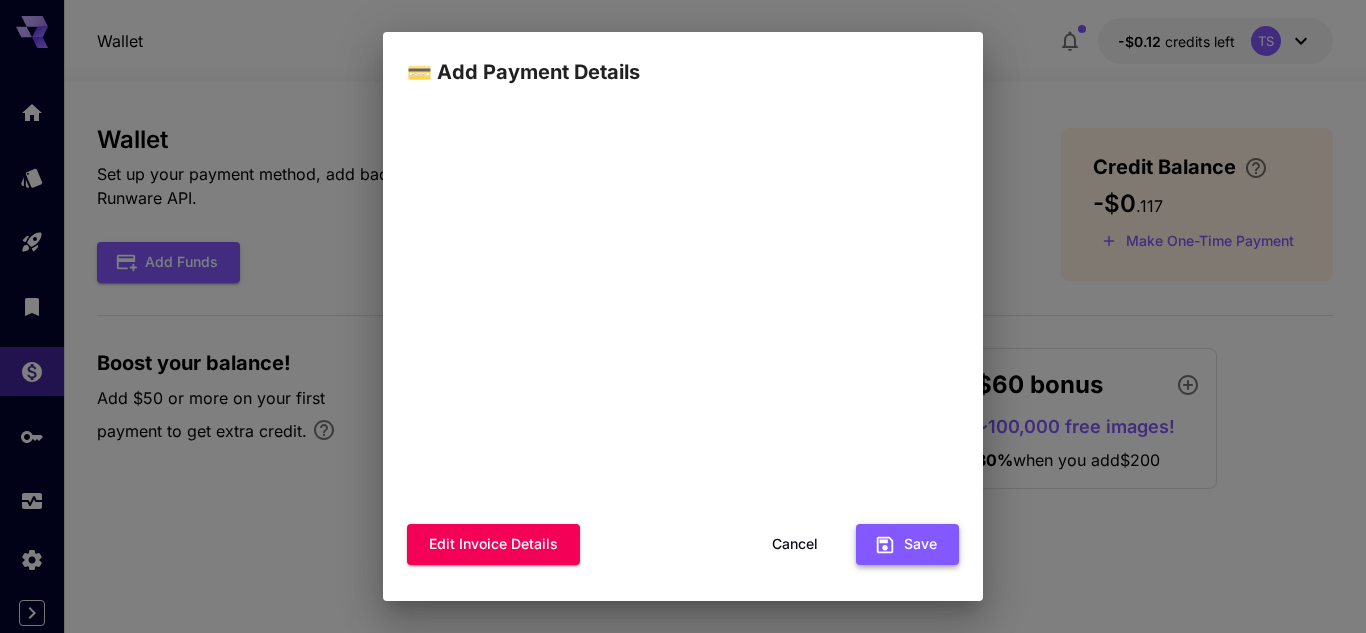 click on "Save" at bounding box center [907, 544] 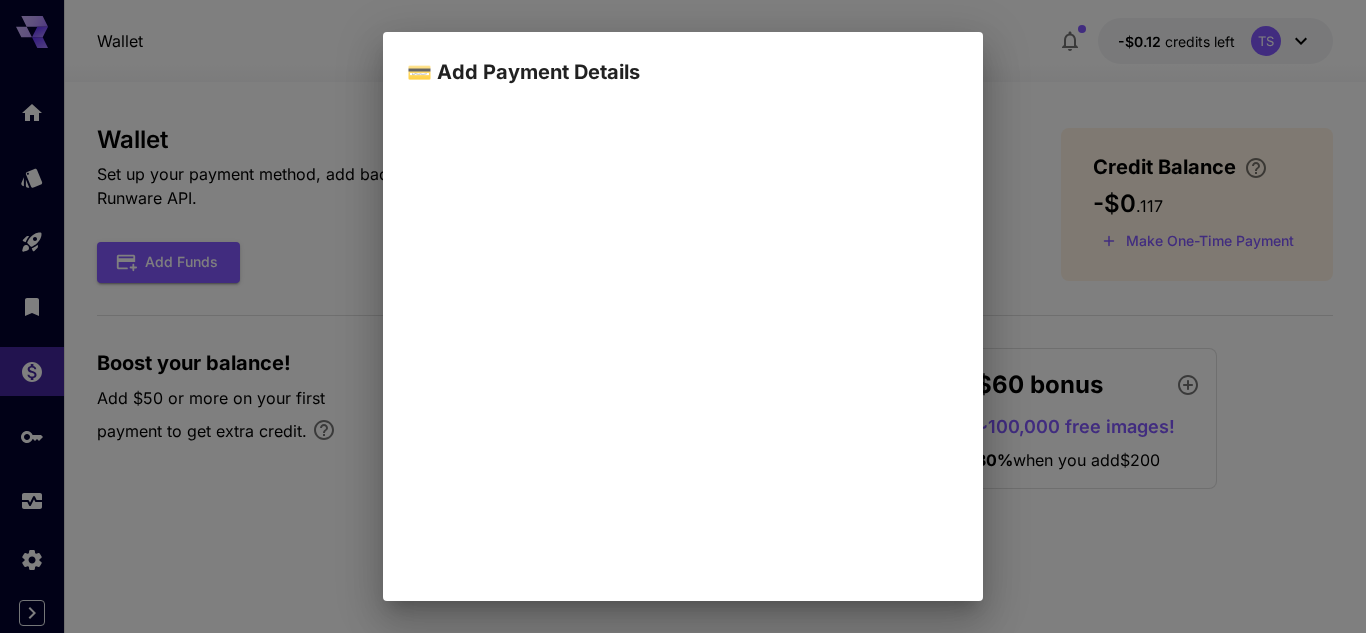 scroll, scrollTop: 290, scrollLeft: 0, axis: vertical 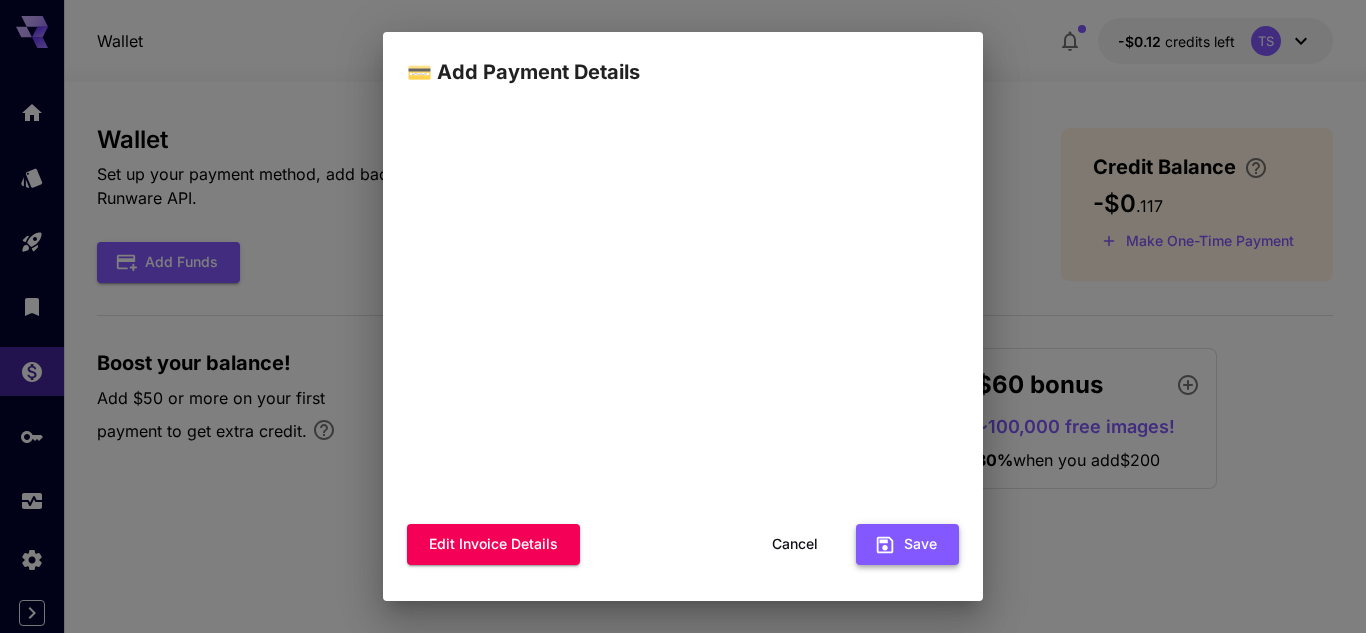 click on "Save" at bounding box center [907, 544] 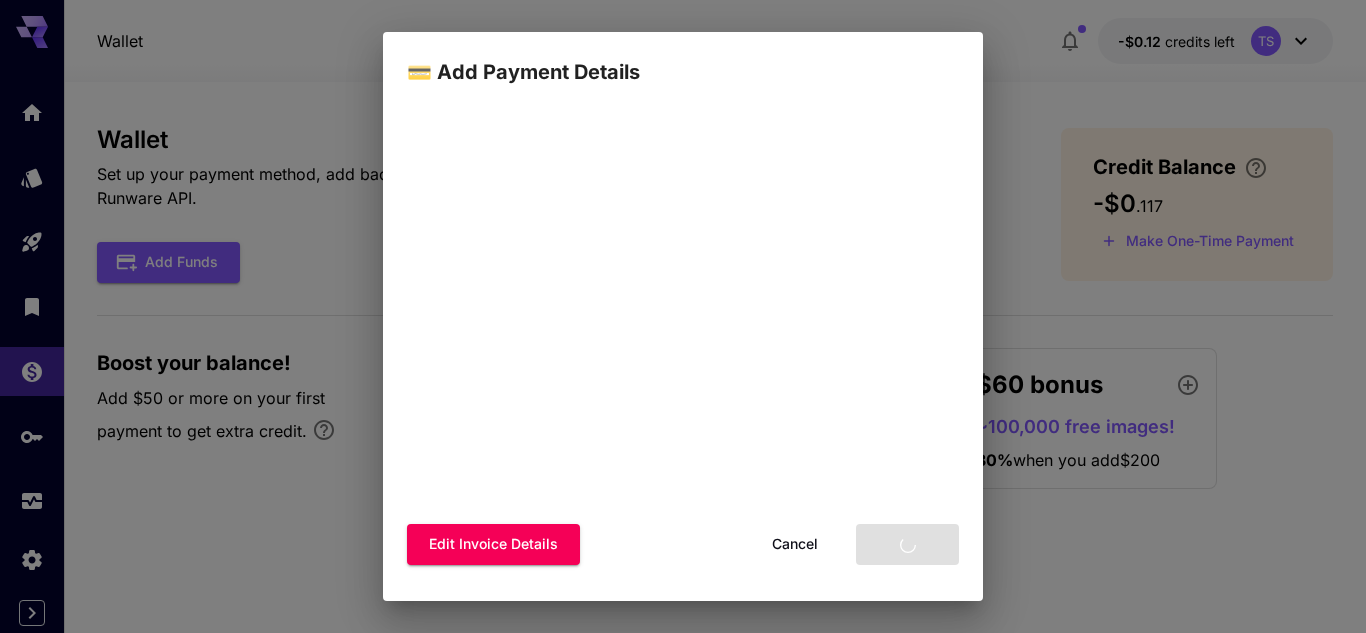 scroll, scrollTop: 0, scrollLeft: 0, axis: both 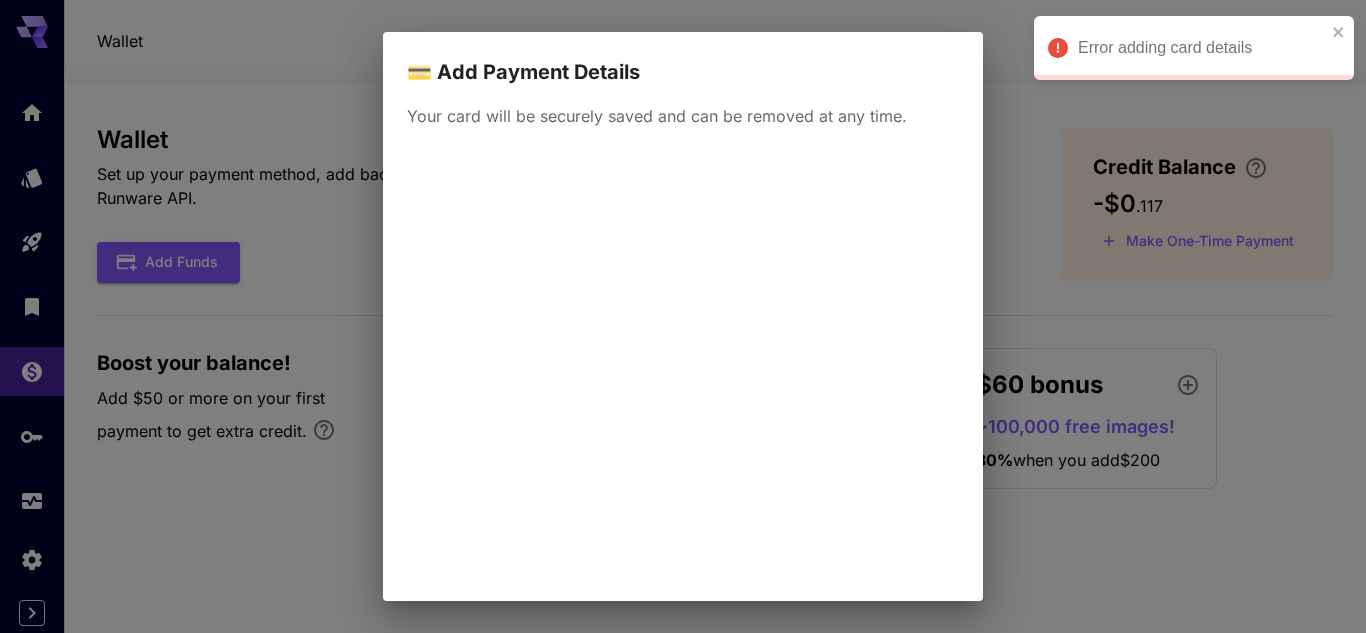 click on "Error adding card details" at bounding box center [1194, 48] 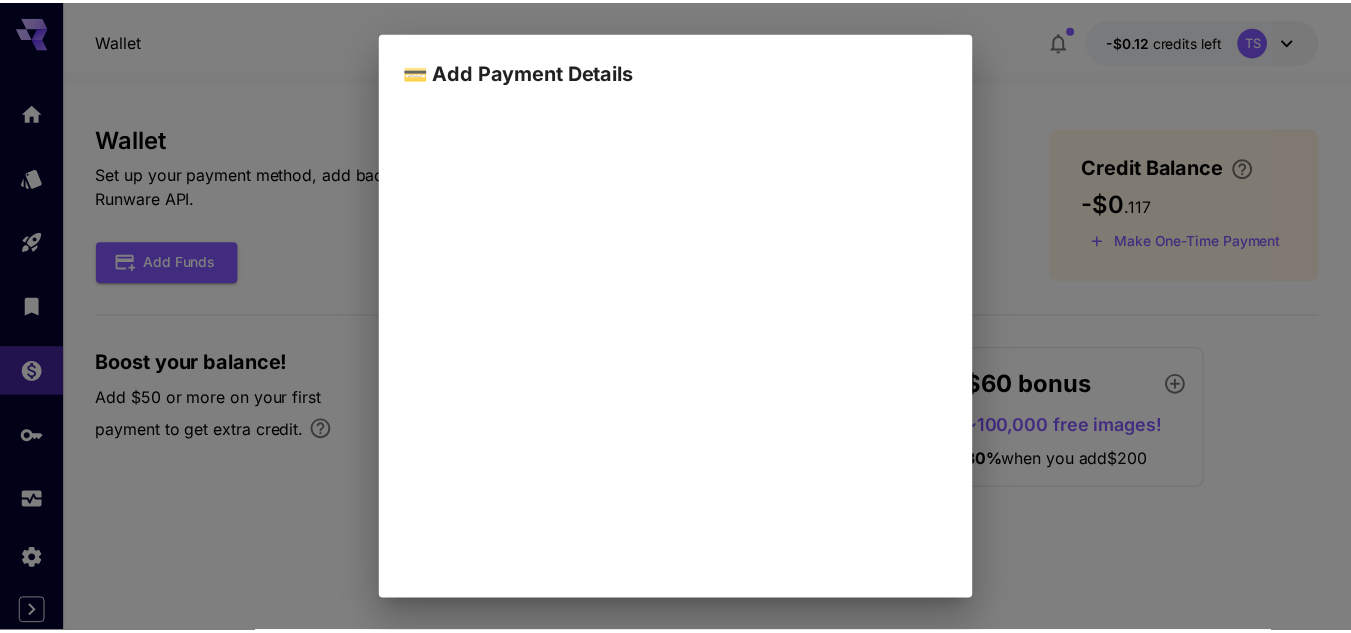 scroll, scrollTop: 290, scrollLeft: 0, axis: vertical 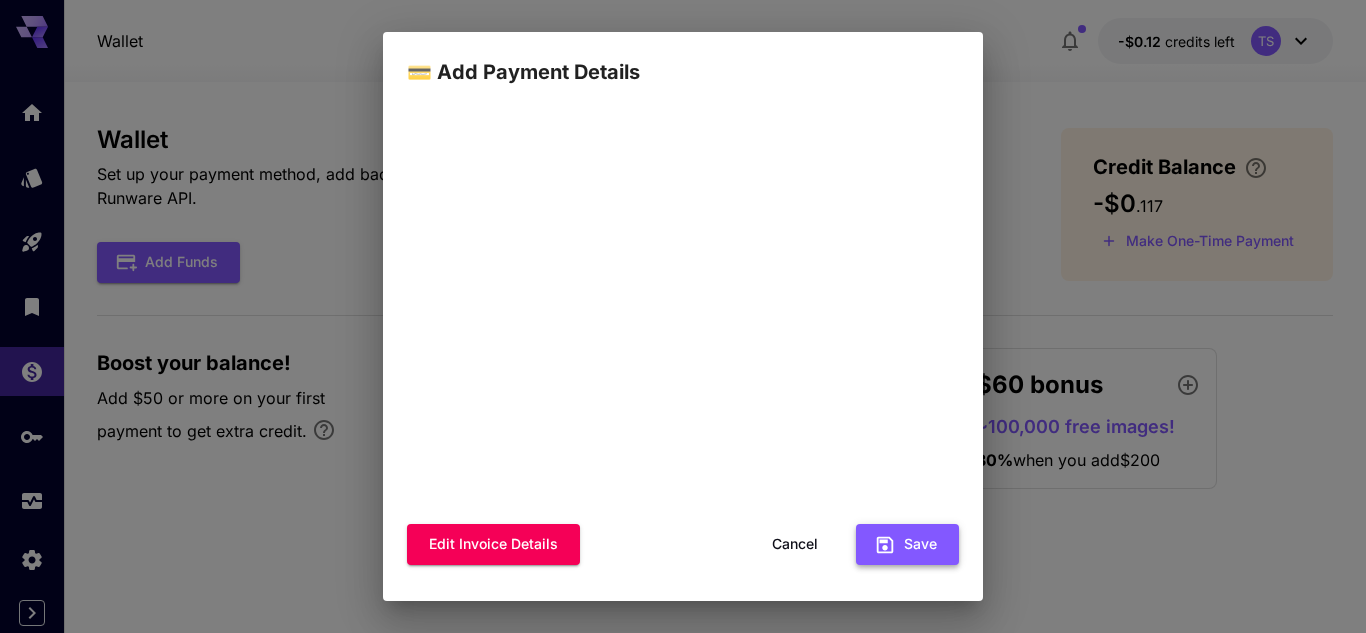 click on "Save" at bounding box center (907, 544) 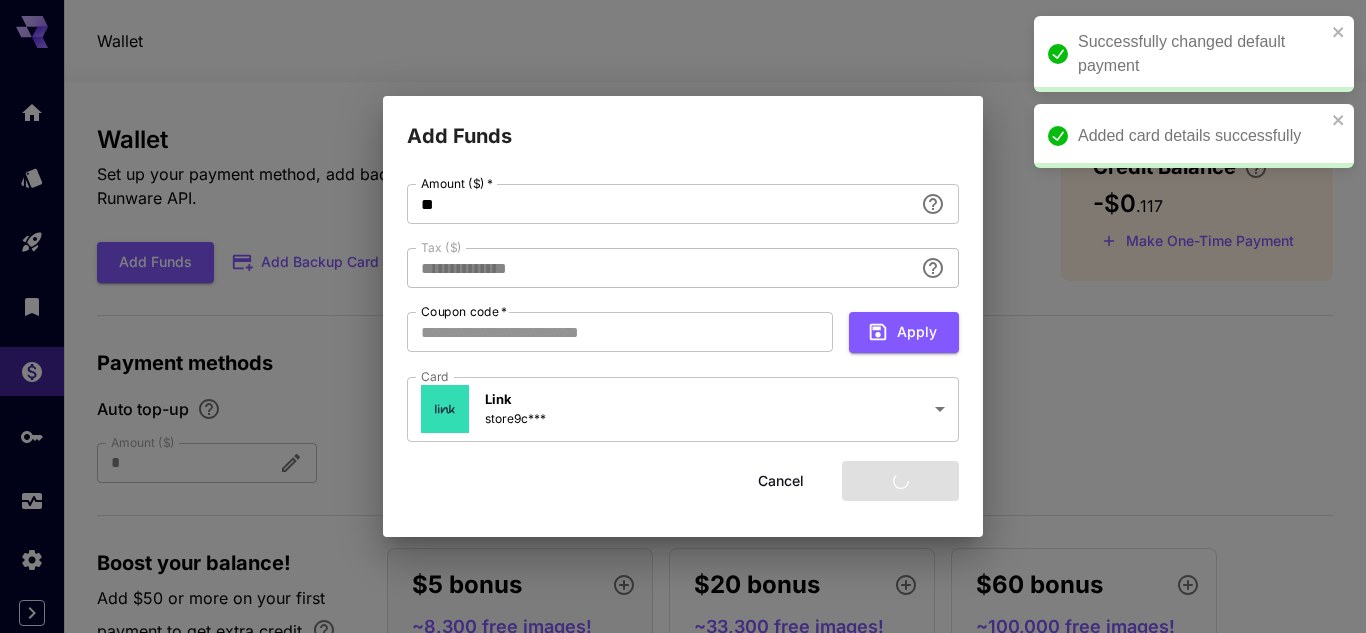 type on "****" 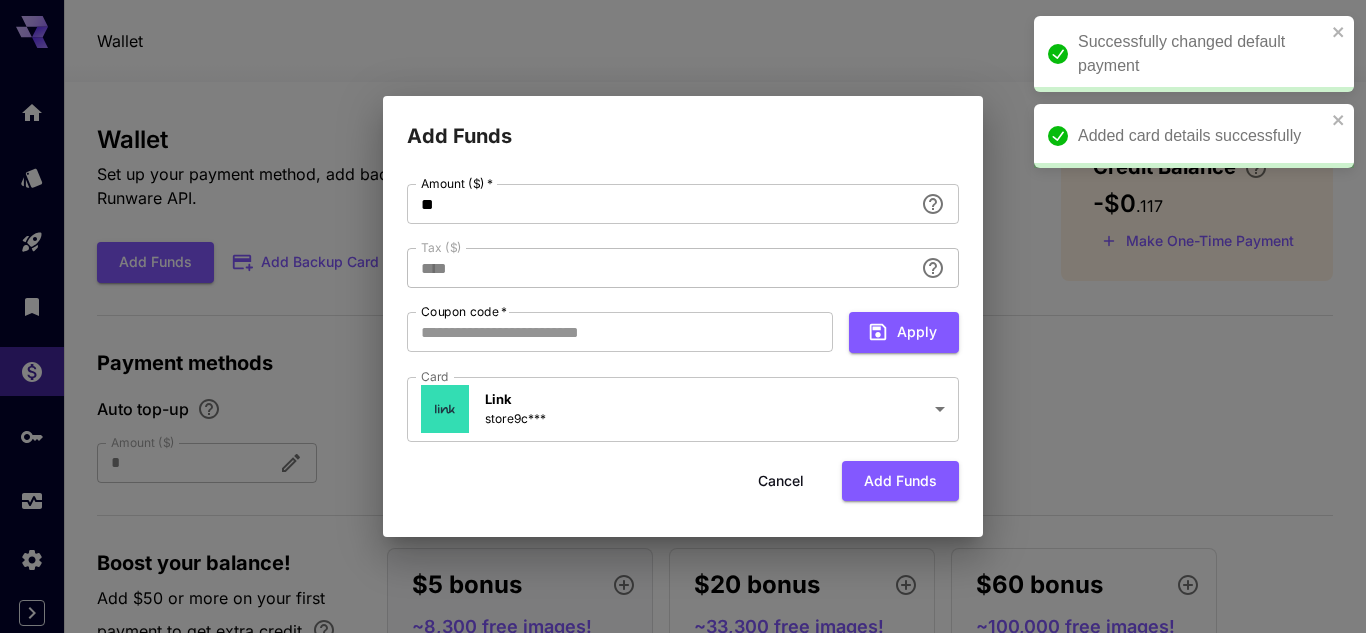 click on "**********" at bounding box center (683, 314) 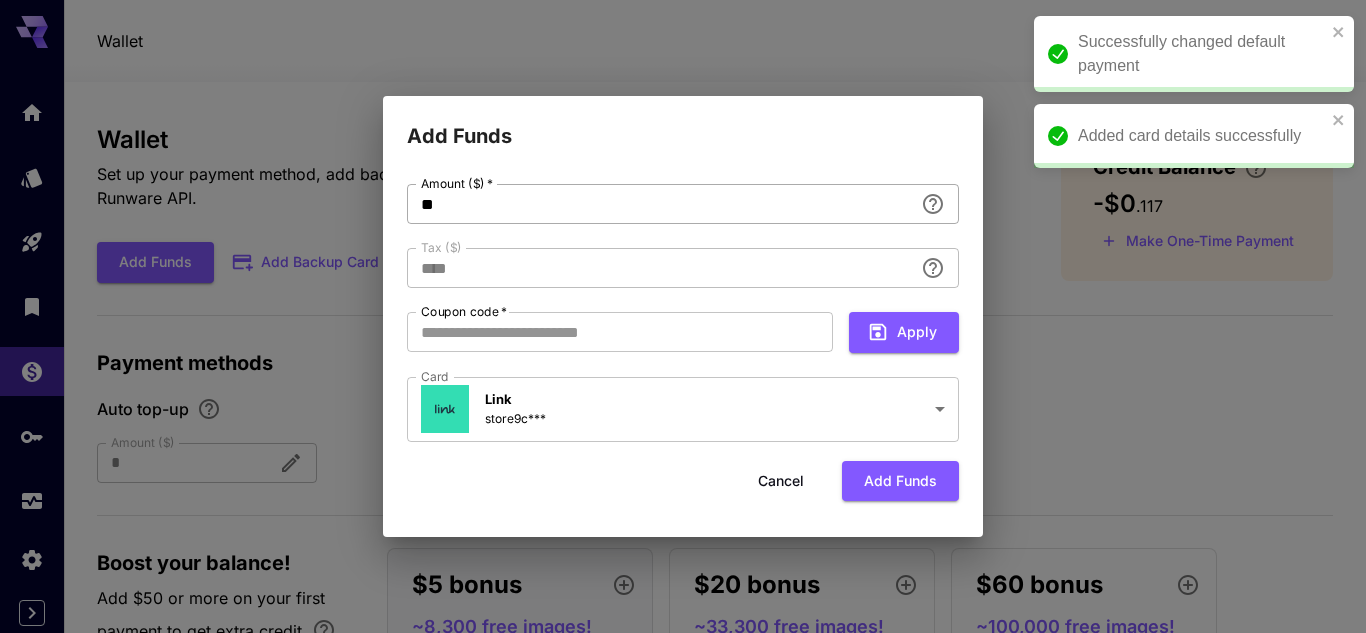 click on "**" at bounding box center (660, 204) 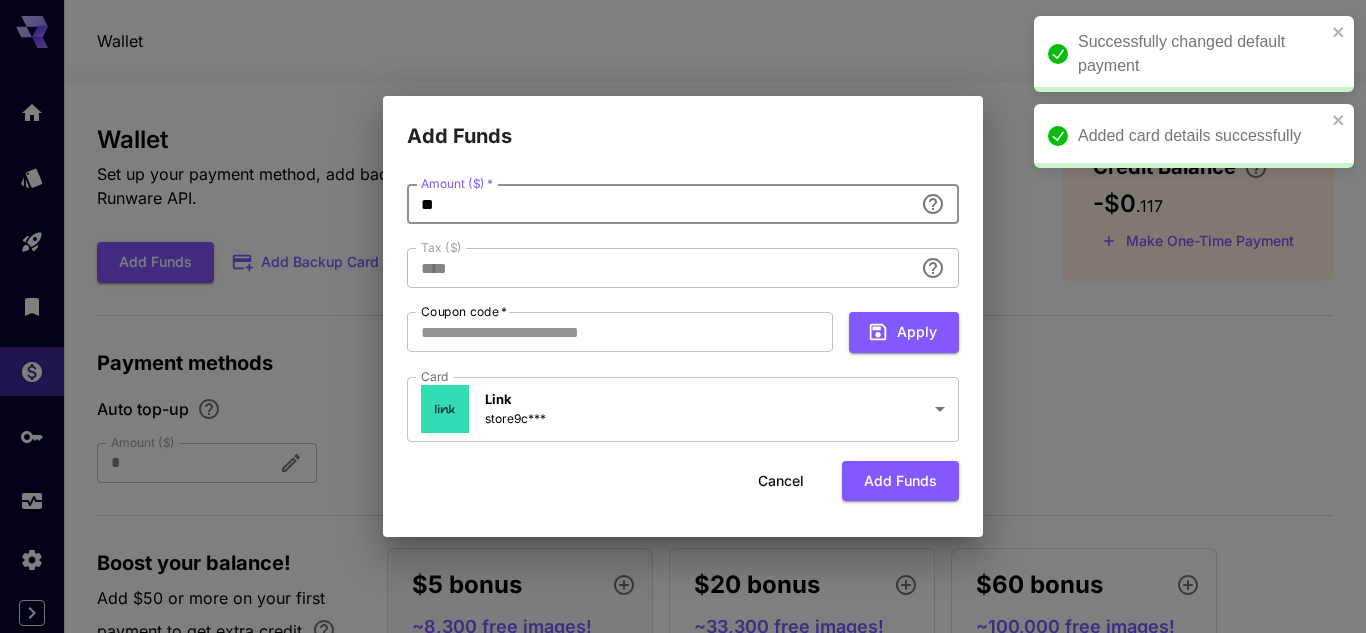 type on "*" 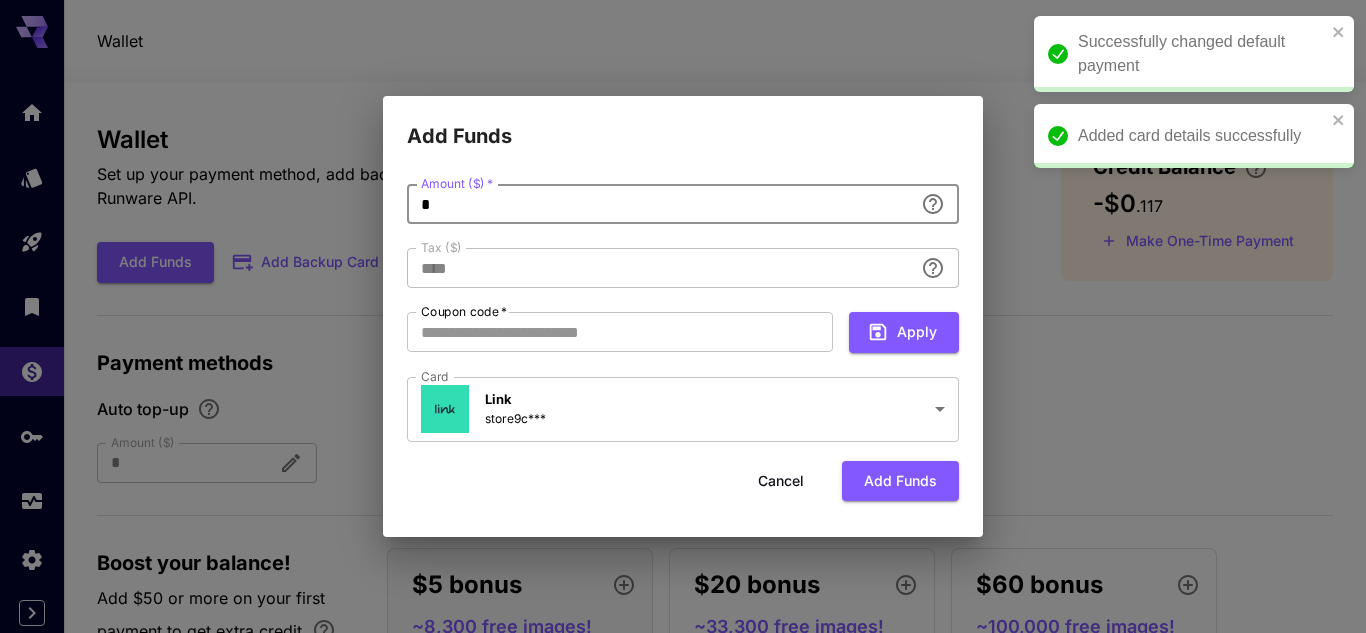 type 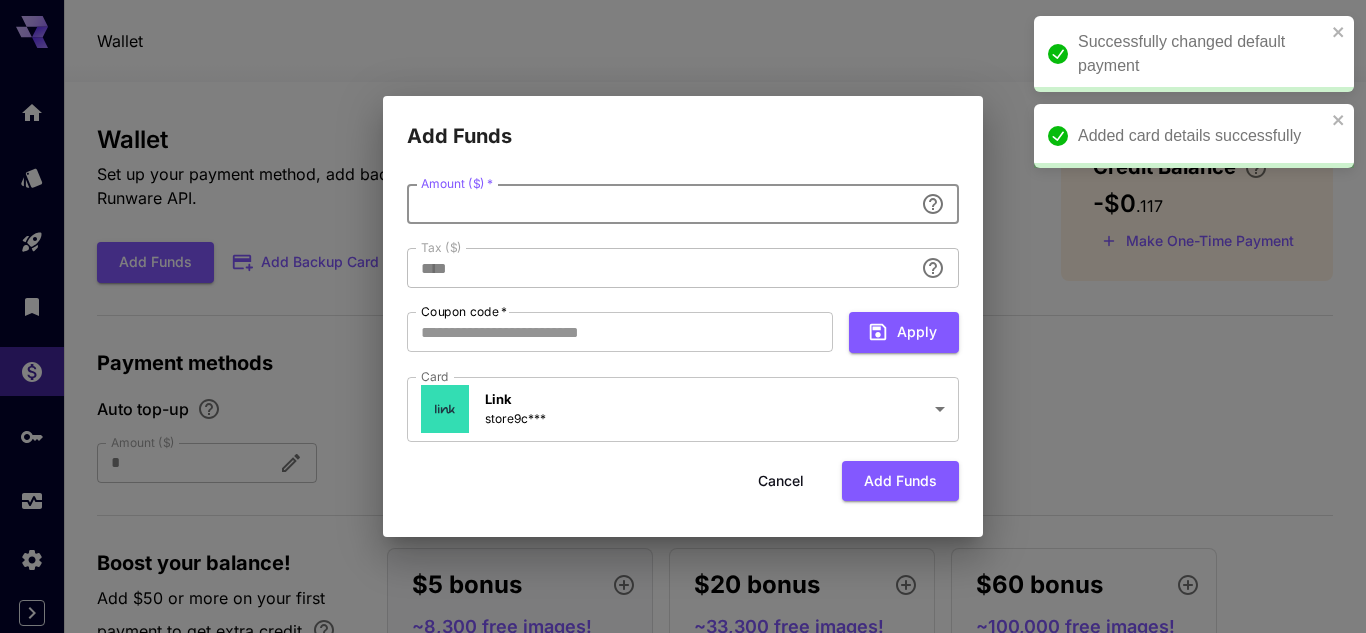 type on "**********" 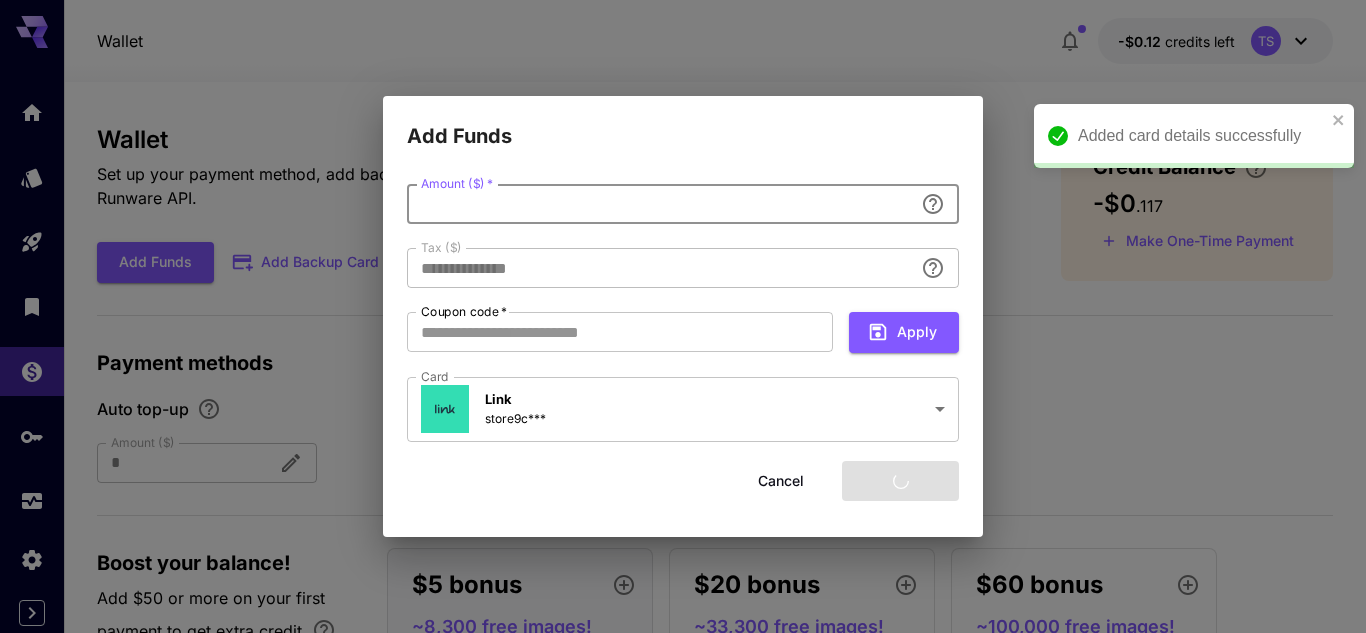 type on "*" 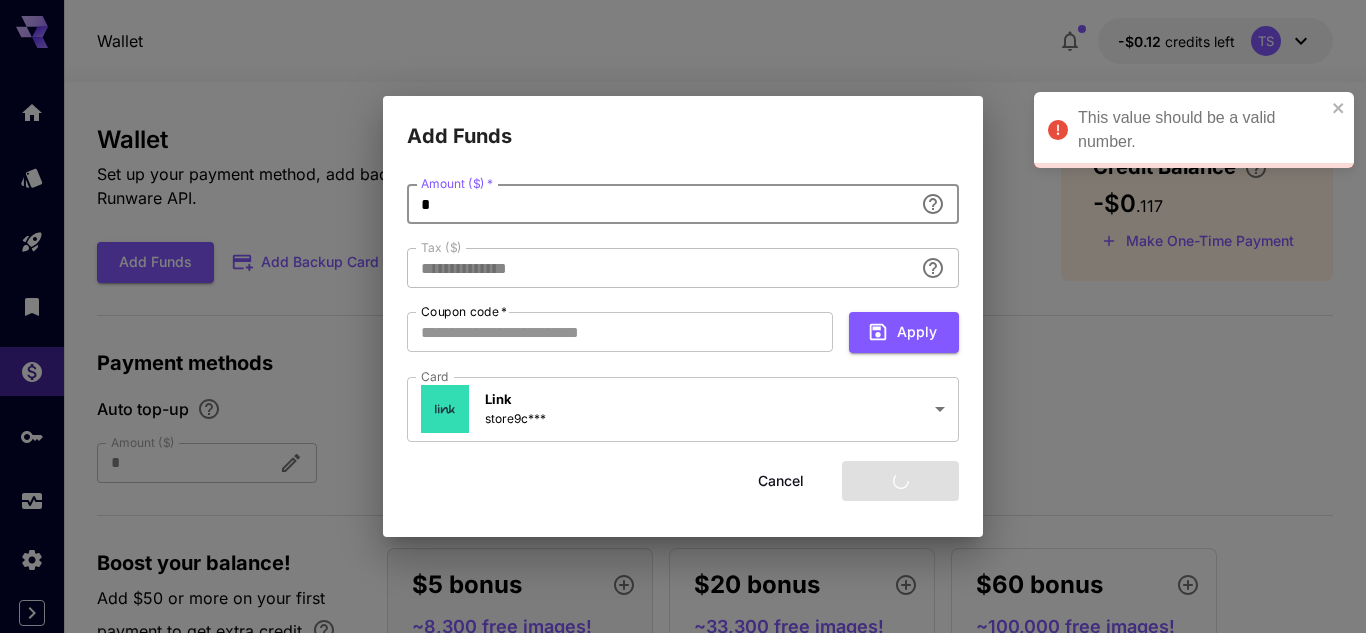 type on "****" 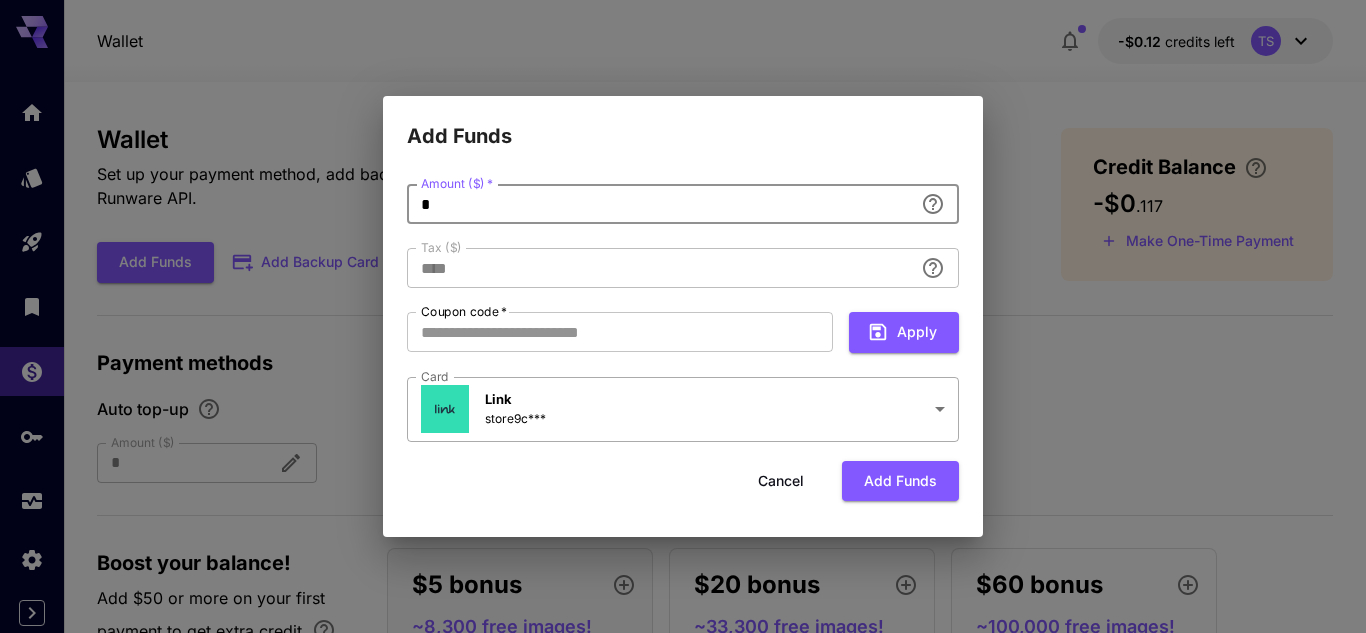 type on "*" 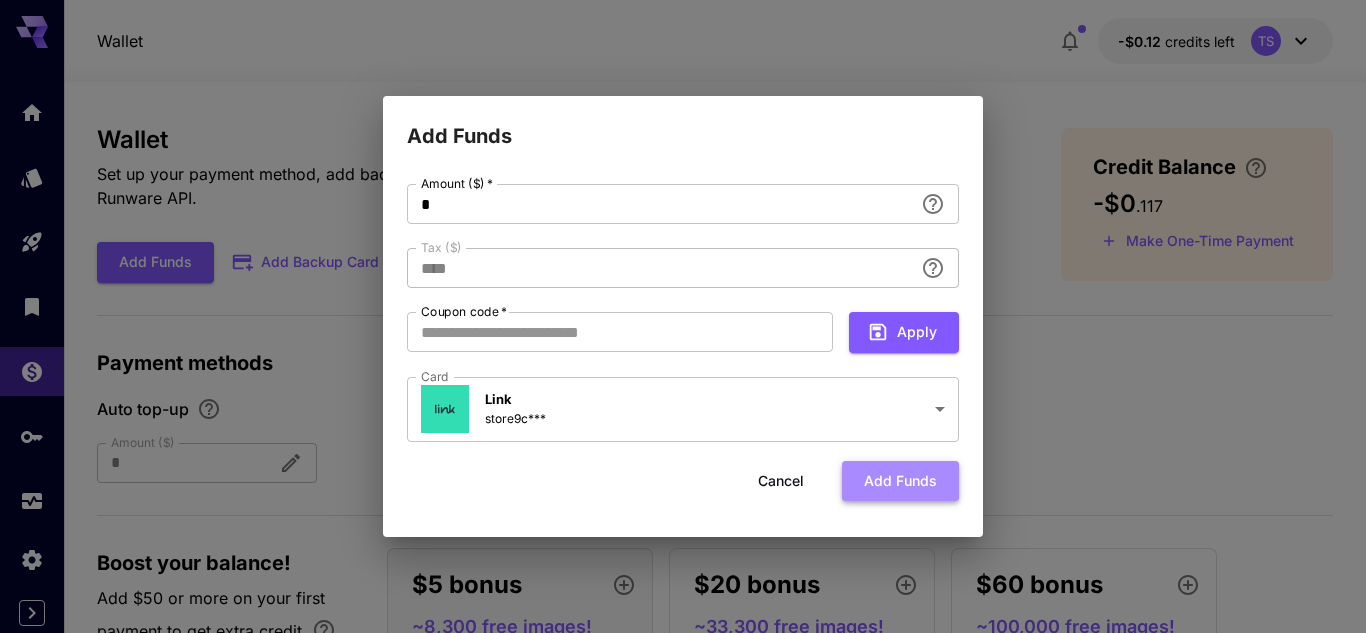 click on "Add funds" at bounding box center [900, 481] 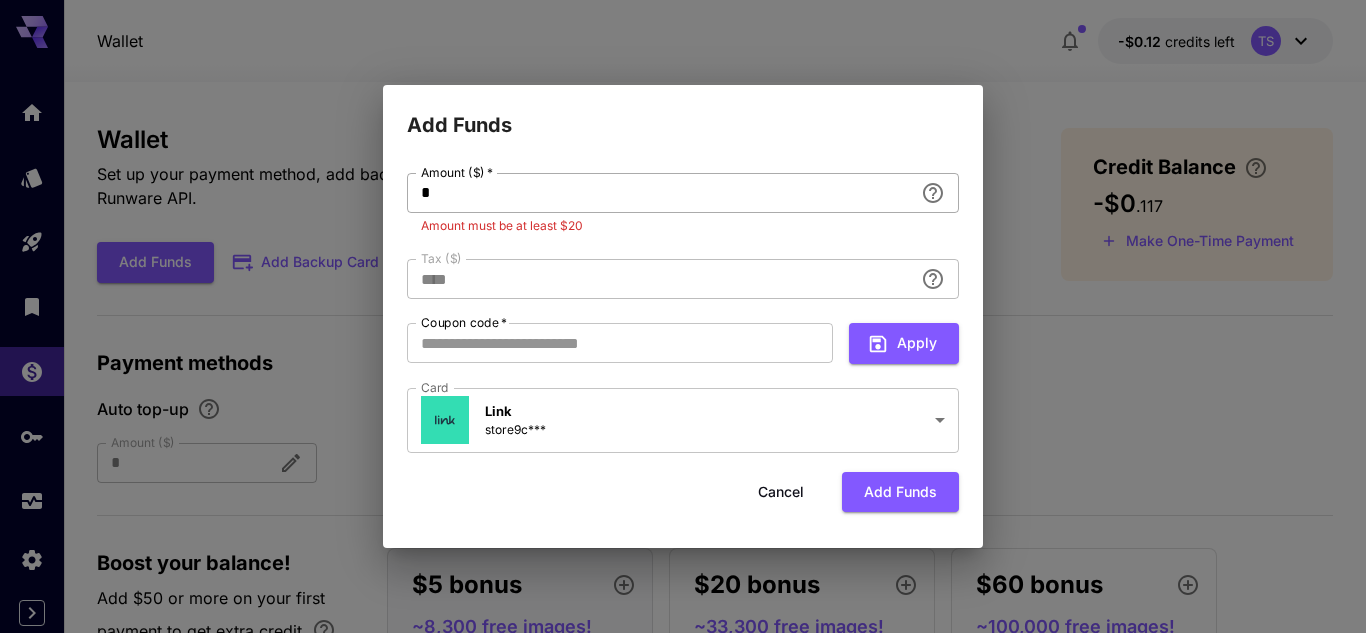click on "*" at bounding box center [660, 193] 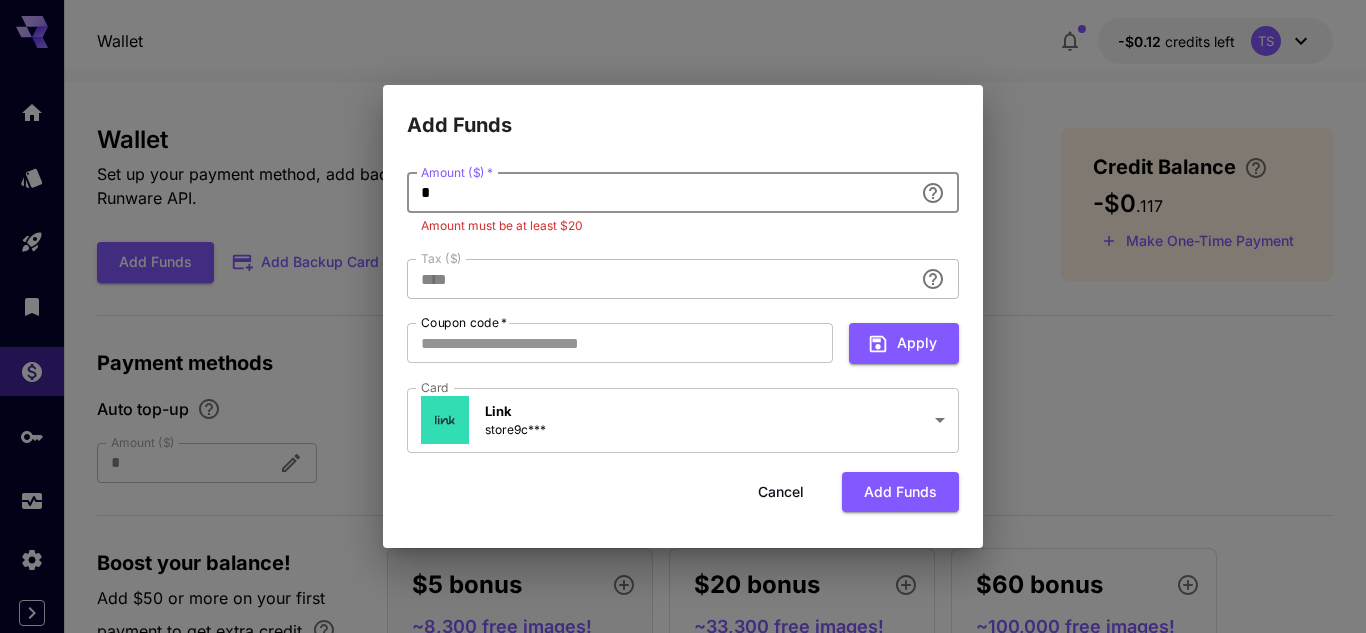 type 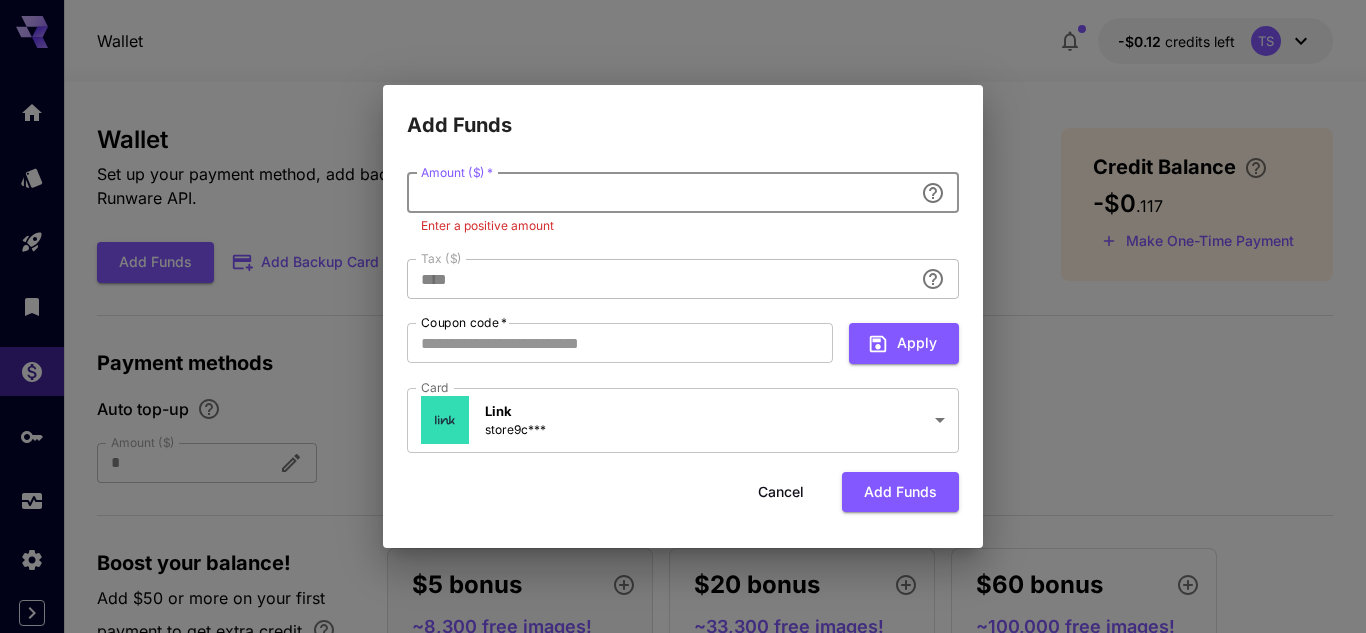 type on "**********" 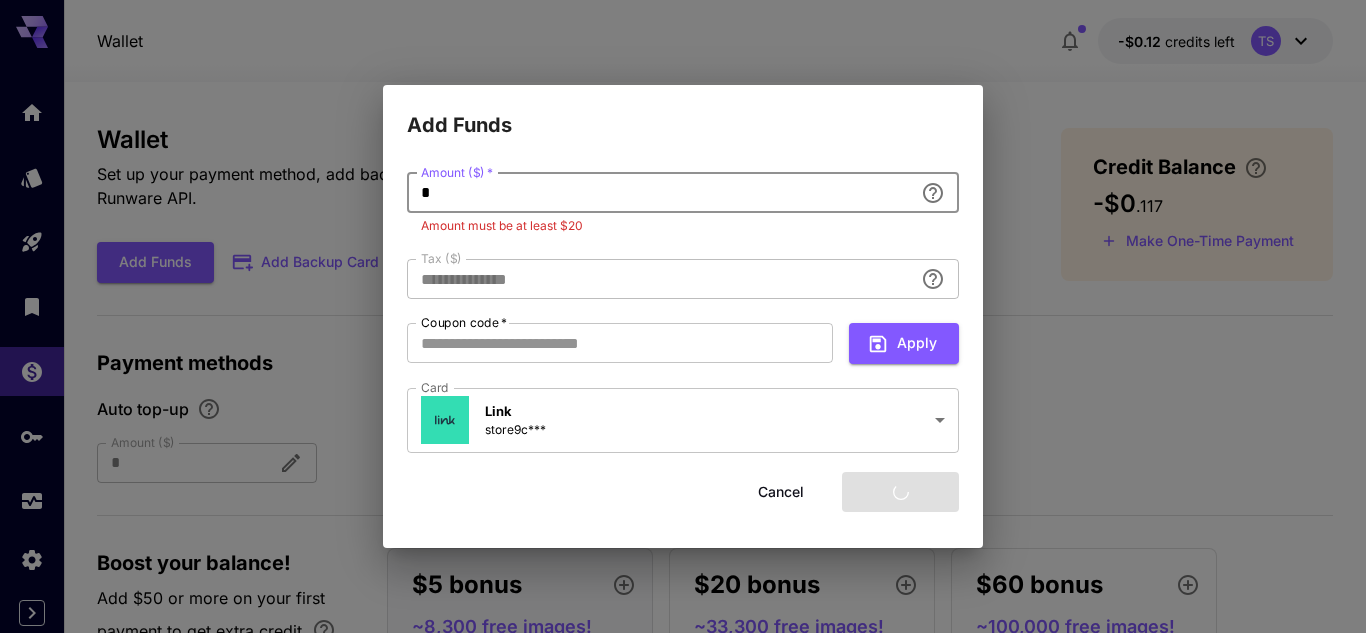 type on "**" 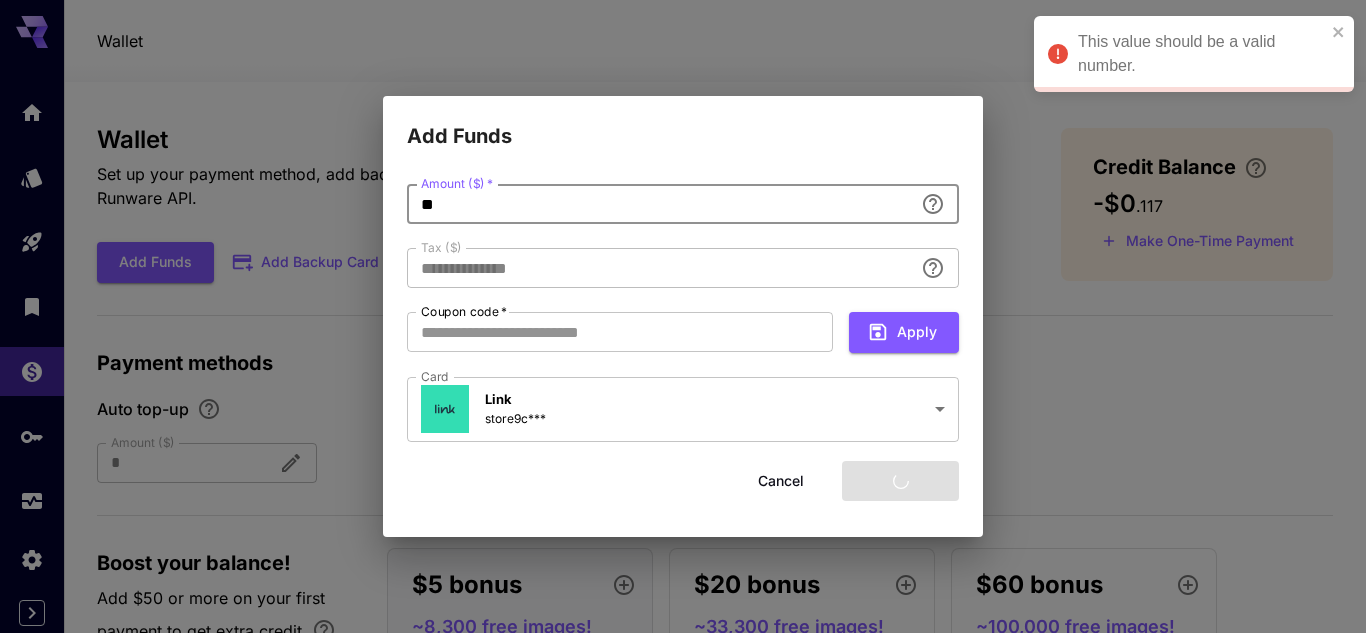 type on "****" 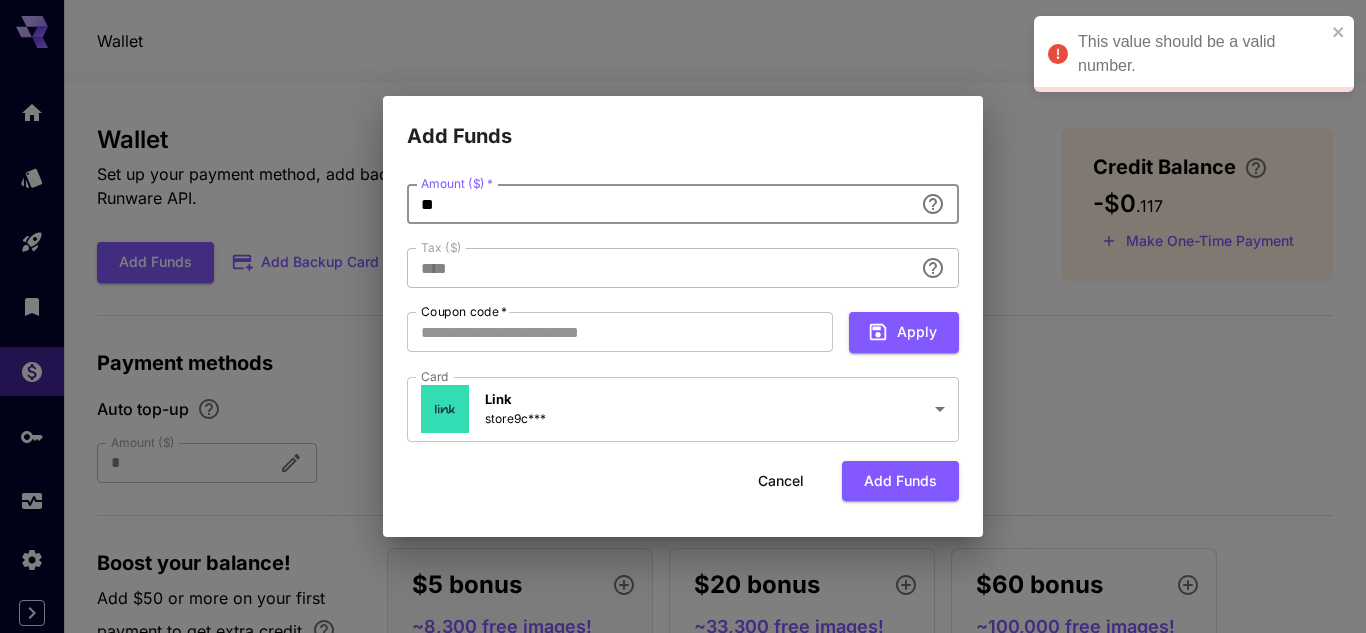 type on "**" 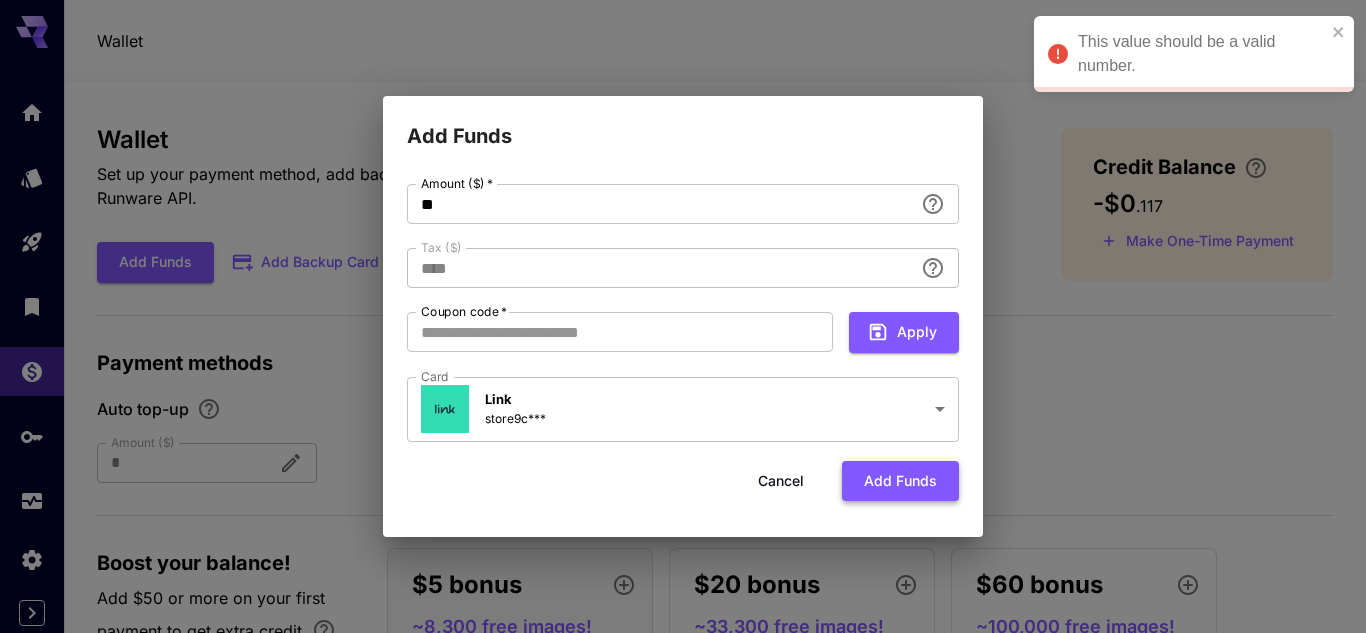 click on "Add funds" at bounding box center [900, 481] 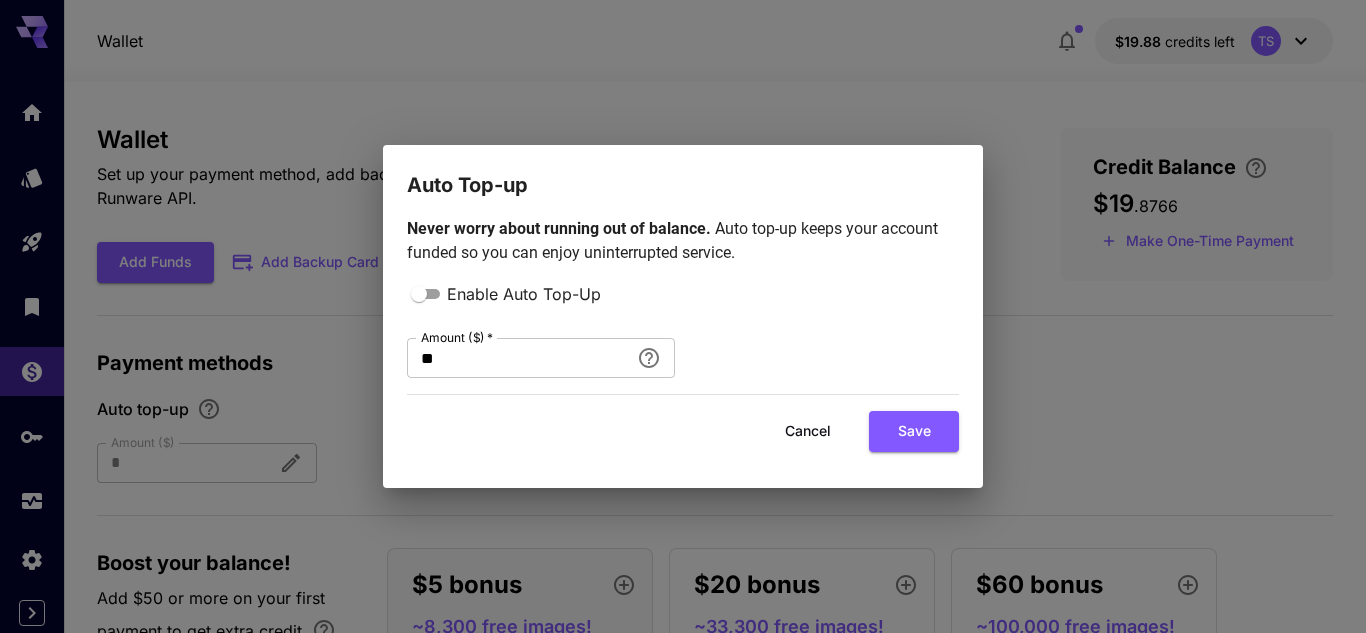 click on "Cancel" at bounding box center (808, 431) 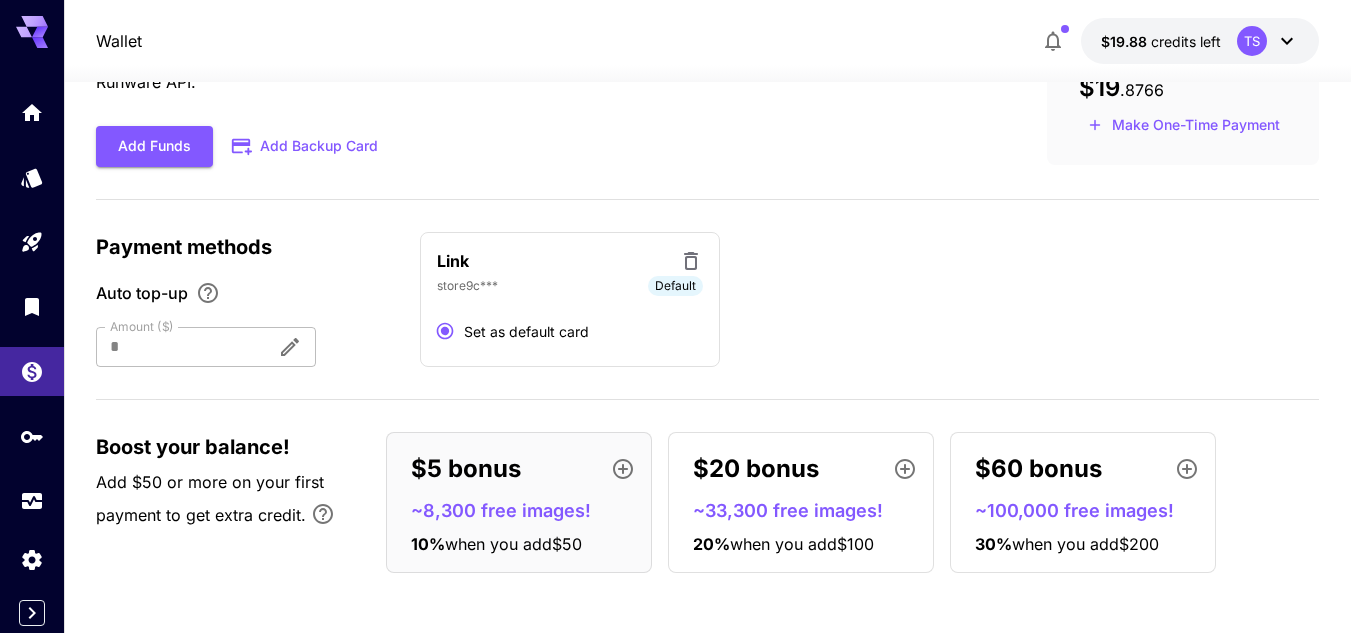 scroll, scrollTop: 0, scrollLeft: 0, axis: both 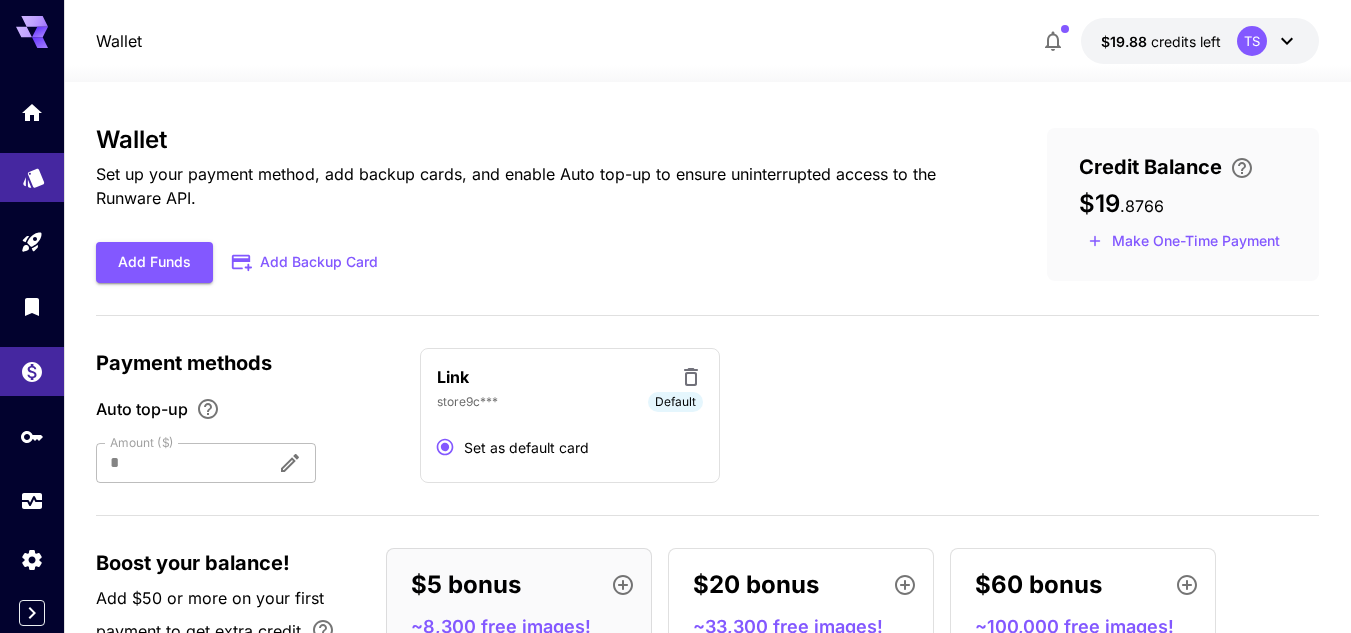click 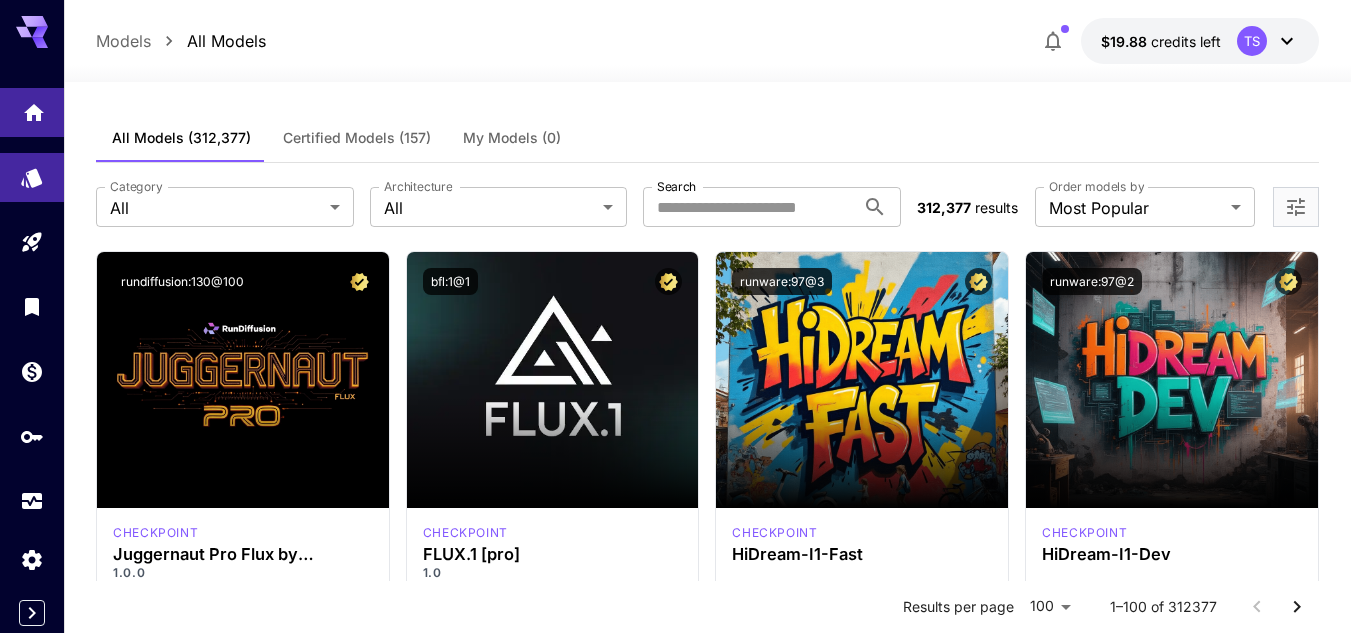 click at bounding box center (32, 112) 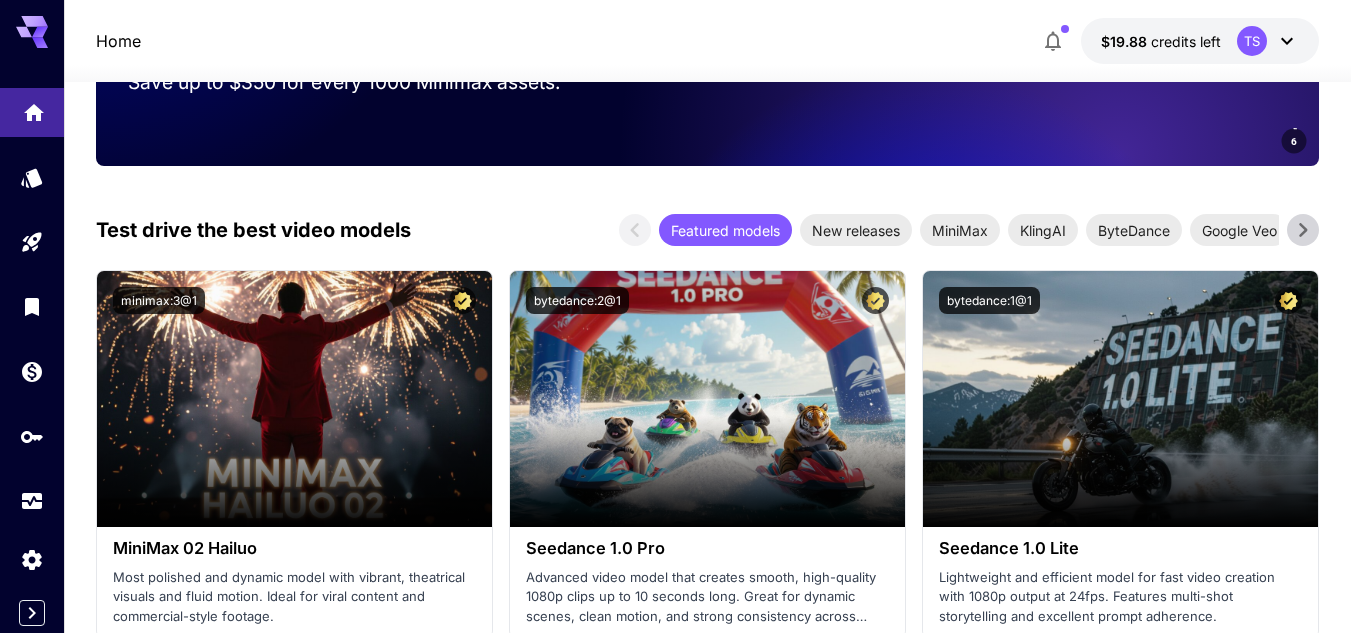 scroll, scrollTop: 436, scrollLeft: 0, axis: vertical 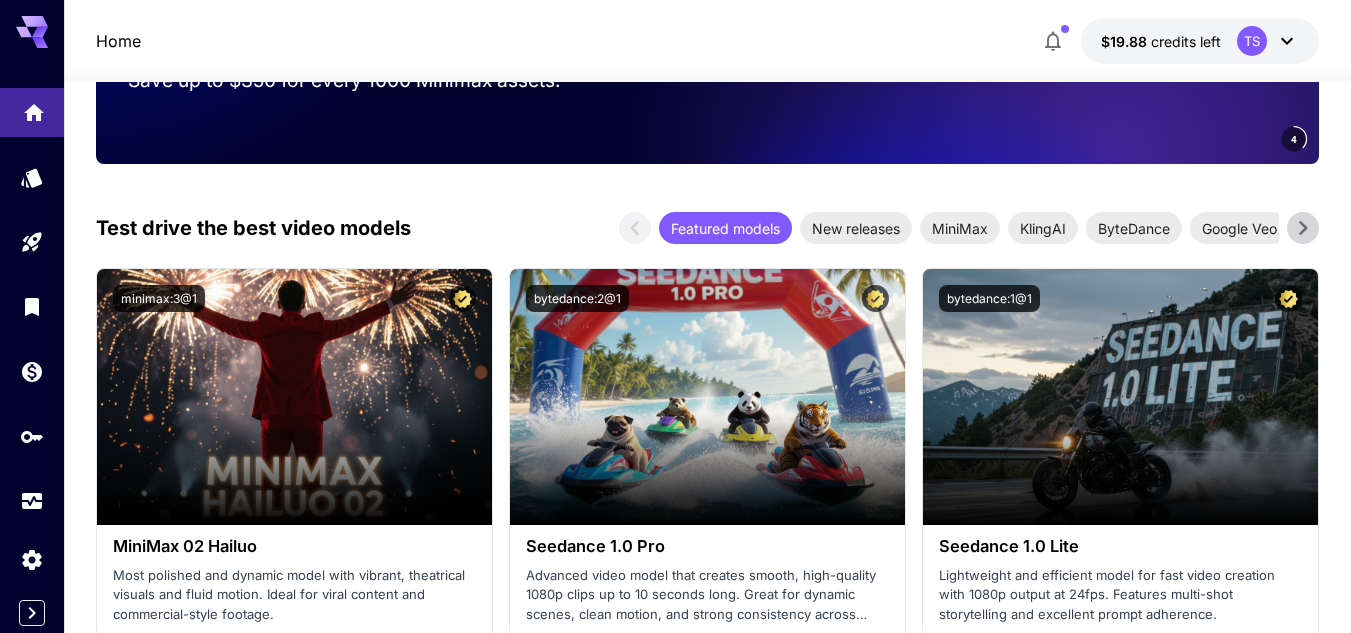 click on "New releases" at bounding box center [856, 228] 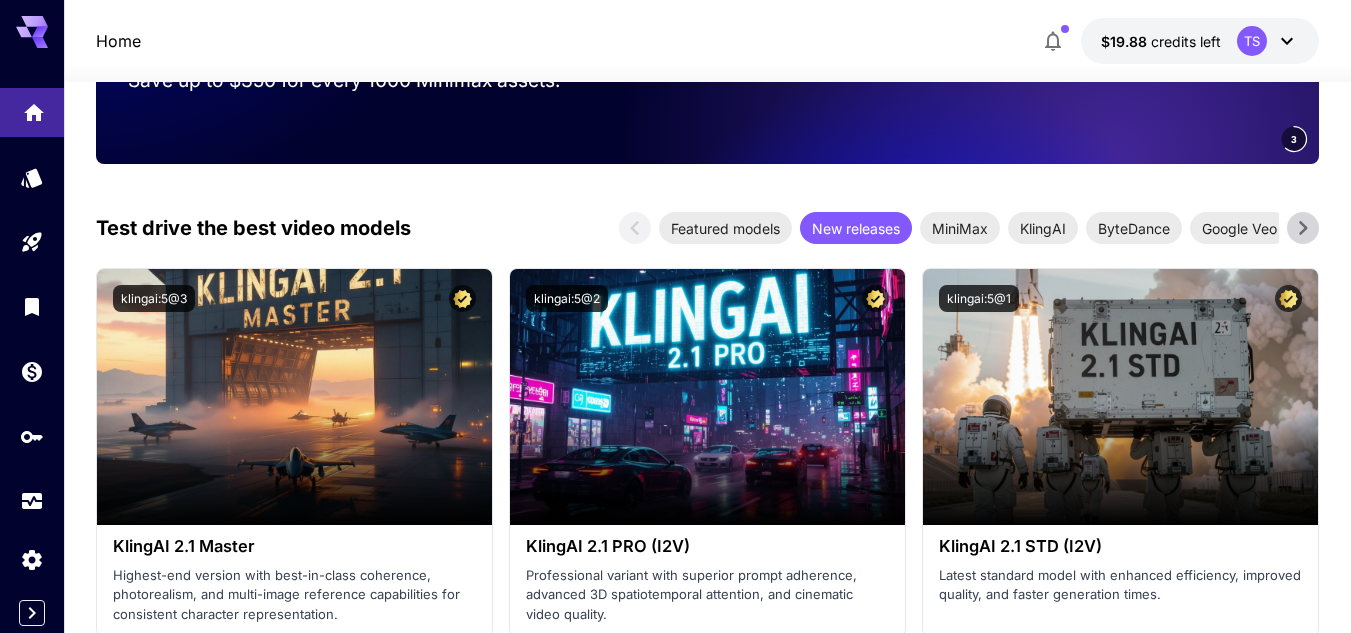 click on "Featured models" at bounding box center (725, 228) 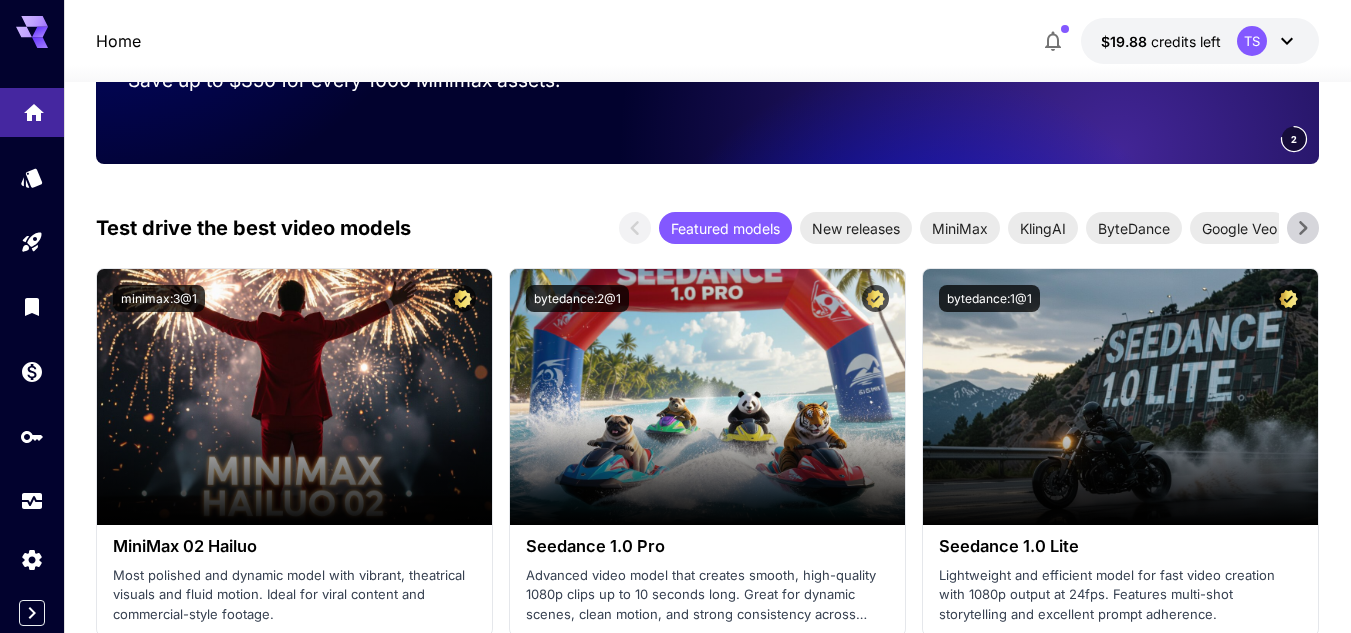 click on "New releases" at bounding box center [856, 228] 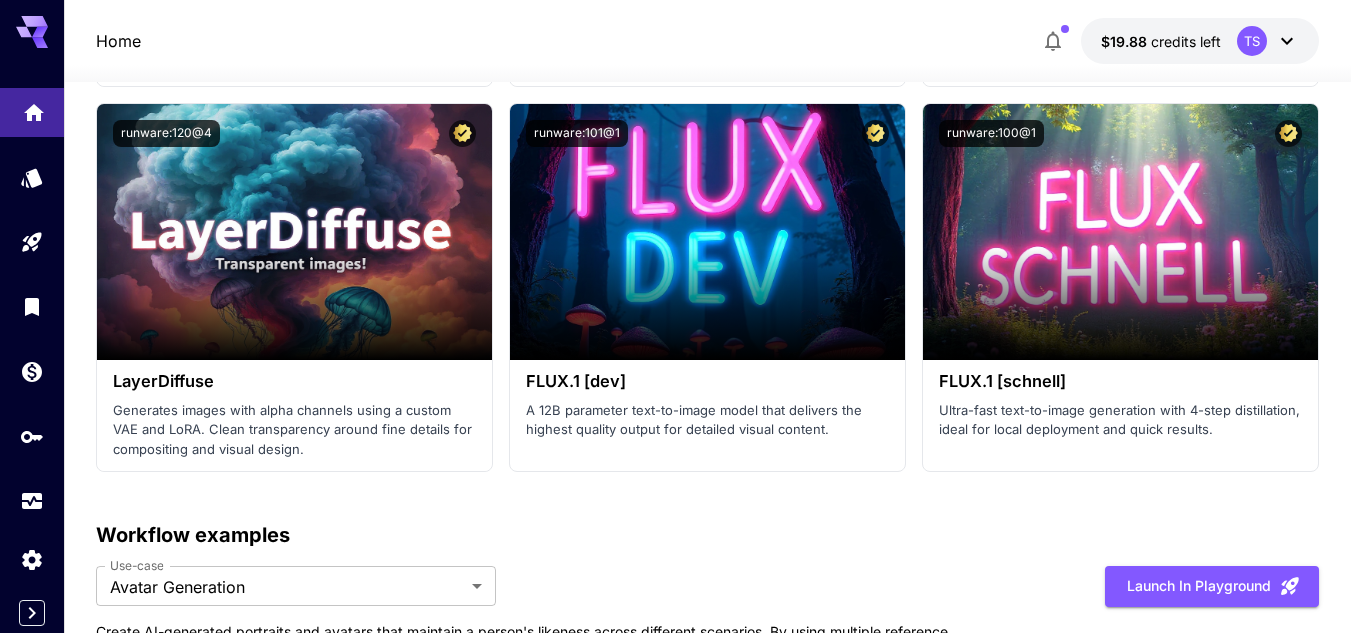 scroll, scrollTop: 5297, scrollLeft: 0, axis: vertical 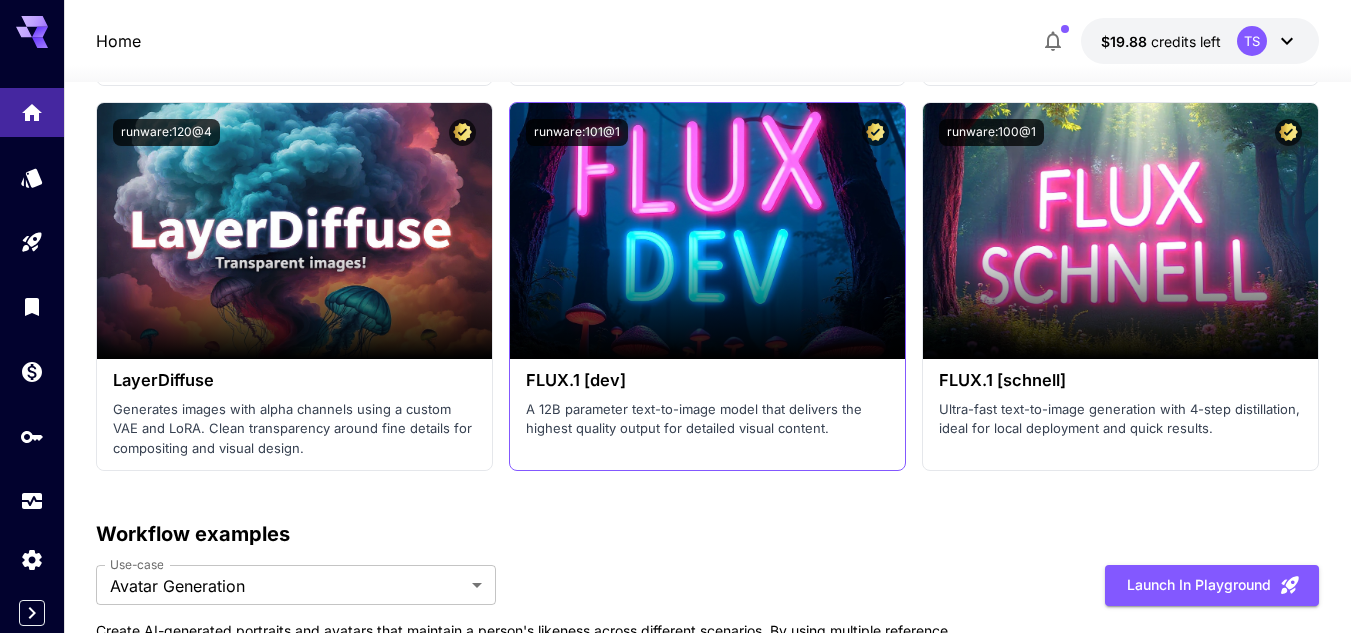 click on "FLUX.1 [dev] A 12B parameter text-to-image model that delivers the highest quality output for detailed visual content." at bounding box center [707, 405] 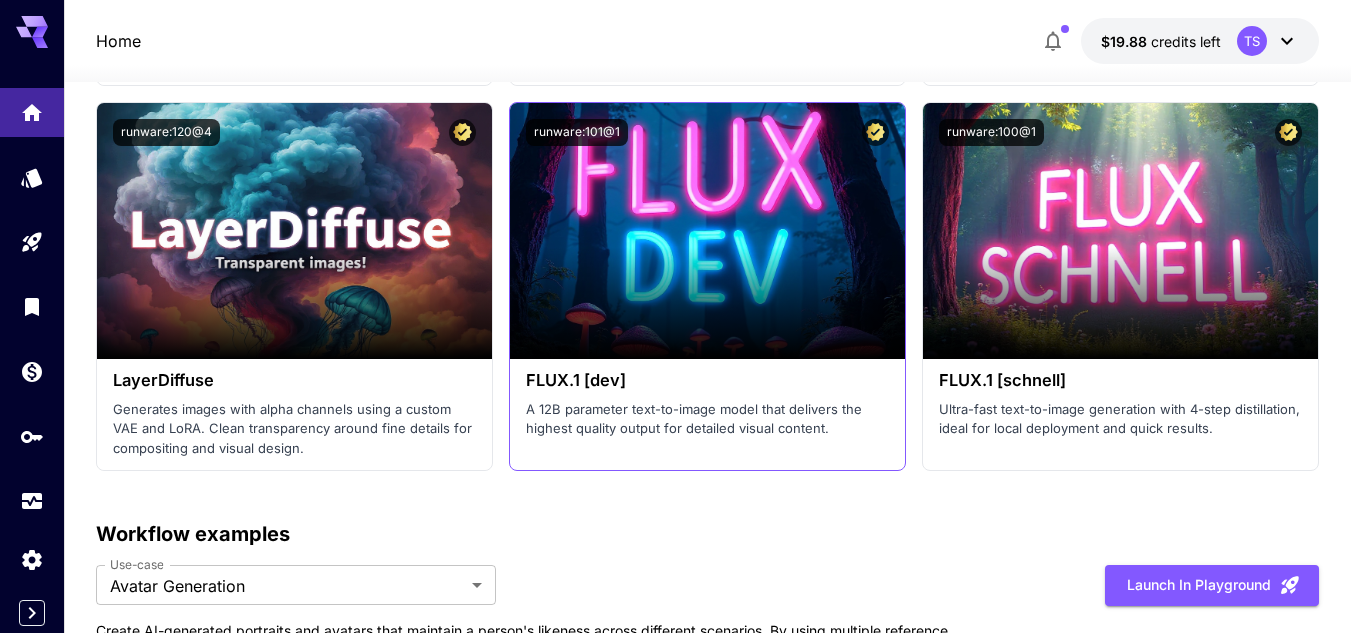 click on "A 12B parameter text-to-image model that delivers the highest quality output for detailed visual content." at bounding box center [707, 419] 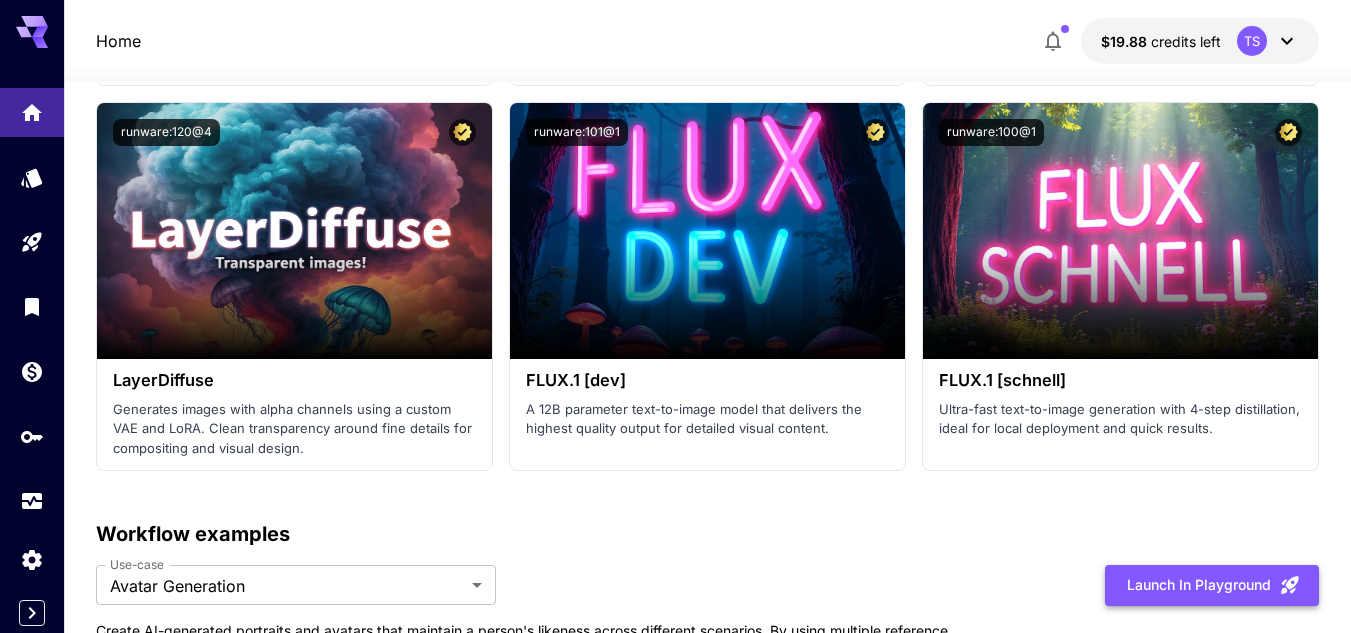 click 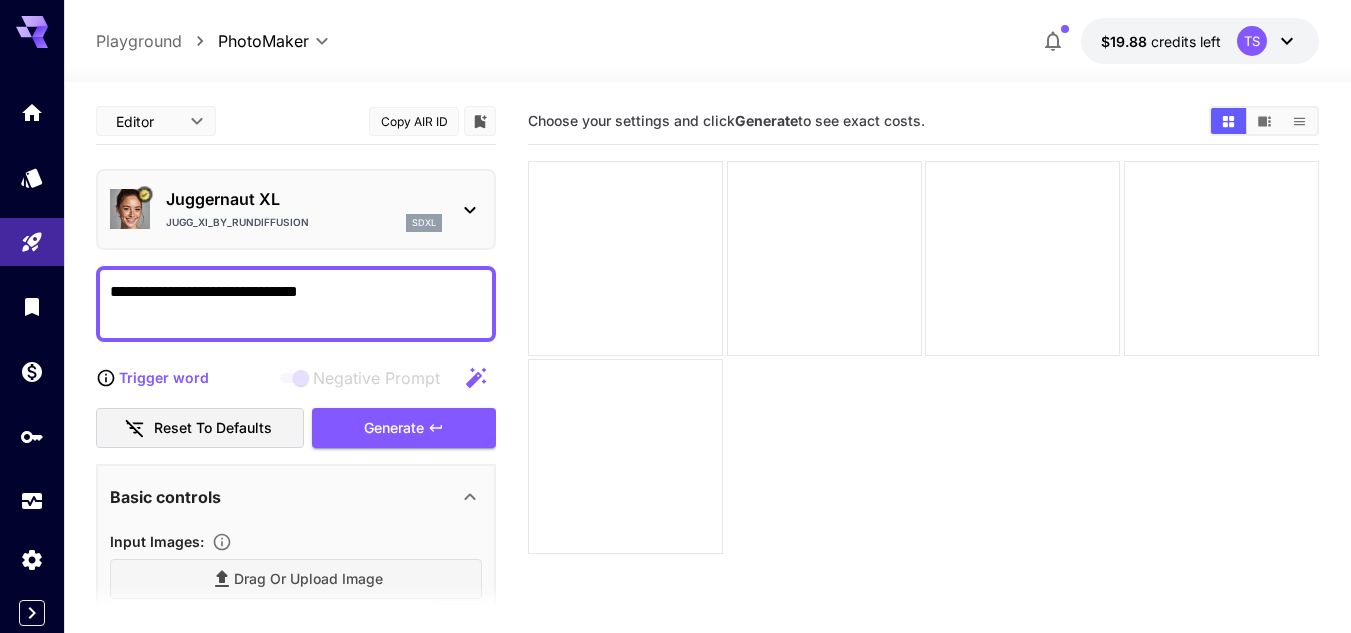 click 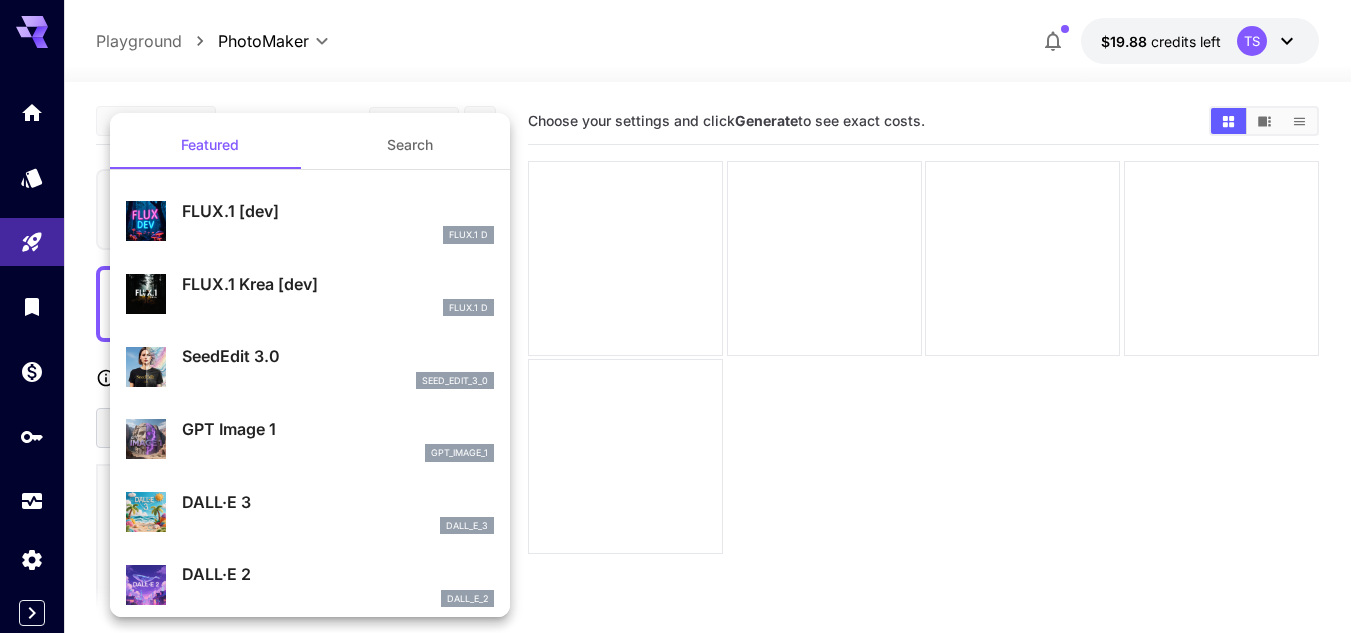 click on "FLUX.1 D" at bounding box center (338, 235) 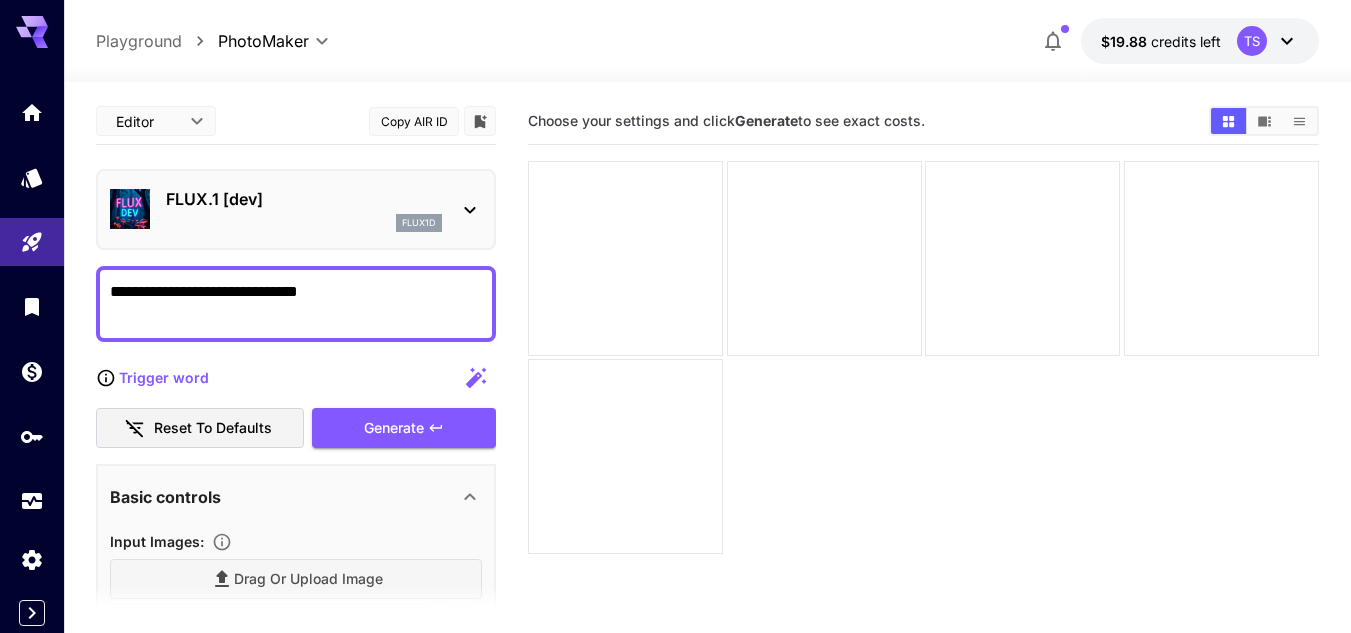 click on "**********" at bounding box center (296, 304) 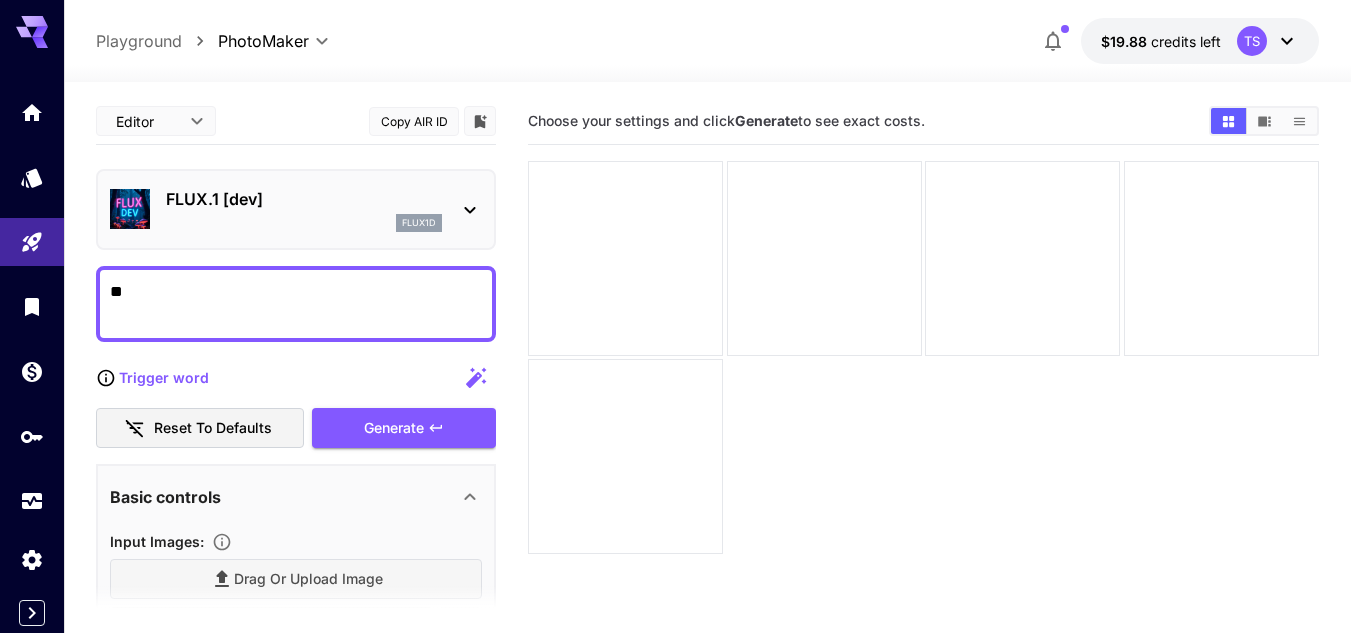 type on "*" 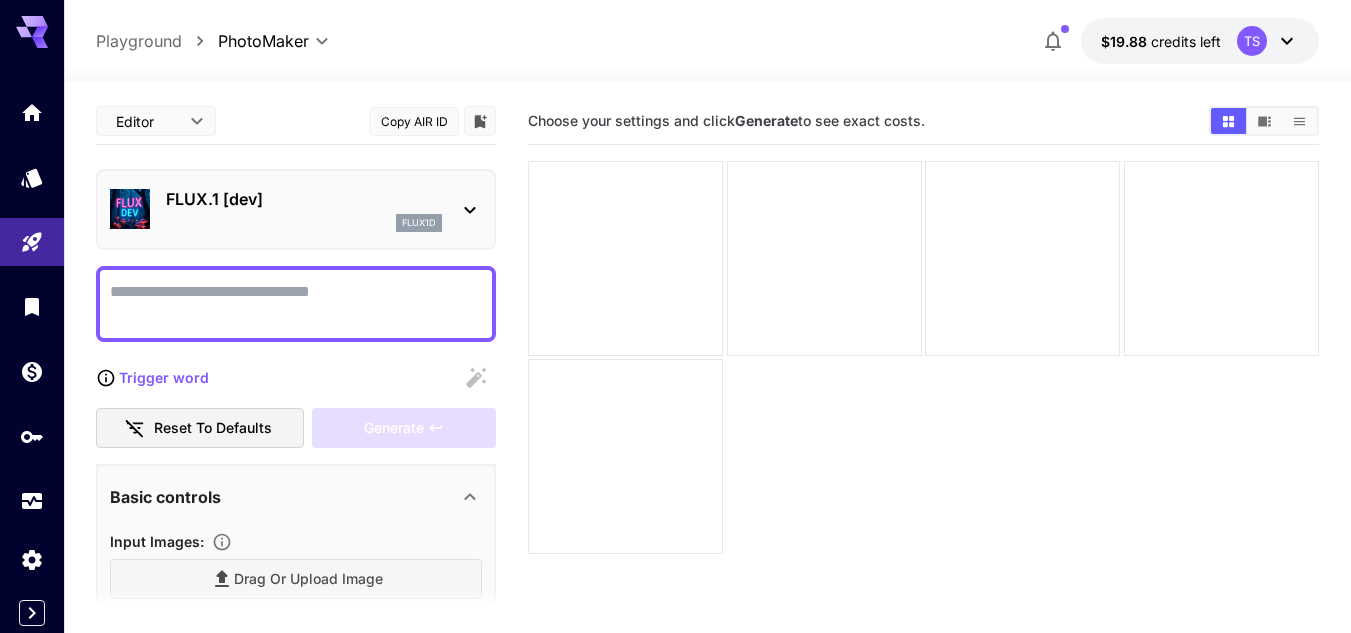 paste on "**********" 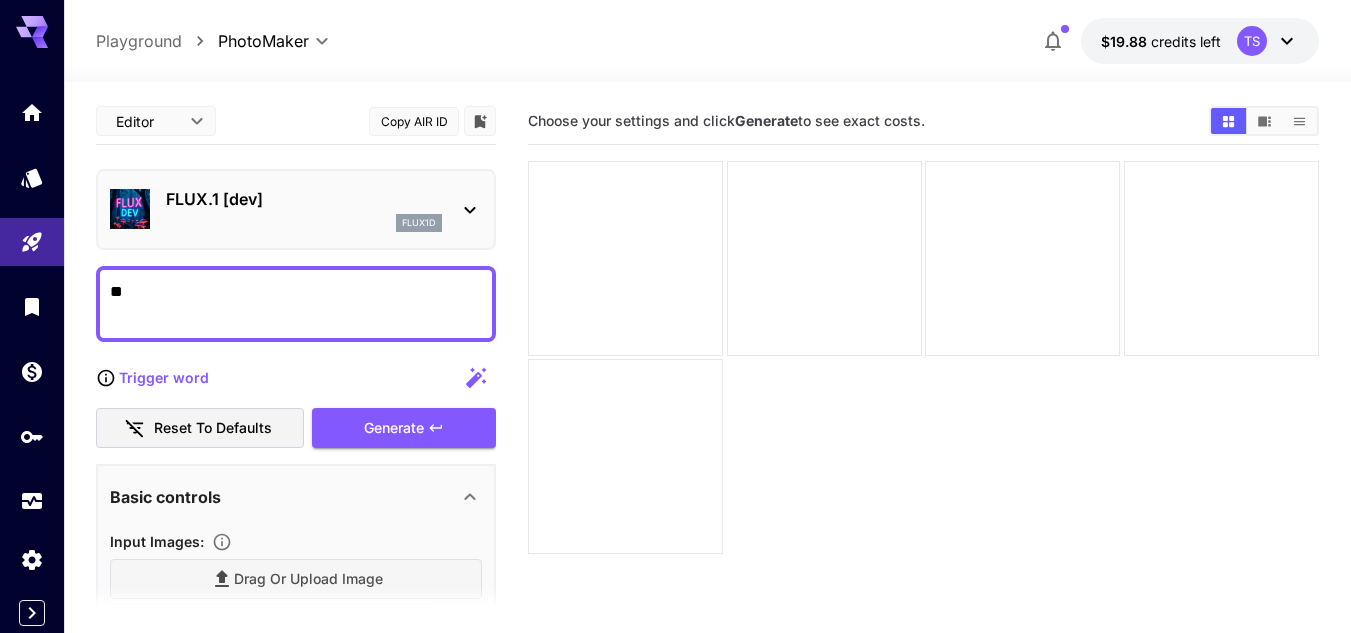 type on "*" 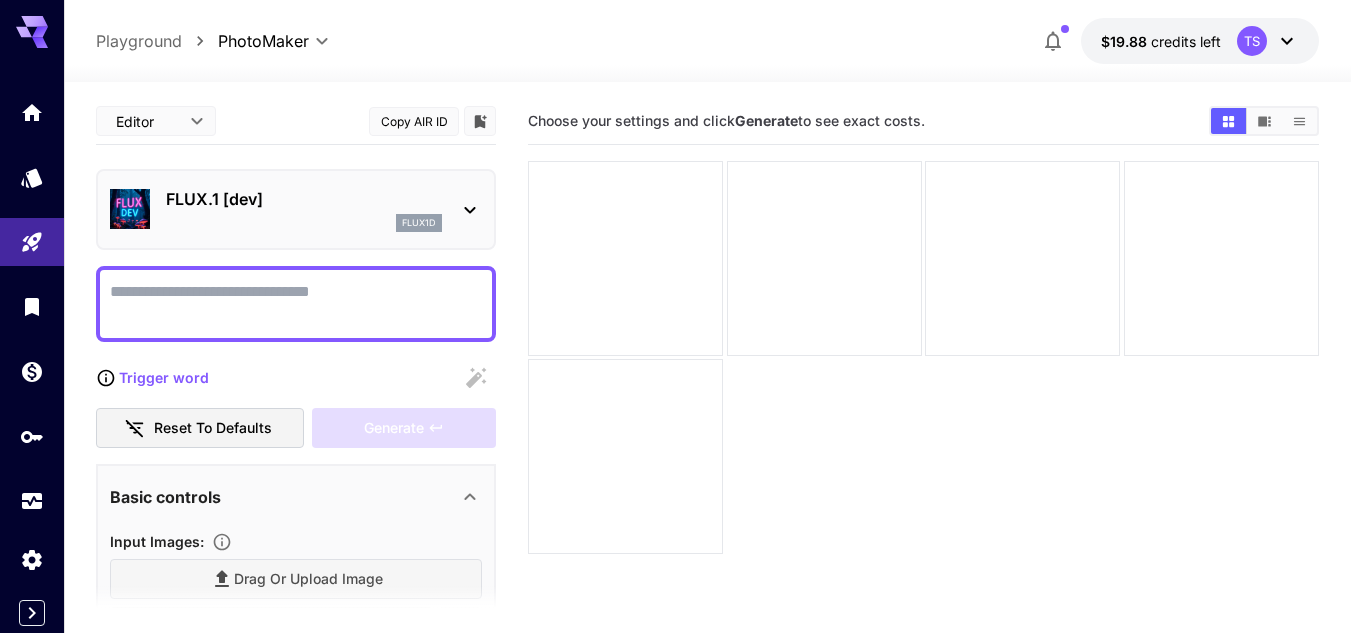 paste on "**********" 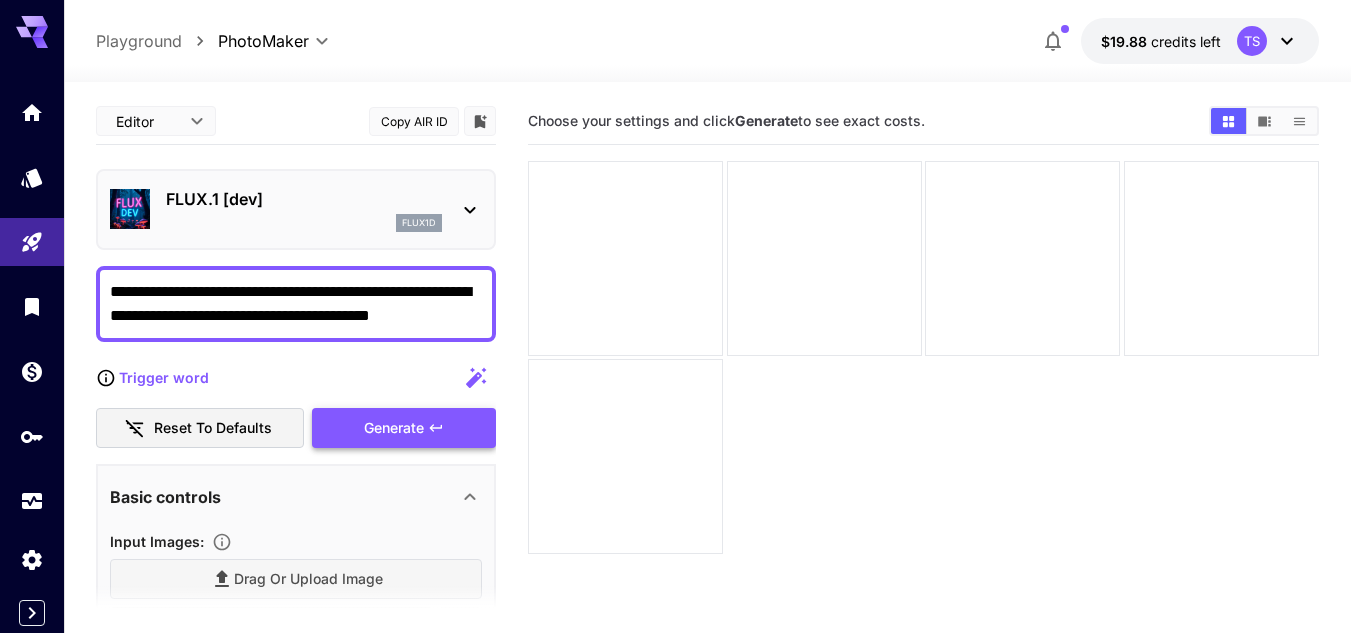 type on "**********" 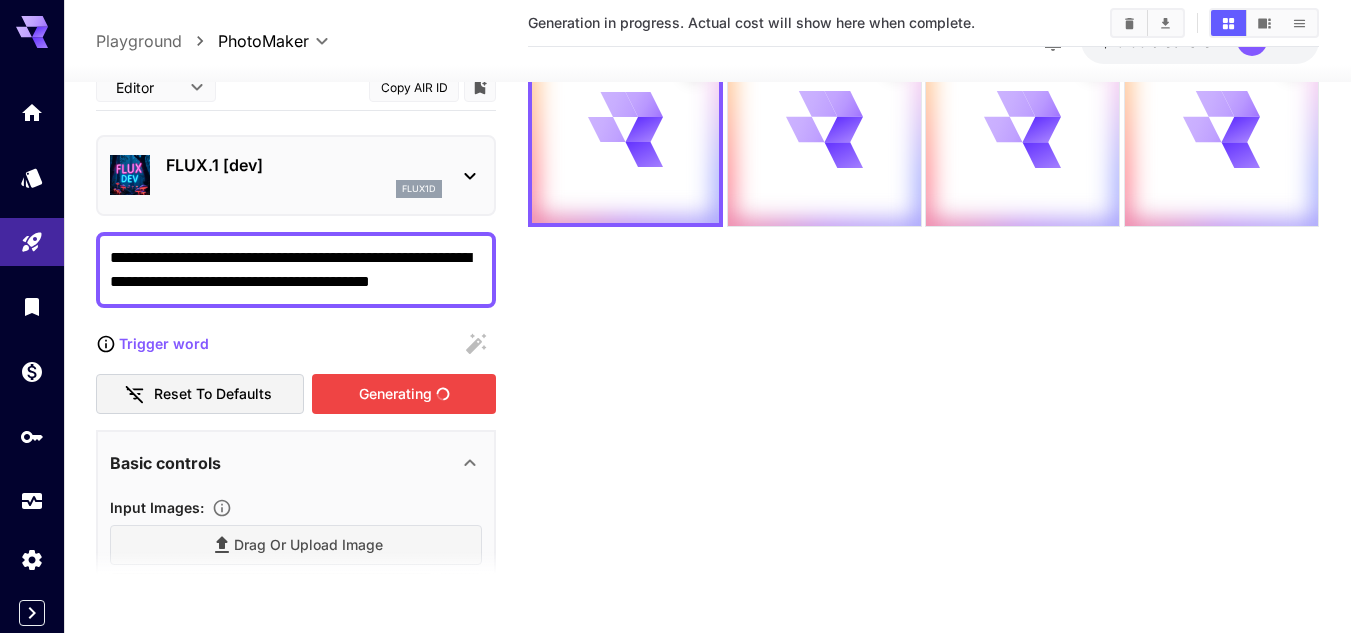 scroll, scrollTop: 158, scrollLeft: 0, axis: vertical 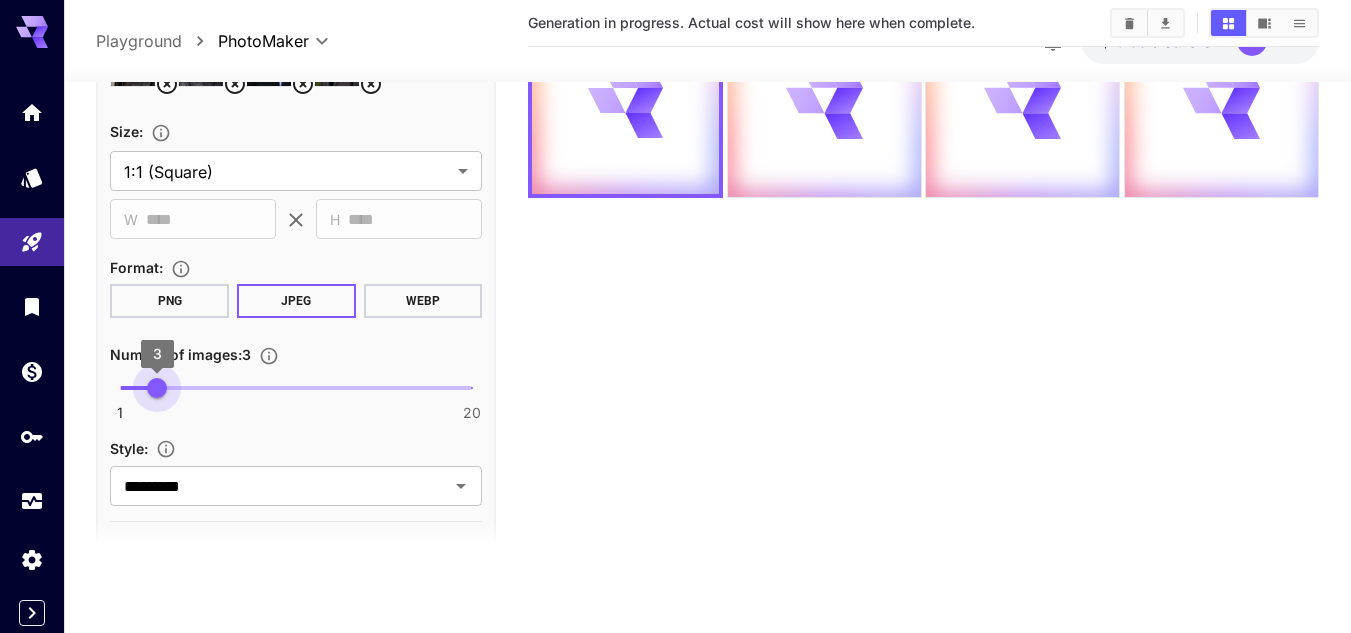 type on "*" 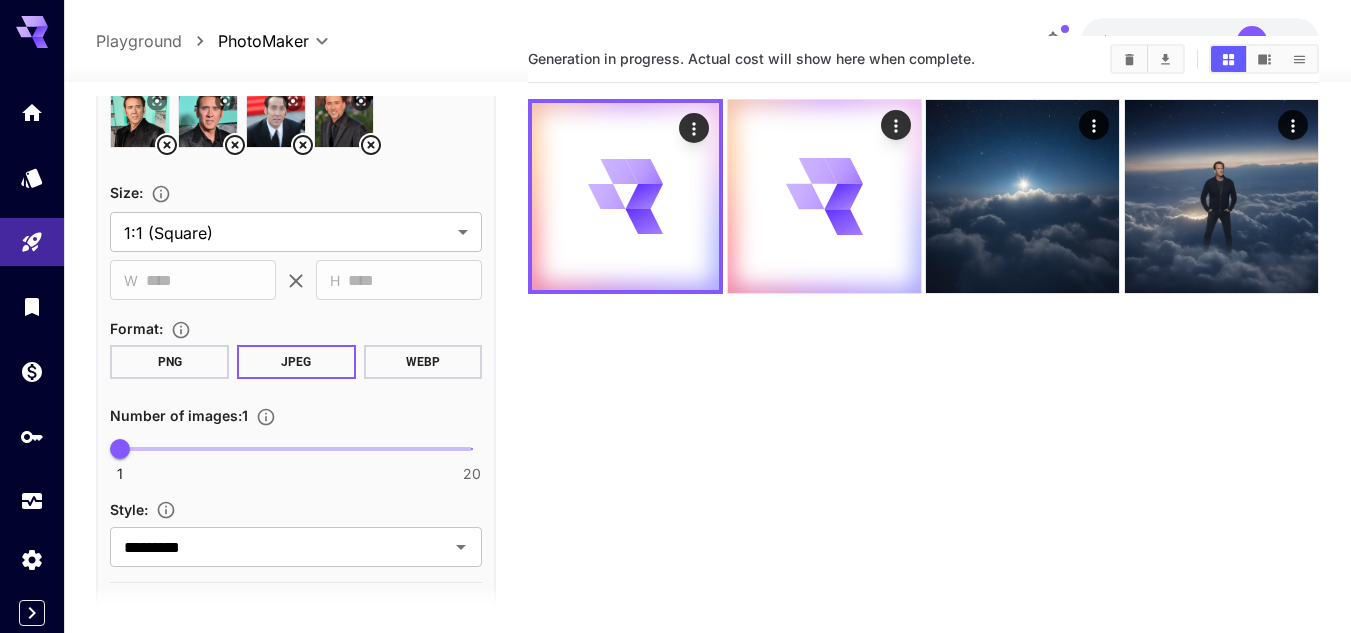 scroll, scrollTop: 29, scrollLeft: 0, axis: vertical 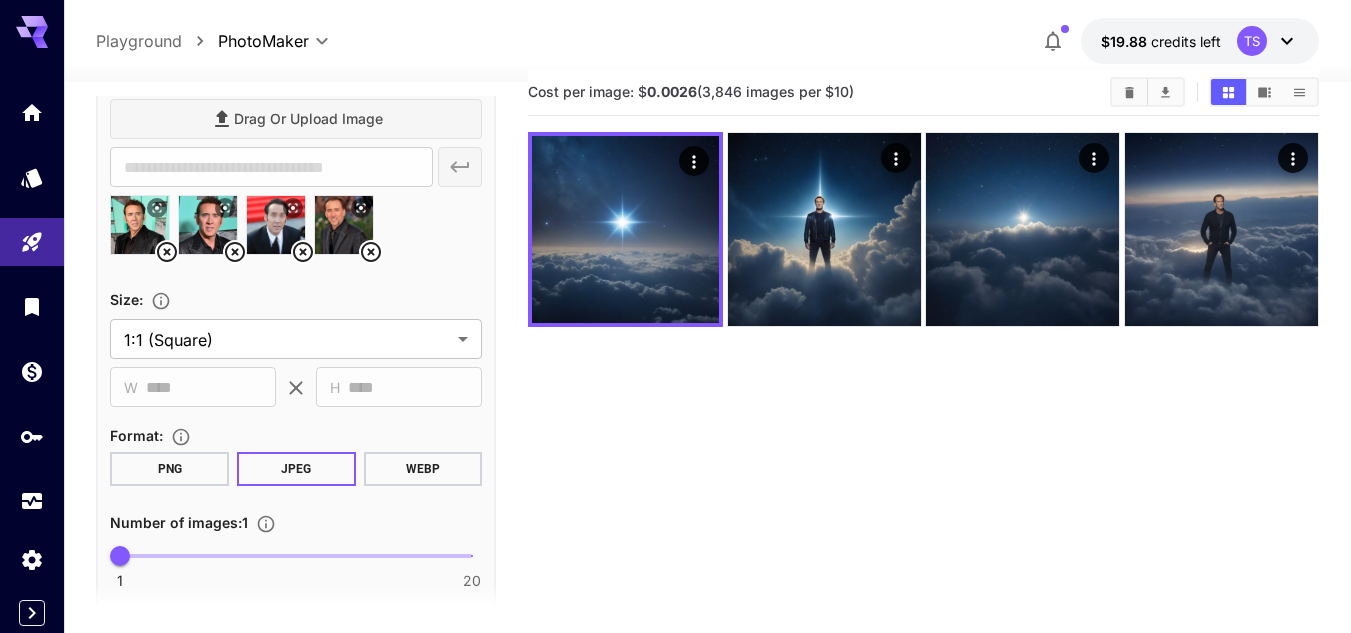 click 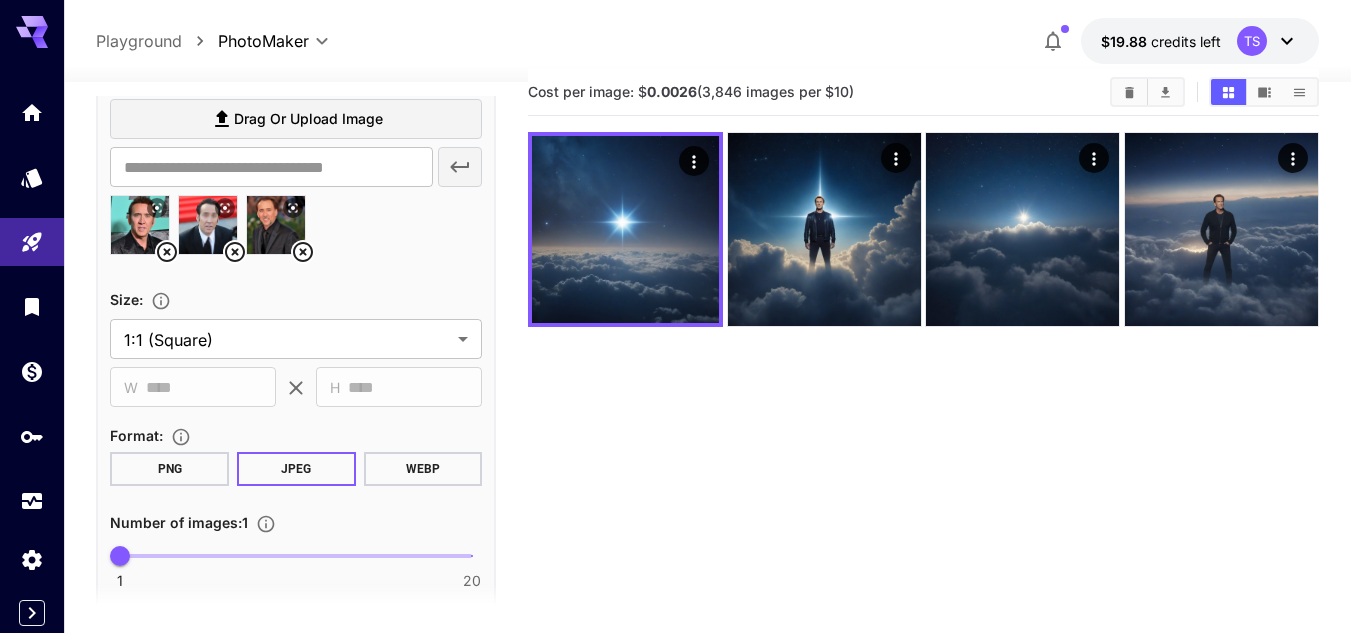 click 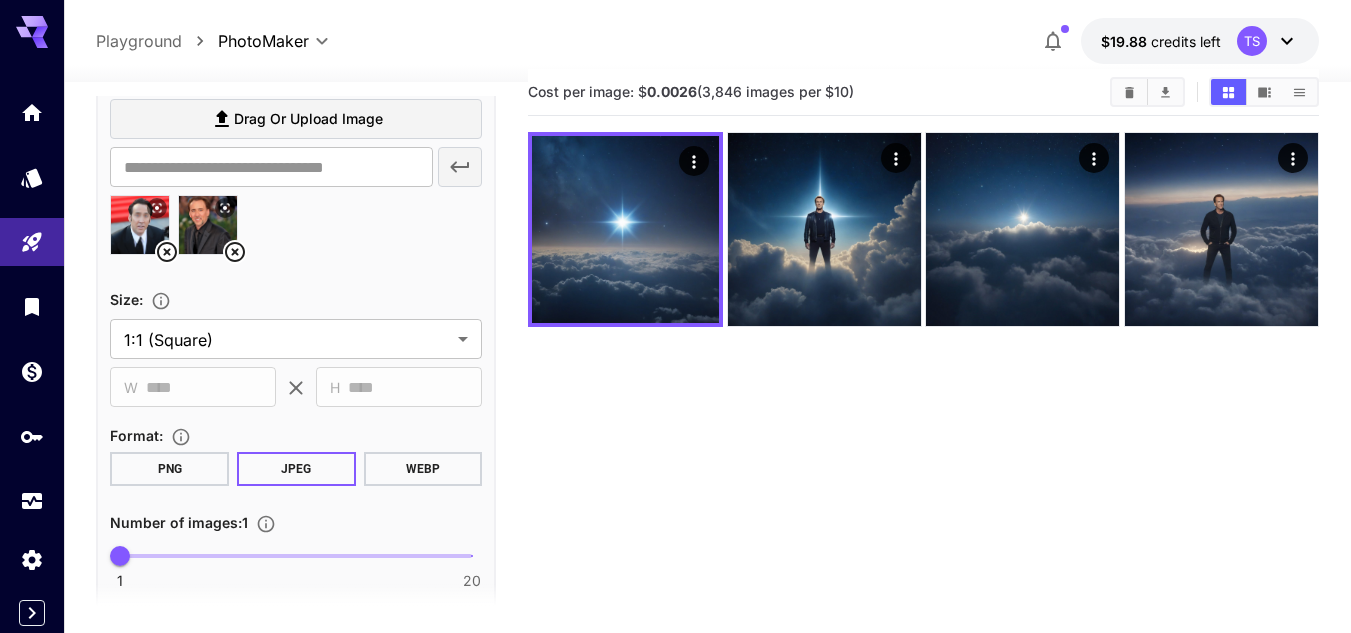 click 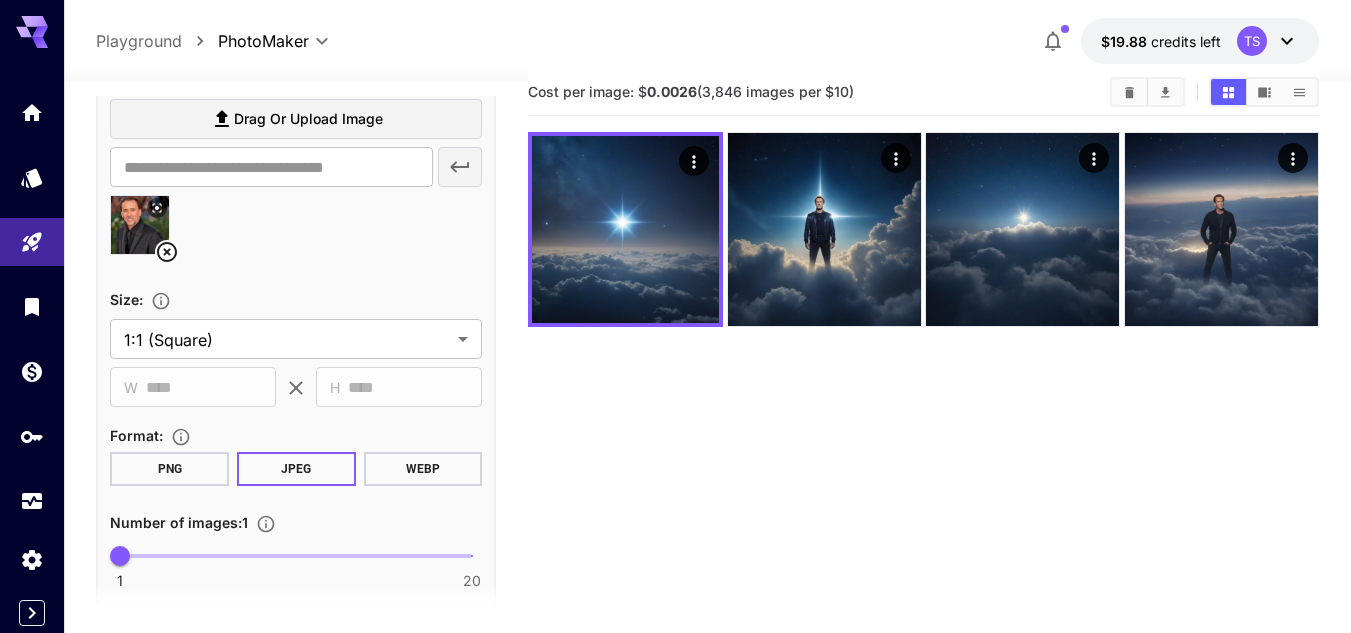 click 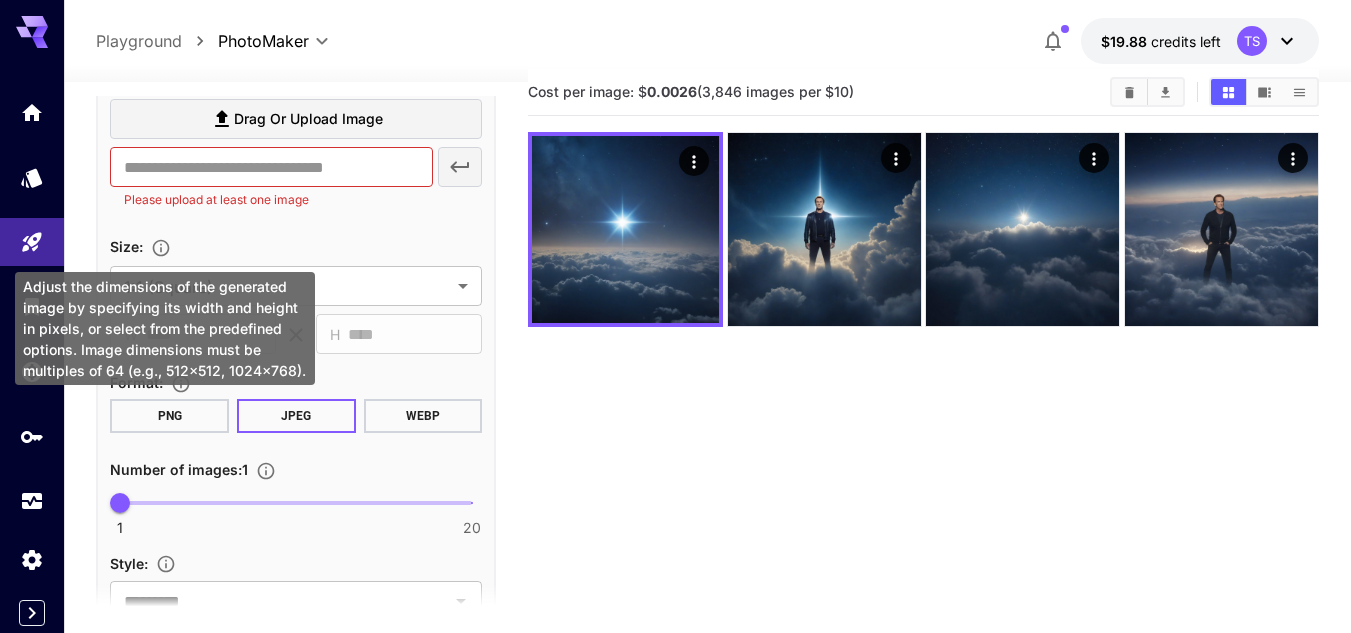 scroll, scrollTop: 0, scrollLeft: 0, axis: both 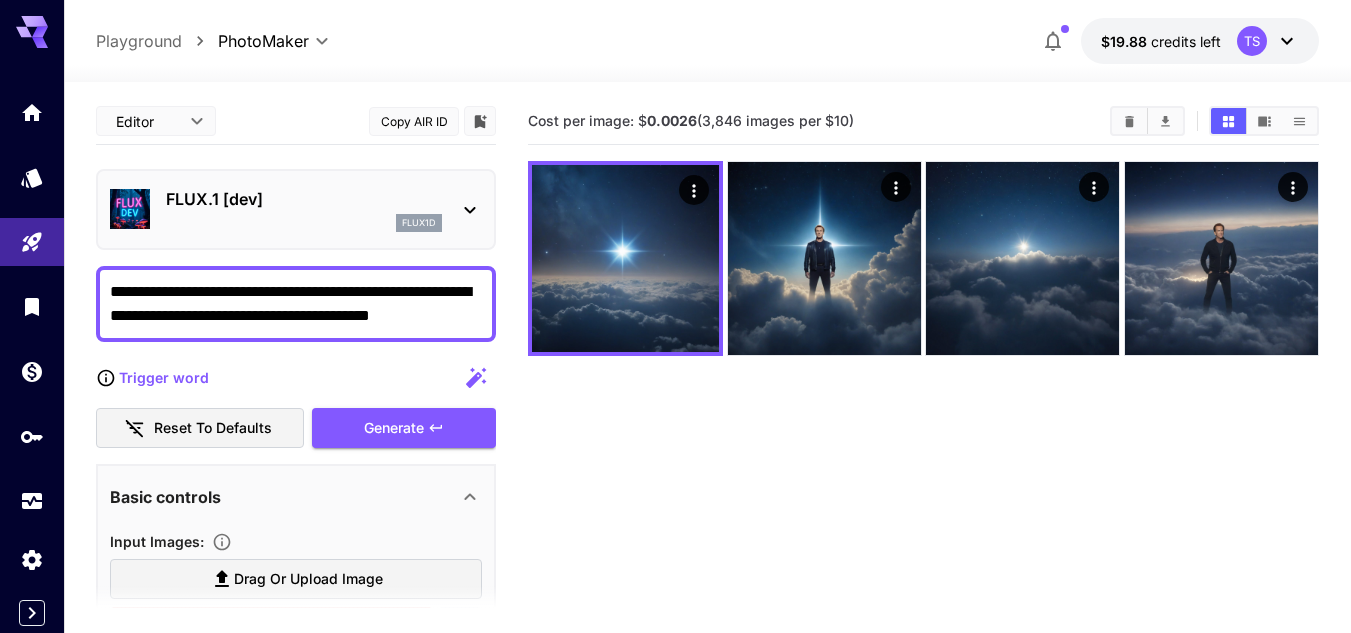 click on "**********" at bounding box center (296, 304) 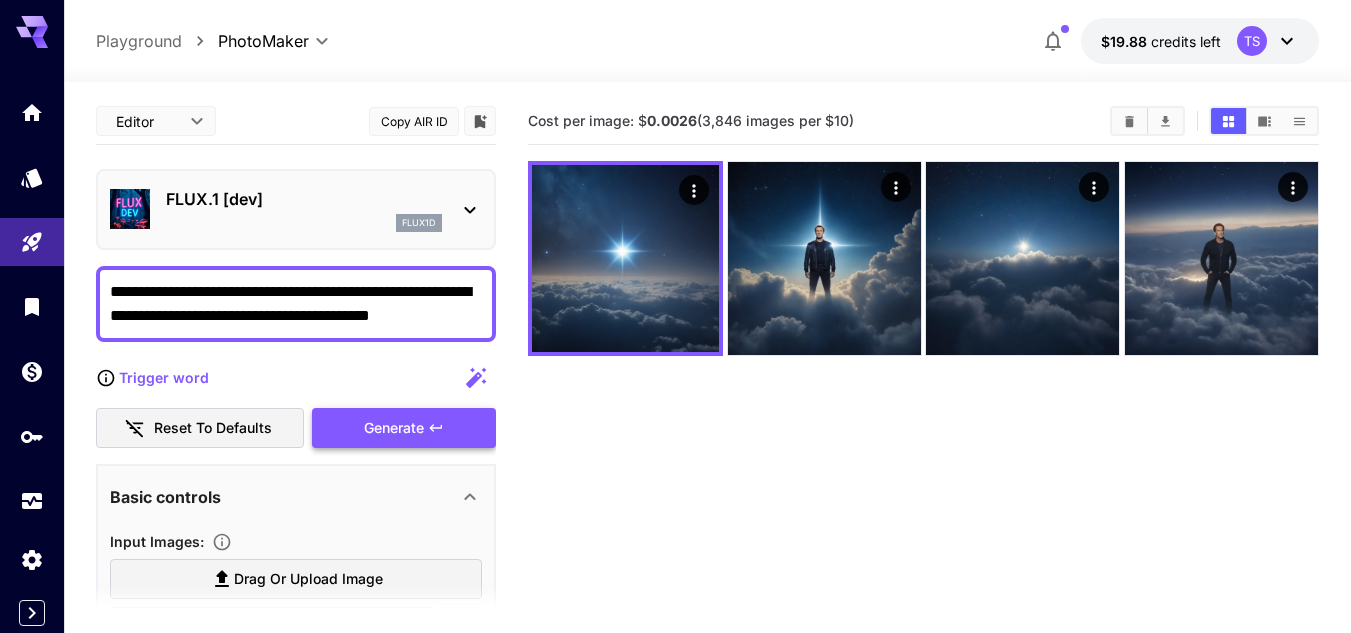 click on "Generate" at bounding box center [394, 428] 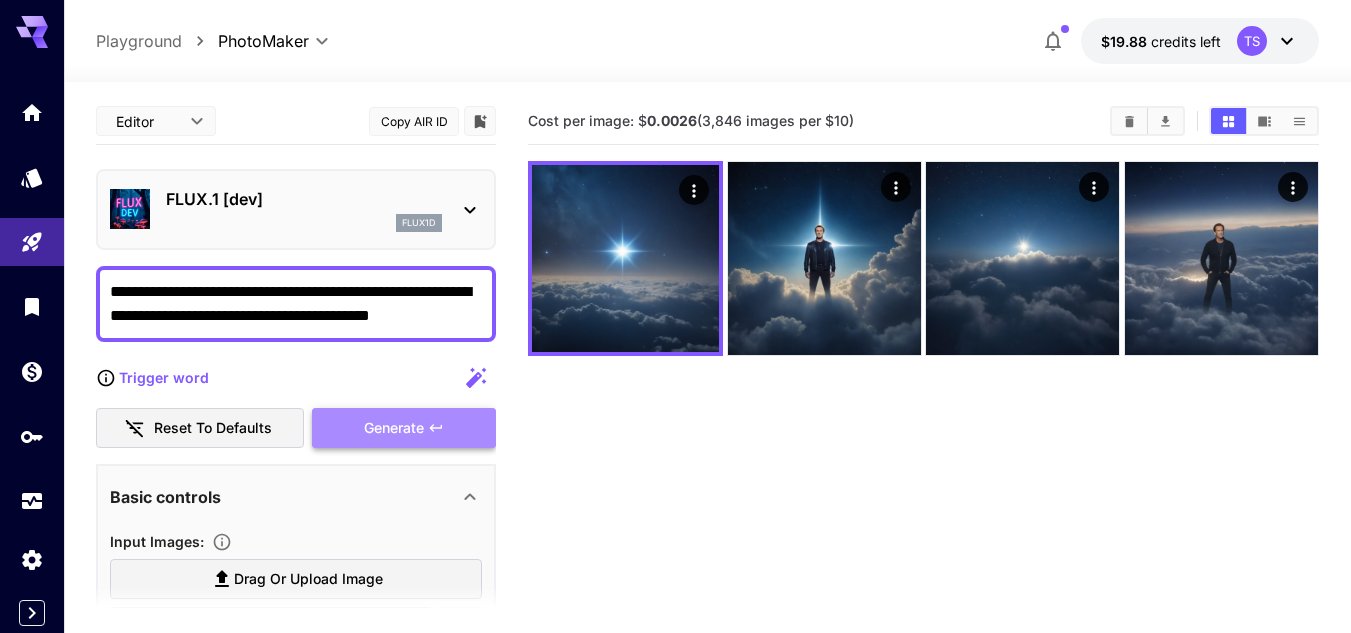 click on "Generate" at bounding box center [394, 428] 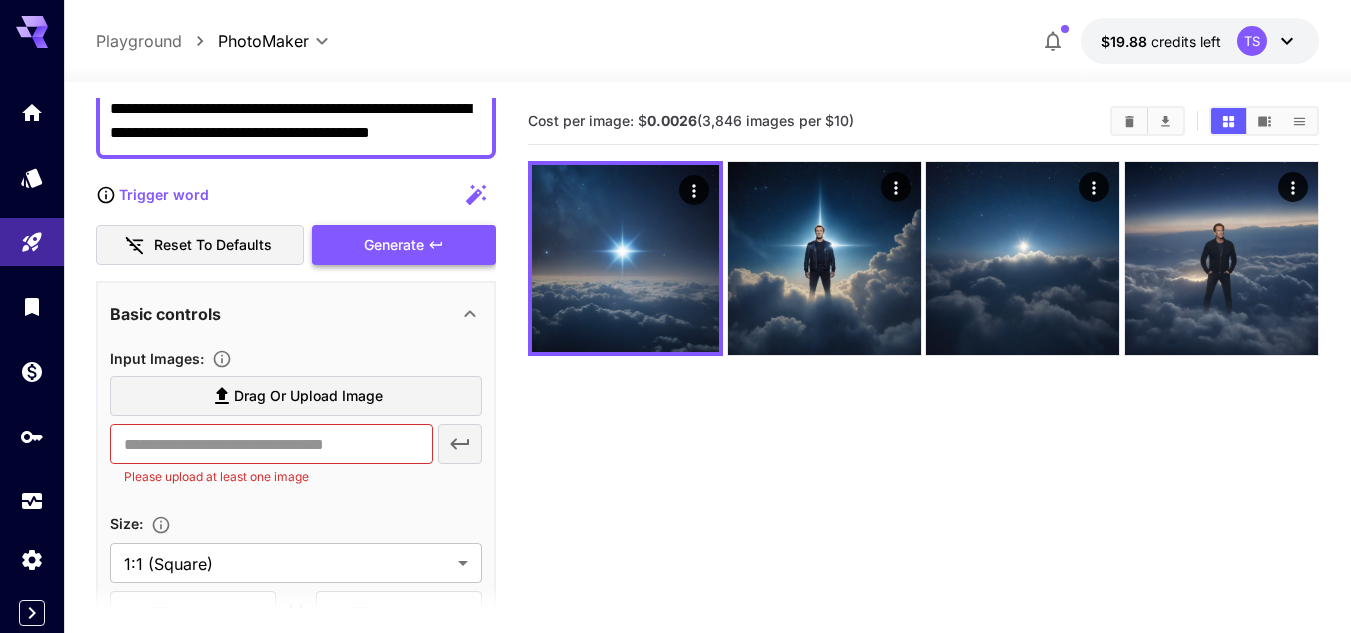 scroll, scrollTop: 205, scrollLeft: 0, axis: vertical 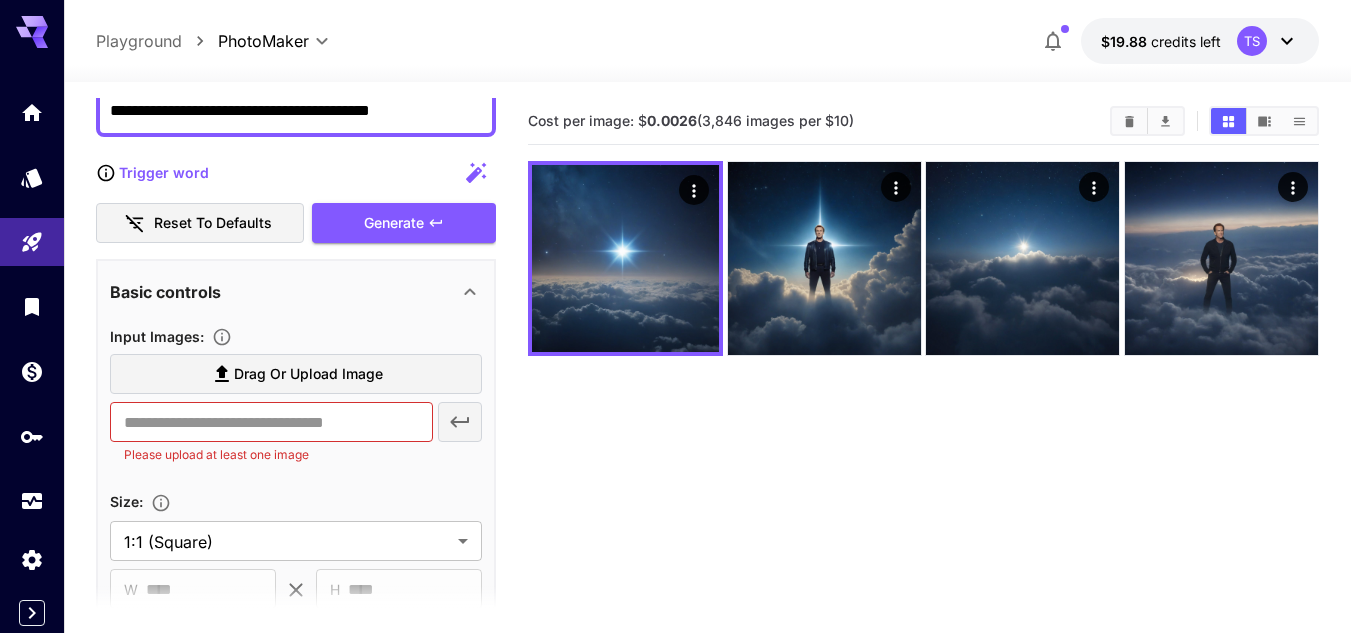 click on "Please upload at least one image" at bounding box center (271, 455) 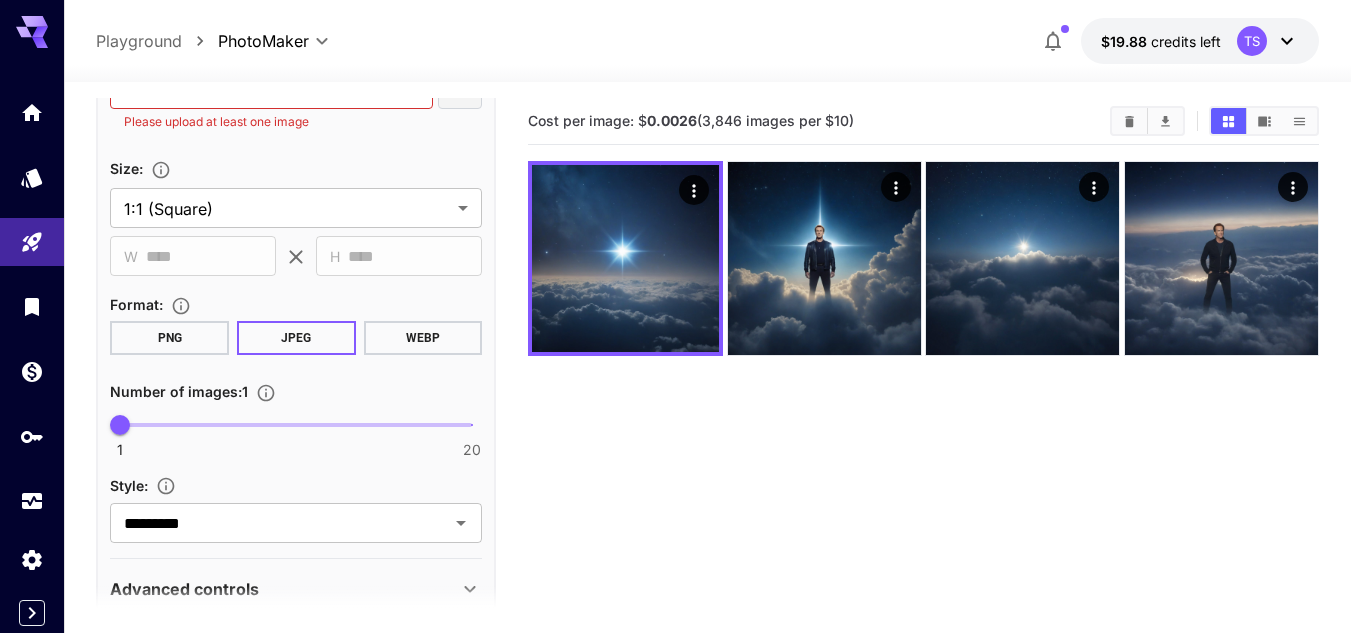 scroll, scrollTop: 635, scrollLeft: 0, axis: vertical 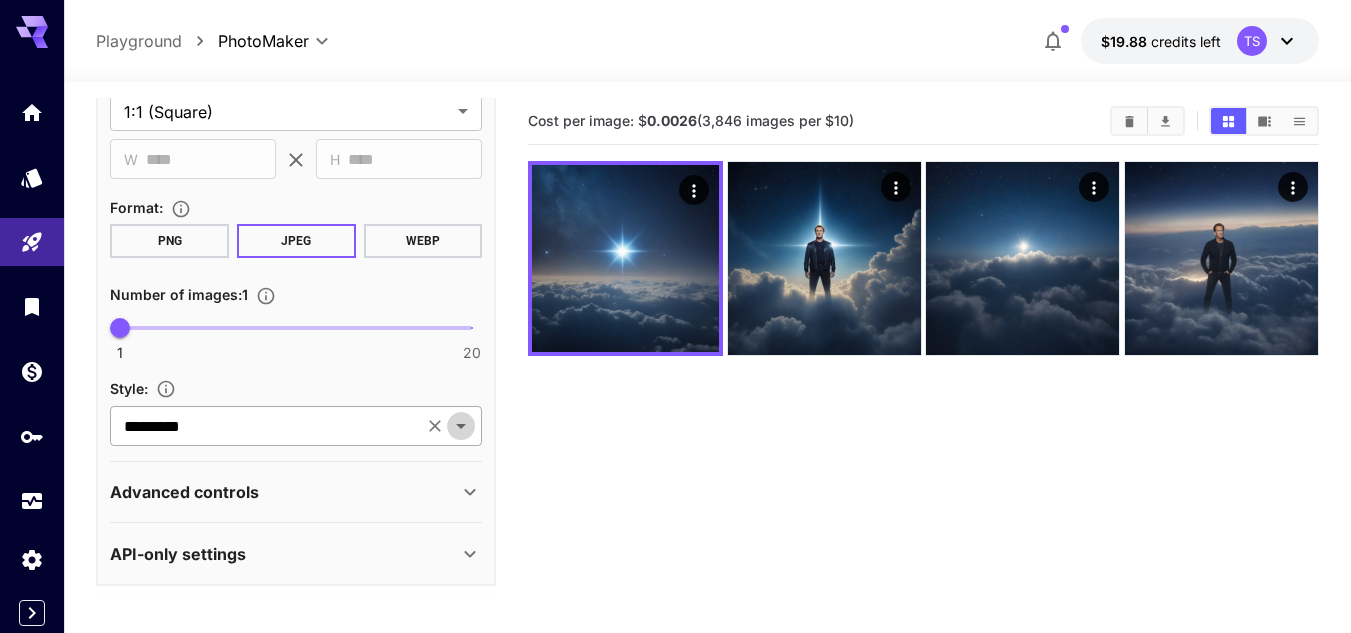 click 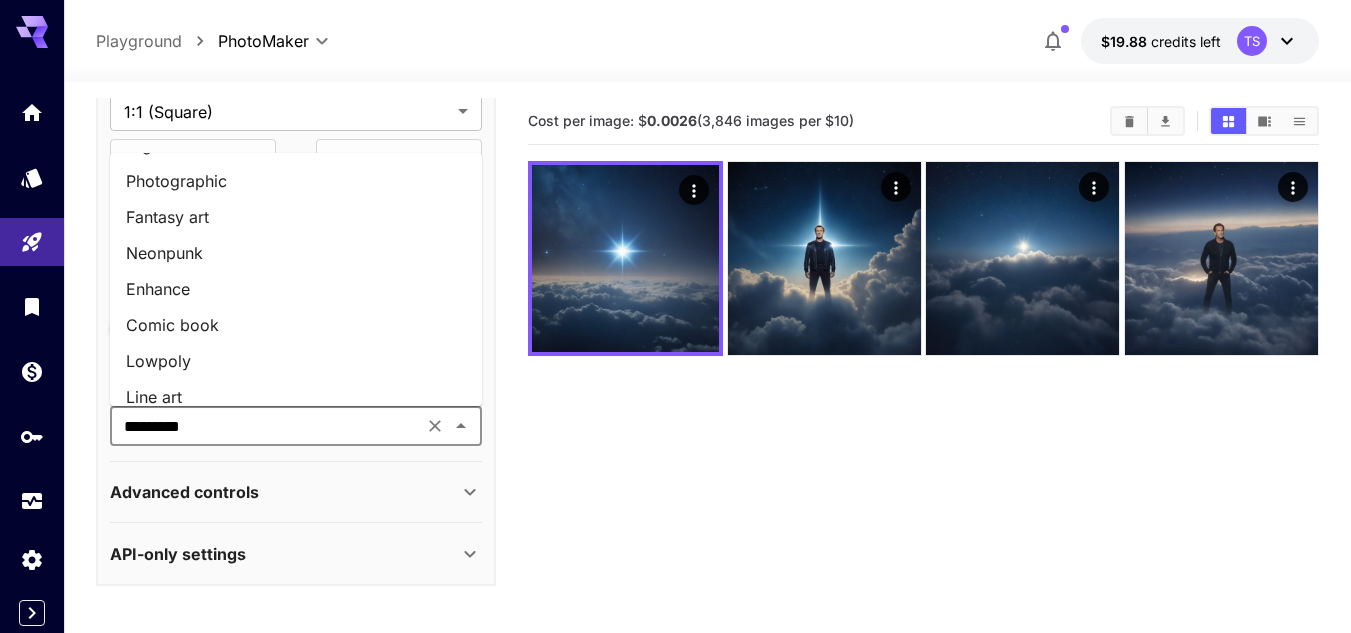 scroll, scrollTop: 159, scrollLeft: 0, axis: vertical 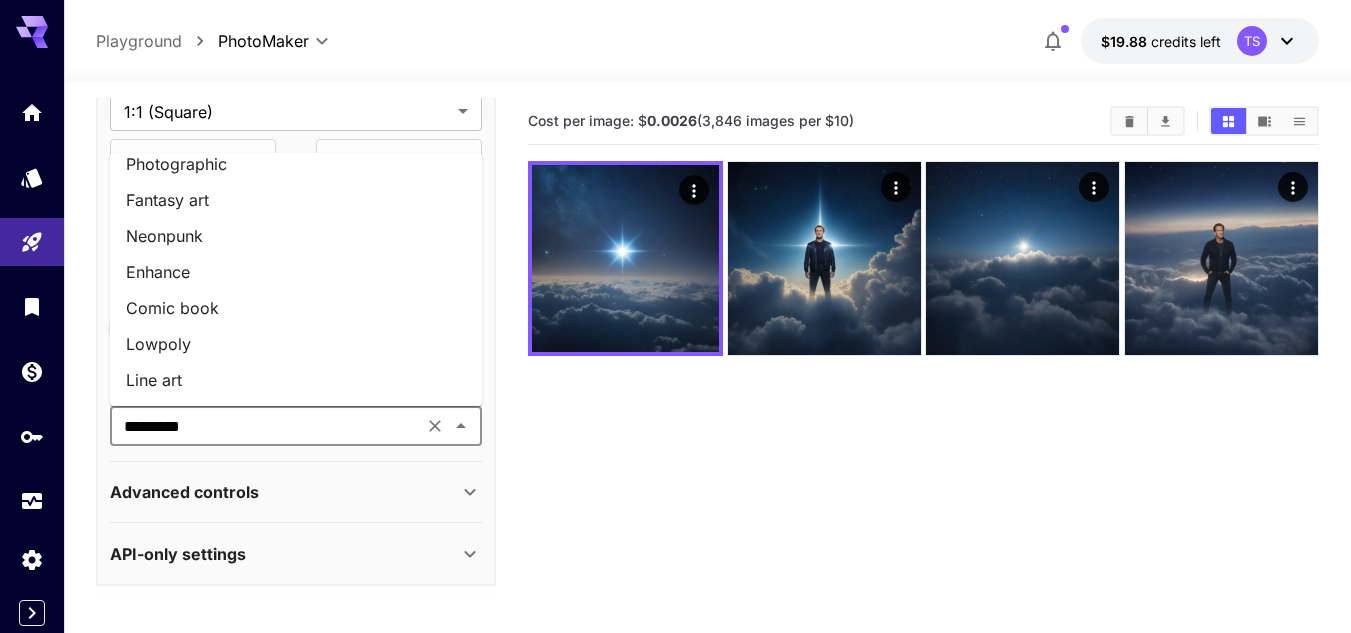 click on "Fantasy art" at bounding box center (296, 200) 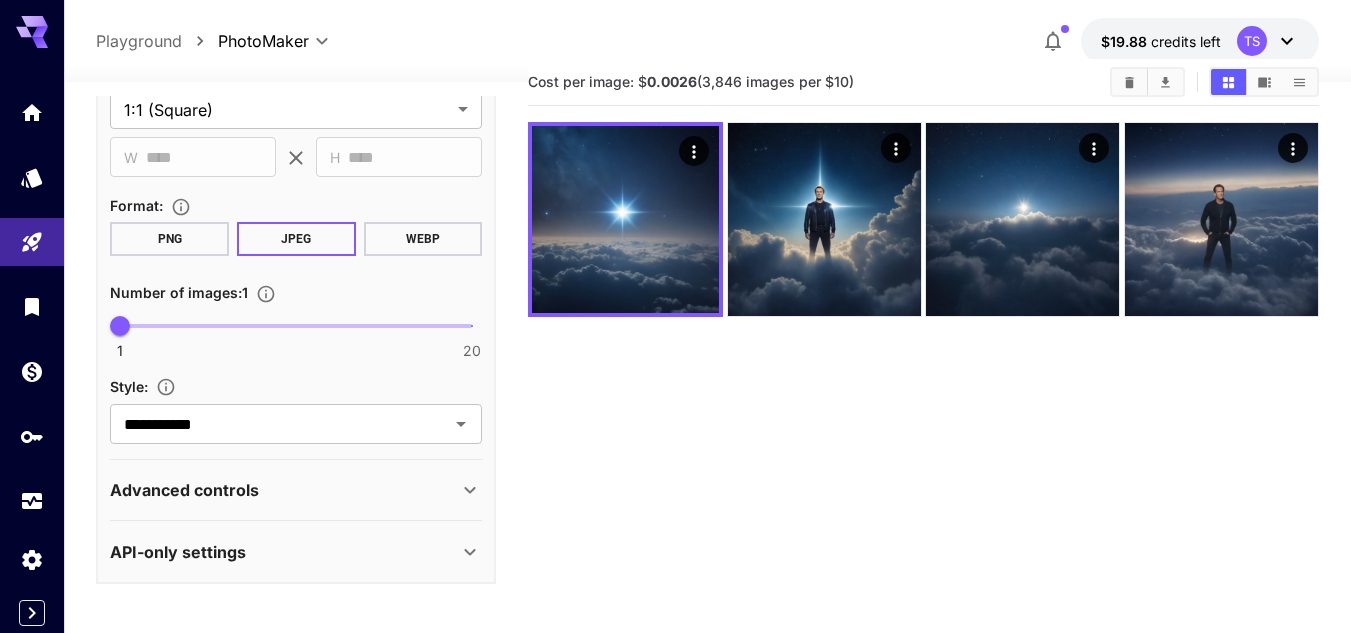 scroll, scrollTop: 158, scrollLeft: 0, axis: vertical 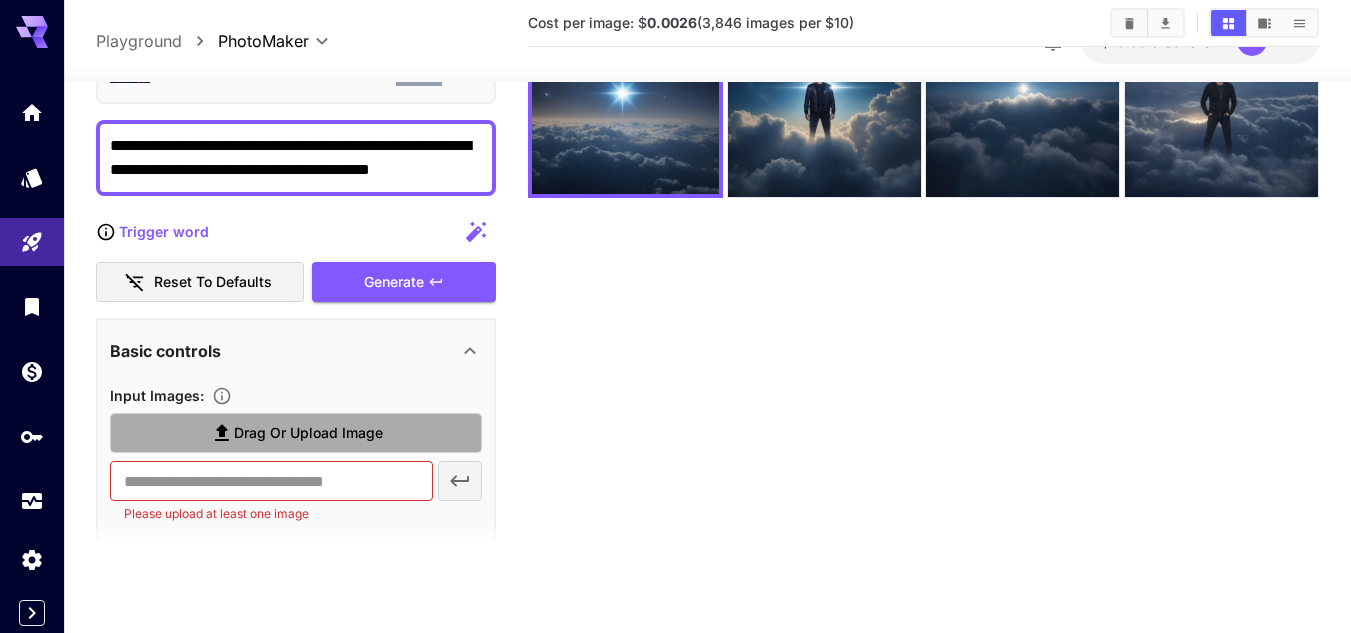 click on "Drag or upload image" at bounding box center (308, 433) 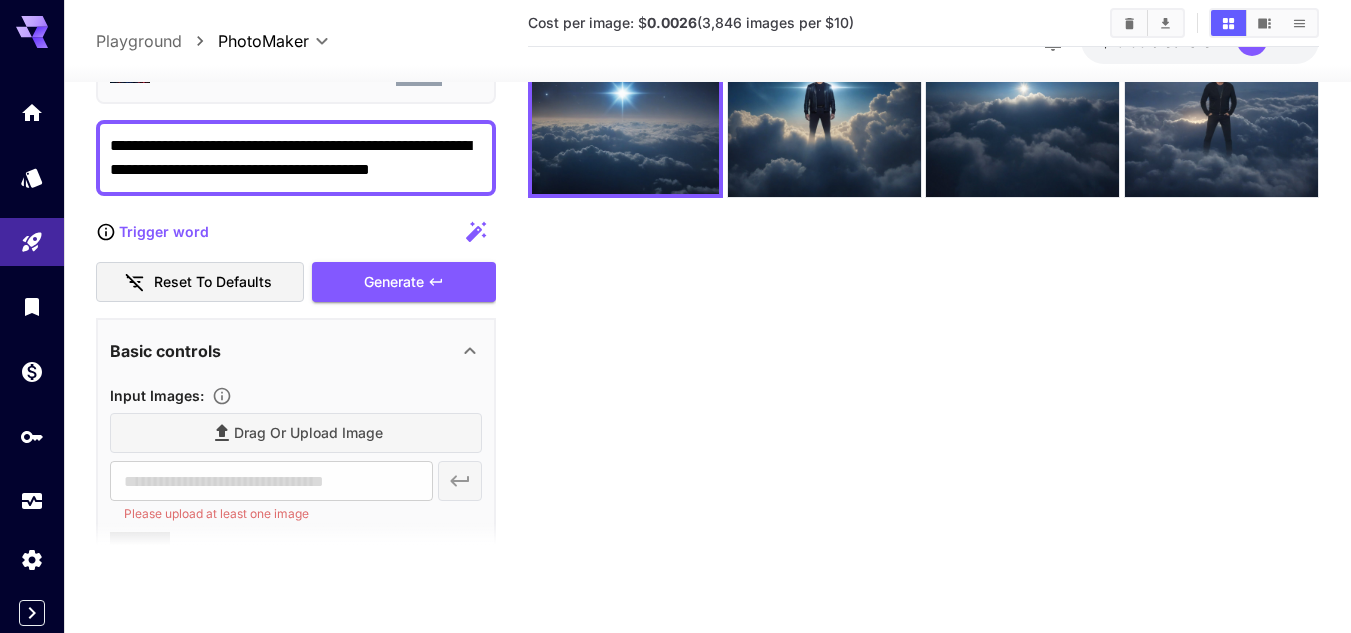 type on "**********" 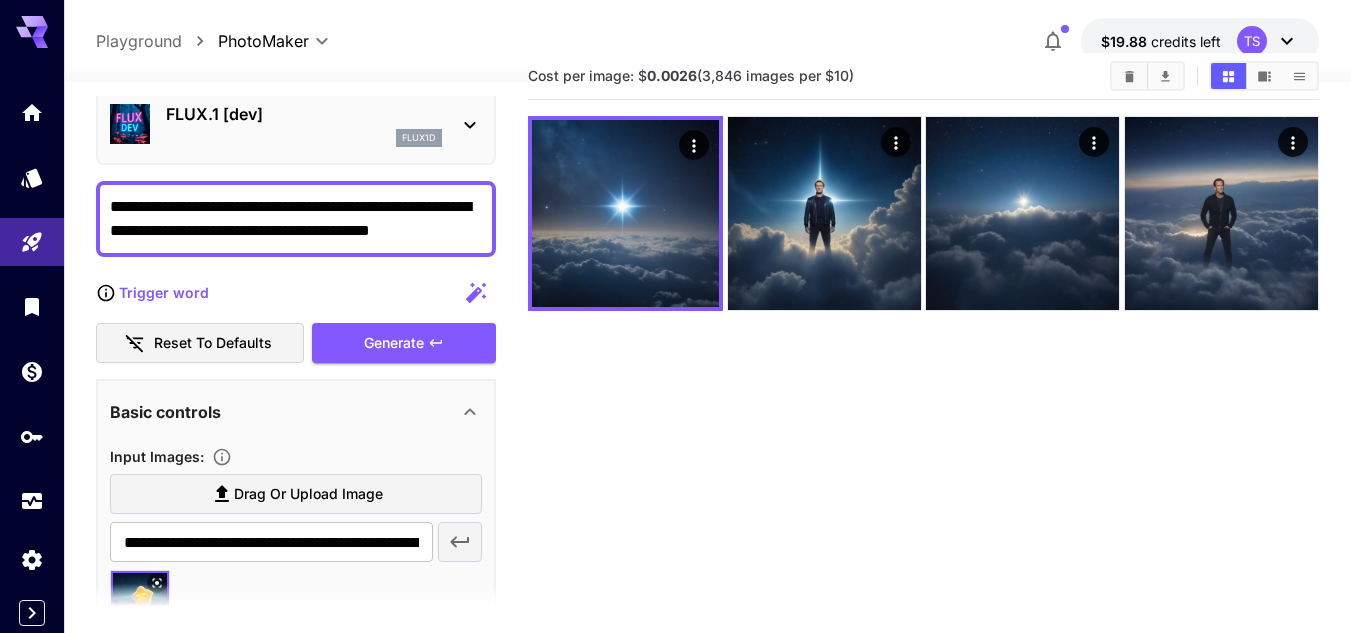 scroll, scrollTop: 0, scrollLeft: 0, axis: both 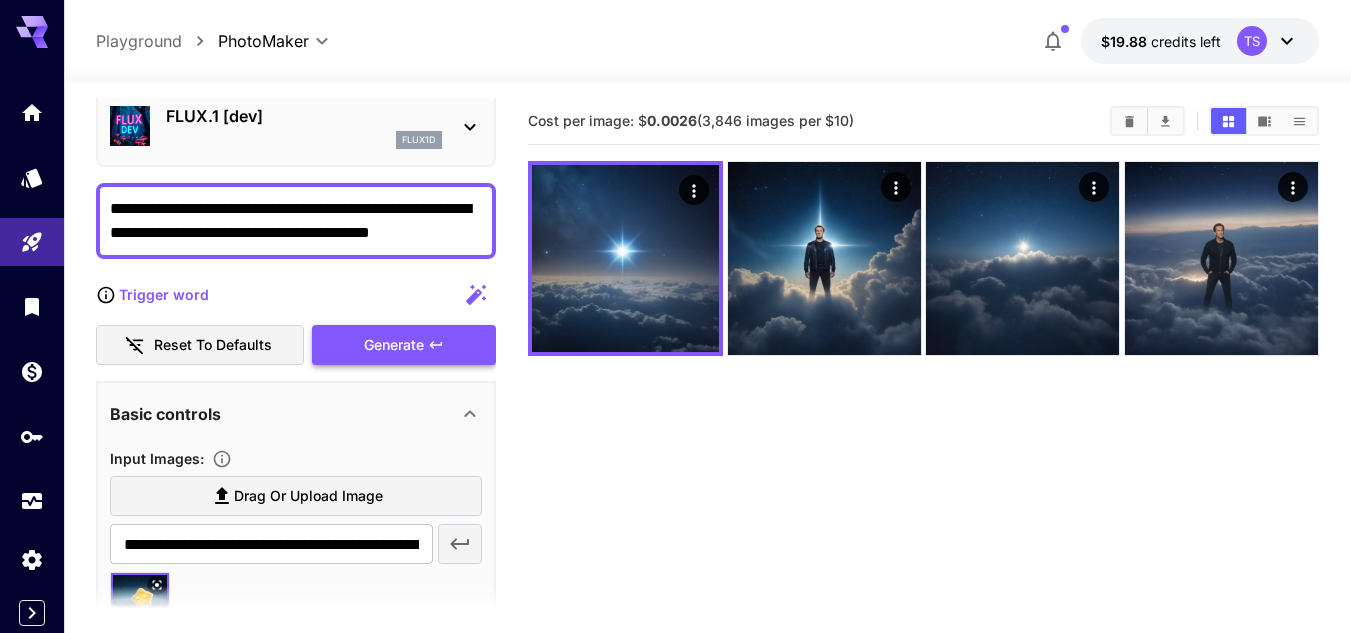 click on "Generate" at bounding box center [404, 345] 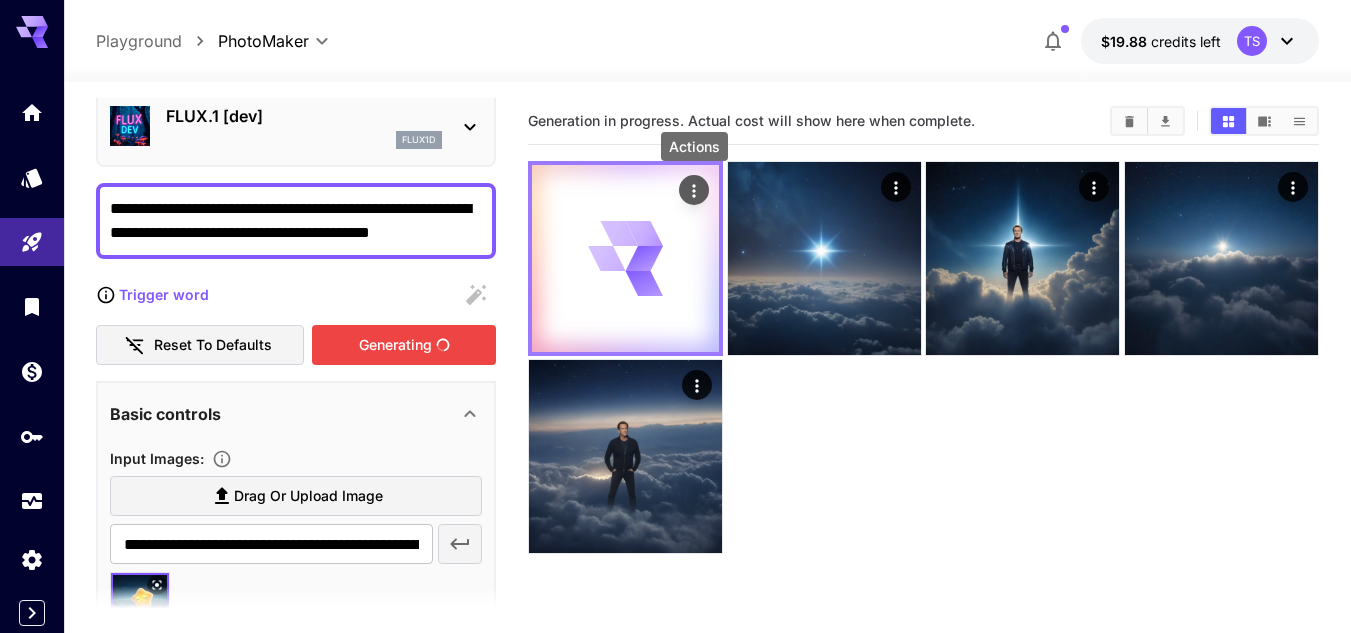 click 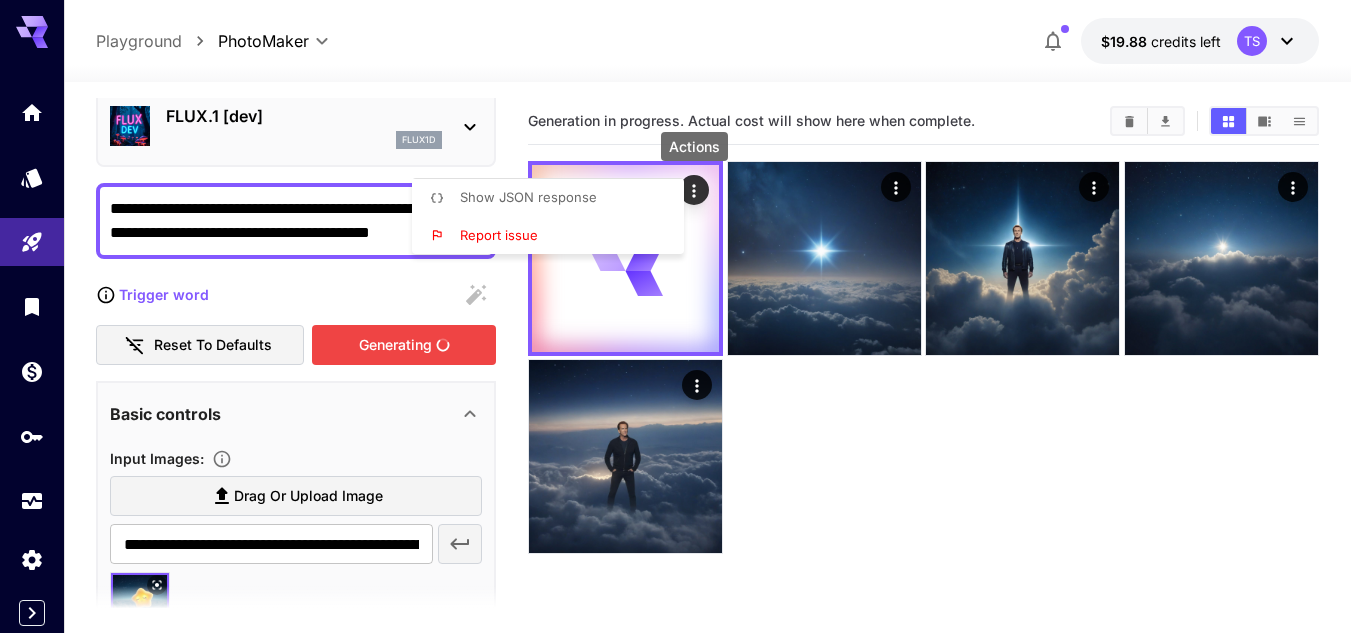 click at bounding box center (683, 316) 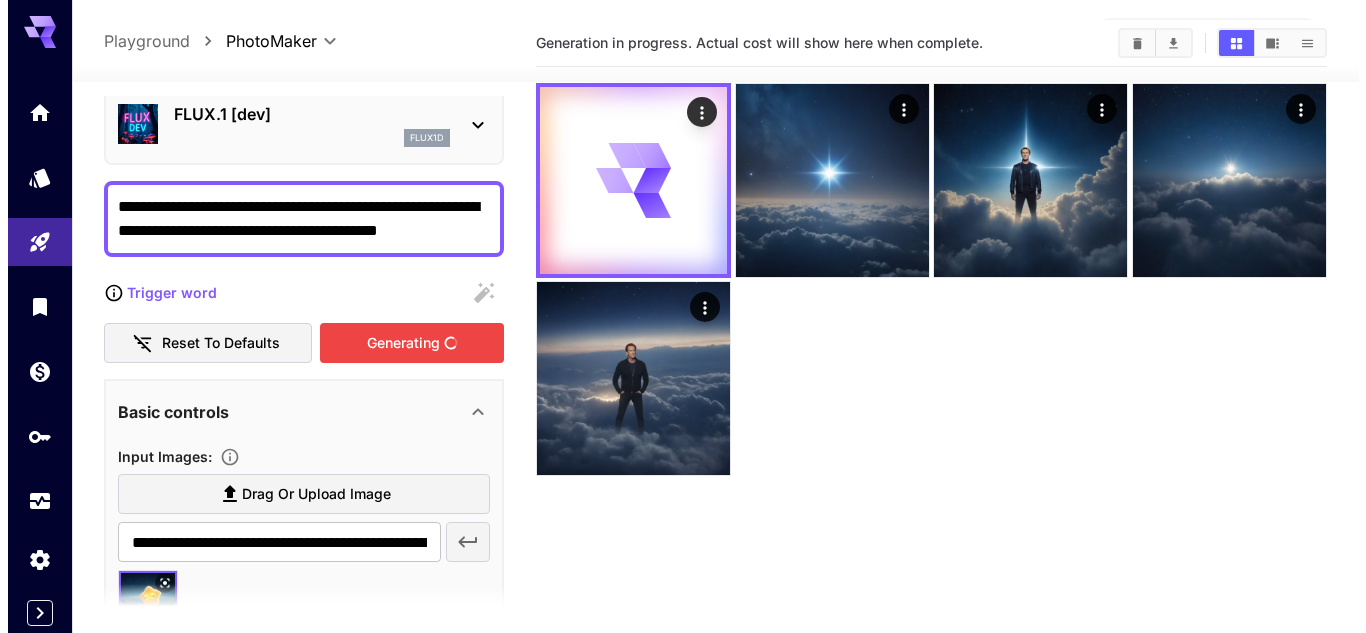 scroll, scrollTop: 37, scrollLeft: 0, axis: vertical 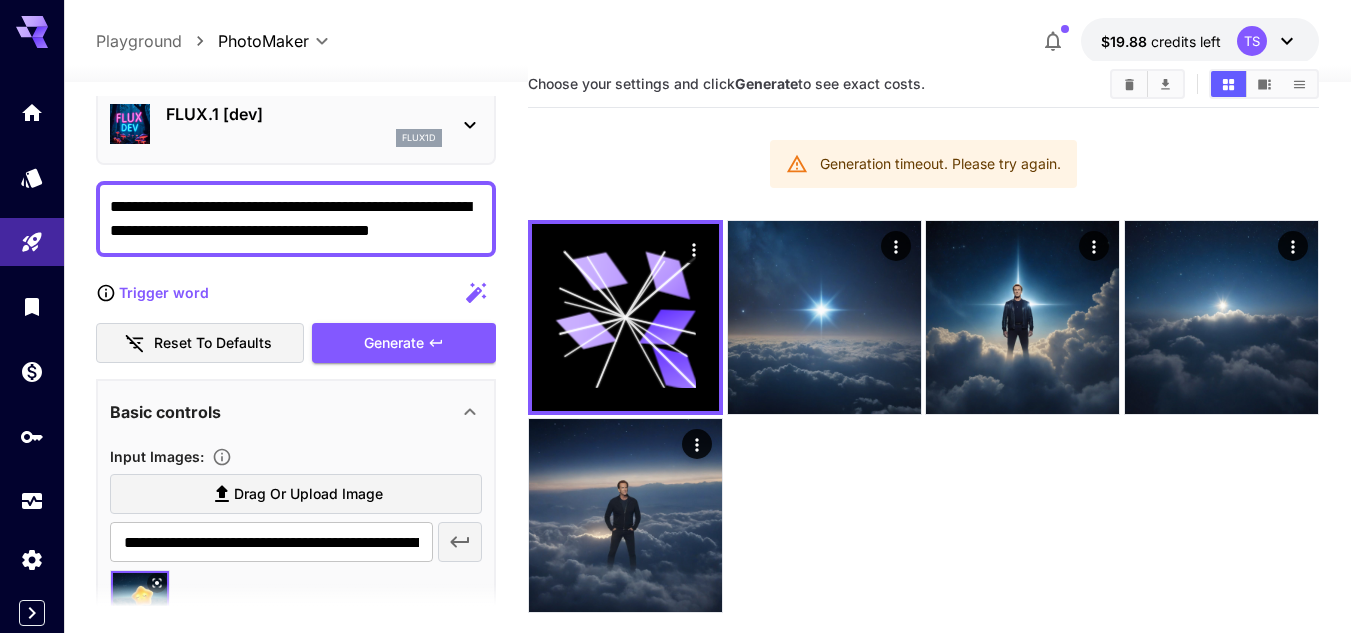 click on "Generation timeout. Please try again." at bounding box center [940, 164] 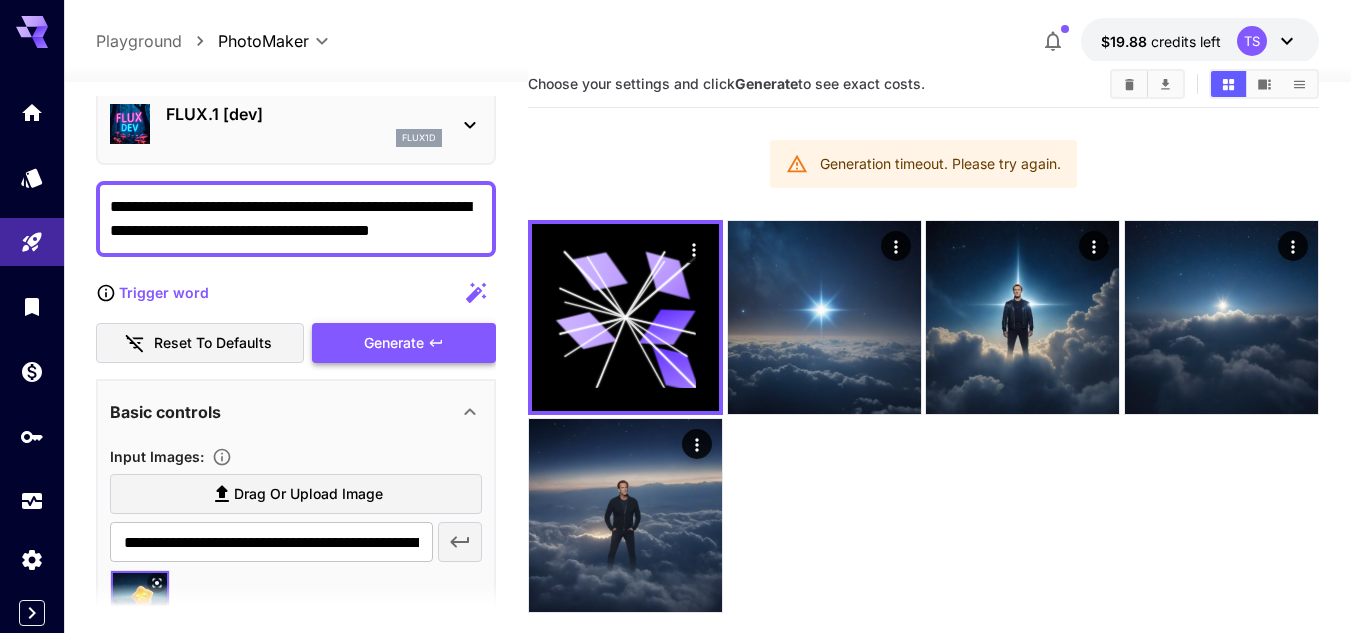 click on "Generate" at bounding box center [404, 343] 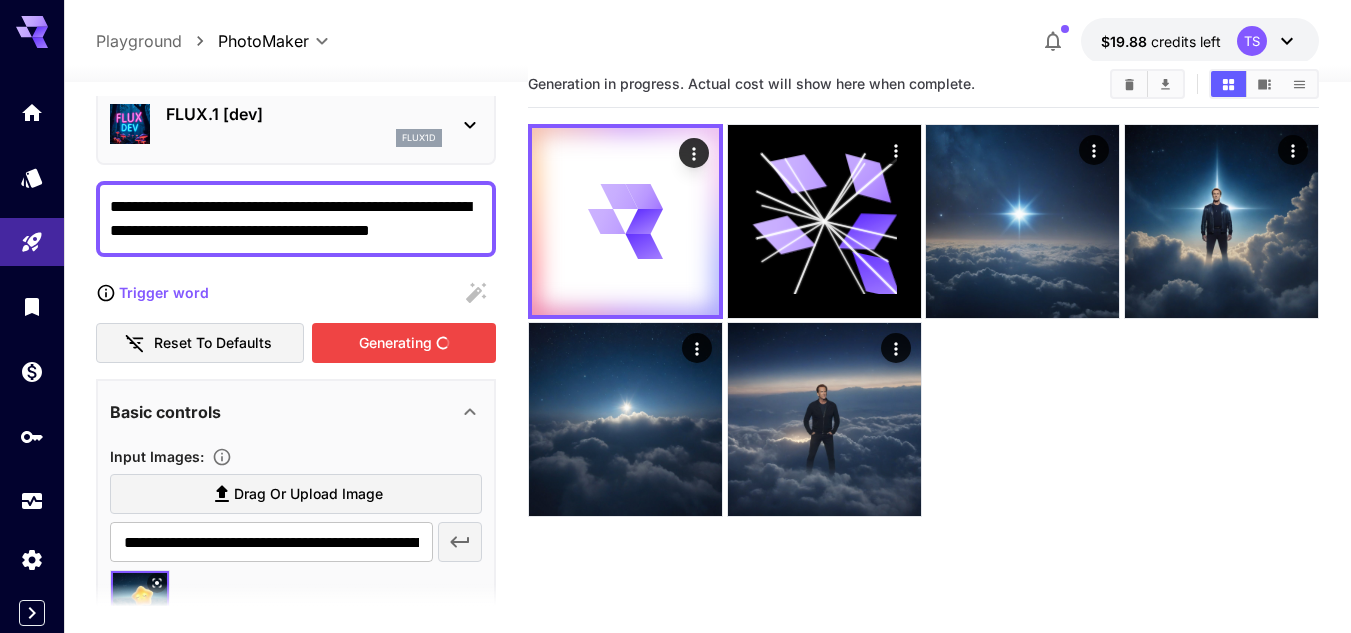 click on "FLUX.1 [dev] flux1d" at bounding box center [296, 124] 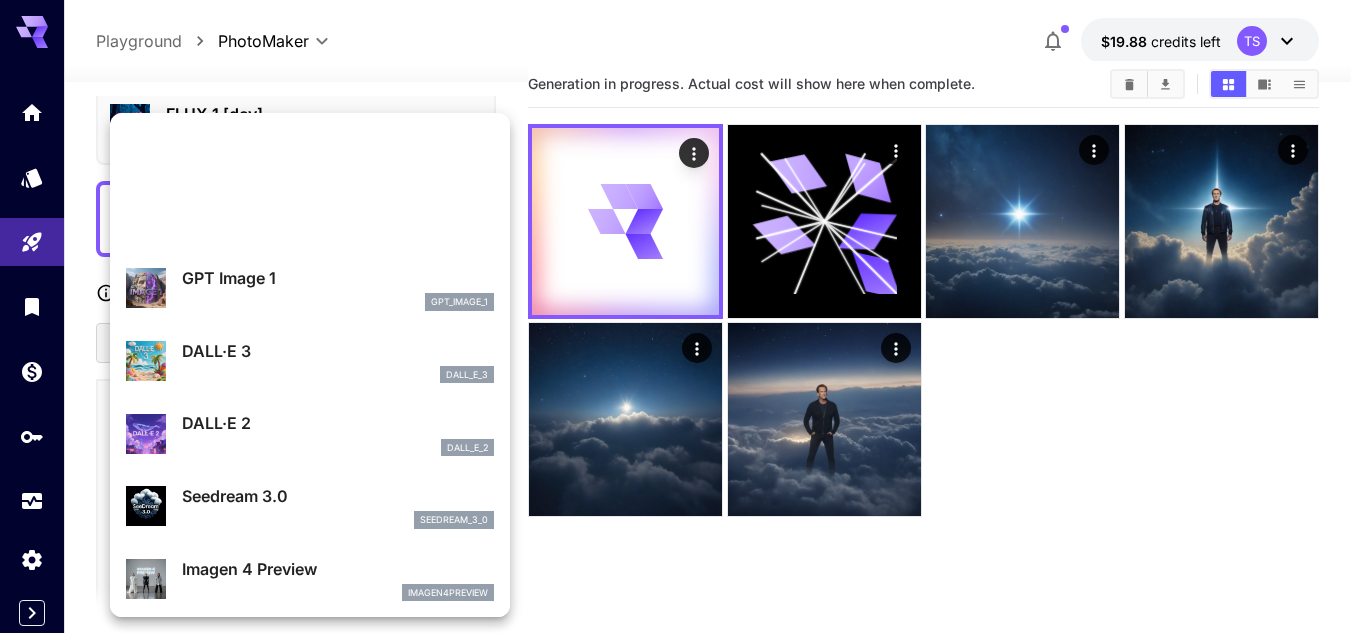 scroll, scrollTop: 0, scrollLeft: 0, axis: both 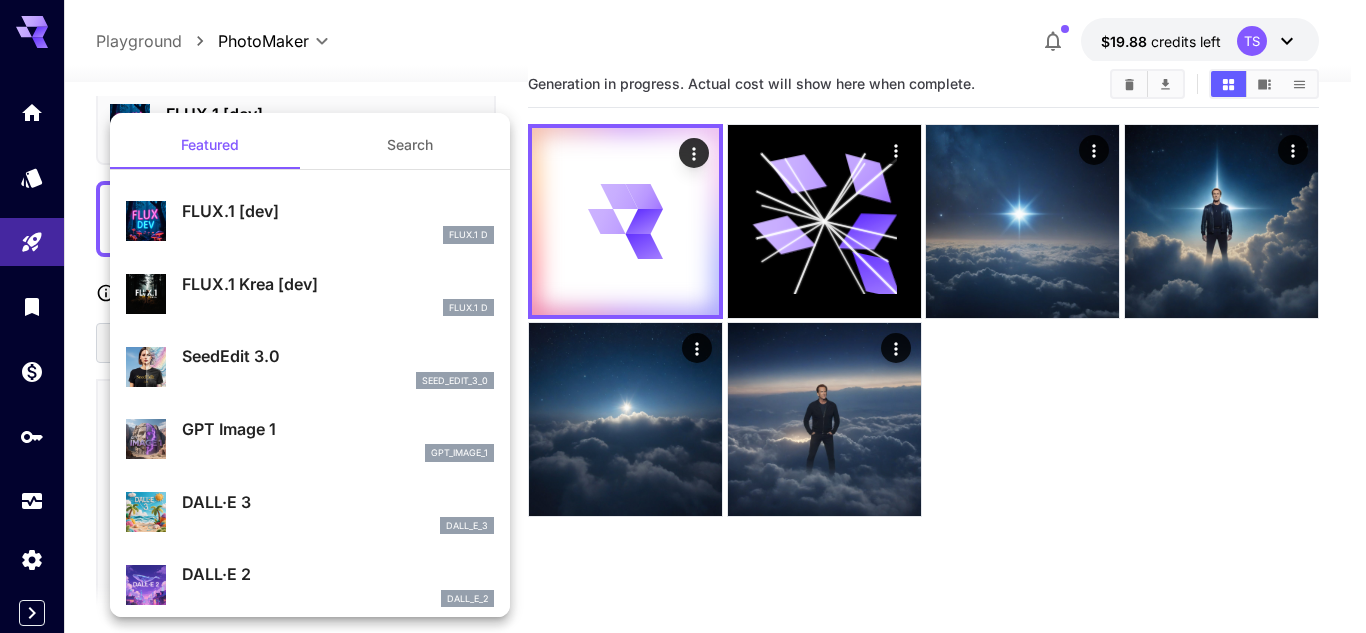 click at bounding box center [683, 316] 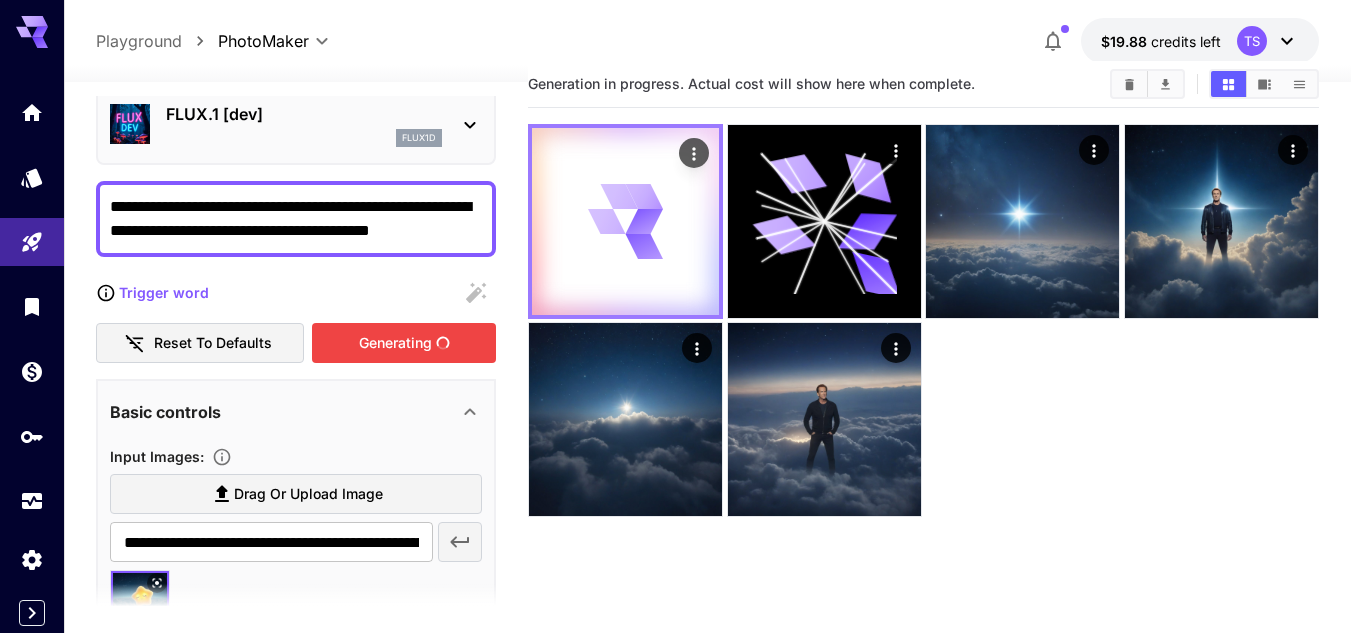 click 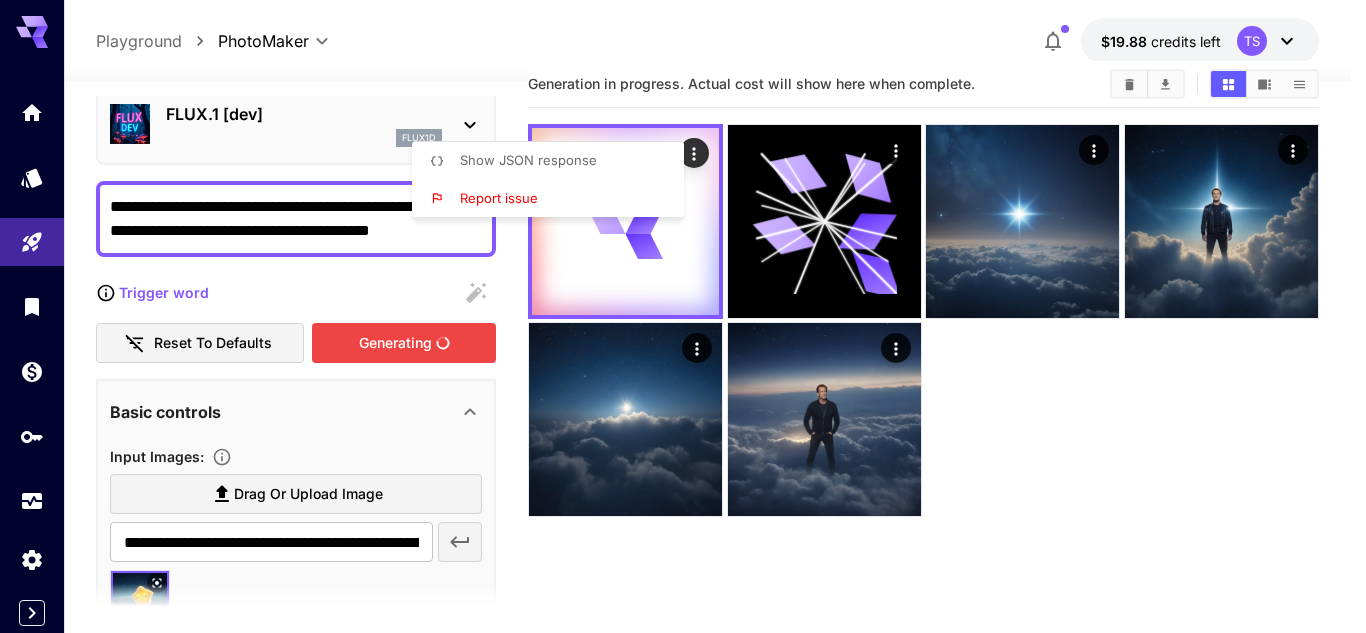 click at bounding box center [683, 316] 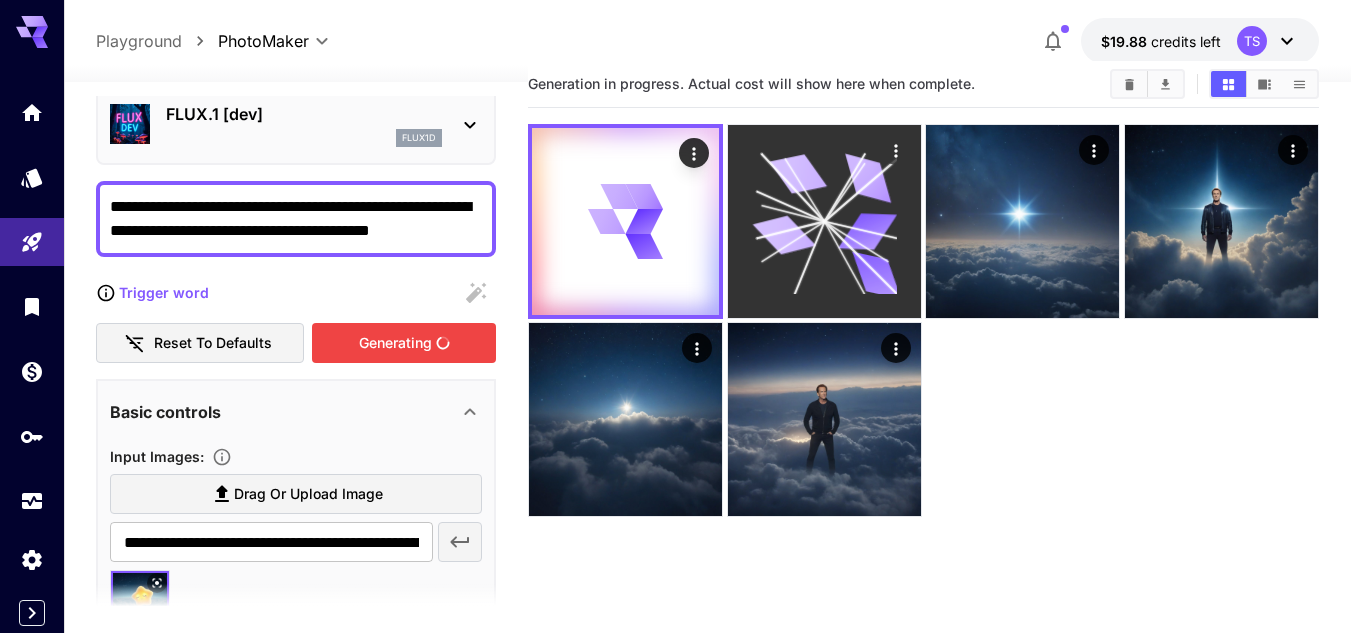 click 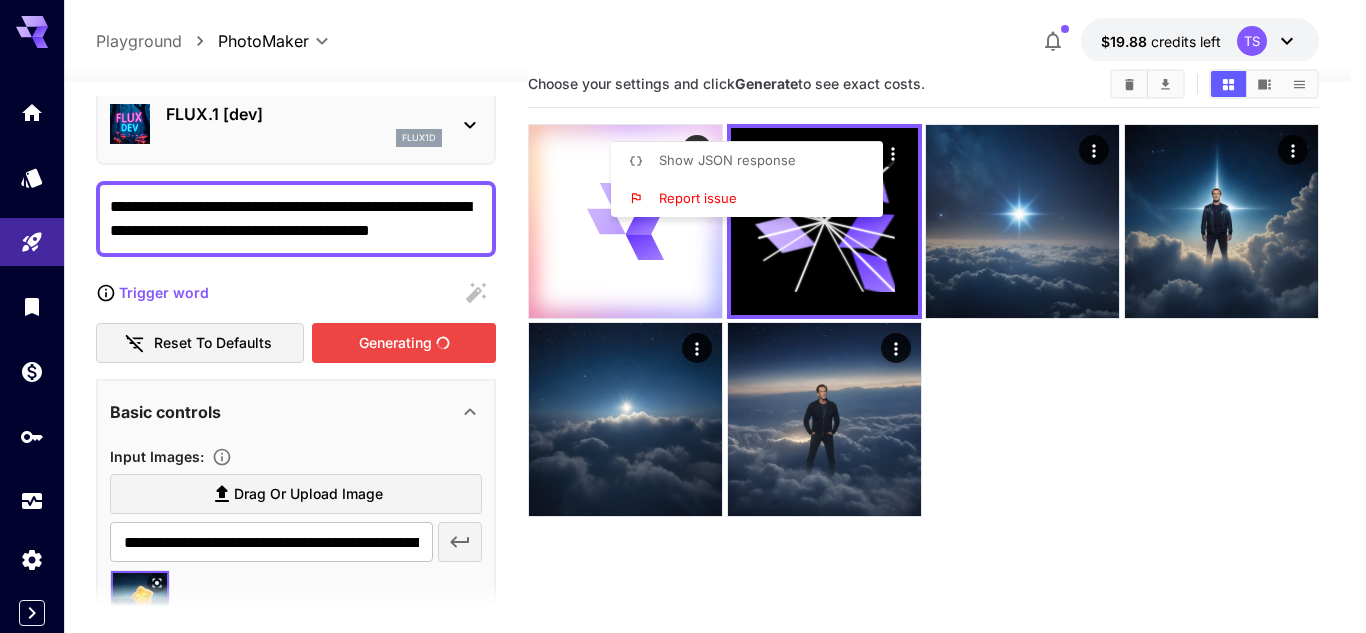 click on "Report issue" at bounding box center [753, 199] 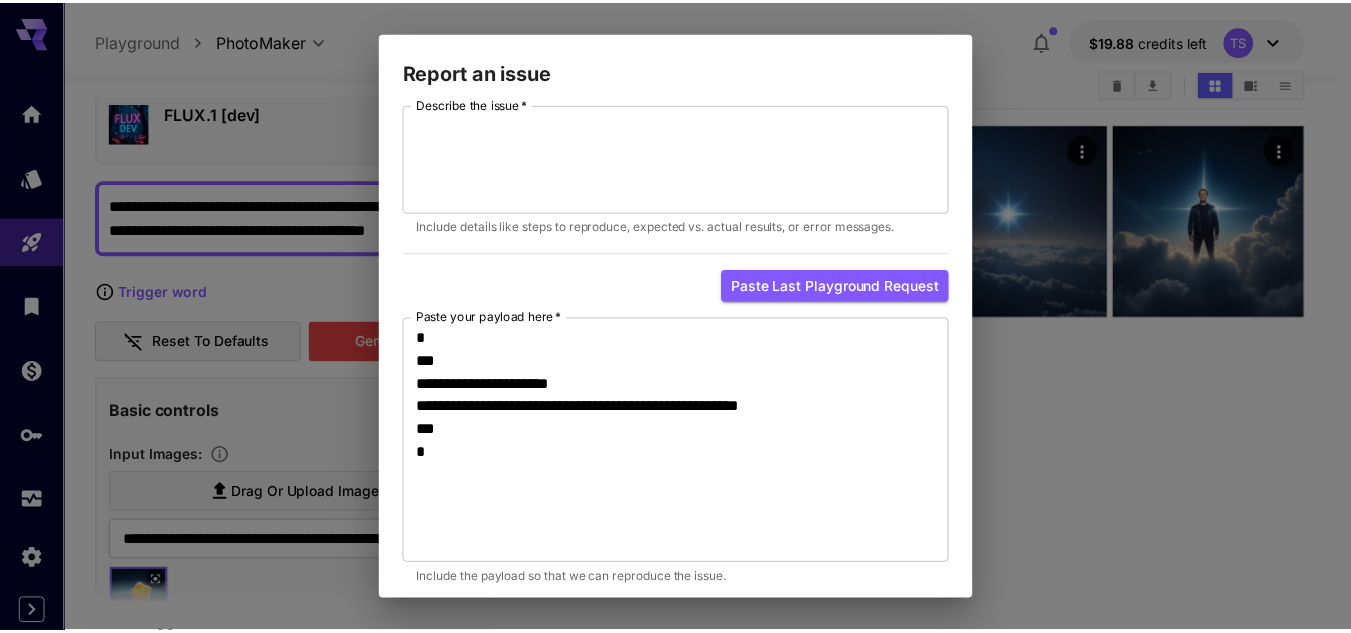 scroll, scrollTop: 97, scrollLeft: 0, axis: vertical 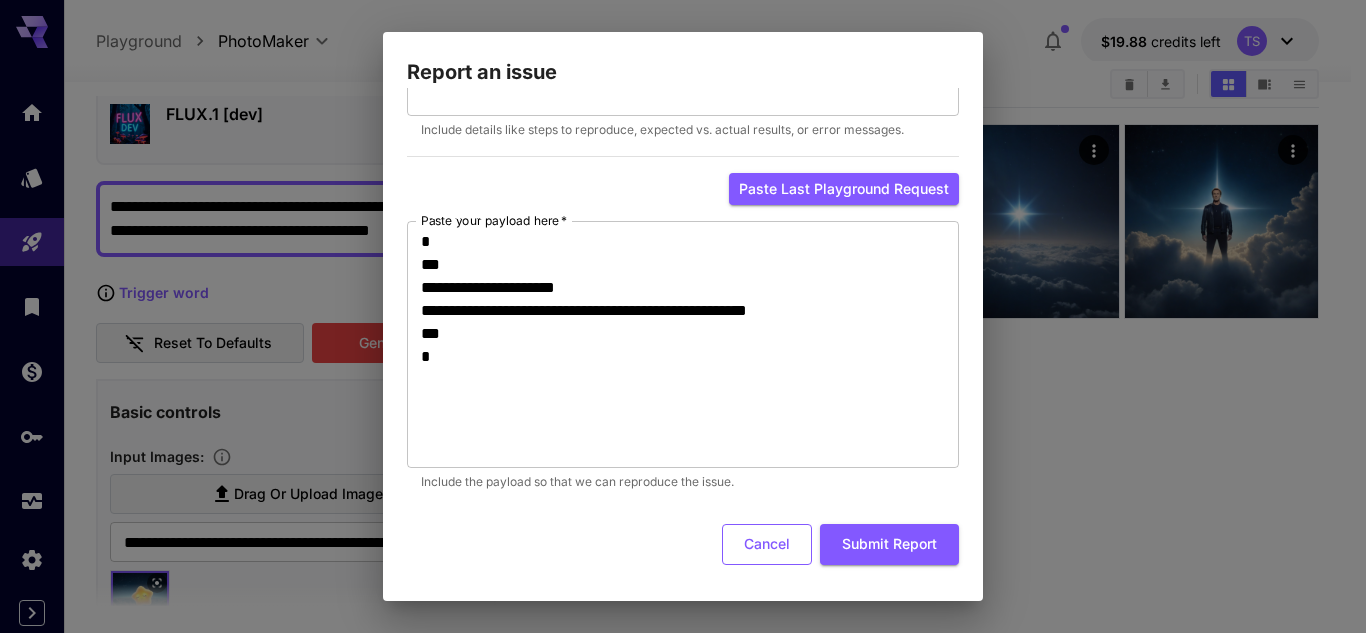 click on "Cancel" at bounding box center (767, 544) 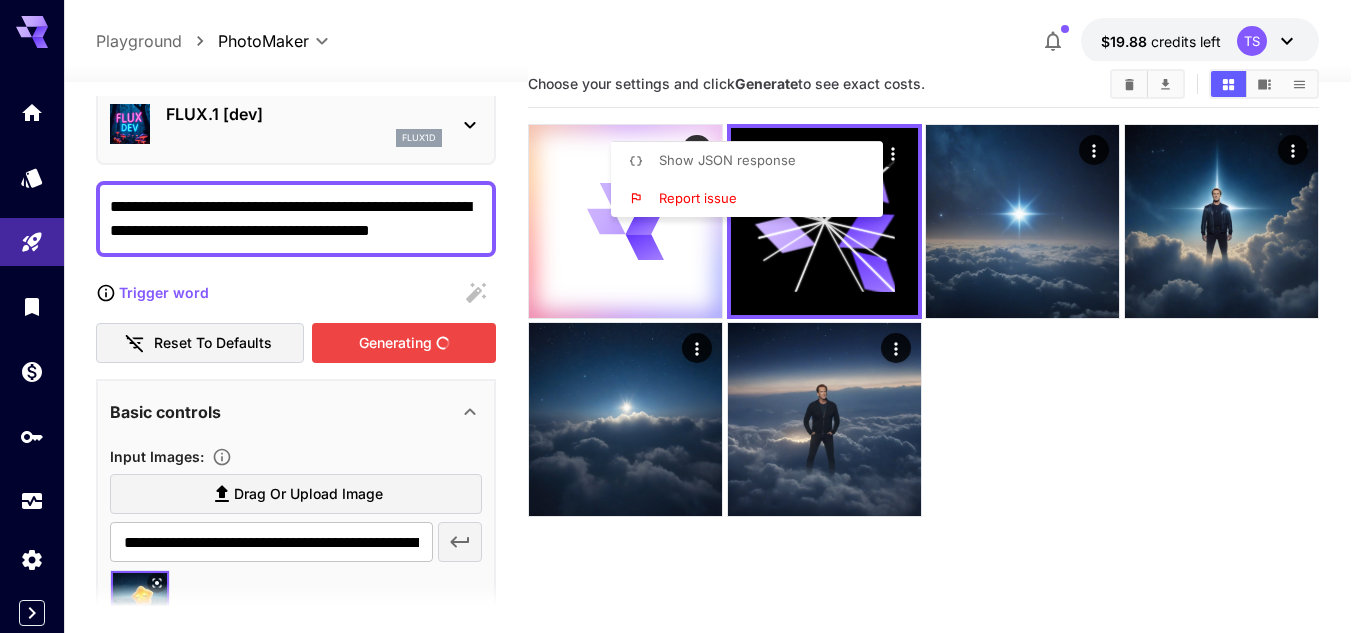click at bounding box center [683, 316] 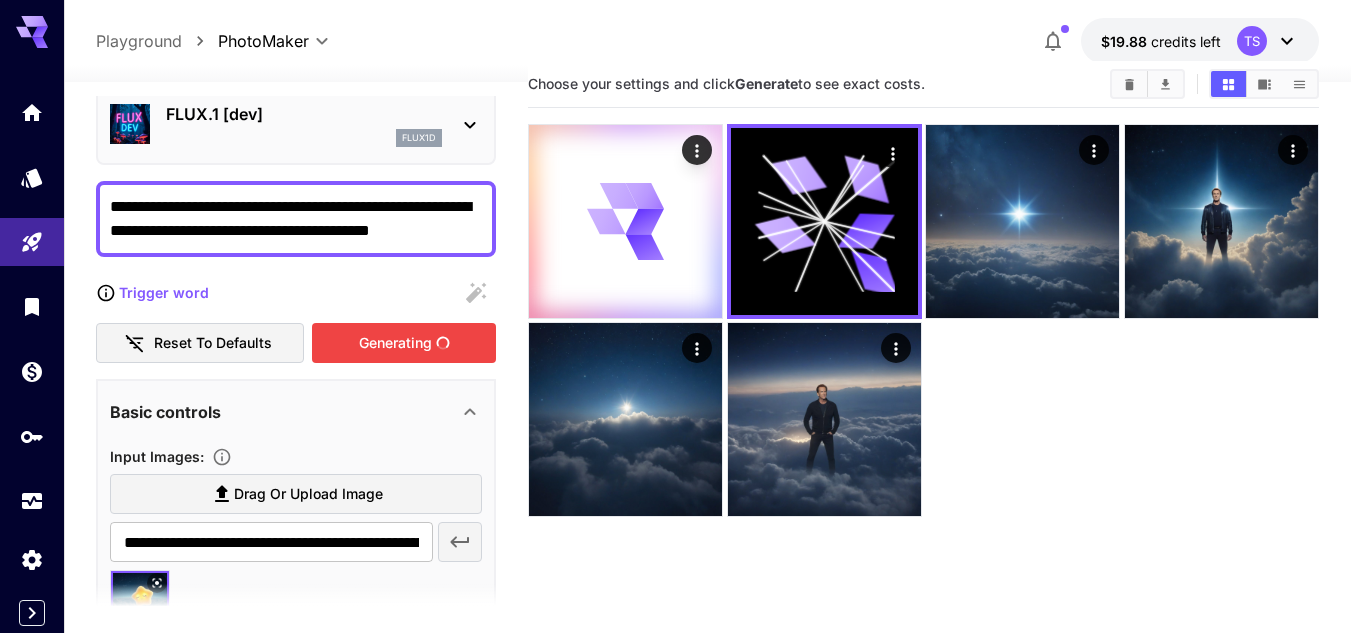 click 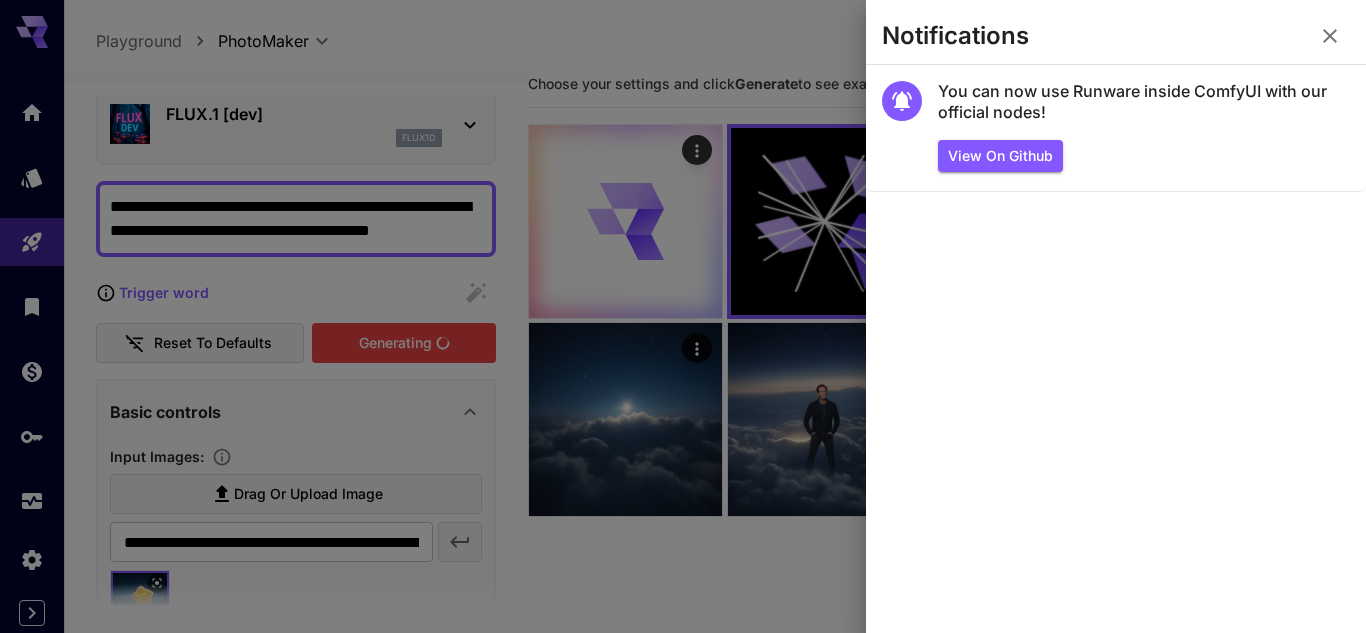 click 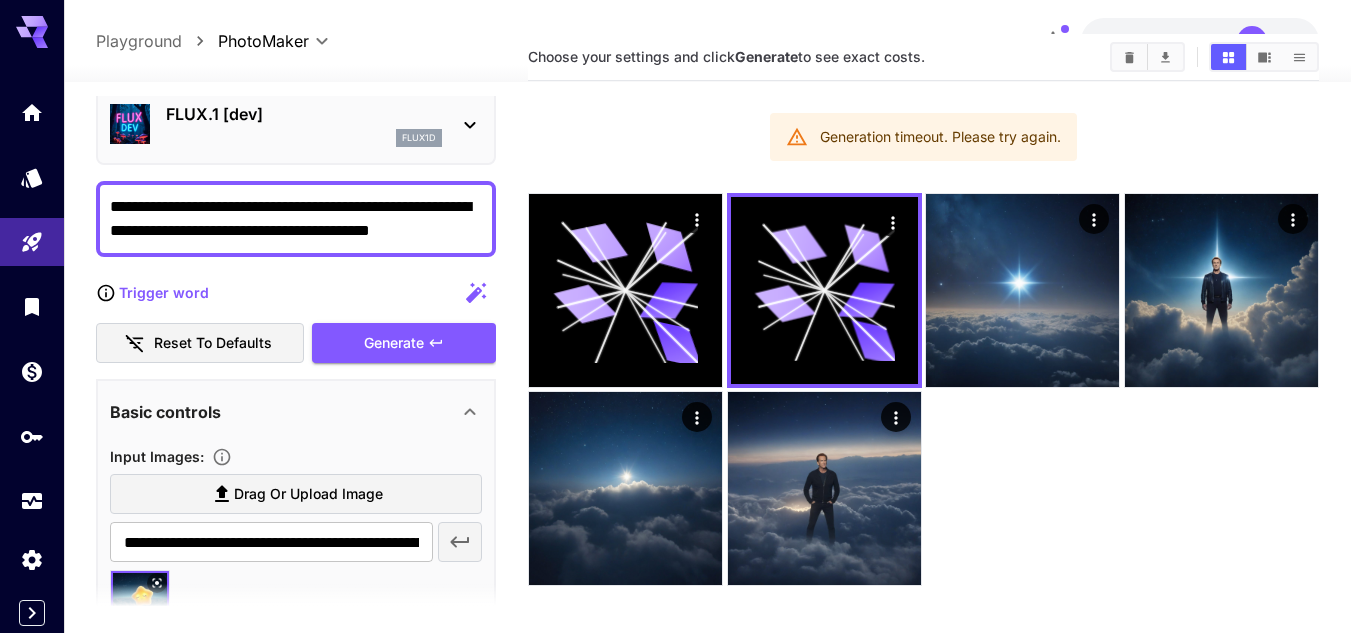 scroll, scrollTop: 0, scrollLeft: 0, axis: both 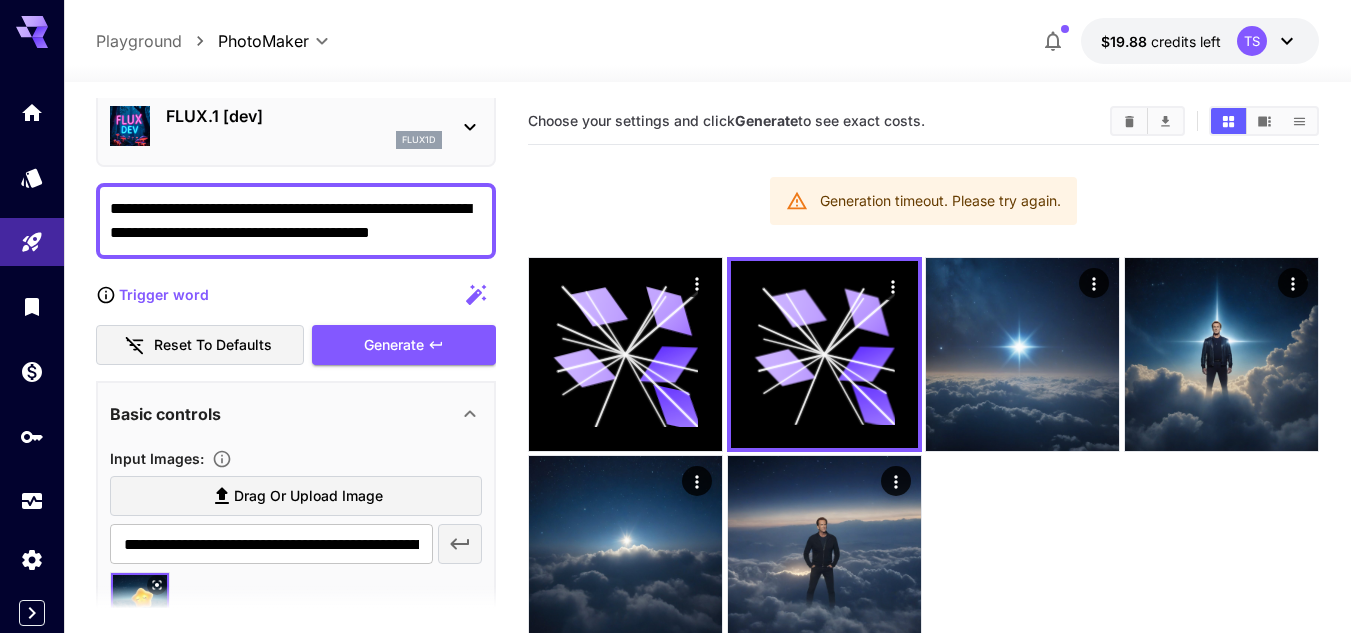 click 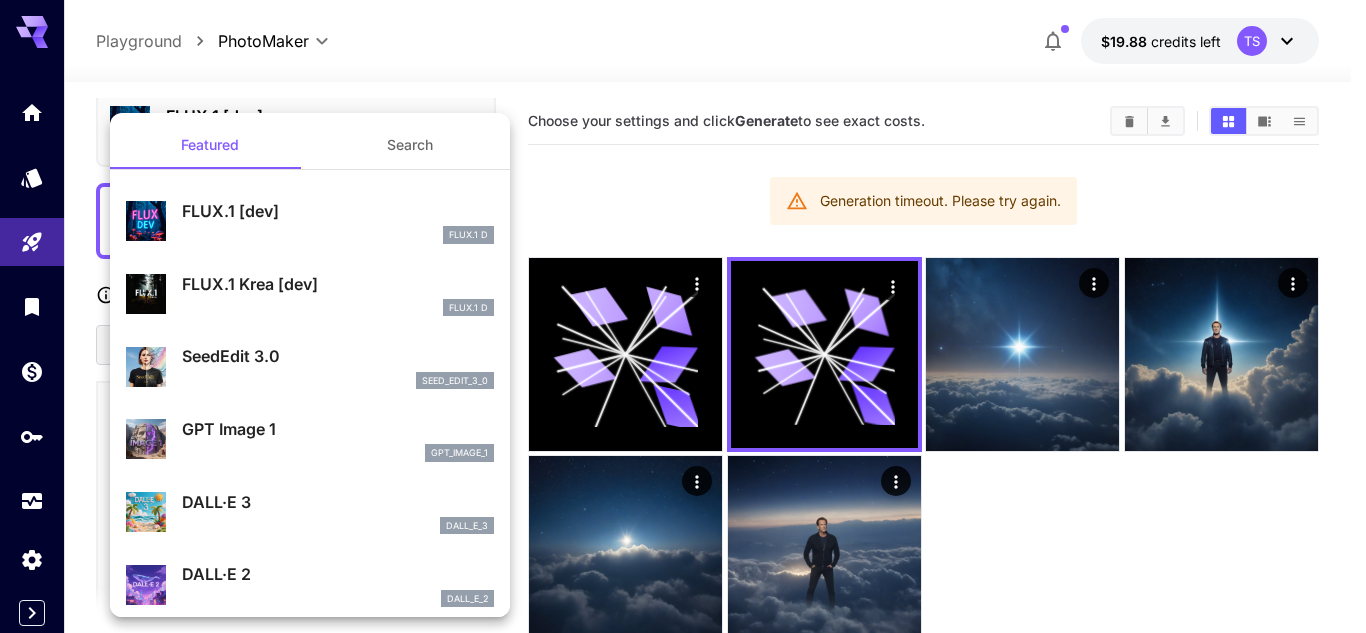 click on "FLUX.1 Krea [dev]" at bounding box center (338, 284) 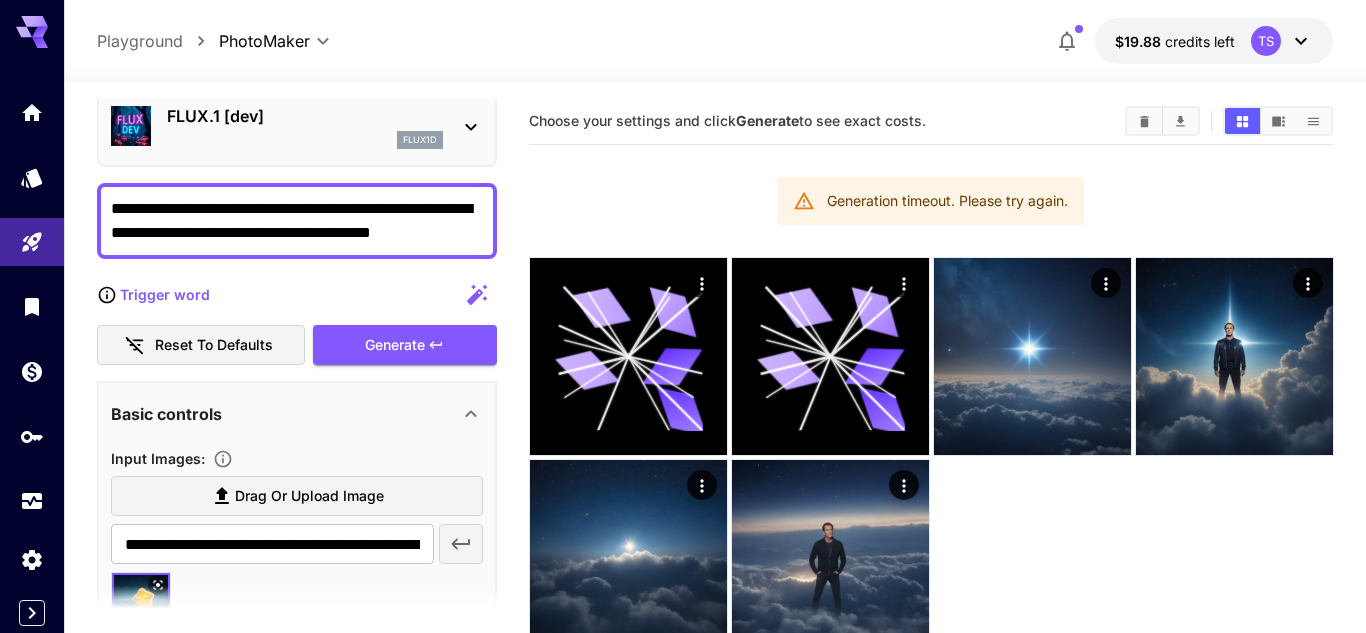 type on "**********" 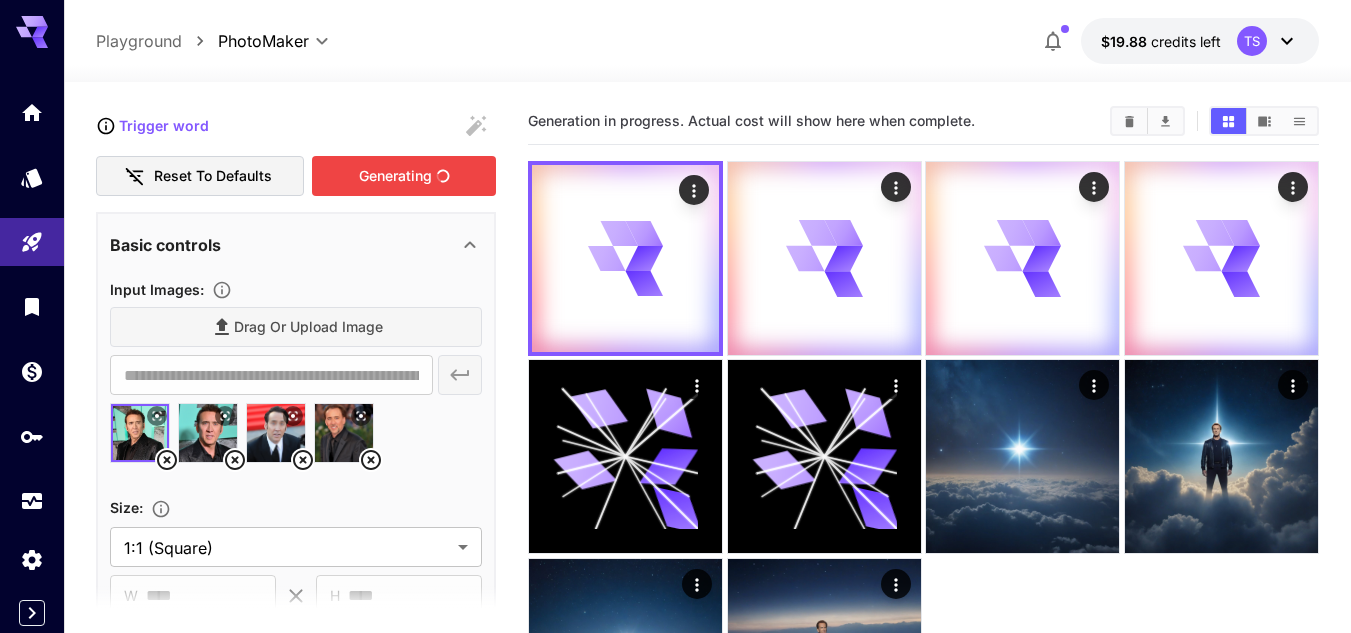 scroll, scrollTop: 256, scrollLeft: 0, axis: vertical 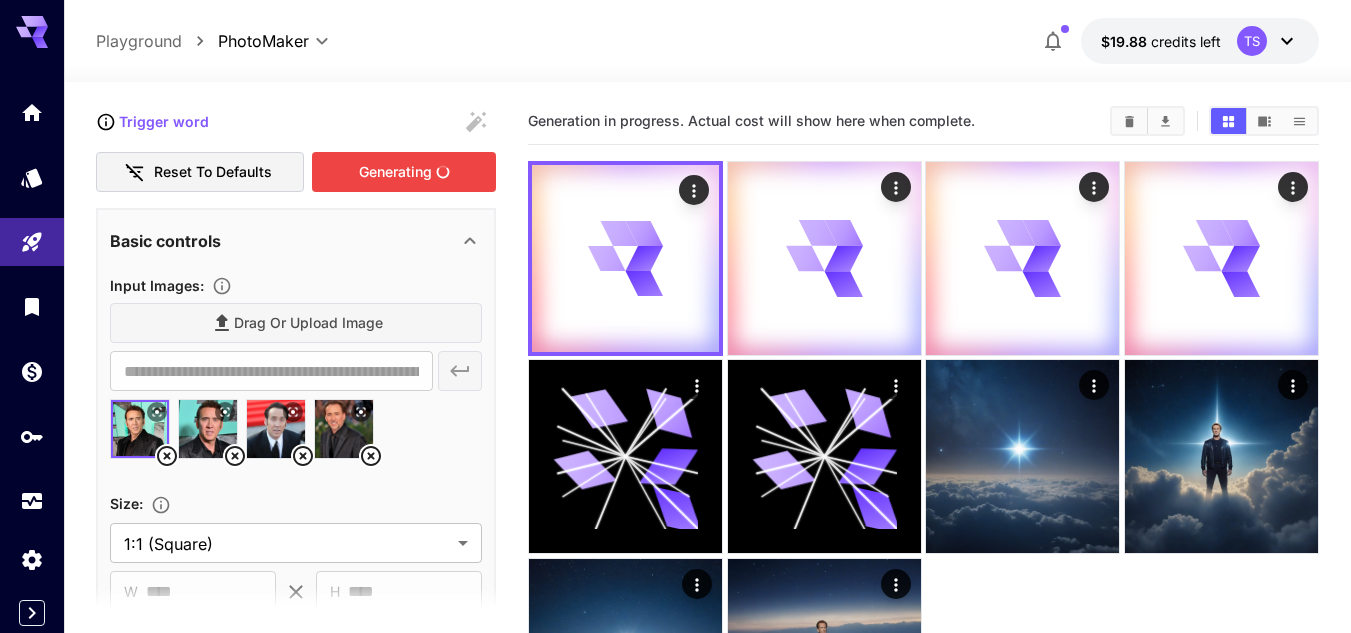 click 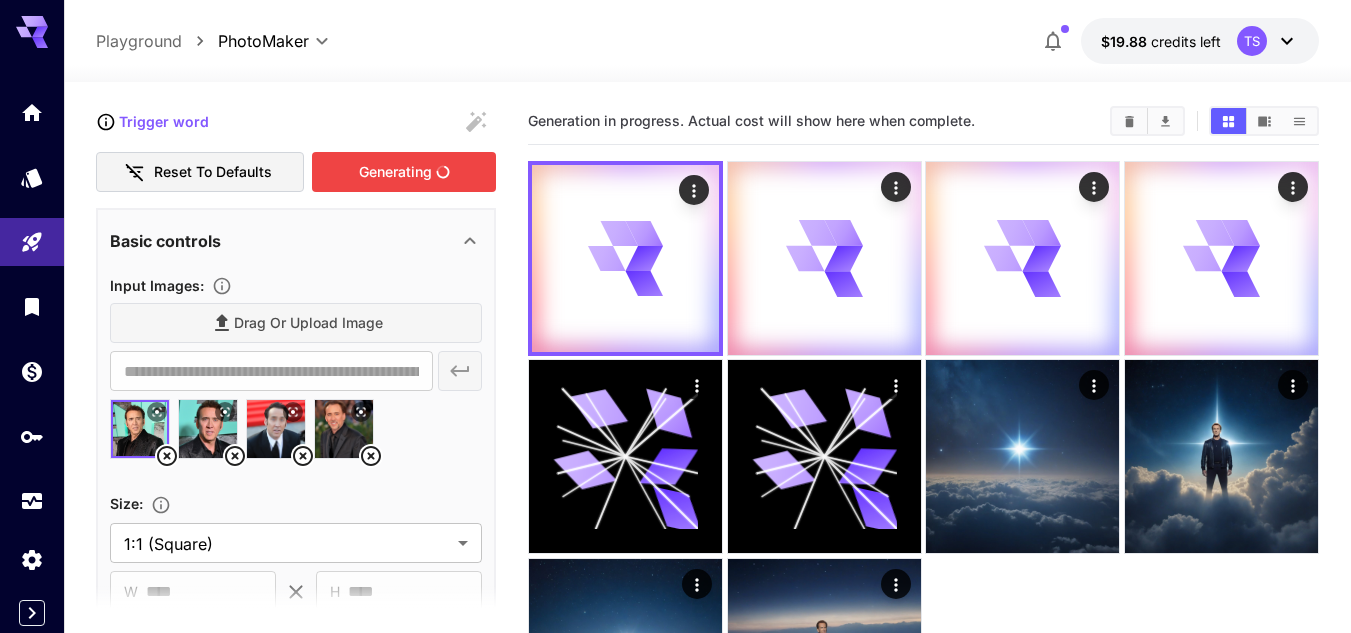 type 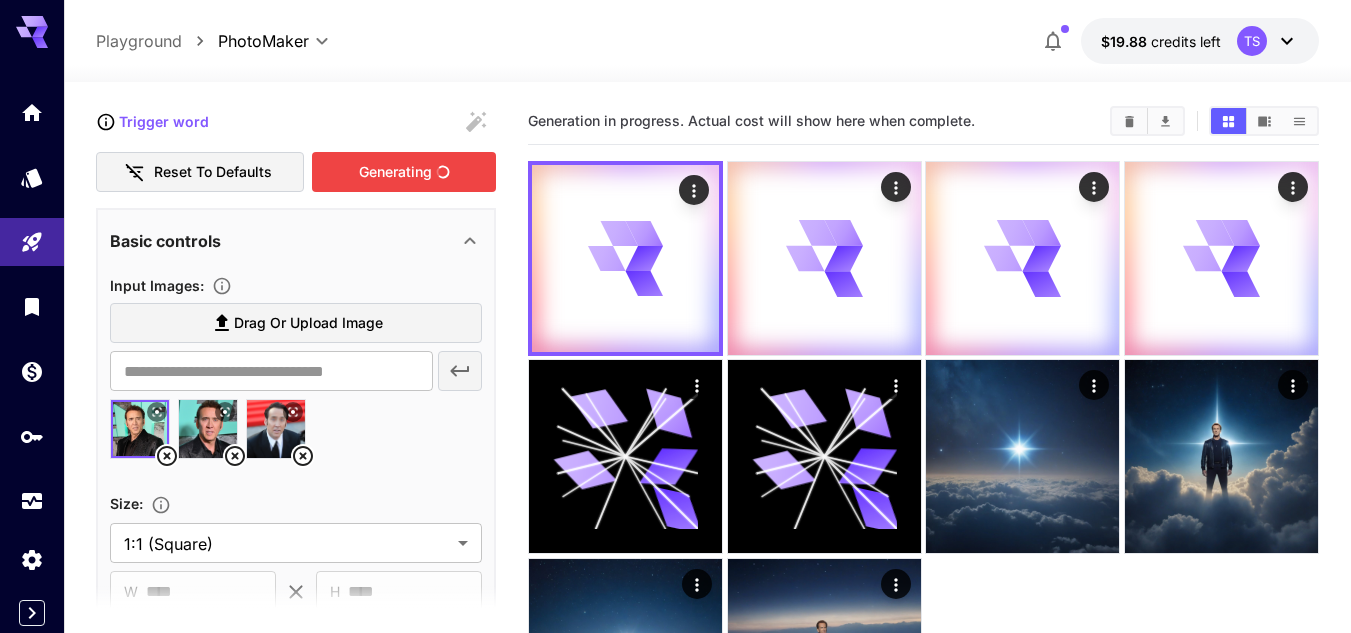 click 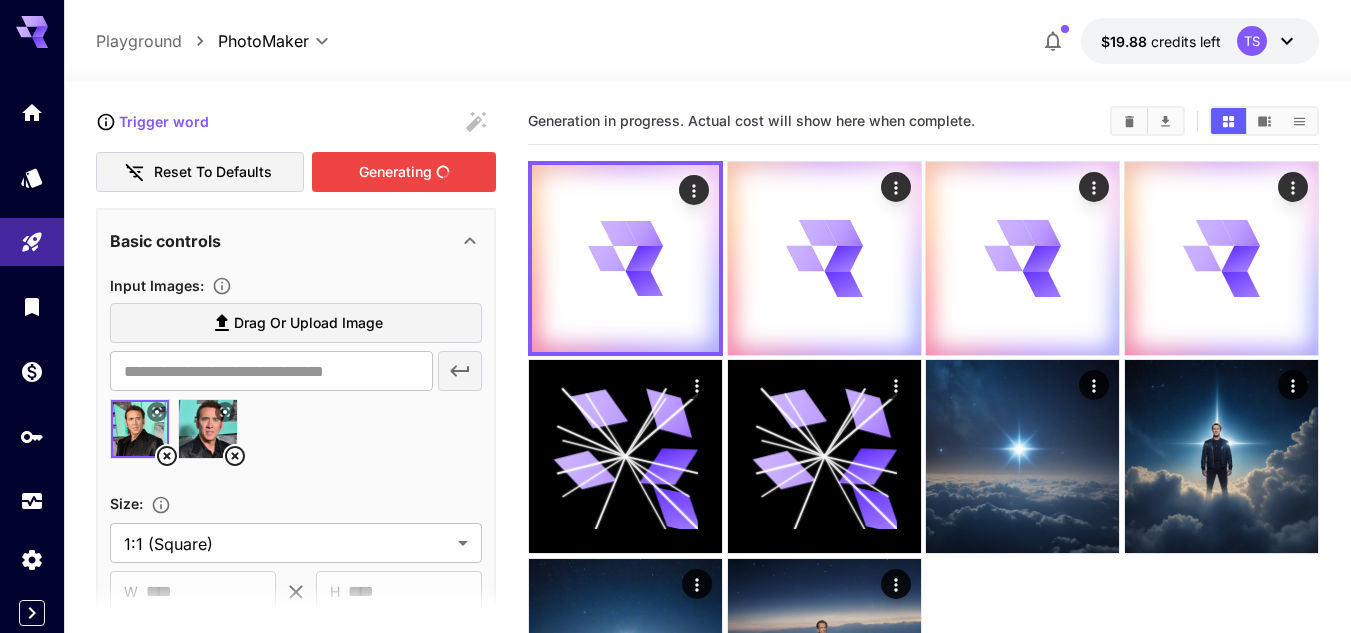click 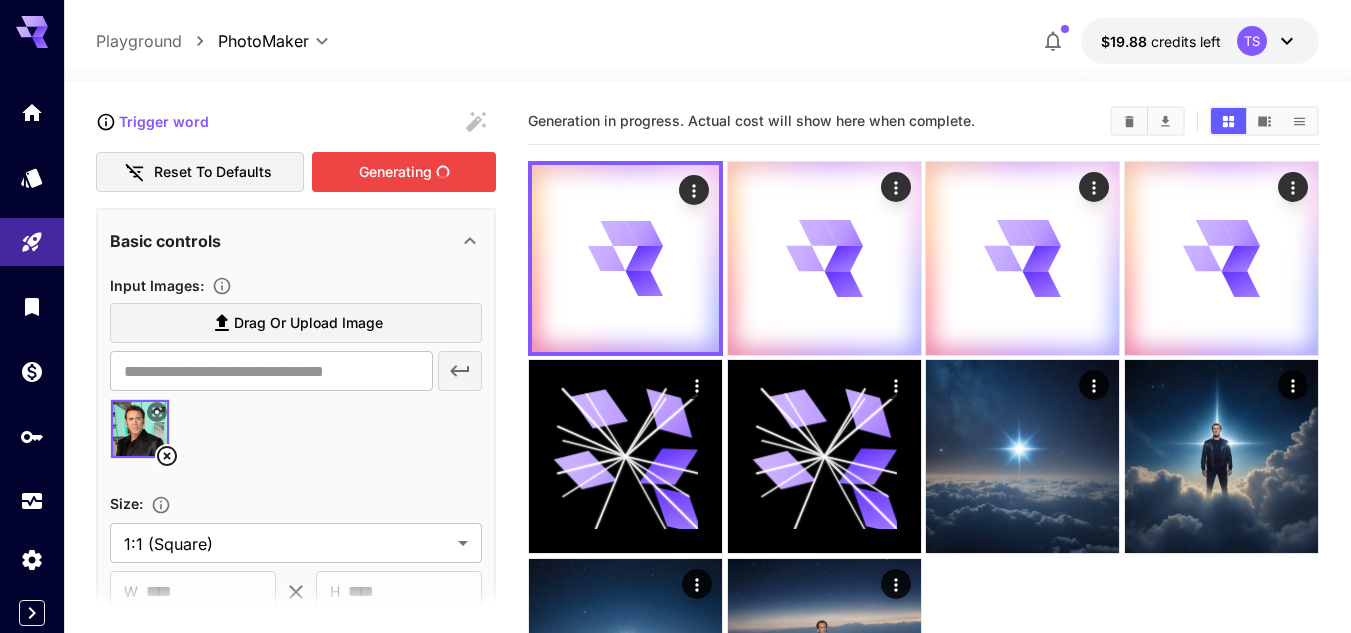click 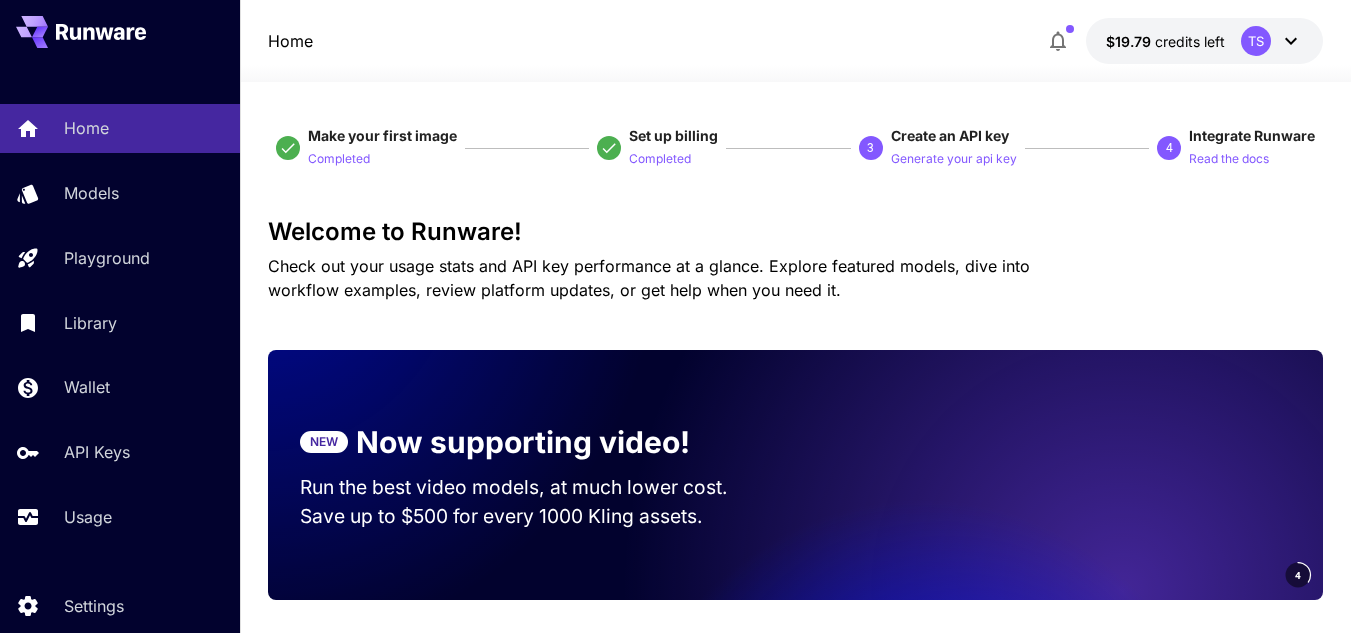scroll, scrollTop: 5297, scrollLeft: 0, axis: vertical 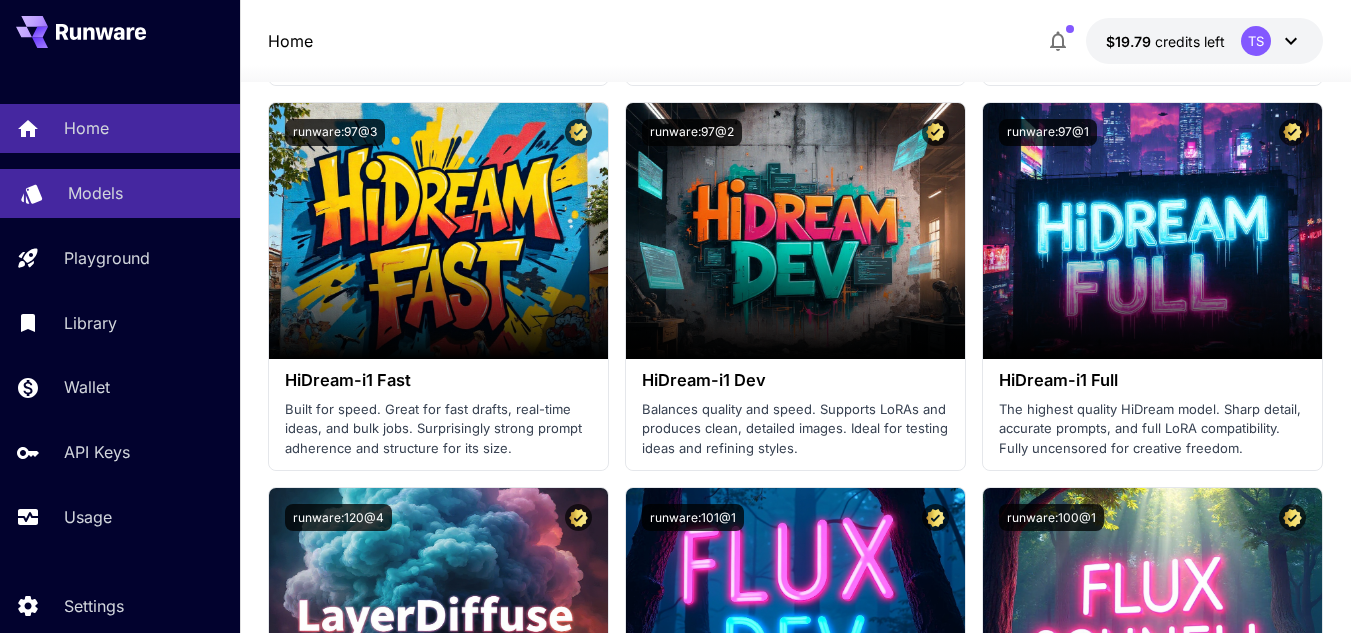 click on "Models" at bounding box center [146, 193] 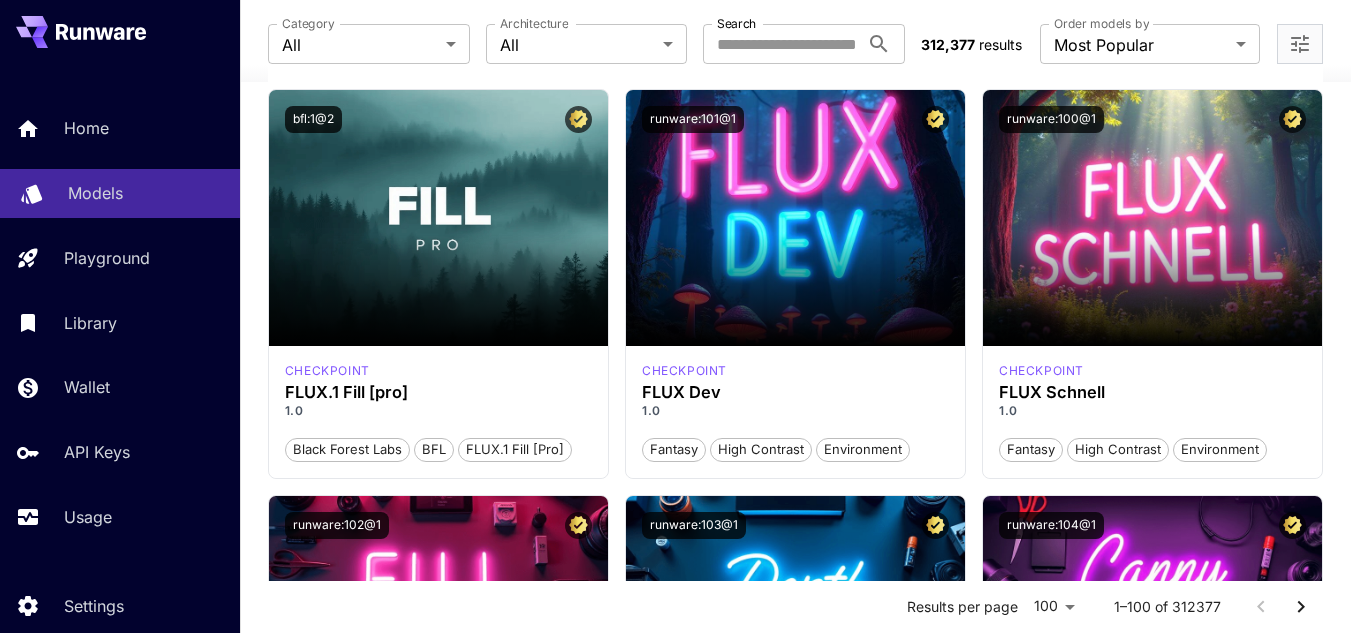 scroll, scrollTop: 1788, scrollLeft: 0, axis: vertical 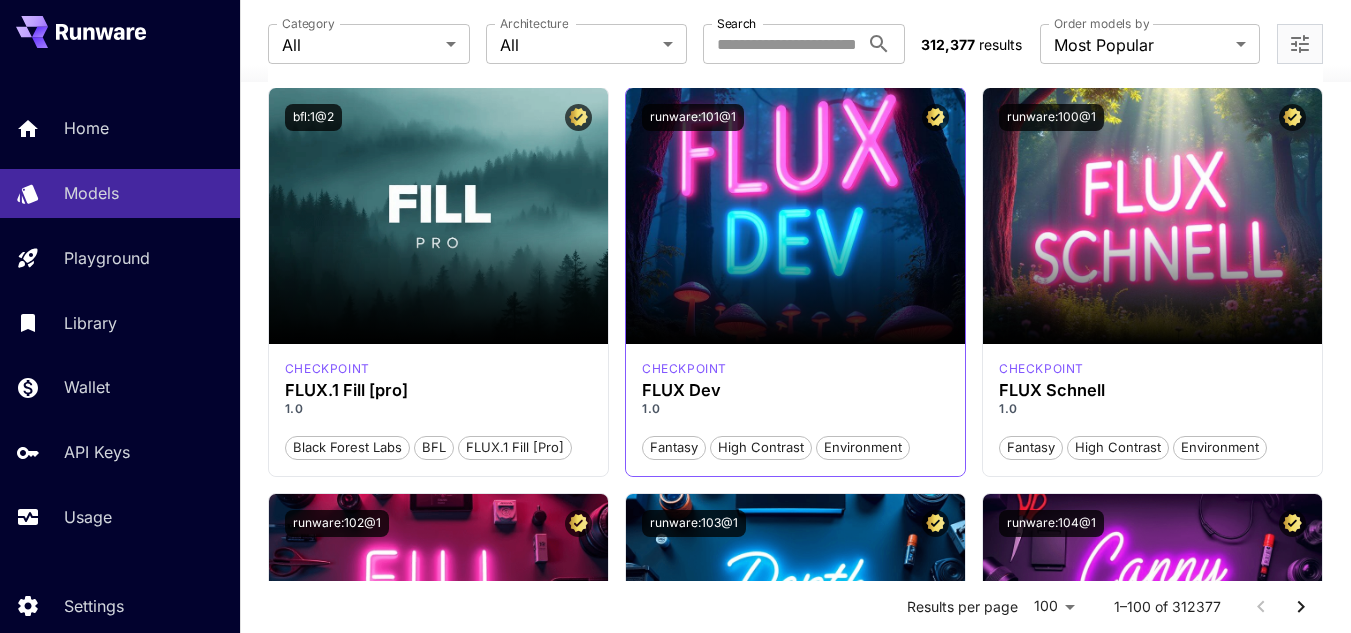 click on "FLUX Dev" at bounding box center [795, 390] 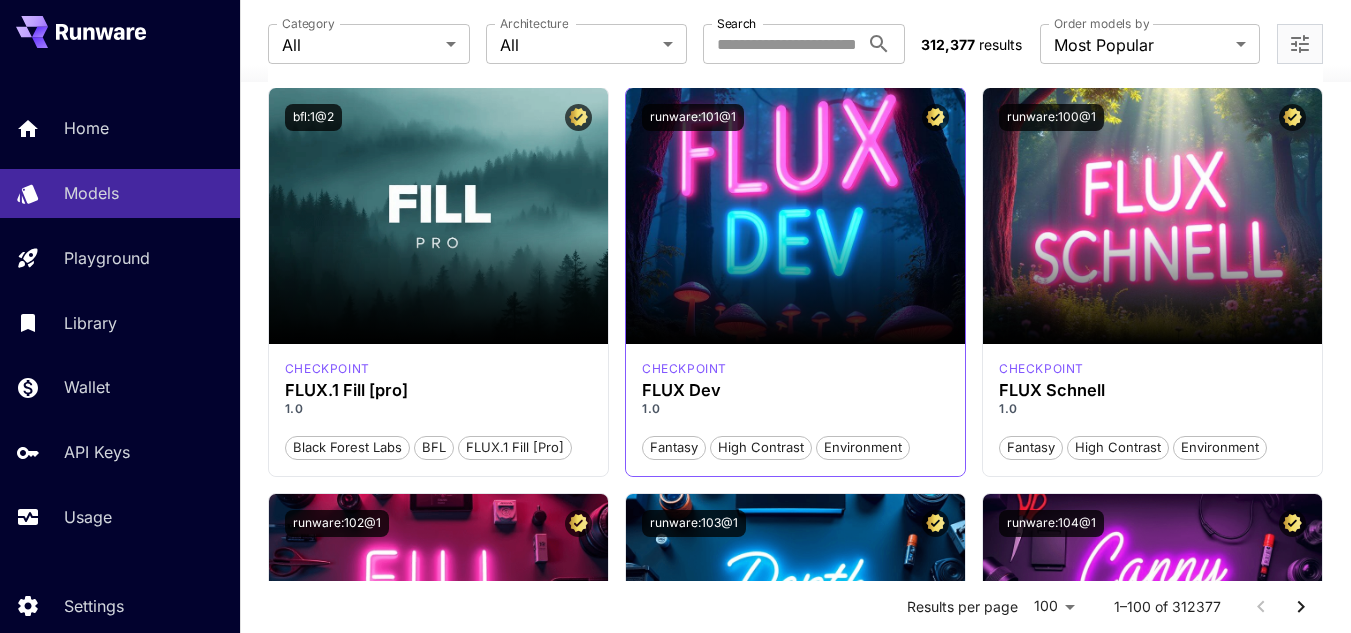 click on "FLUX Dev" at bounding box center (795, 390) 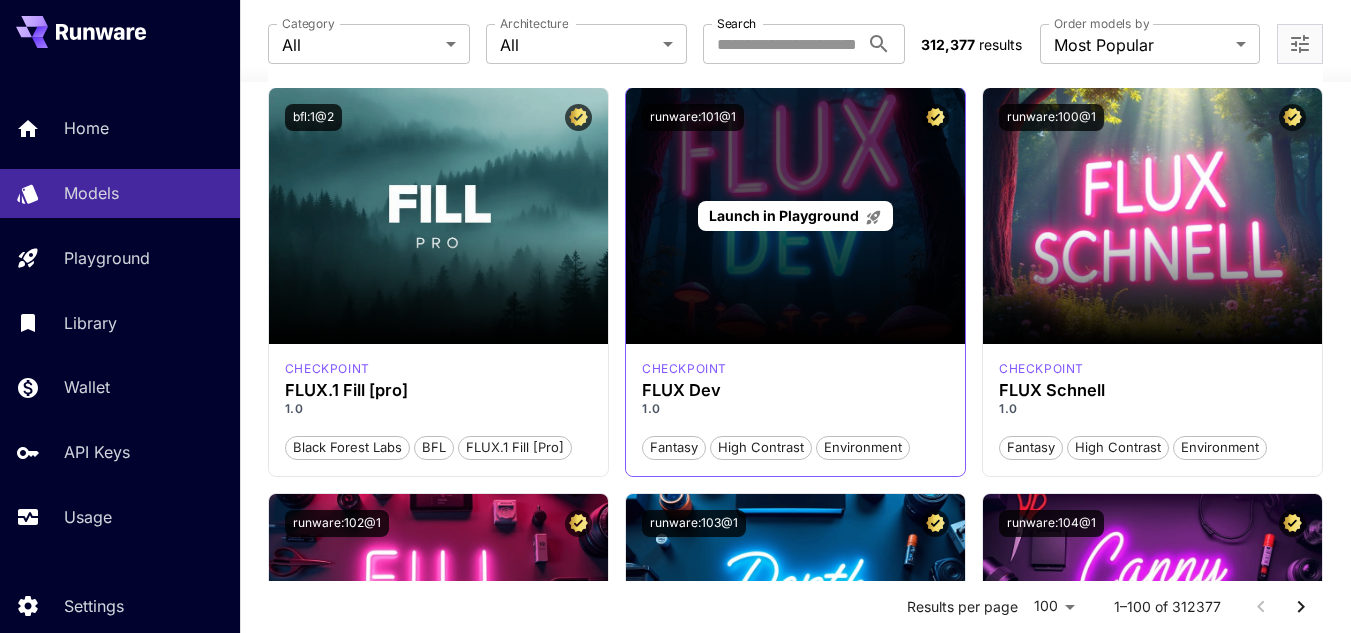 click on "Launch in Playground" at bounding box center (784, 215) 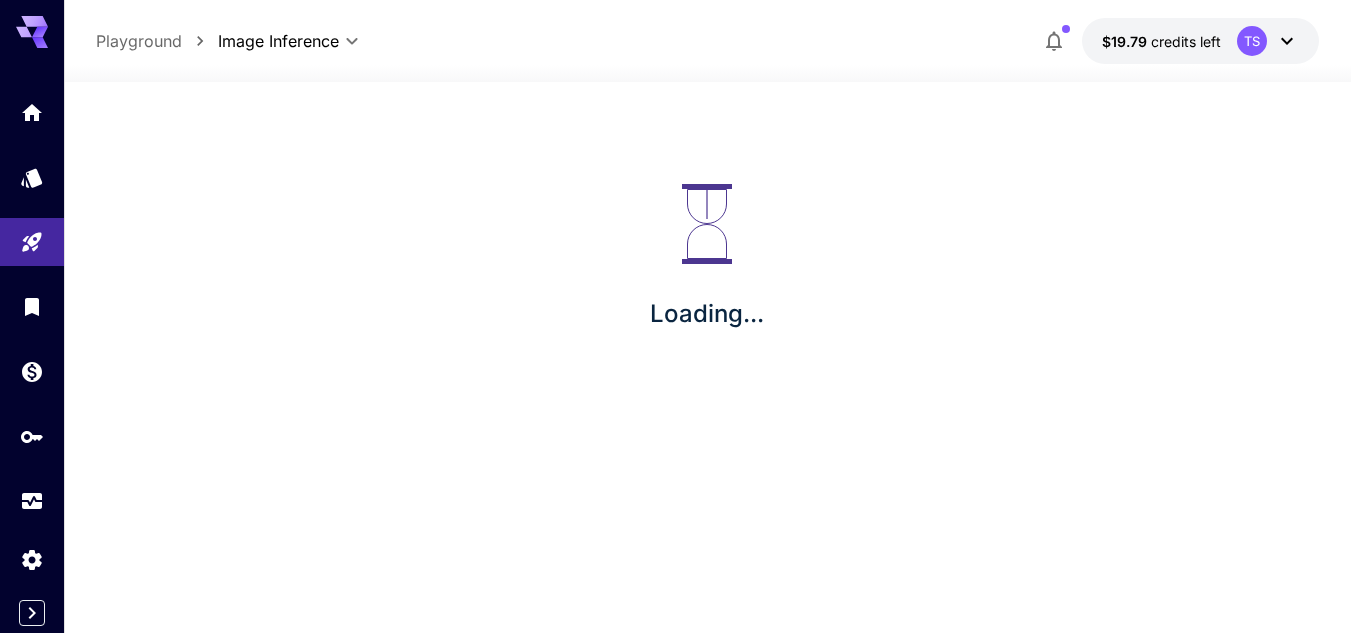 scroll, scrollTop: 0, scrollLeft: 0, axis: both 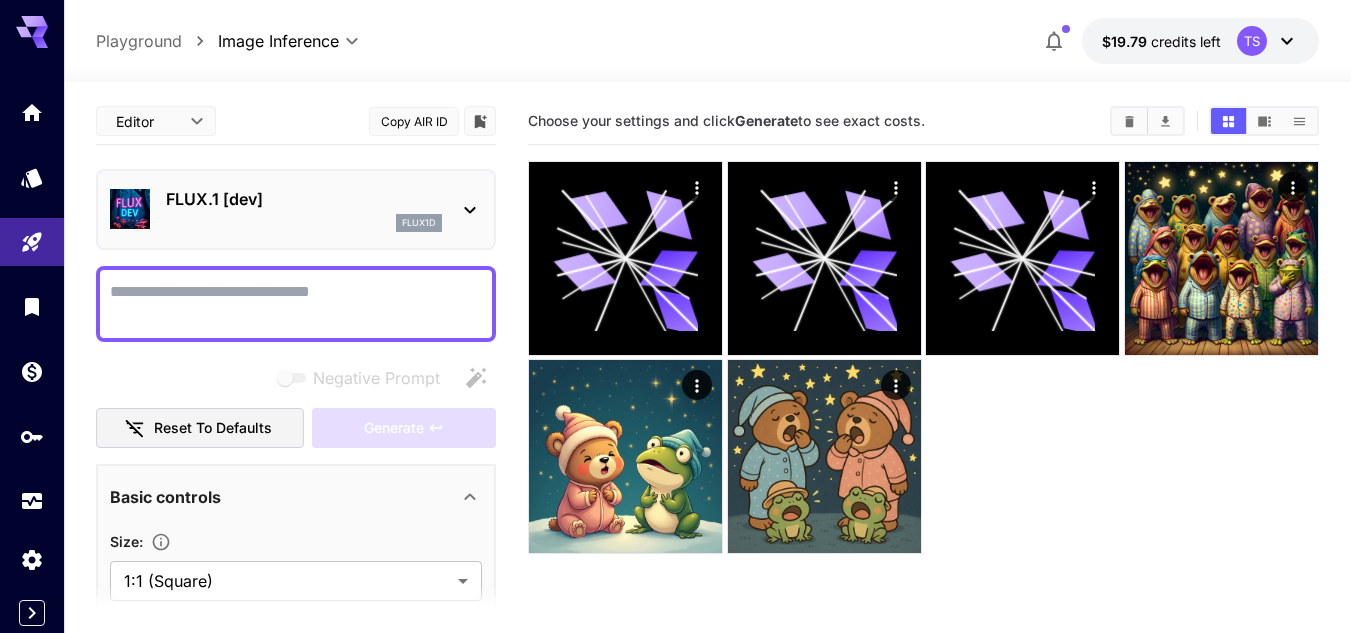 click on "Negative Prompt" at bounding box center [296, 304] 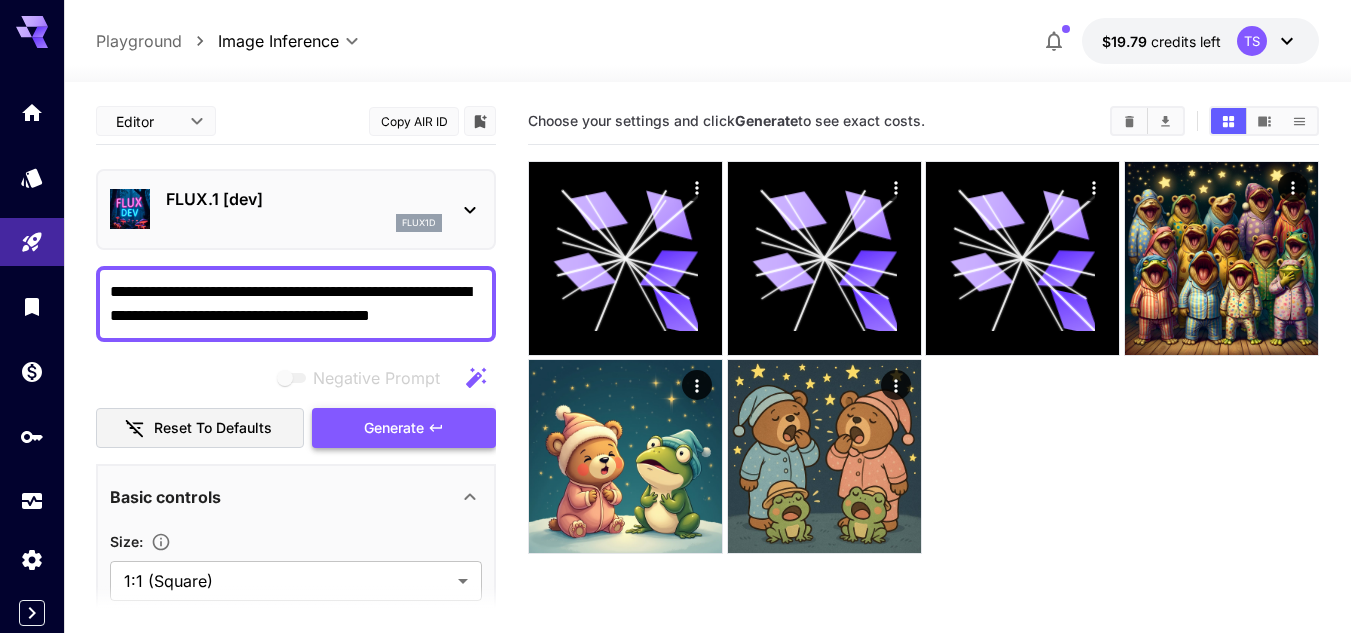 type on "**********" 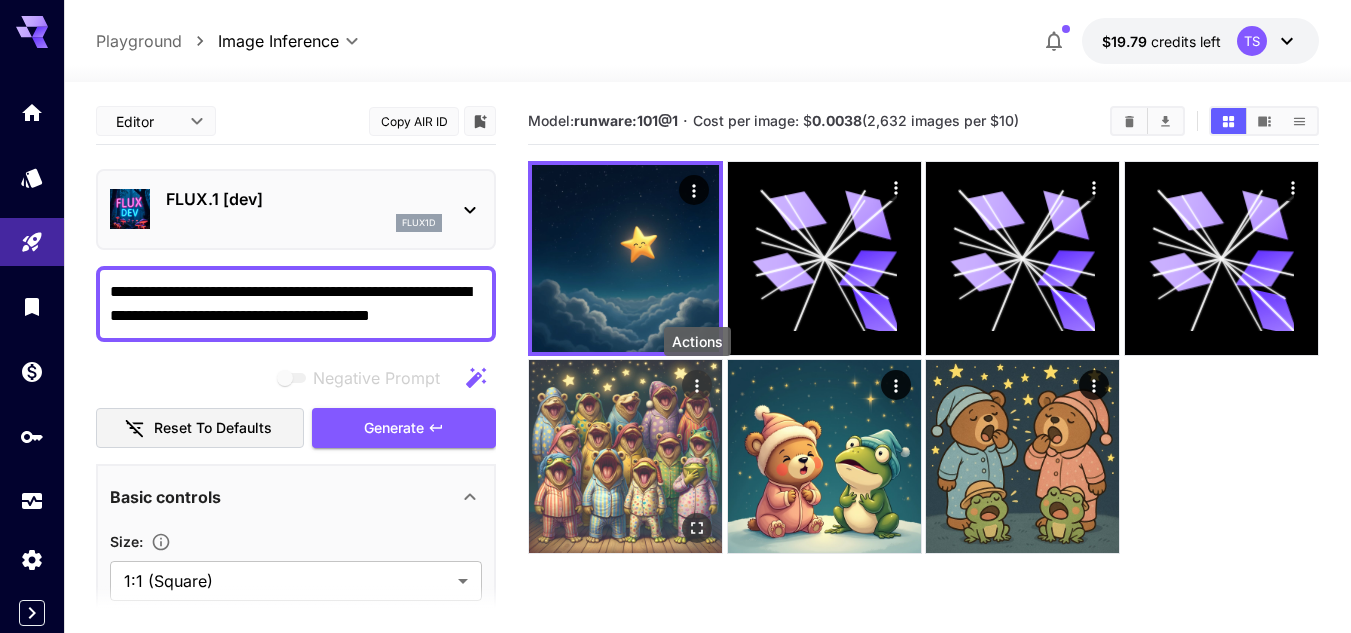 click 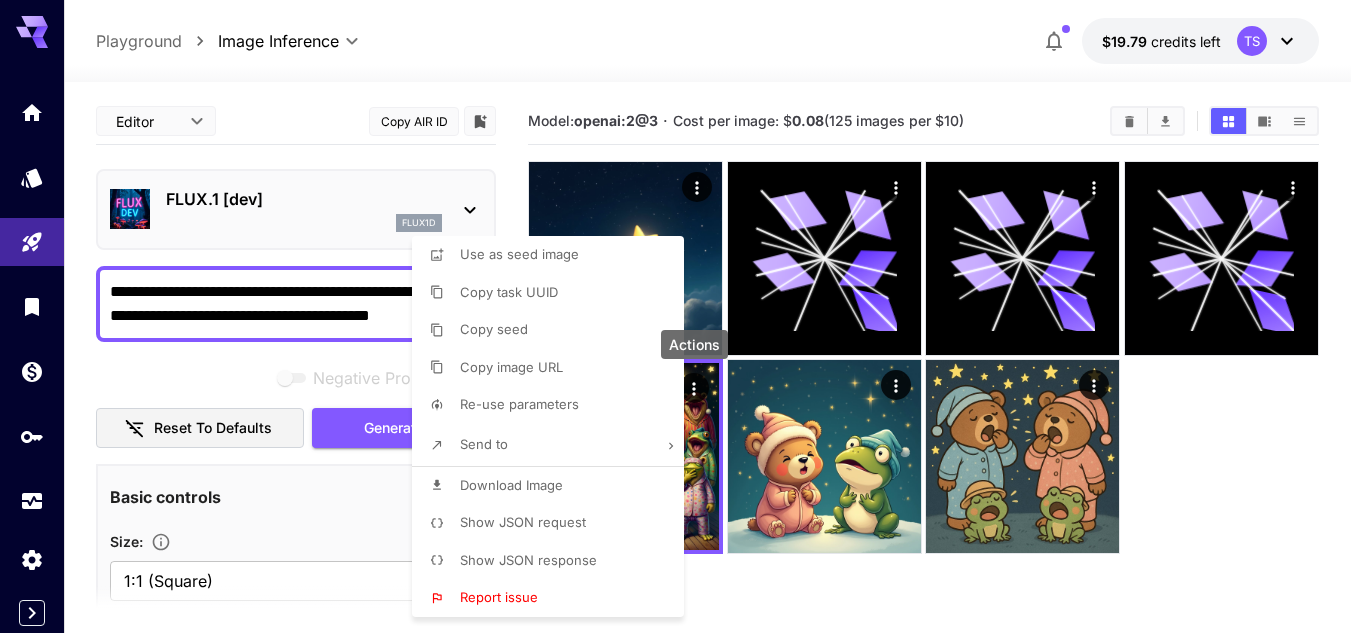 click at bounding box center [683, 316] 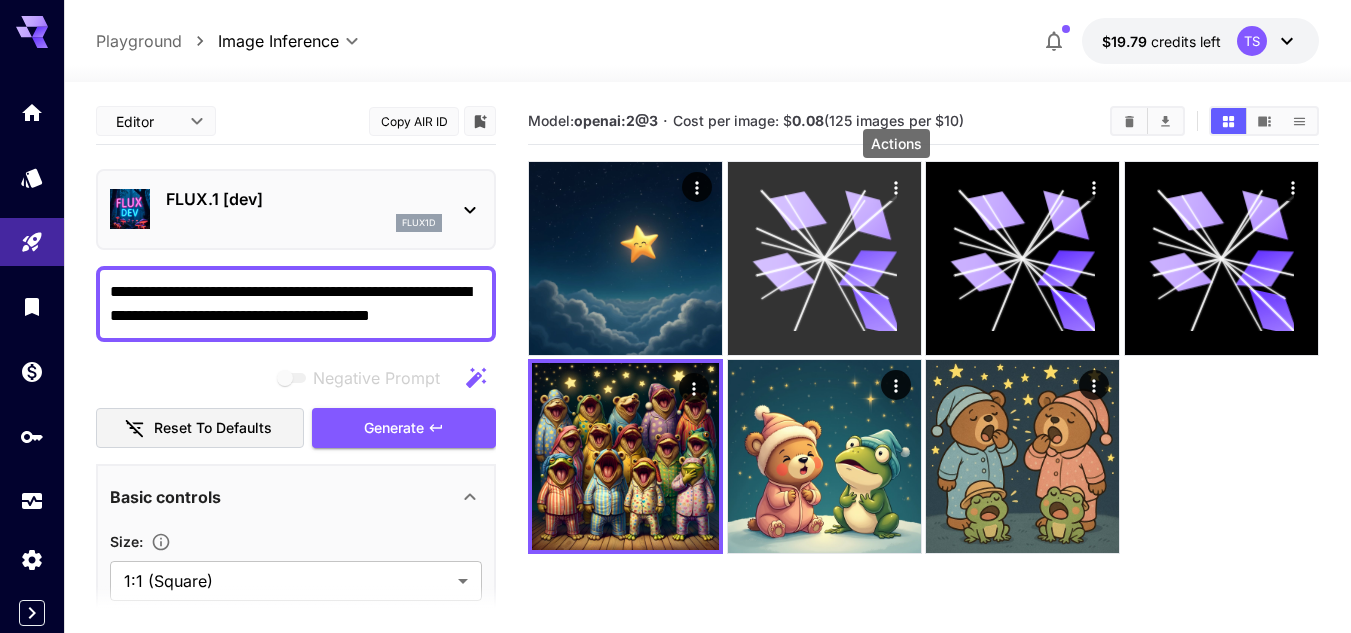 click 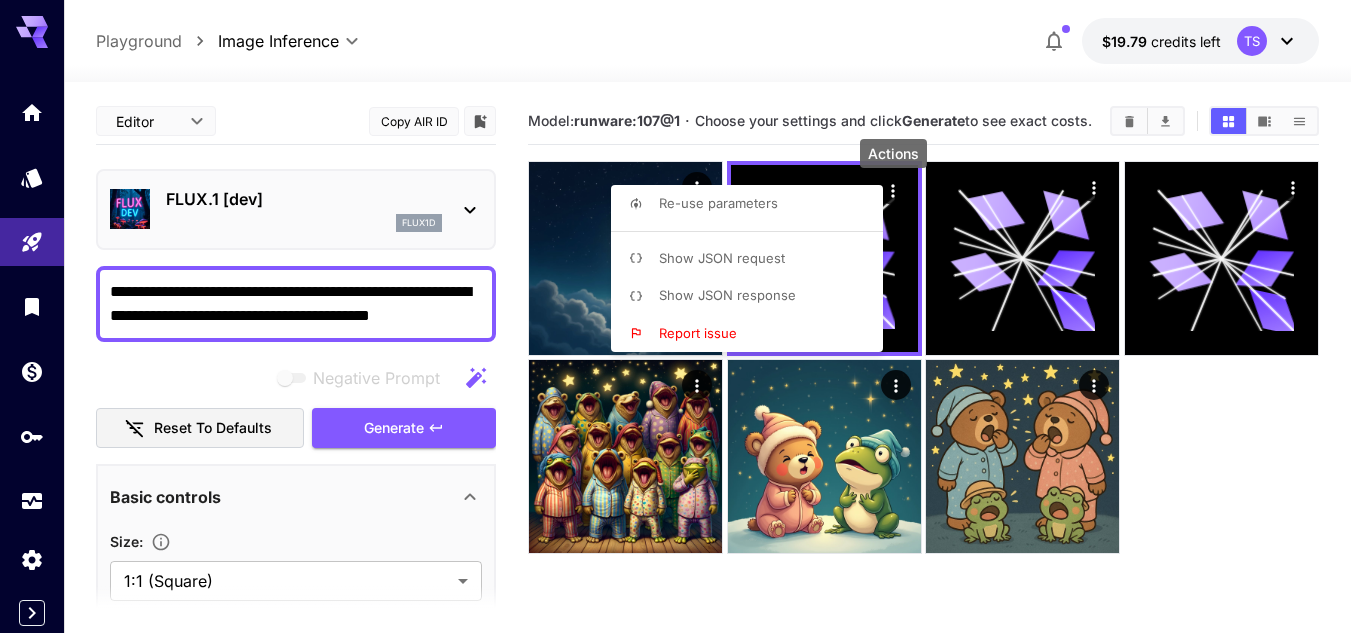 click at bounding box center [683, 316] 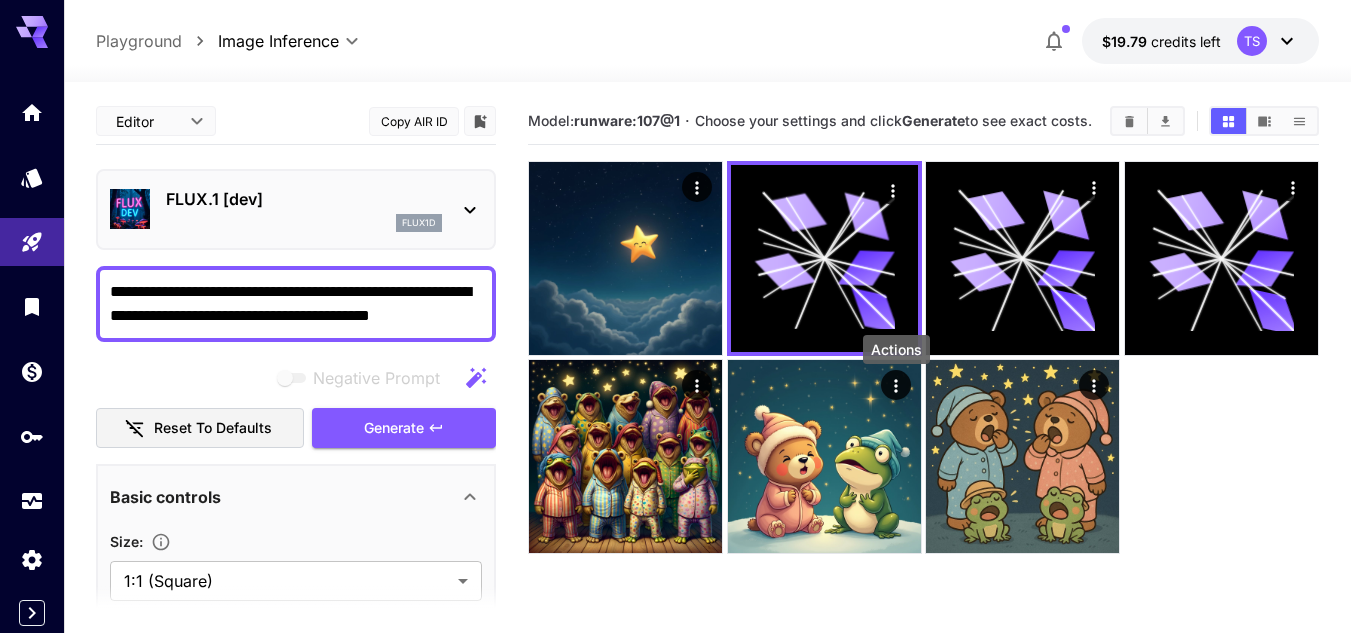 click 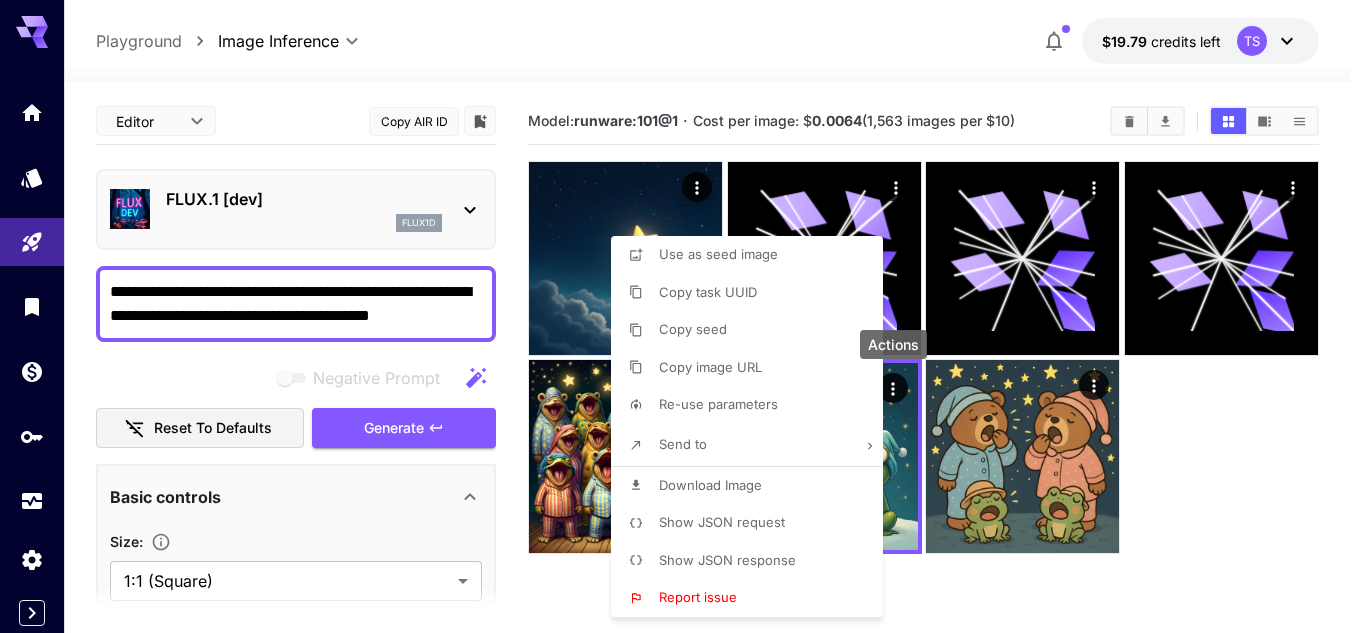 click on "Show JSON response" at bounding box center (727, 560) 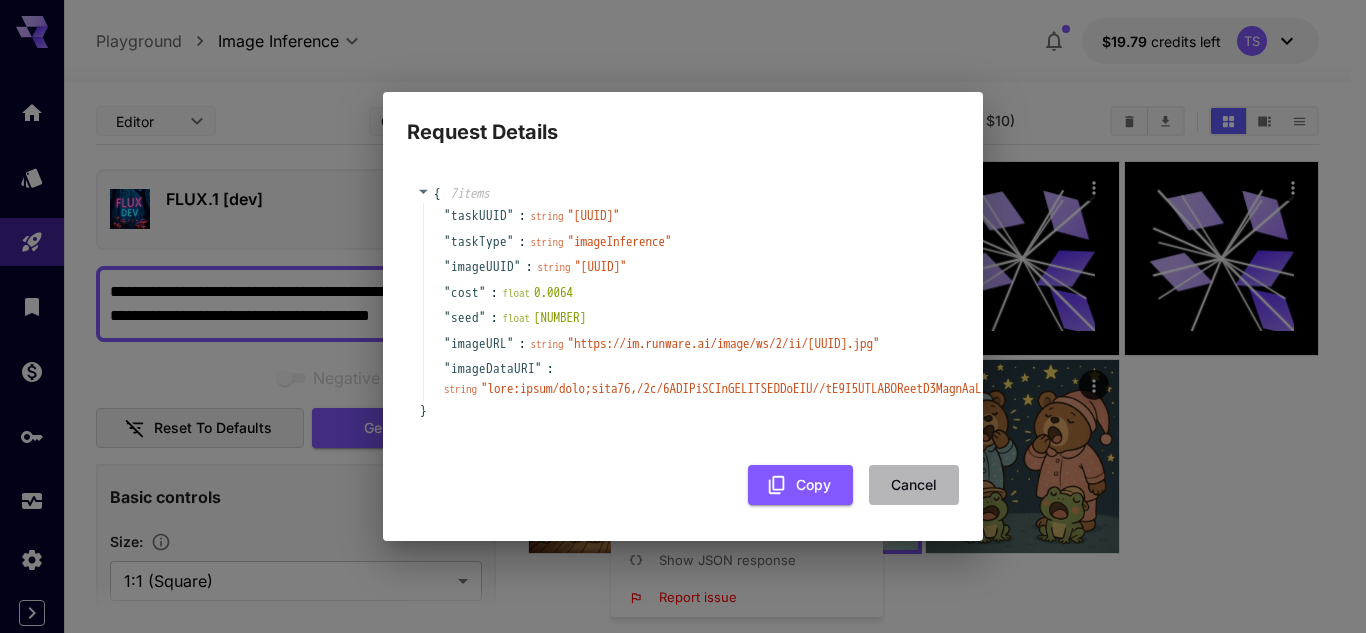 click on "Cancel" at bounding box center [914, 485] 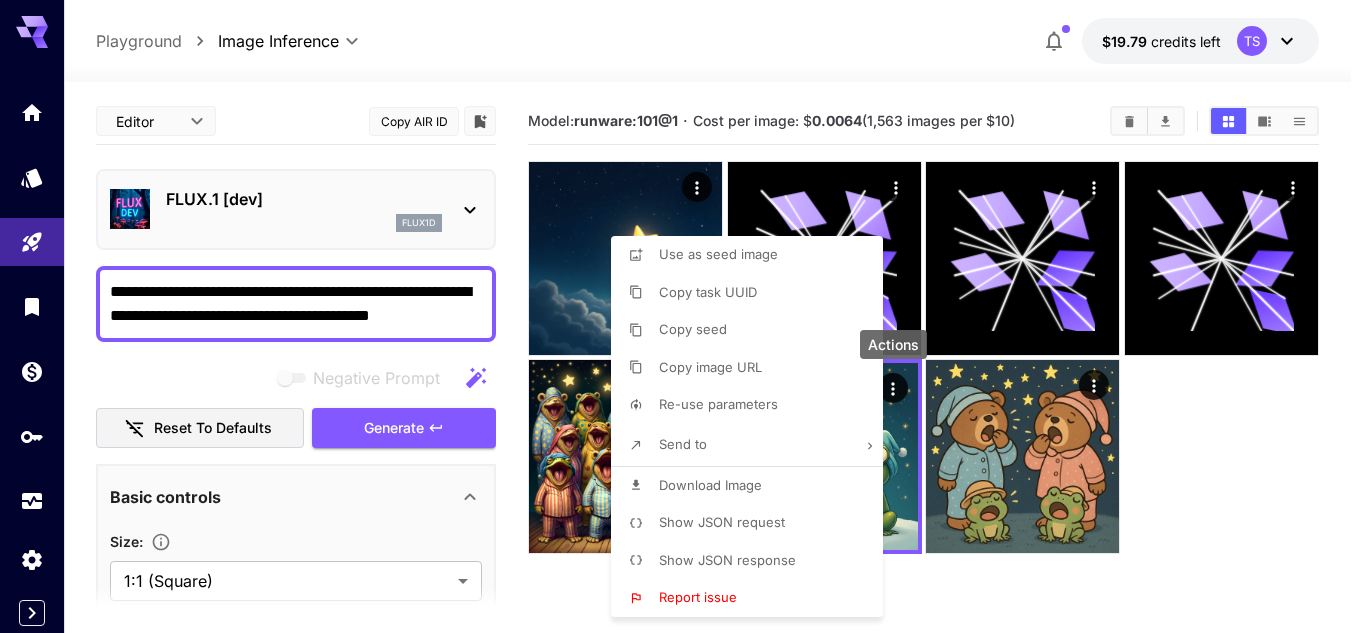 click at bounding box center (683, 316) 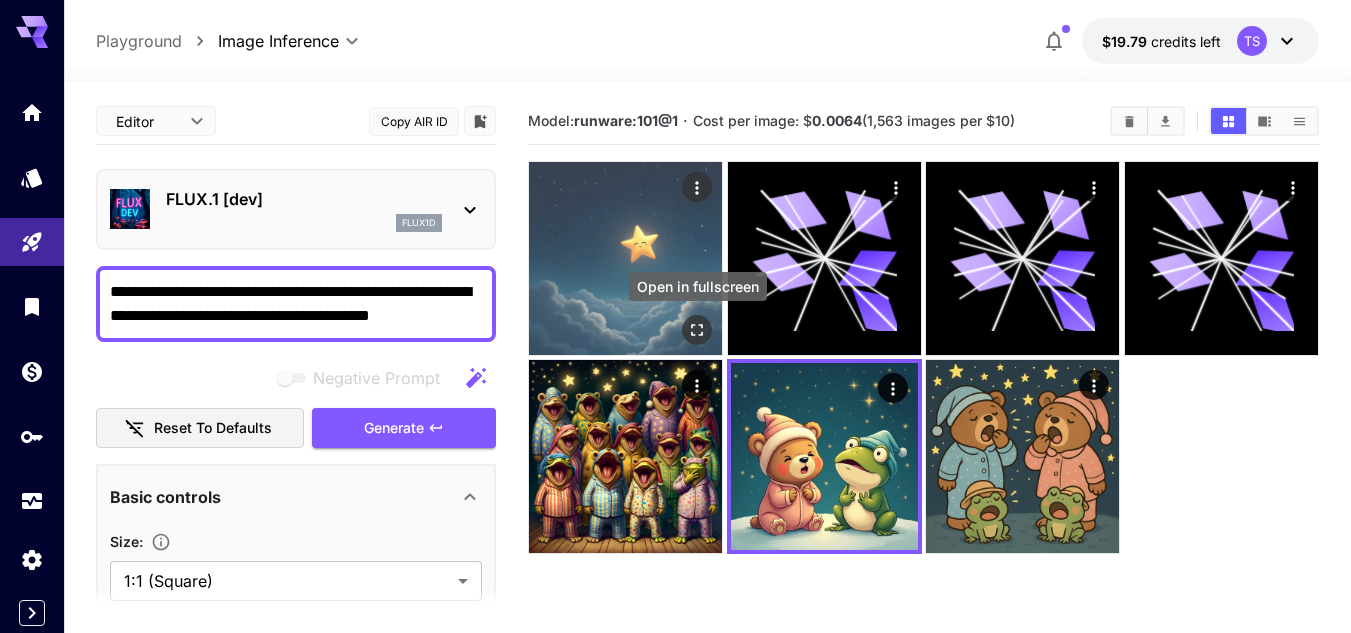 click 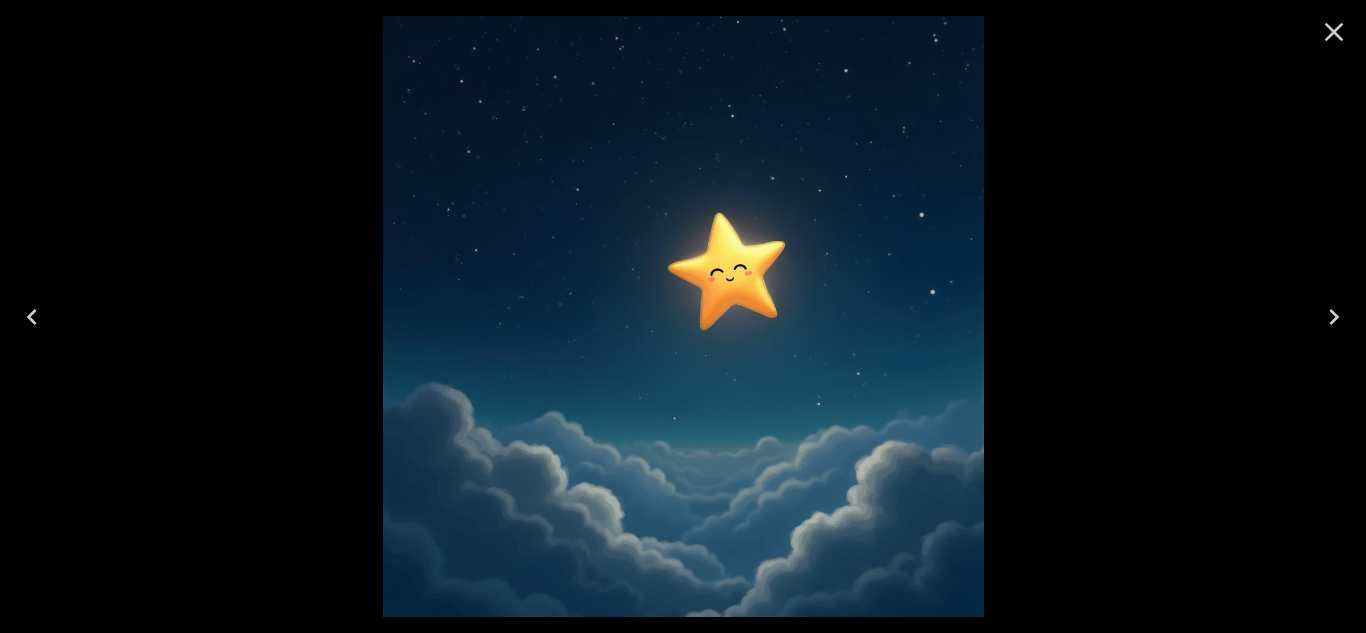 click 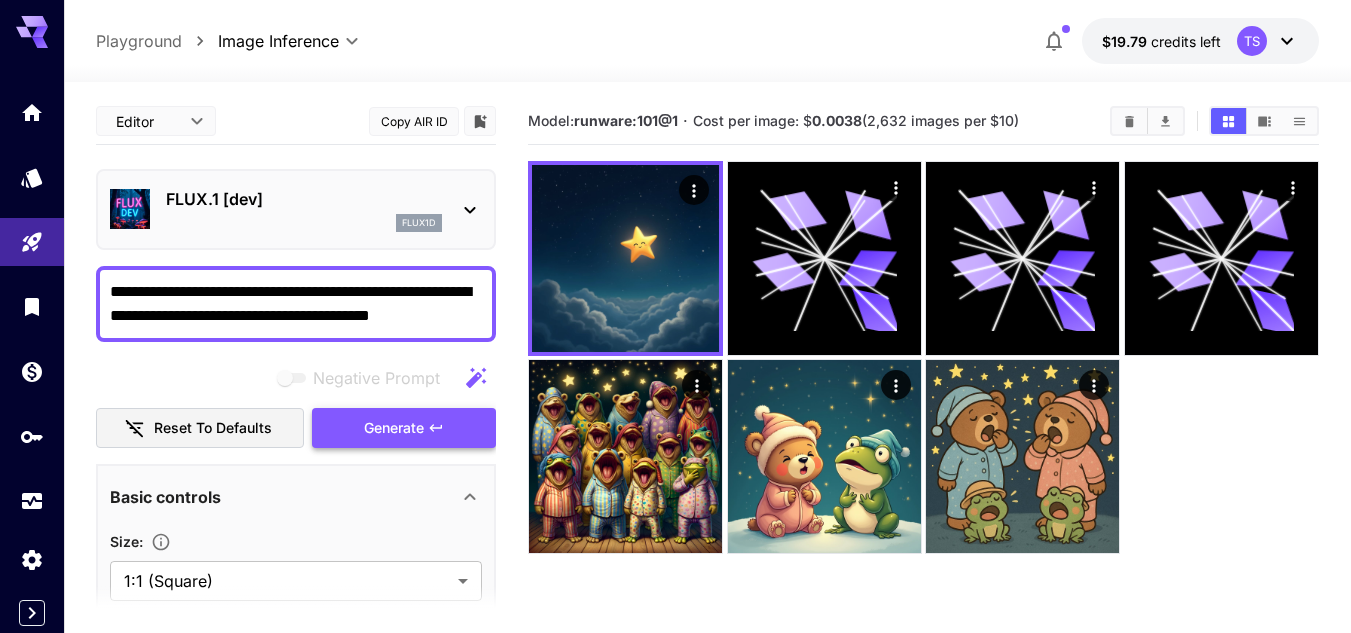 click on "Generate" at bounding box center (404, 428) 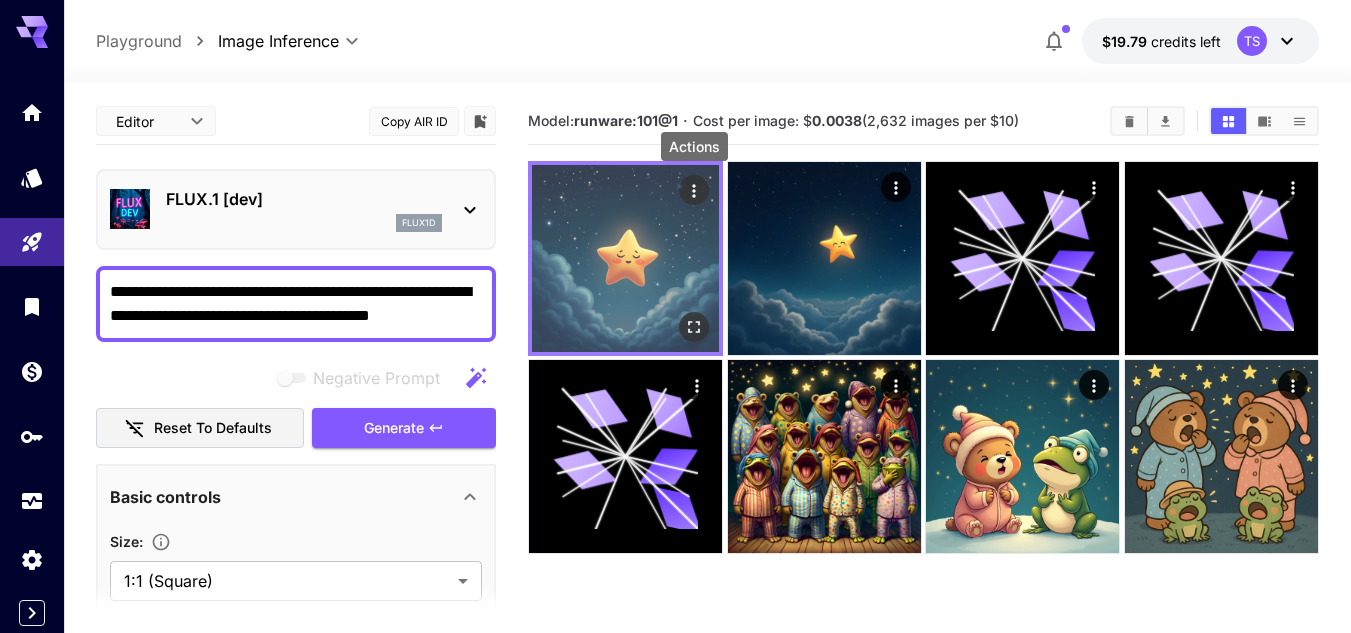 click 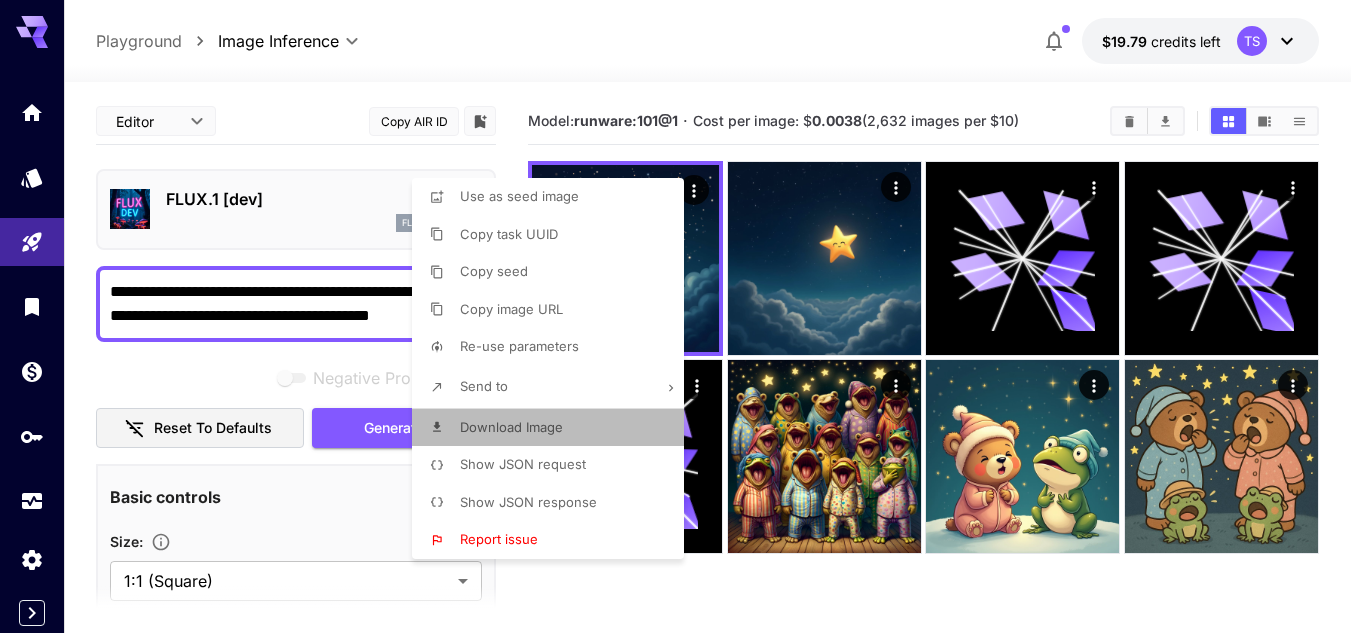 click on "Download Image" at bounding box center (511, 427) 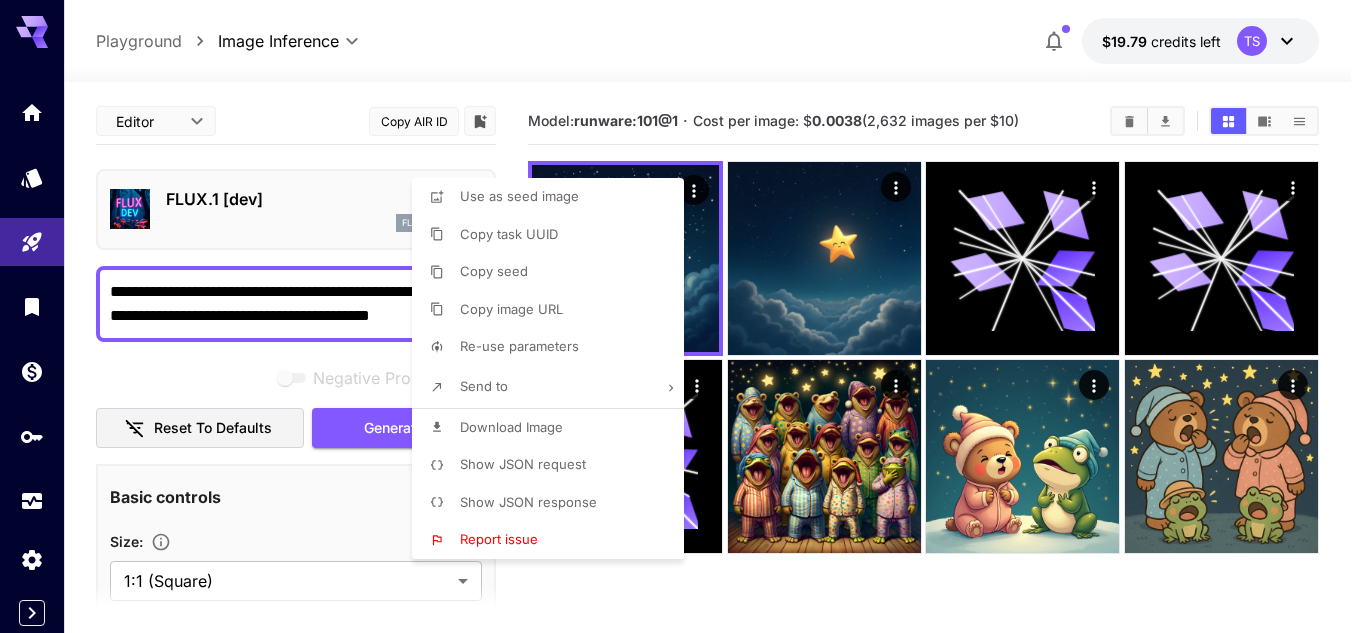 click at bounding box center [683, 316] 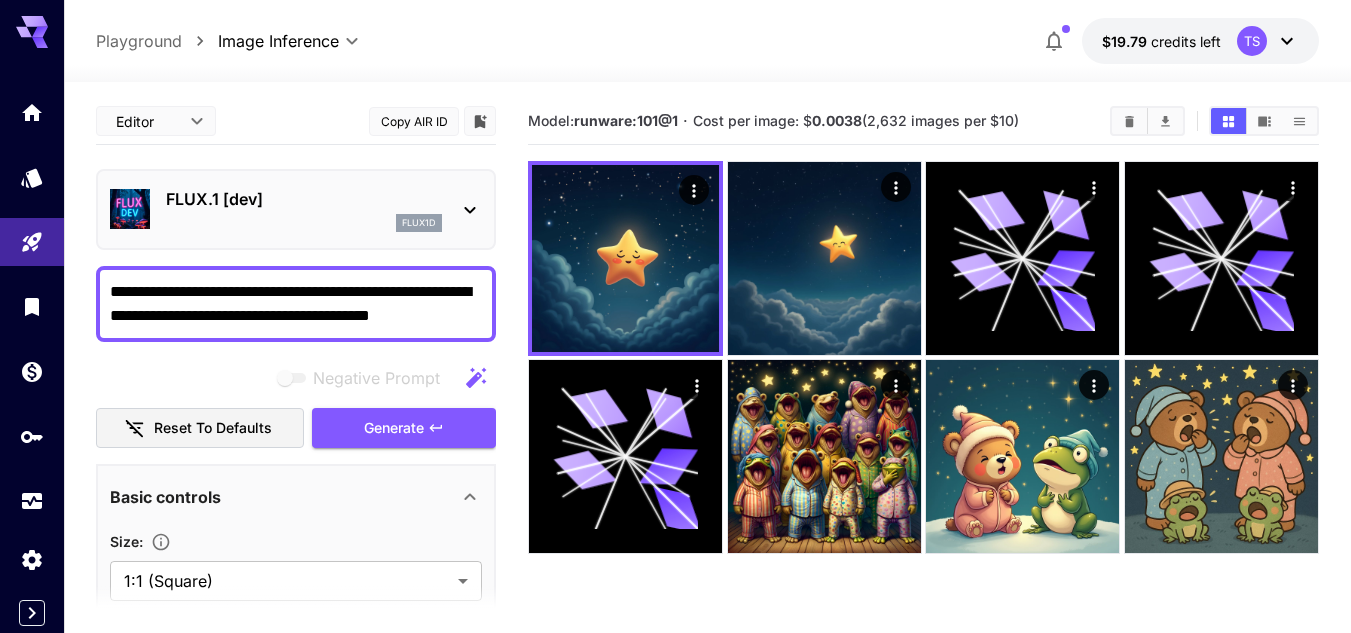 drag, startPoint x: 476, startPoint y: 318, endPoint x: 65, endPoint y: 296, distance: 411.58838 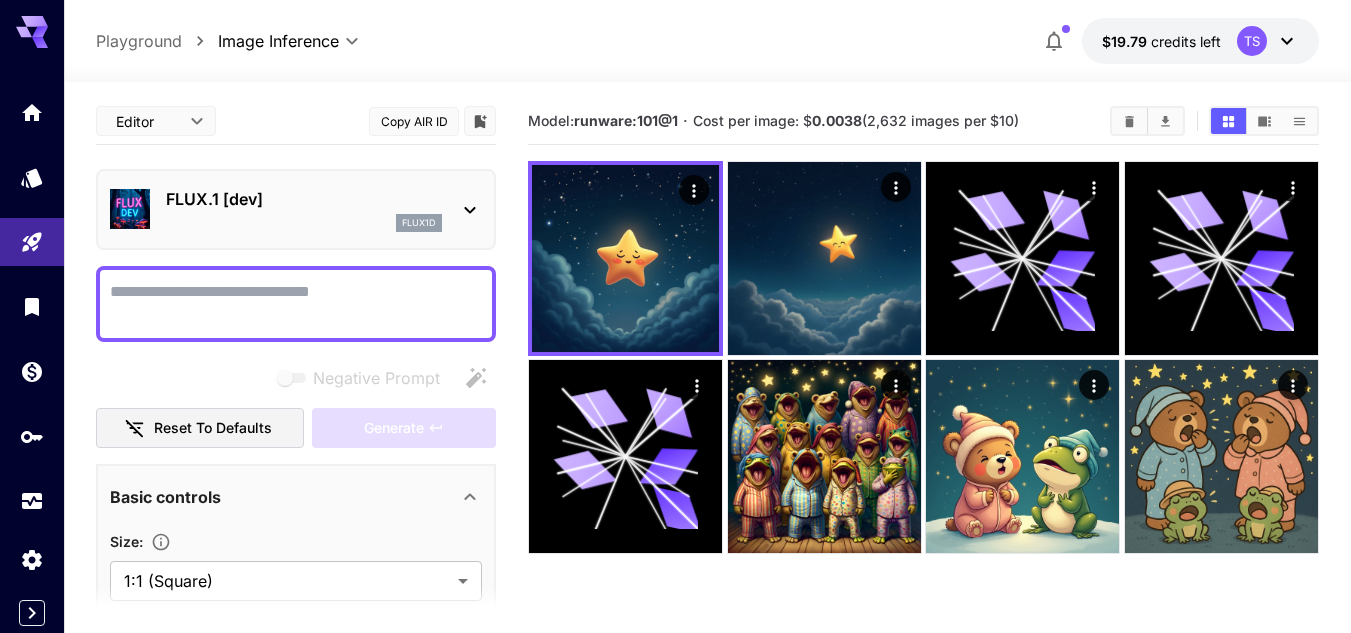 paste on "**********" 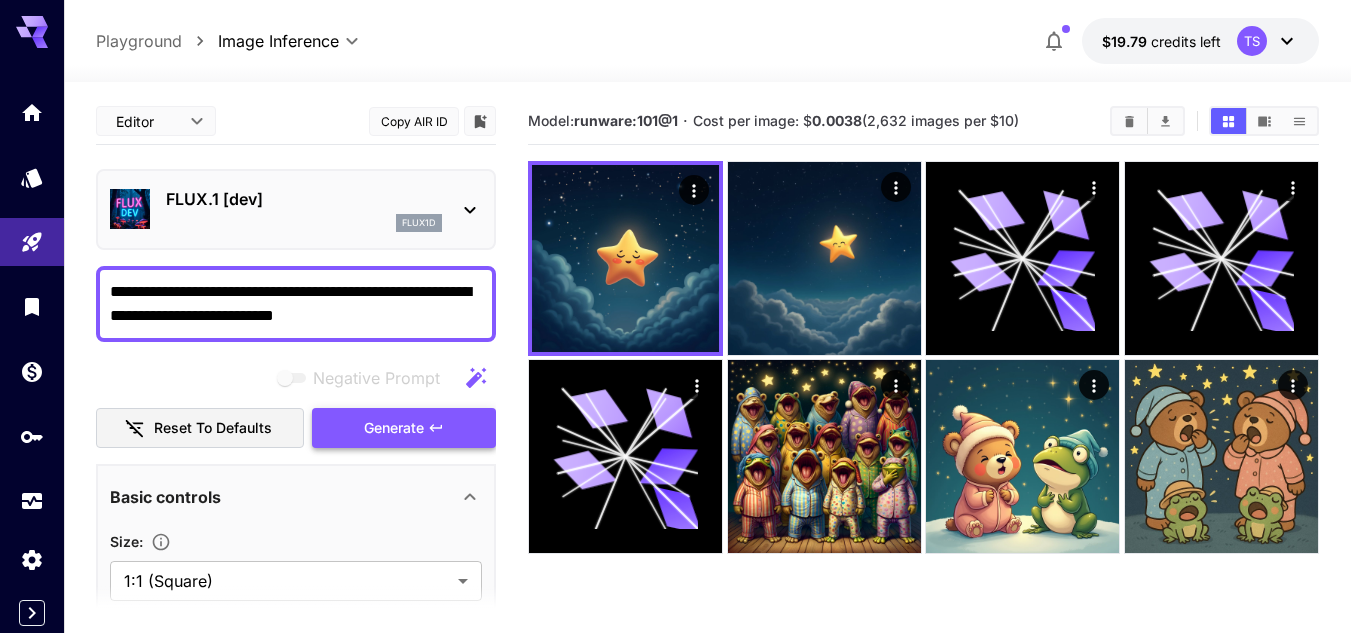 click on "Generate" at bounding box center [394, 428] 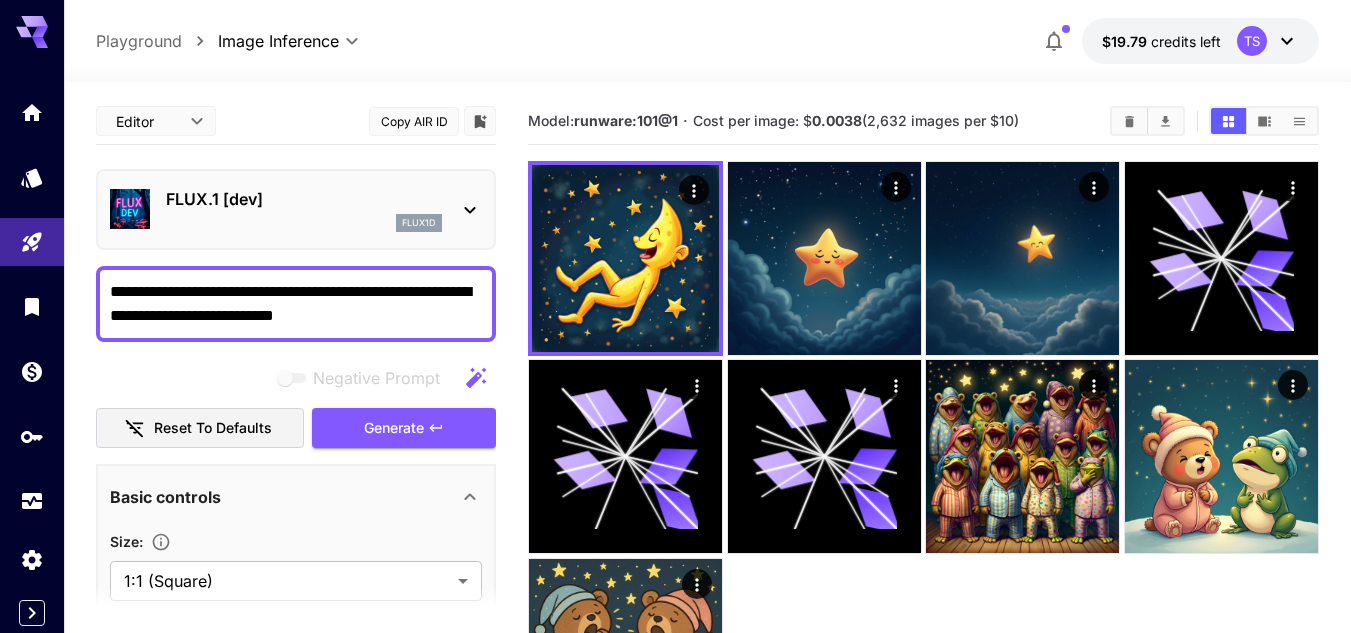 click on "**********" at bounding box center [296, 304] 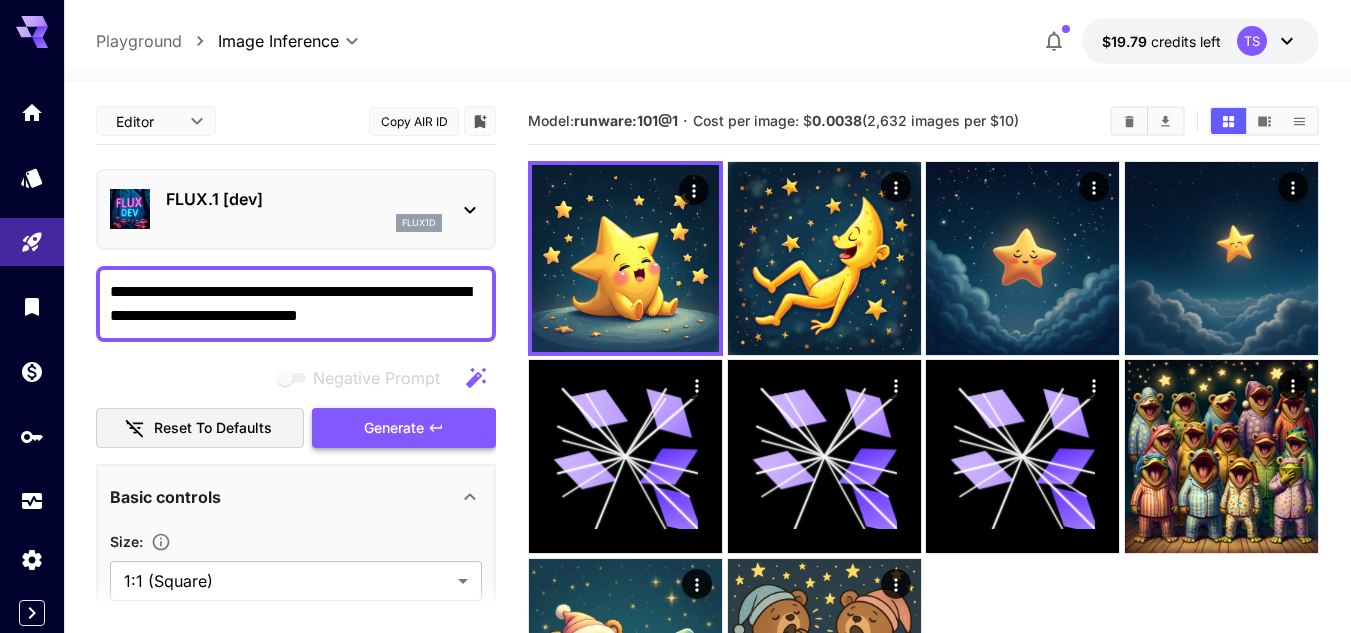 click on "Generate" at bounding box center (404, 428) 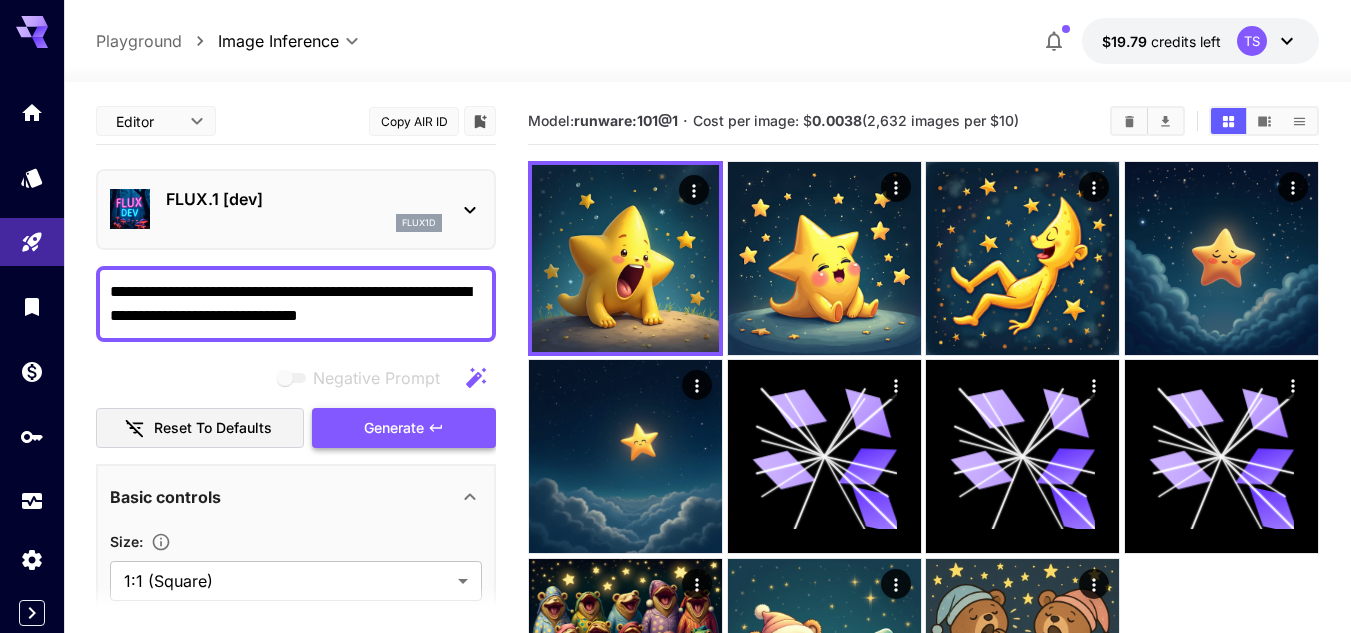 click on "Generate" at bounding box center (404, 428) 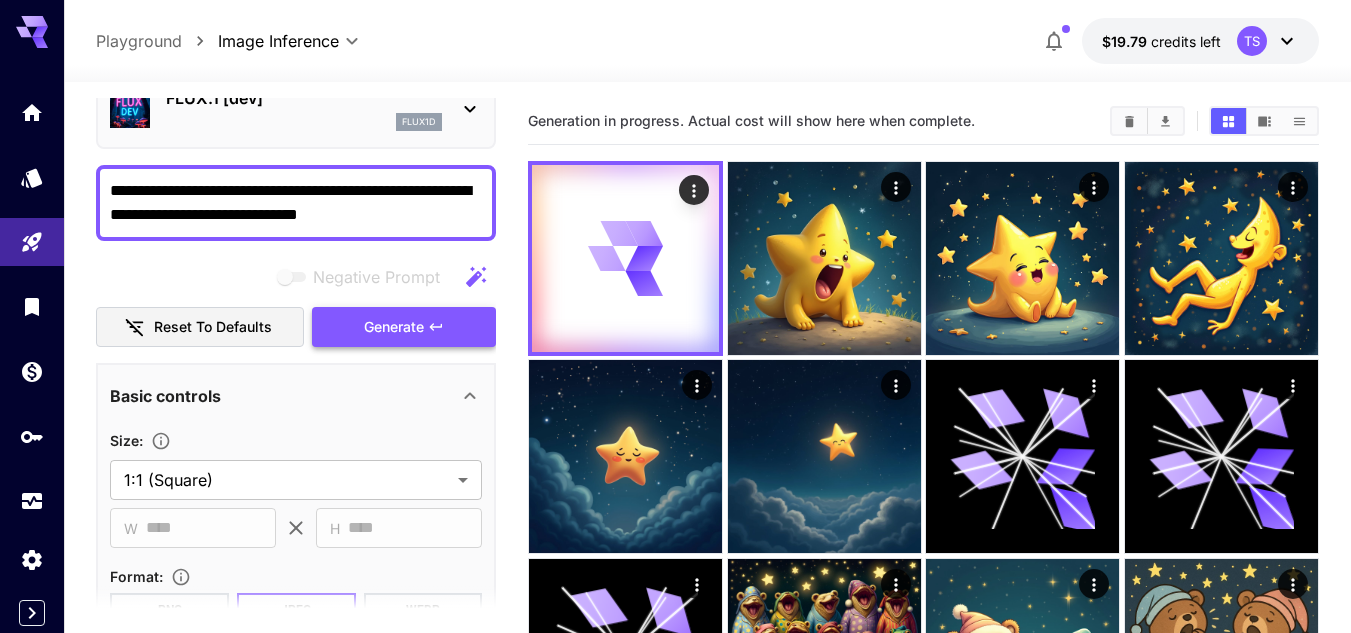 scroll, scrollTop: 138, scrollLeft: 0, axis: vertical 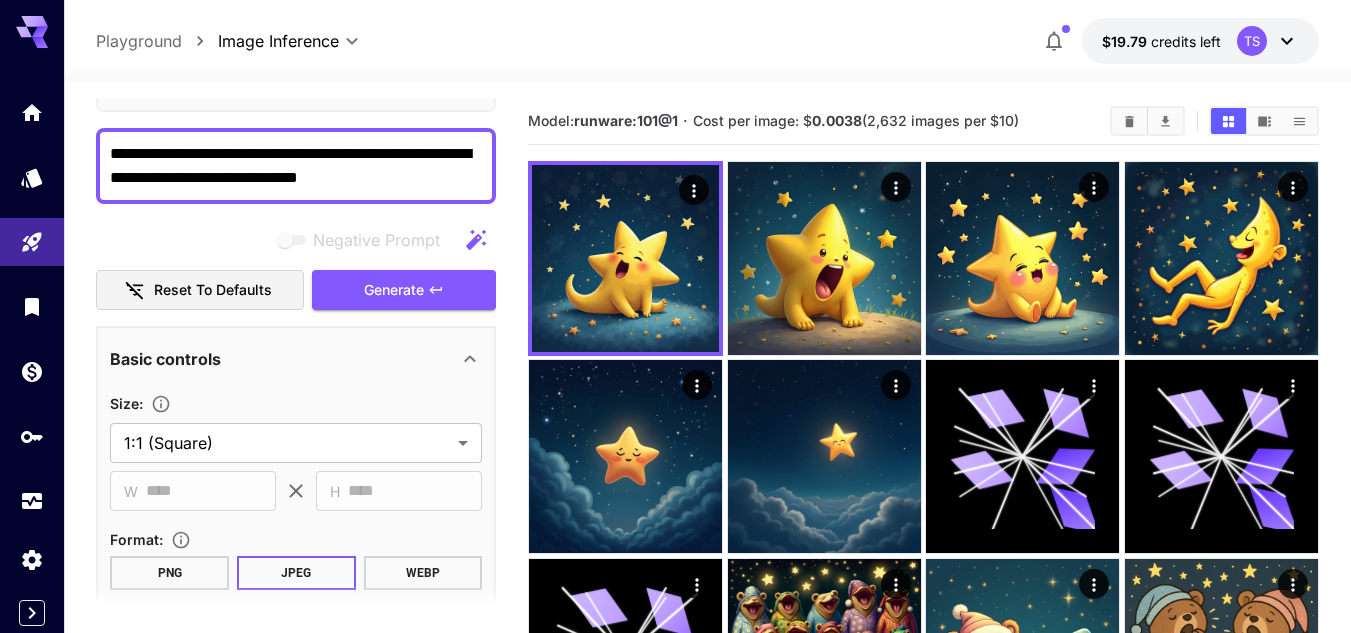 click on "**********" at bounding box center (296, 166) 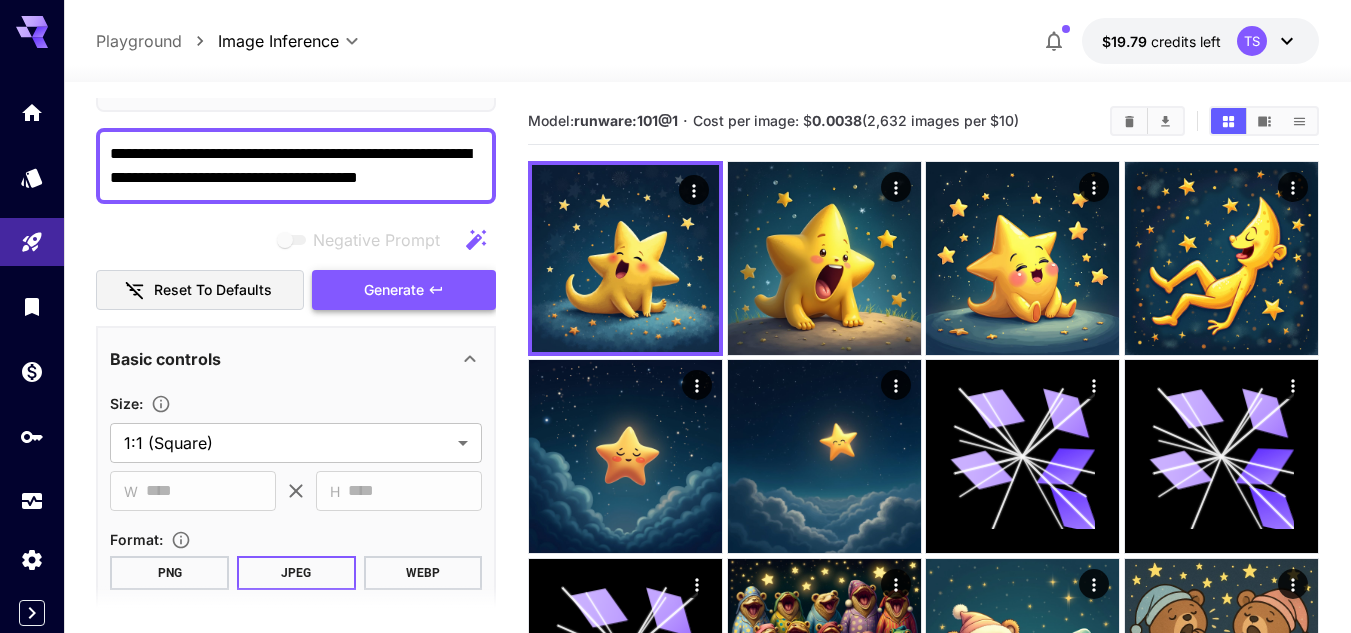 type on "**********" 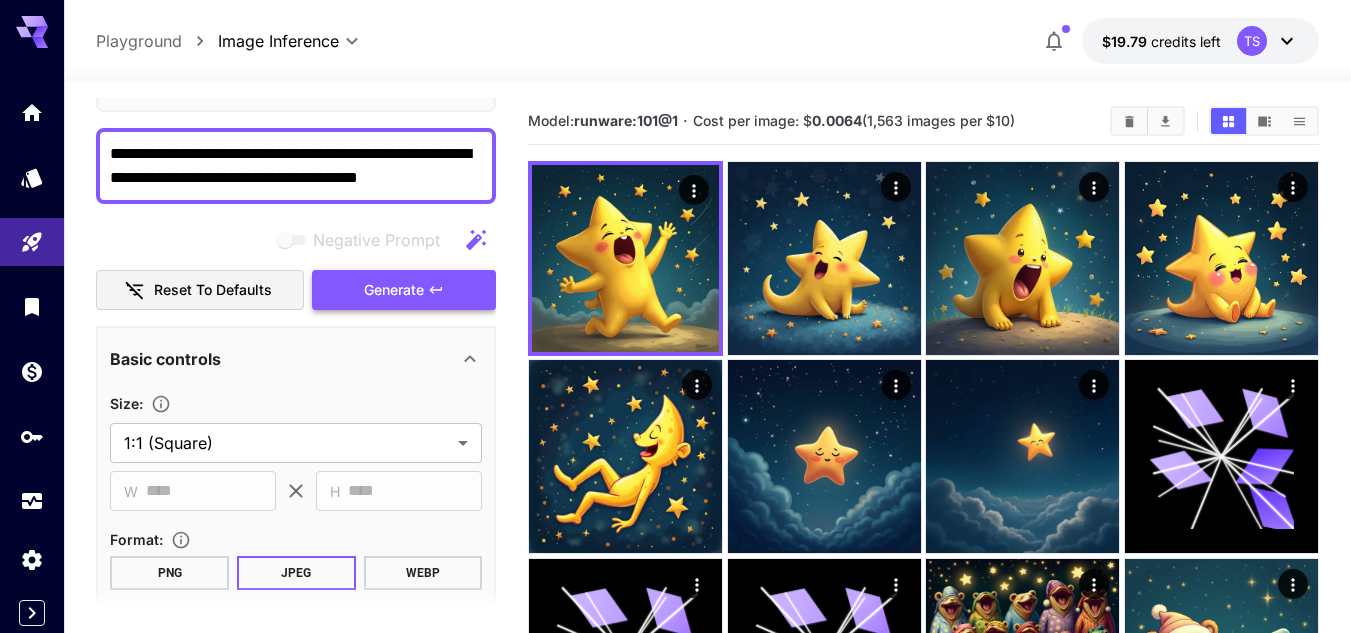click on "Generate" at bounding box center [394, 290] 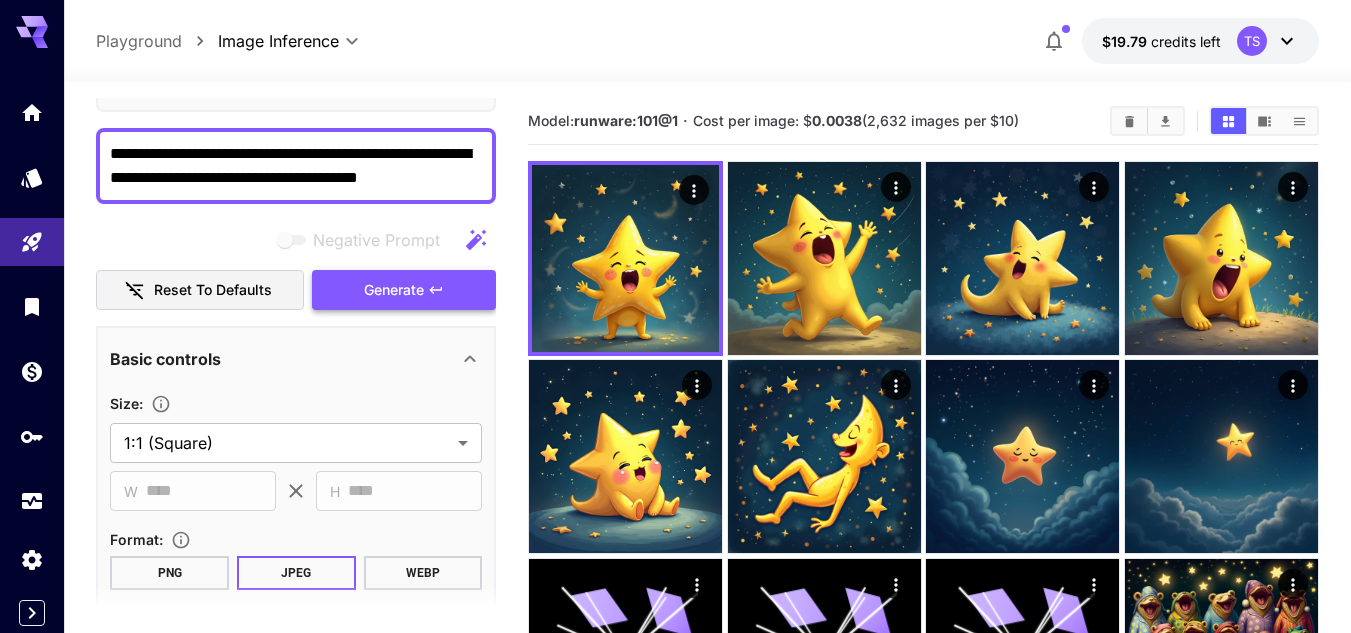 click on "Generate" at bounding box center (404, 290) 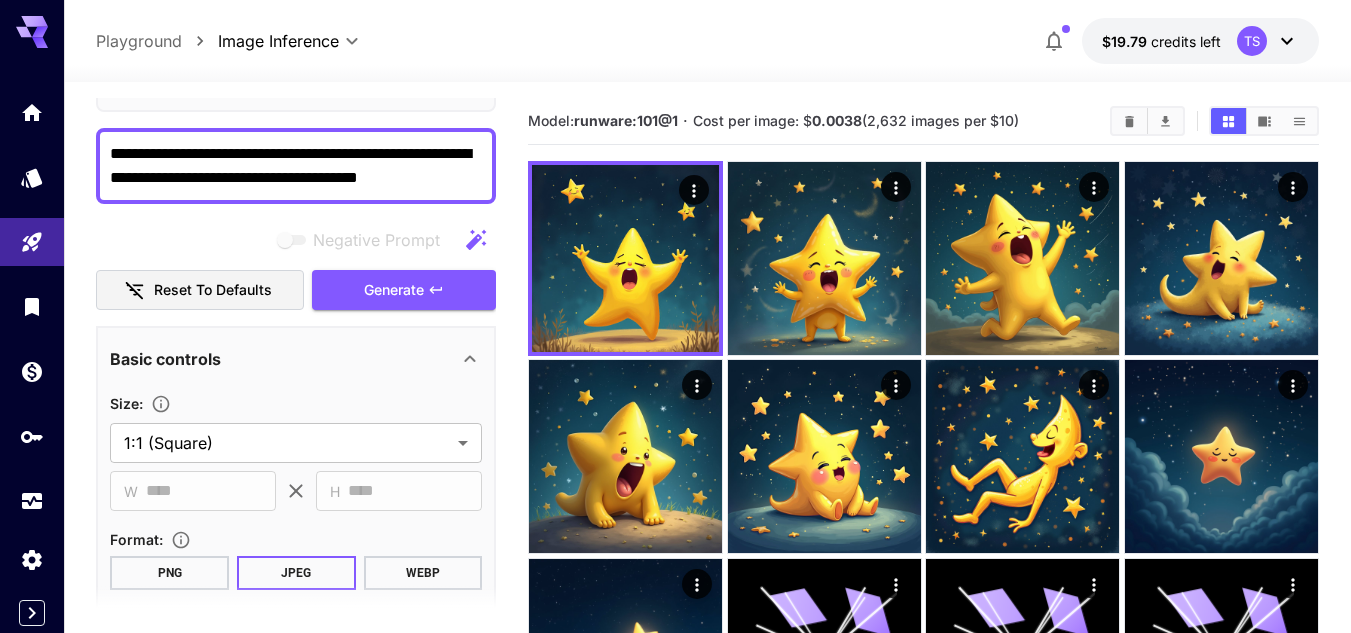 drag, startPoint x: 432, startPoint y: 179, endPoint x: 109, endPoint y: 148, distance: 324.4842 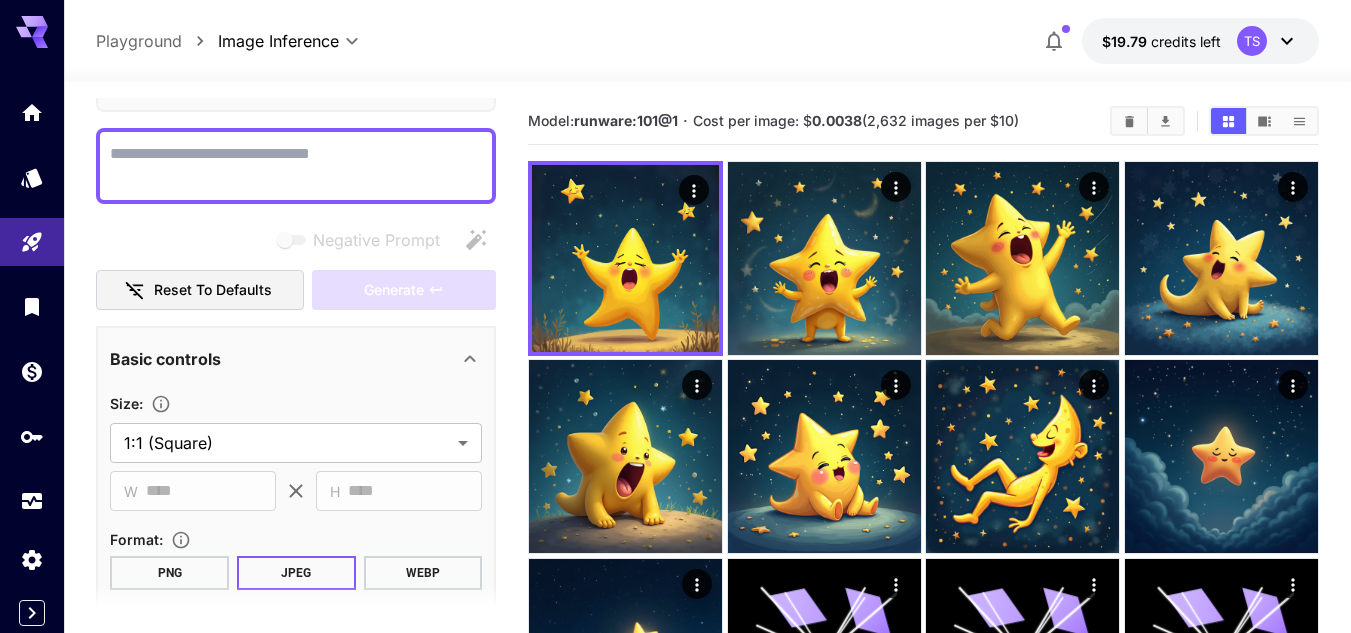 paste on "**********" 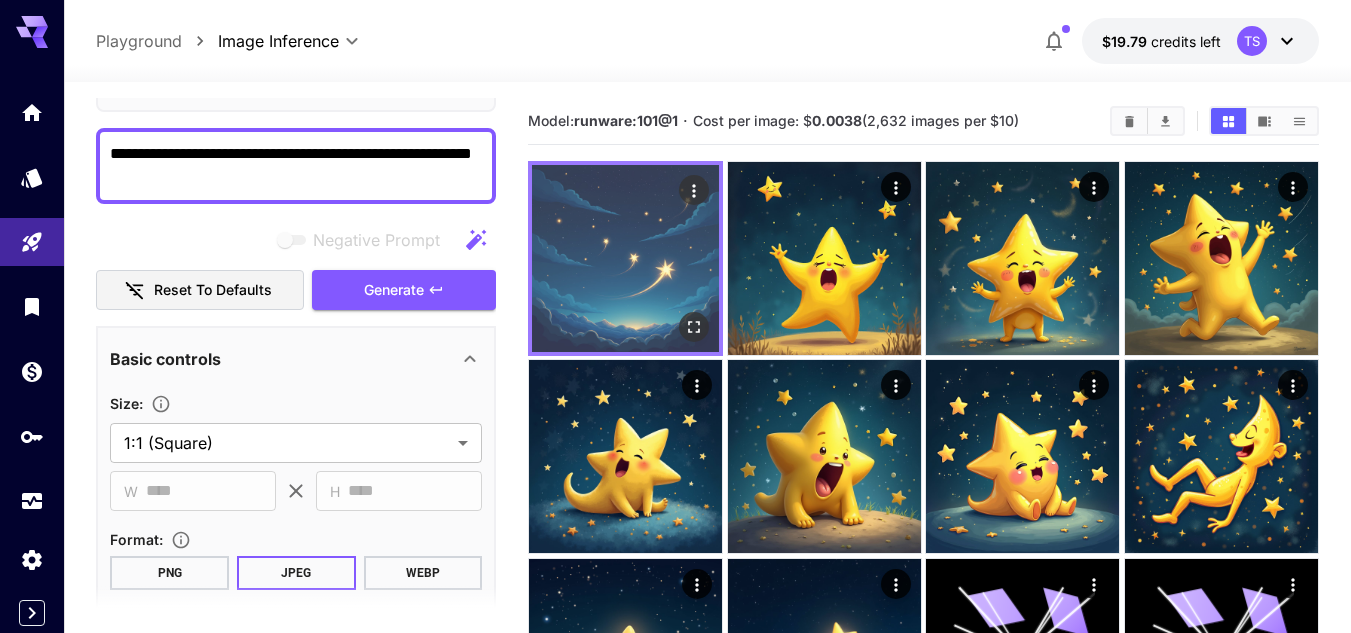 click 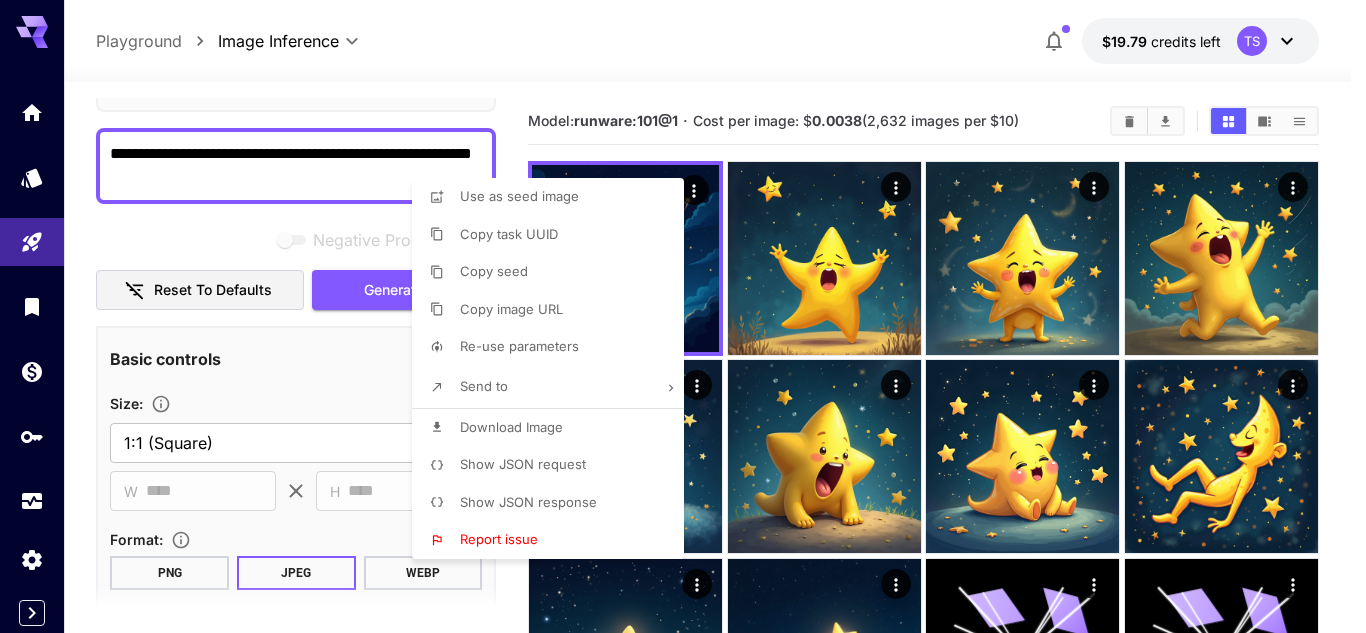 click on "Download Image" at bounding box center [554, 428] 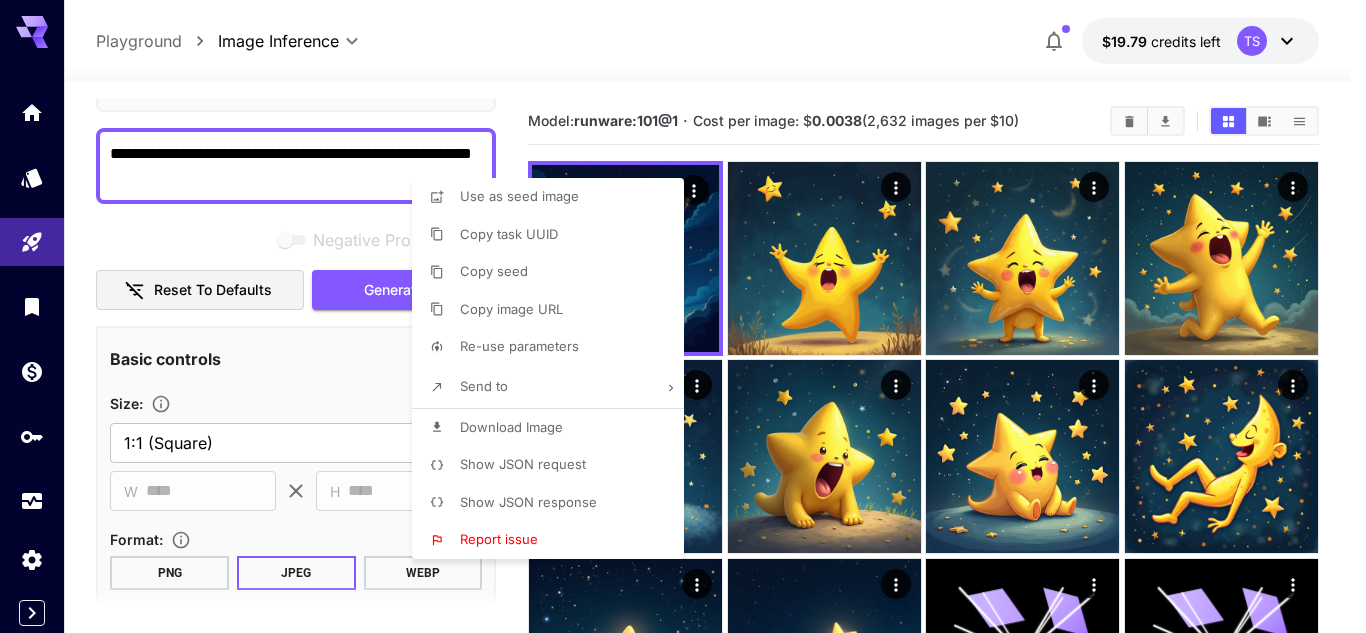 click at bounding box center [683, 316] 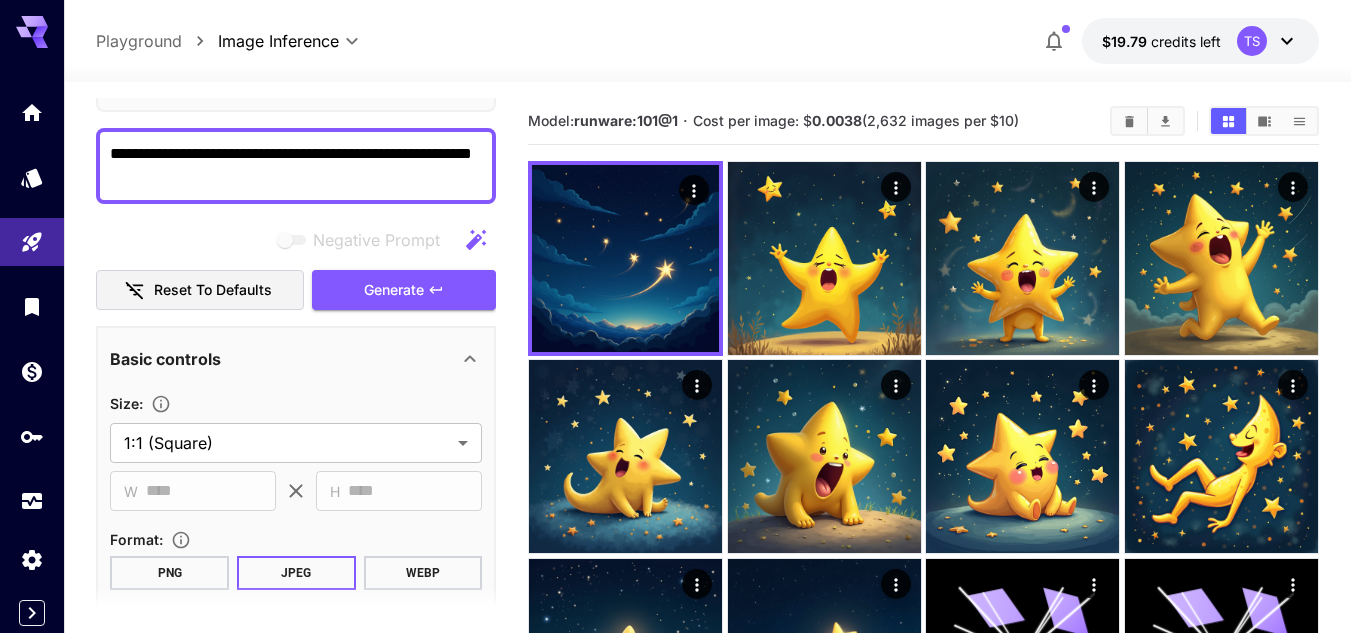click on "**********" at bounding box center [296, 166] 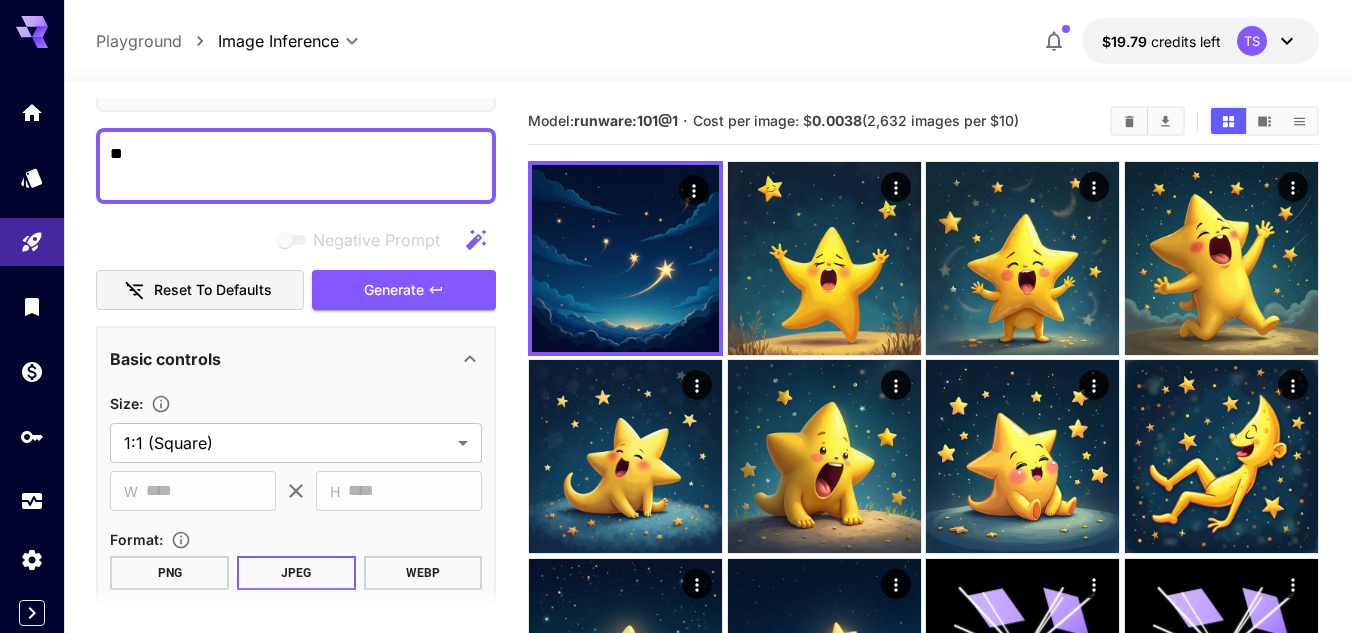 type on "*" 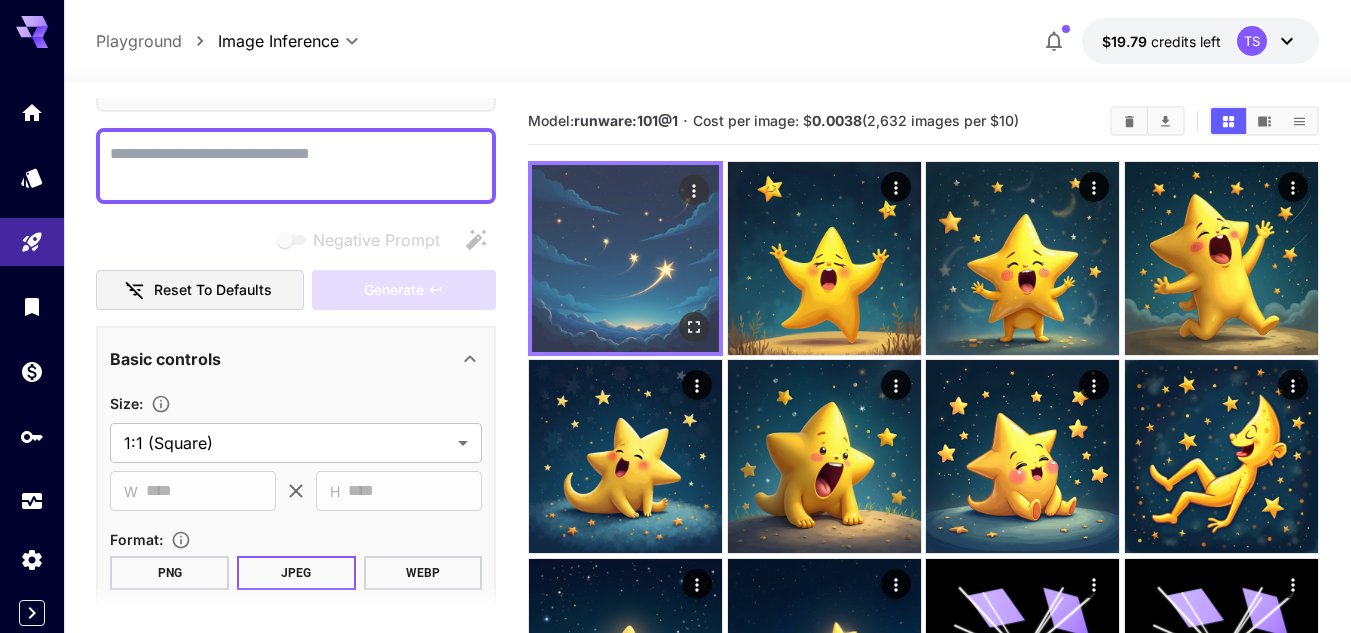 paste on "**********" 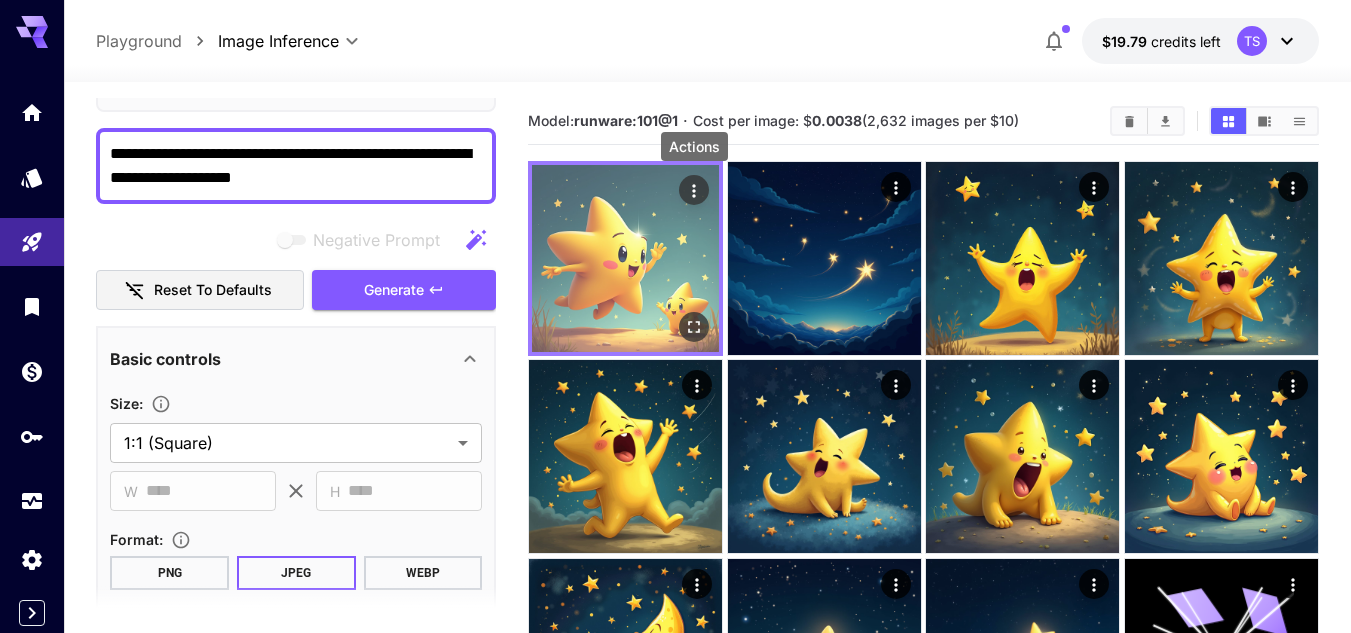 type on "**********" 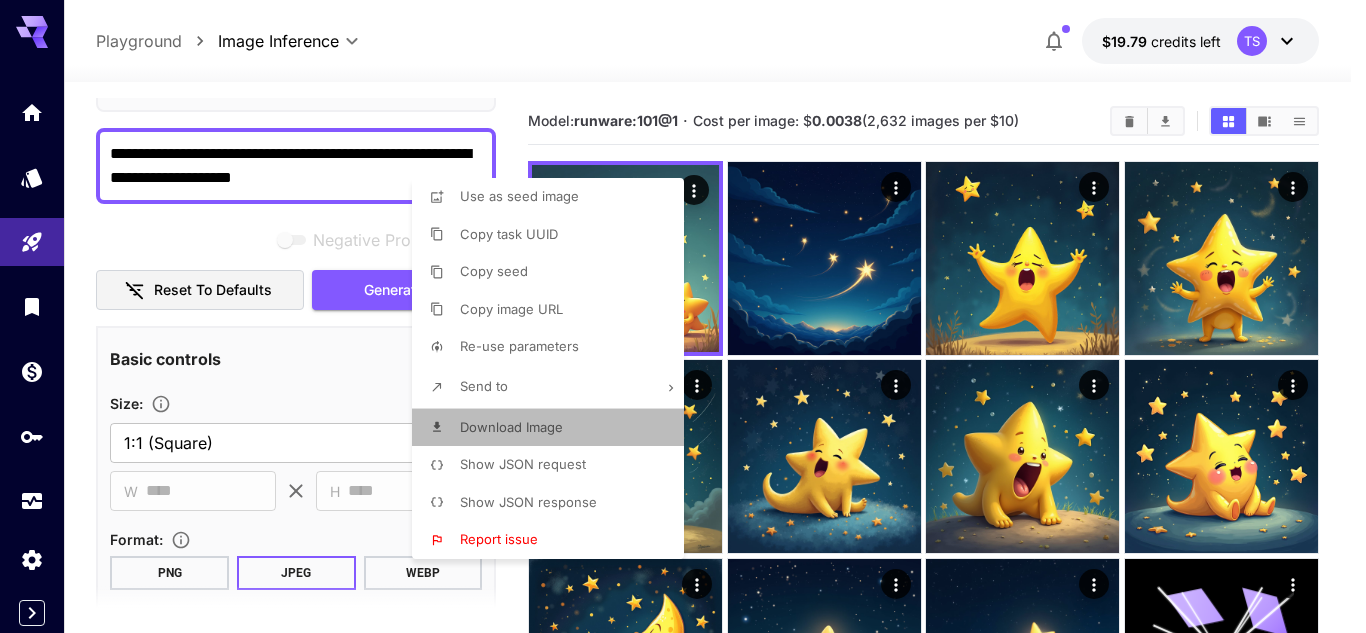 click on "Download Image" at bounding box center (511, 427) 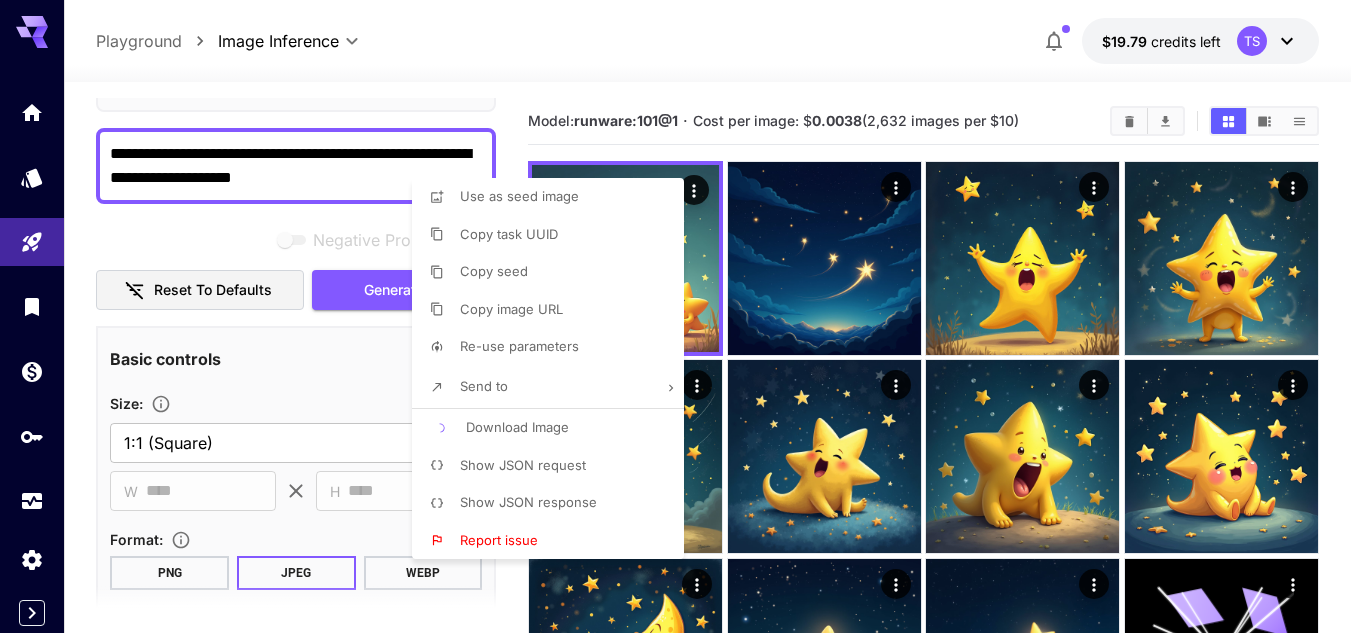 type 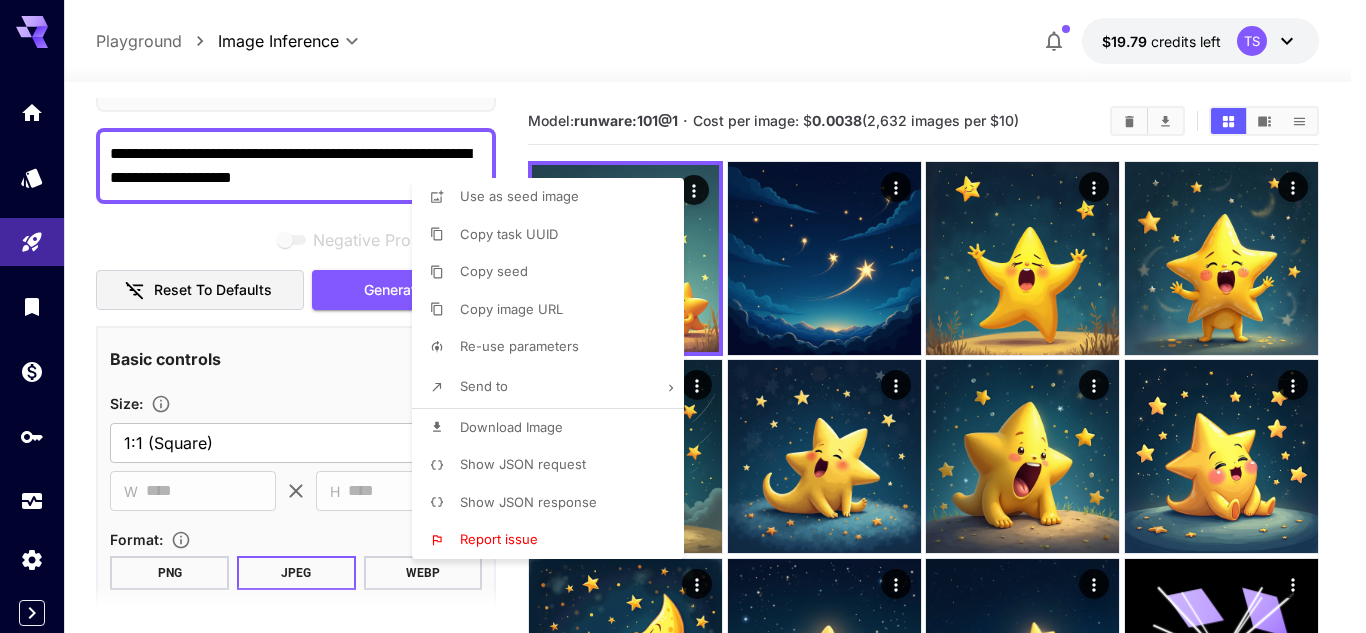 click at bounding box center [683, 316] 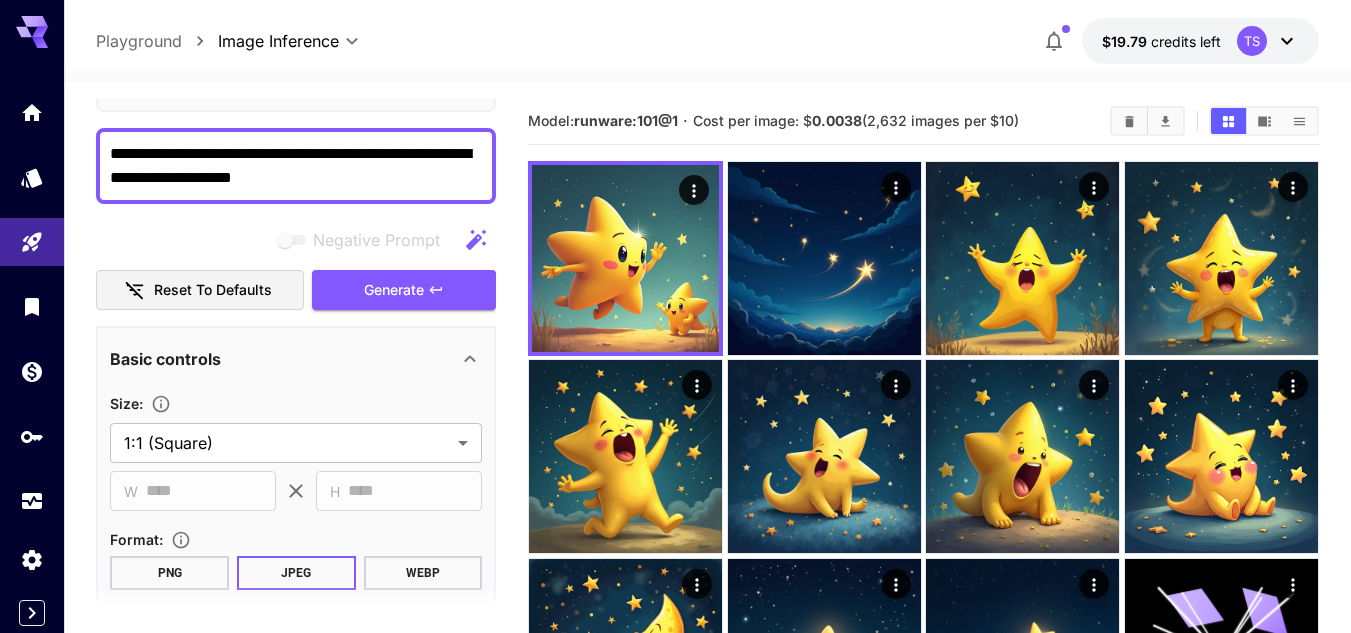 drag, startPoint x: 469, startPoint y: 151, endPoint x: 91, endPoint y: 135, distance: 378.33847 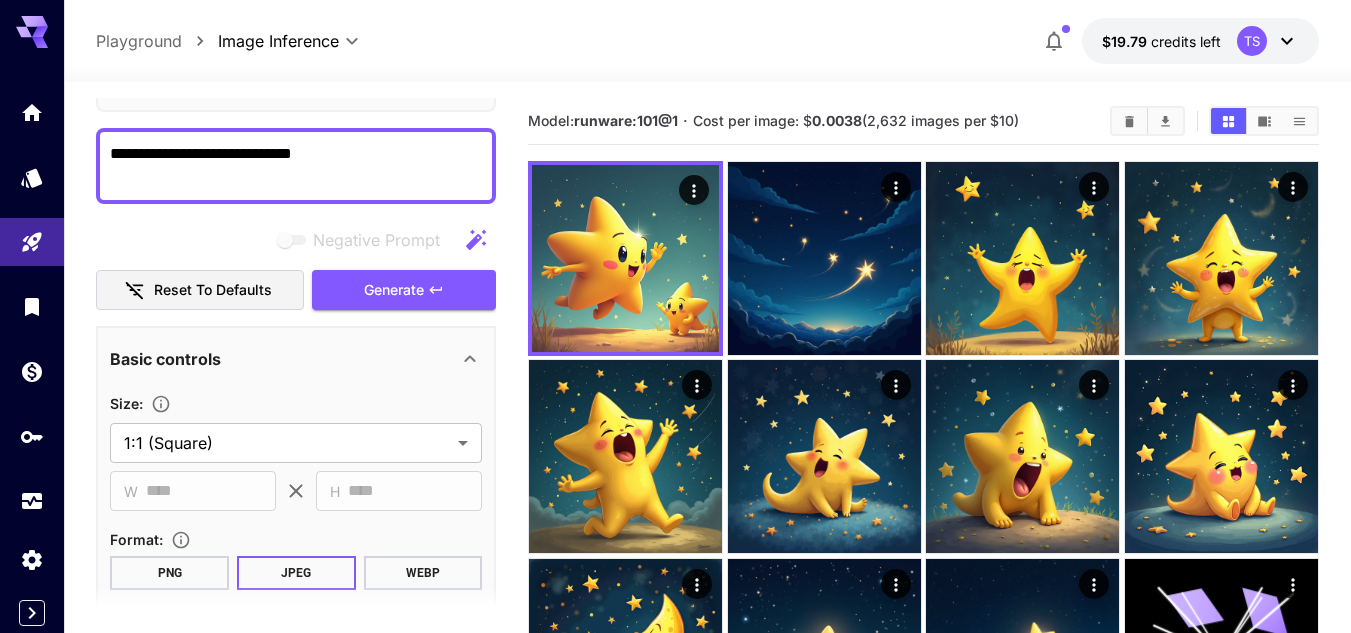 drag, startPoint x: 366, startPoint y: 148, endPoint x: 231, endPoint y: 149, distance: 135.00371 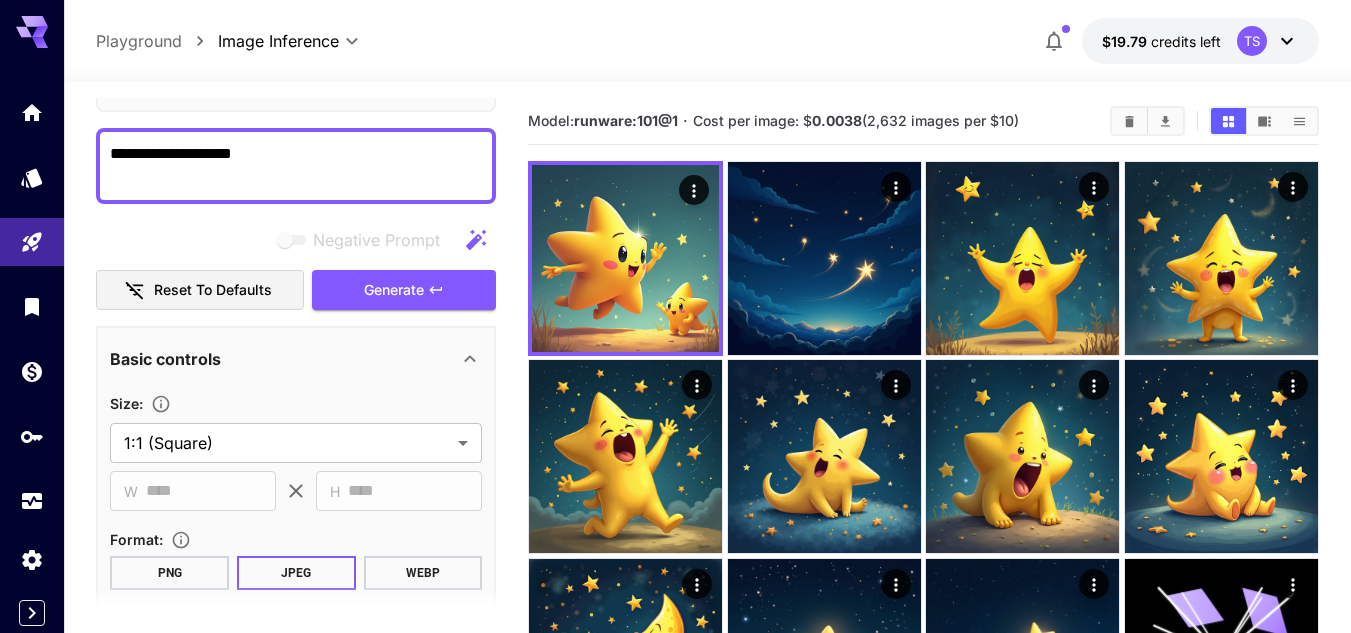 paste on "**********" 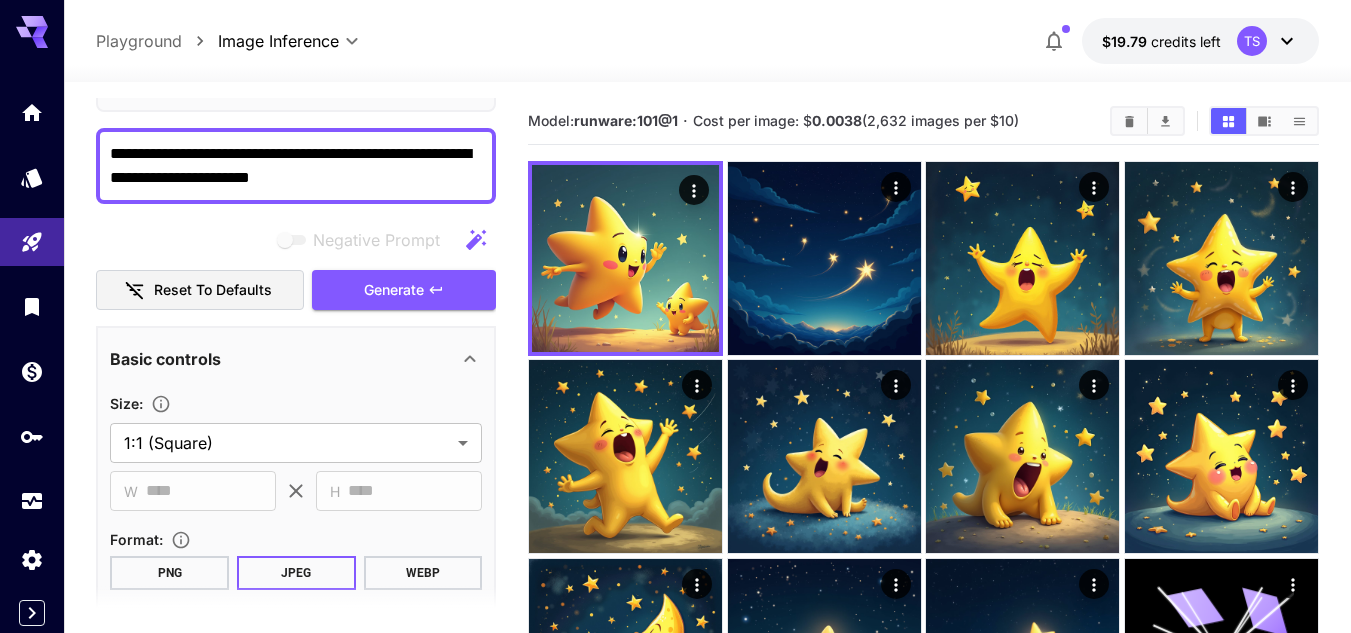 click on "**********" at bounding box center [296, 166] 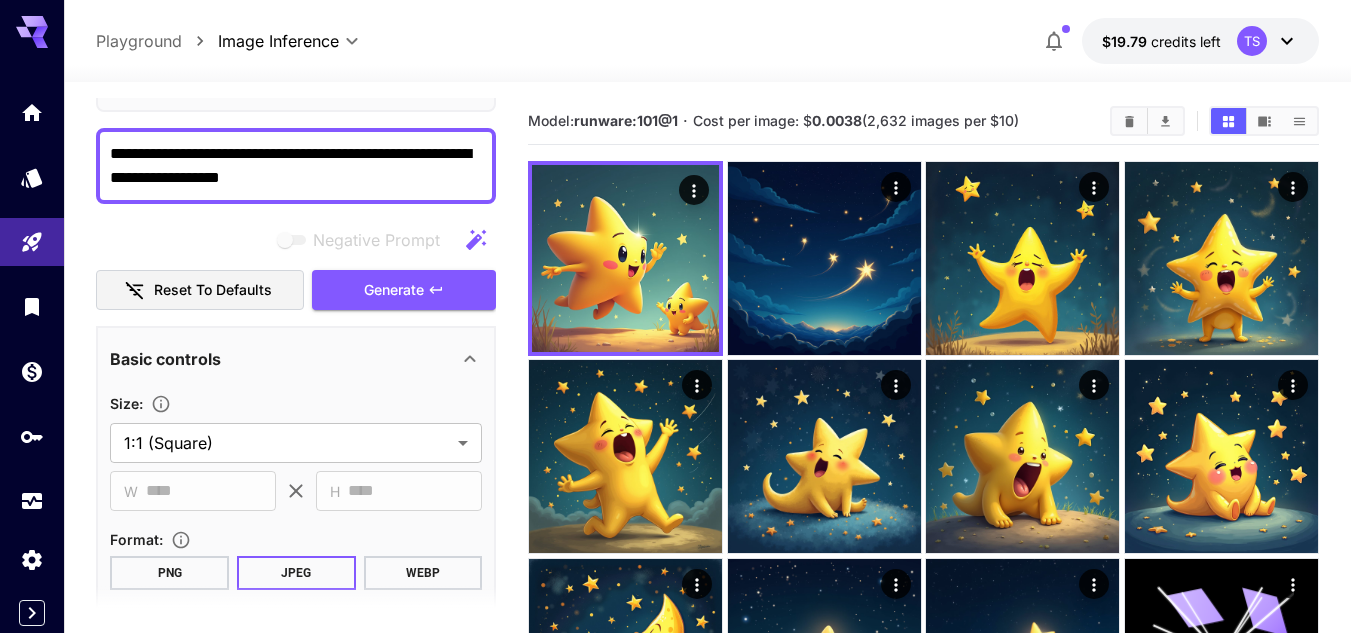 click on "**********" at bounding box center [296, 166] 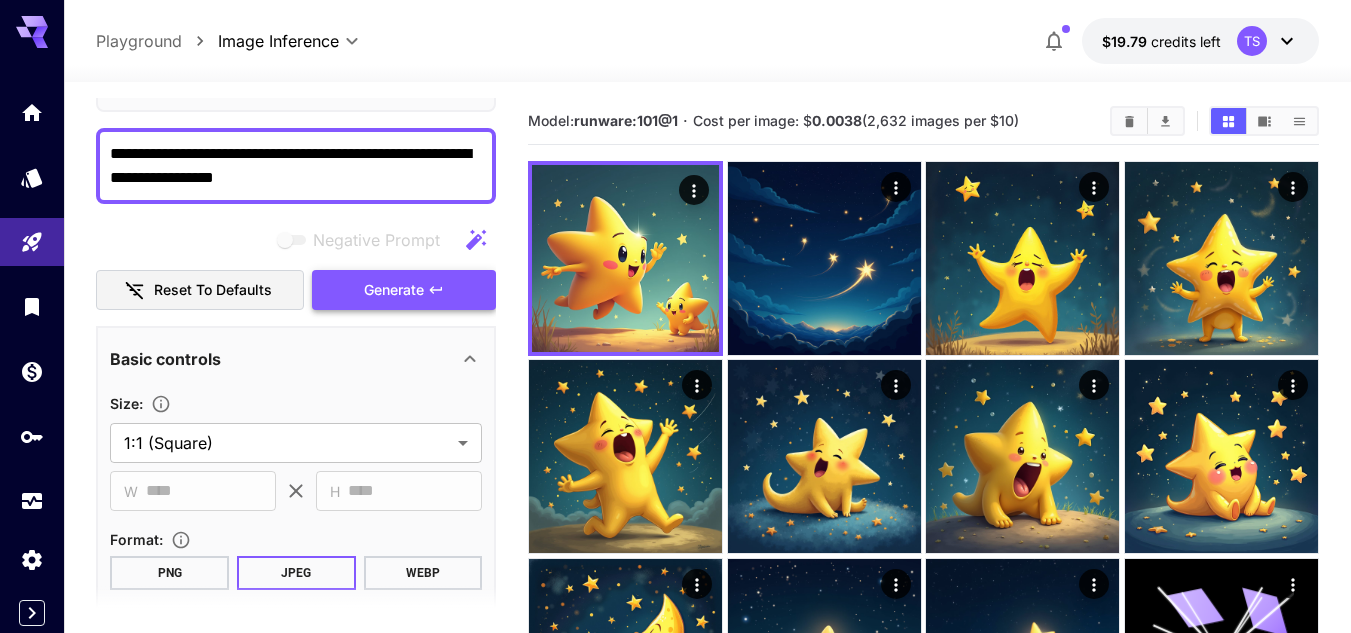 click on "Generate" at bounding box center [394, 290] 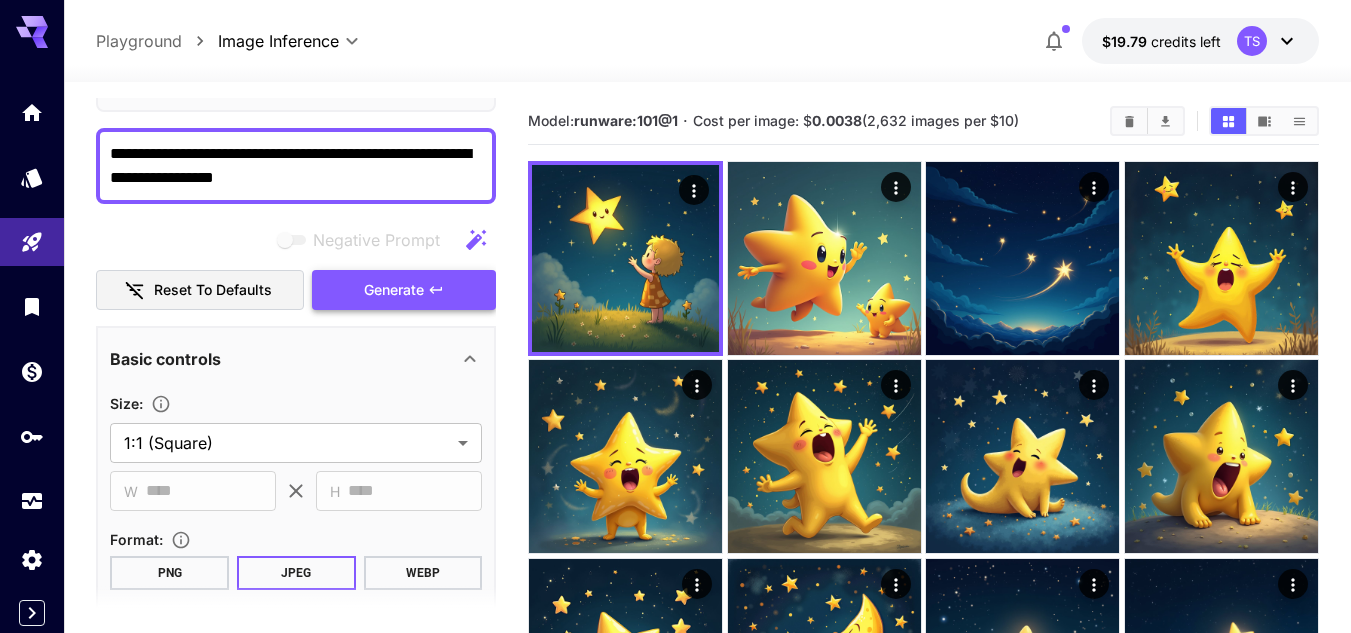 click on "Generate" at bounding box center [394, 290] 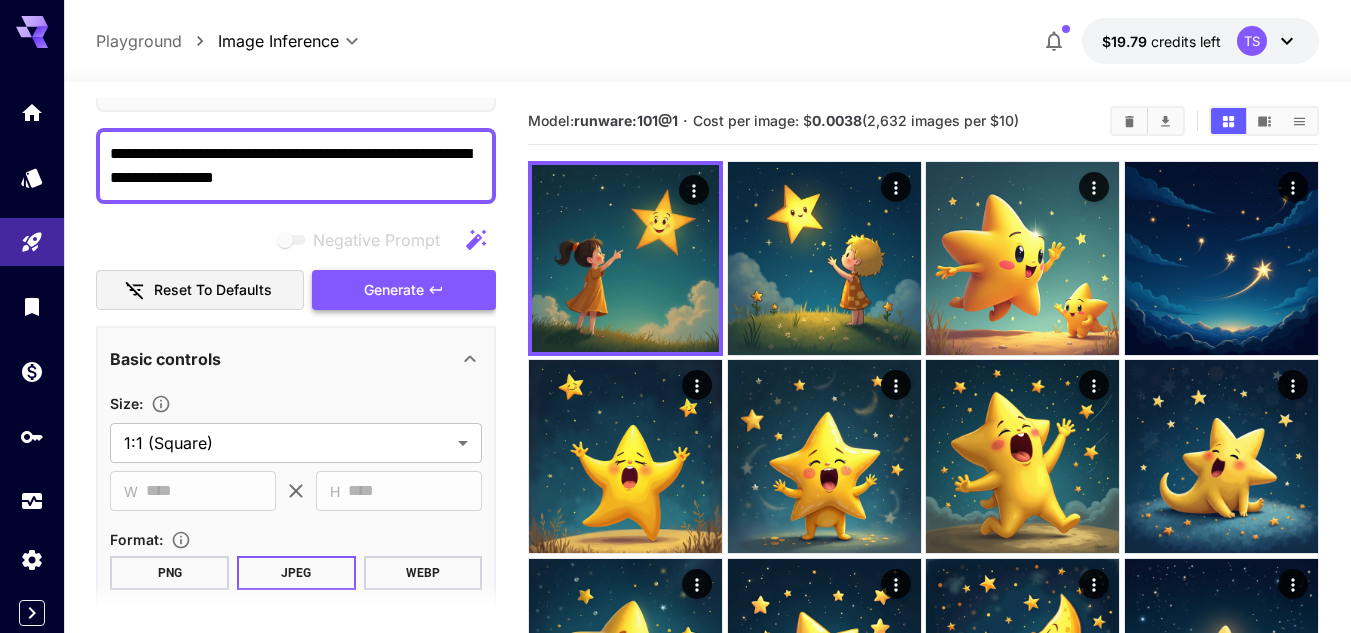 click on "Generate" at bounding box center [394, 290] 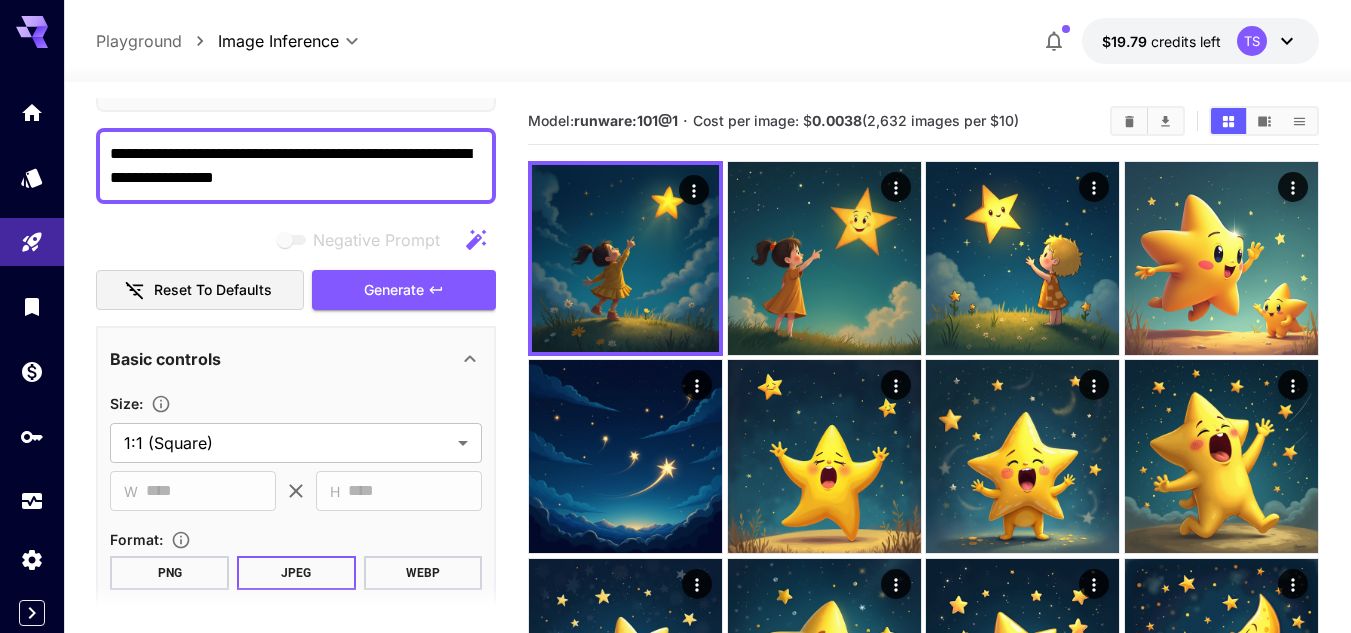 click on "**********" at bounding box center (296, 166) 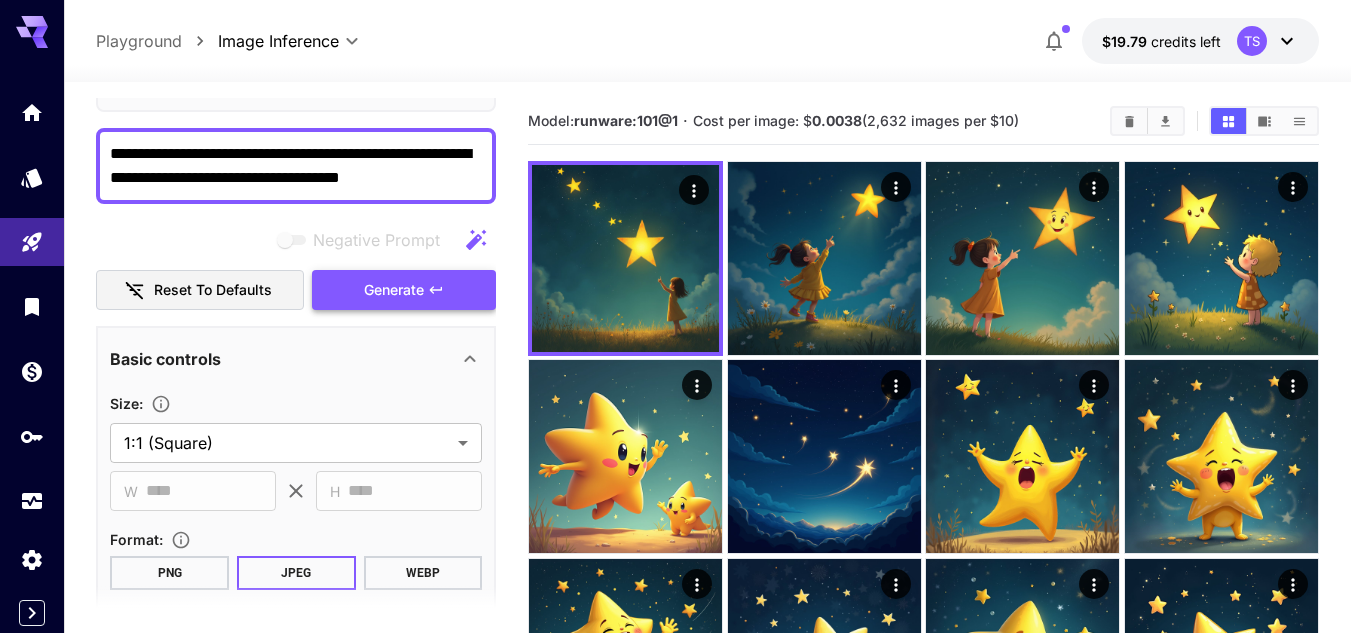click on "Generate" at bounding box center [394, 290] 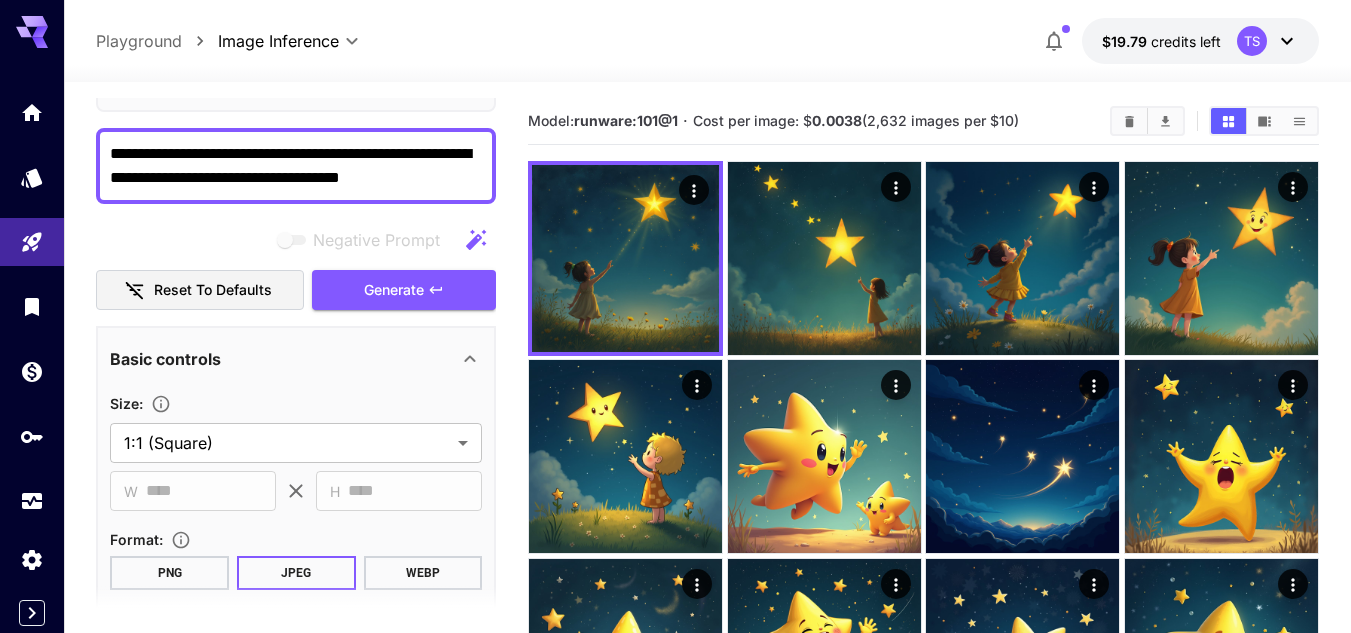 click on "**********" at bounding box center (296, 166) 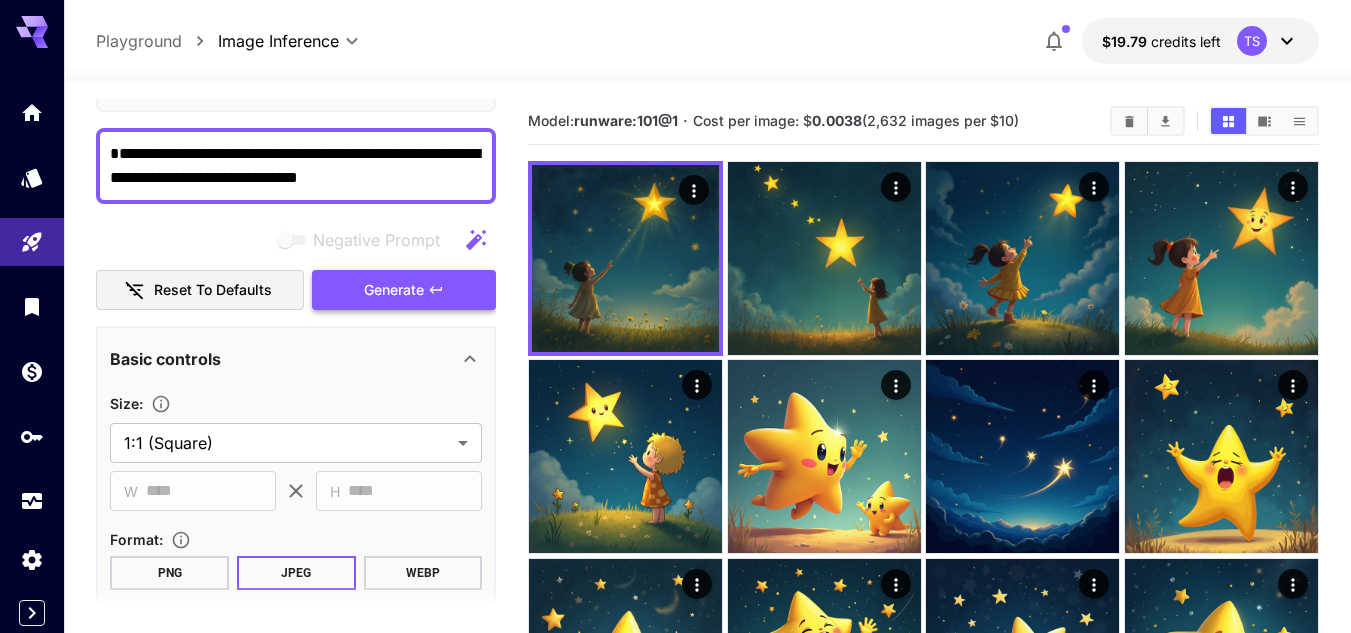 type on "**********" 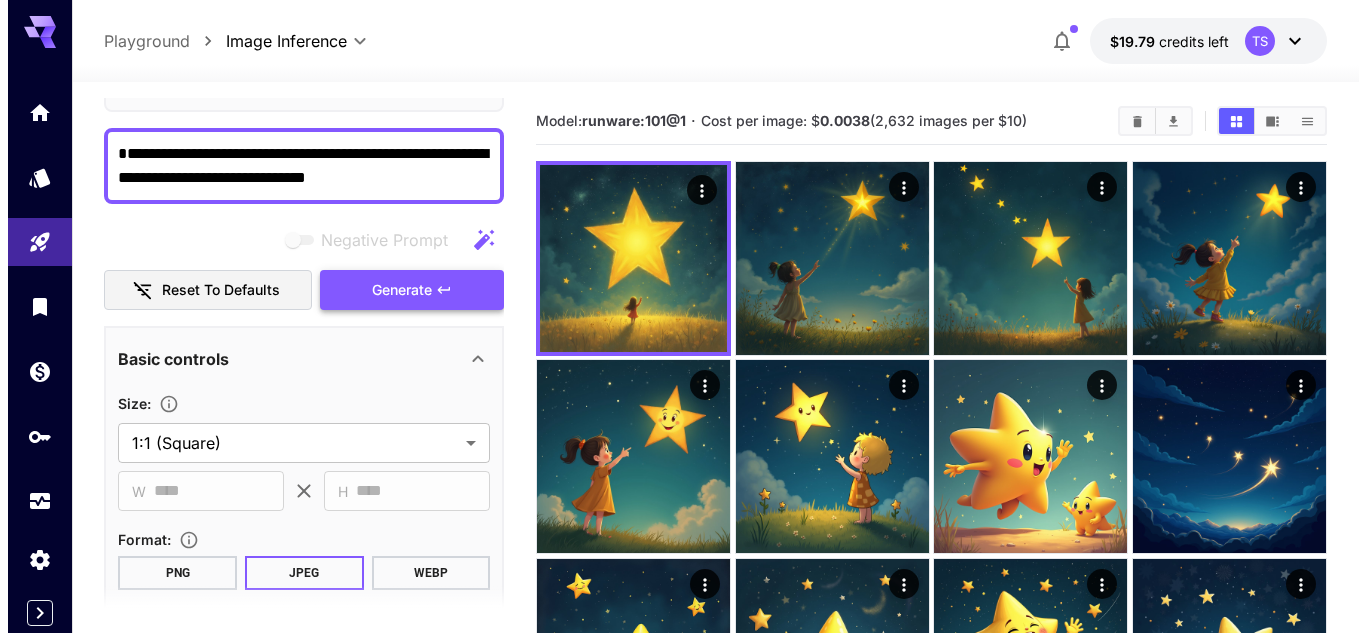 scroll, scrollTop: 0, scrollLeft: 0, axis: both 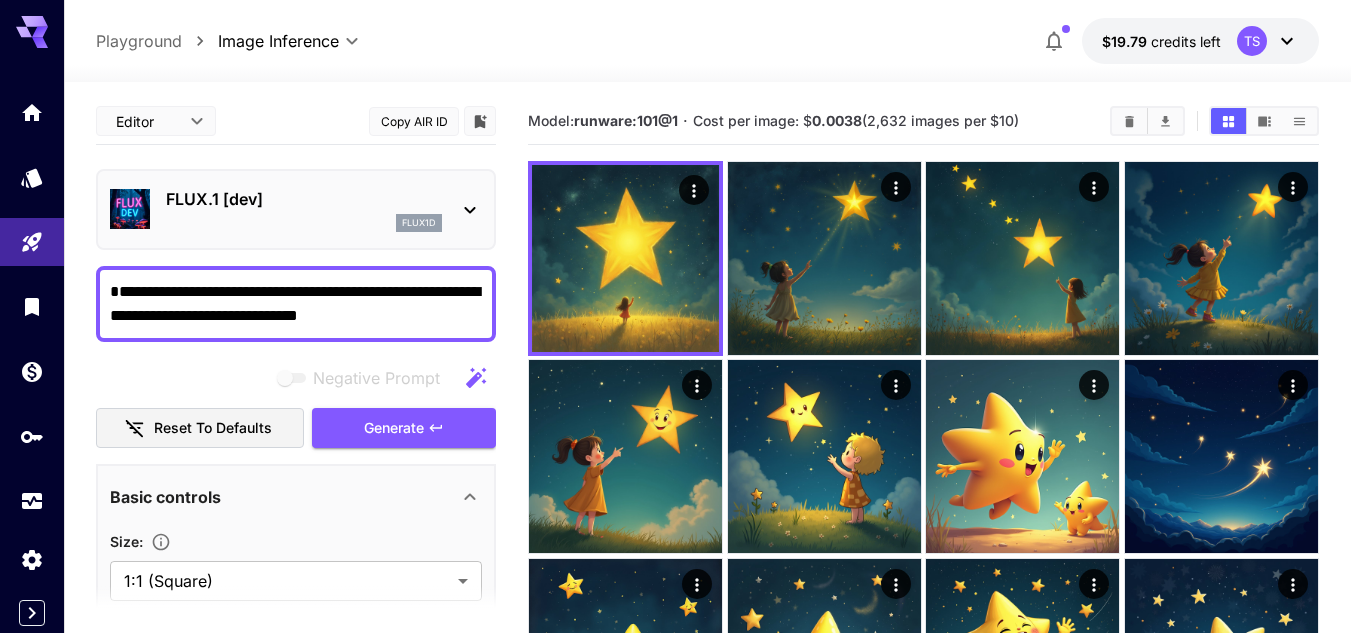 click 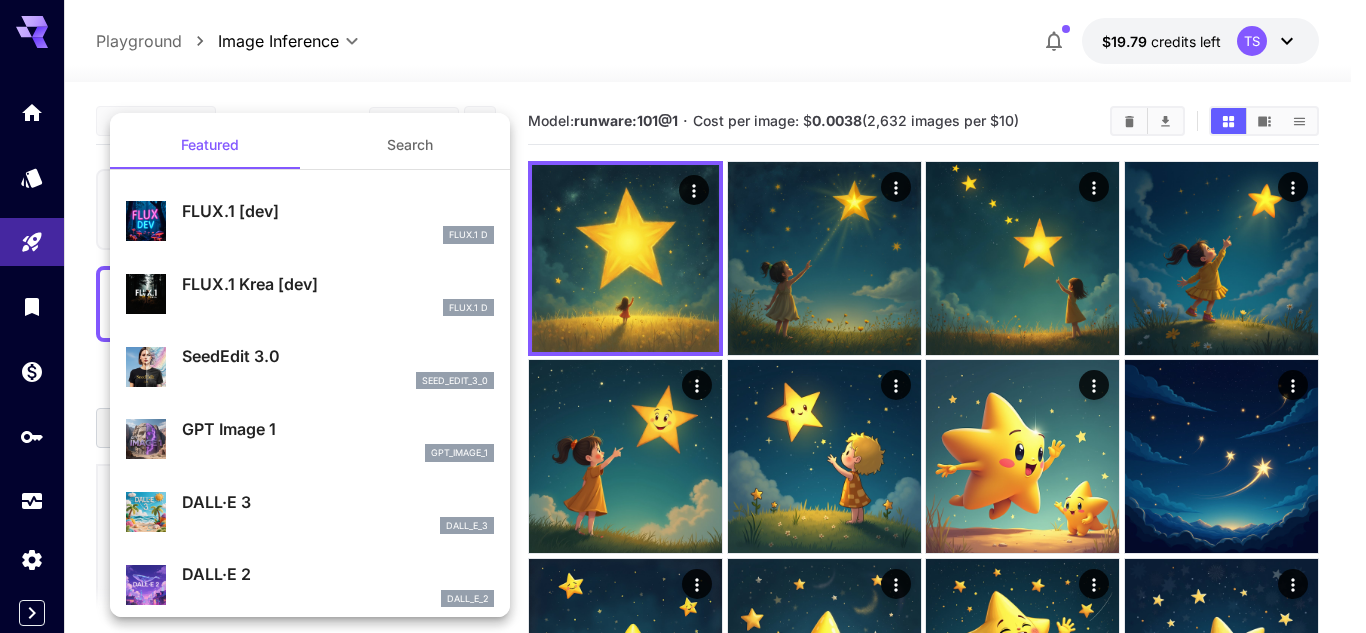 click on "GPT Image 1" at bounding box center [338, 429] 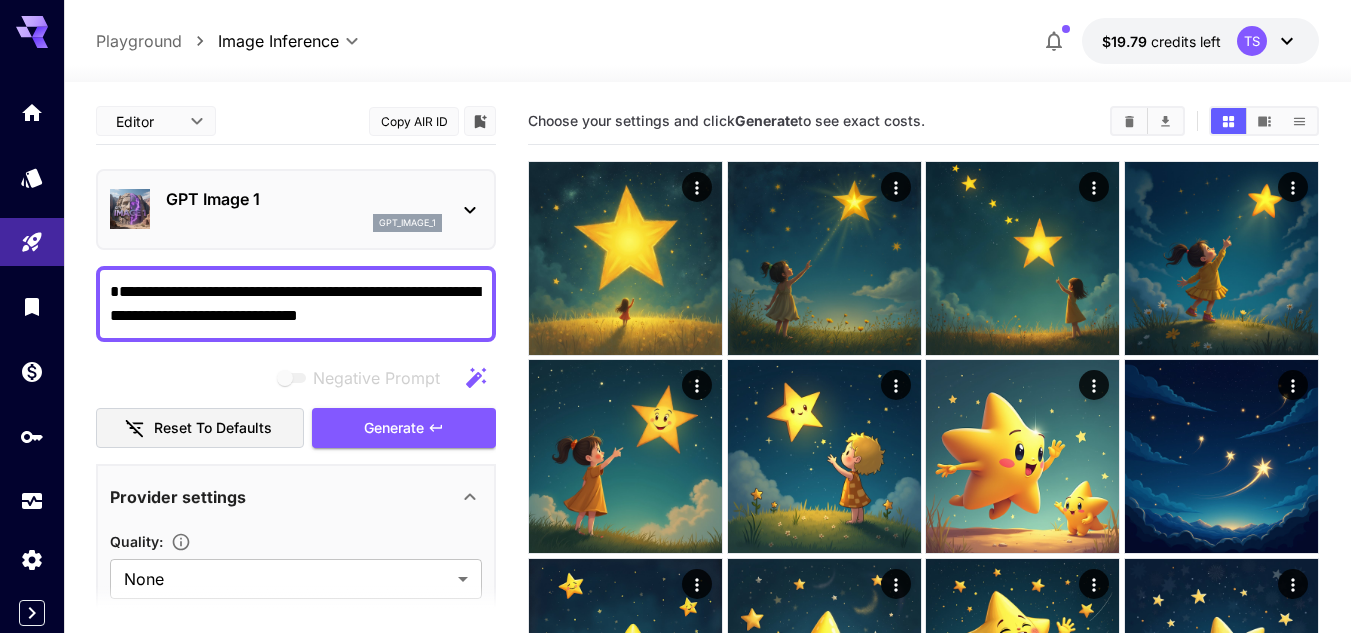 click on "GPT Image 1 gpt_image_1" at bounding box center [296, 209] 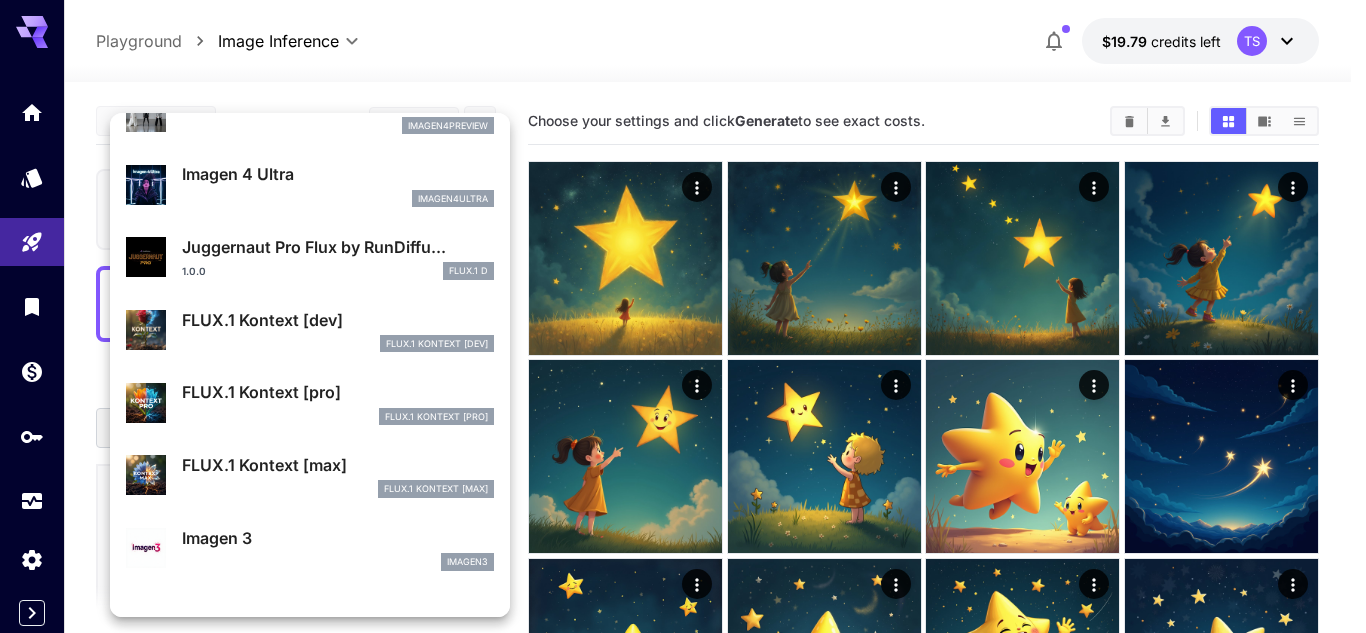 scroll, scrollTop: 630, scrollLeft: 0, axis: vertical 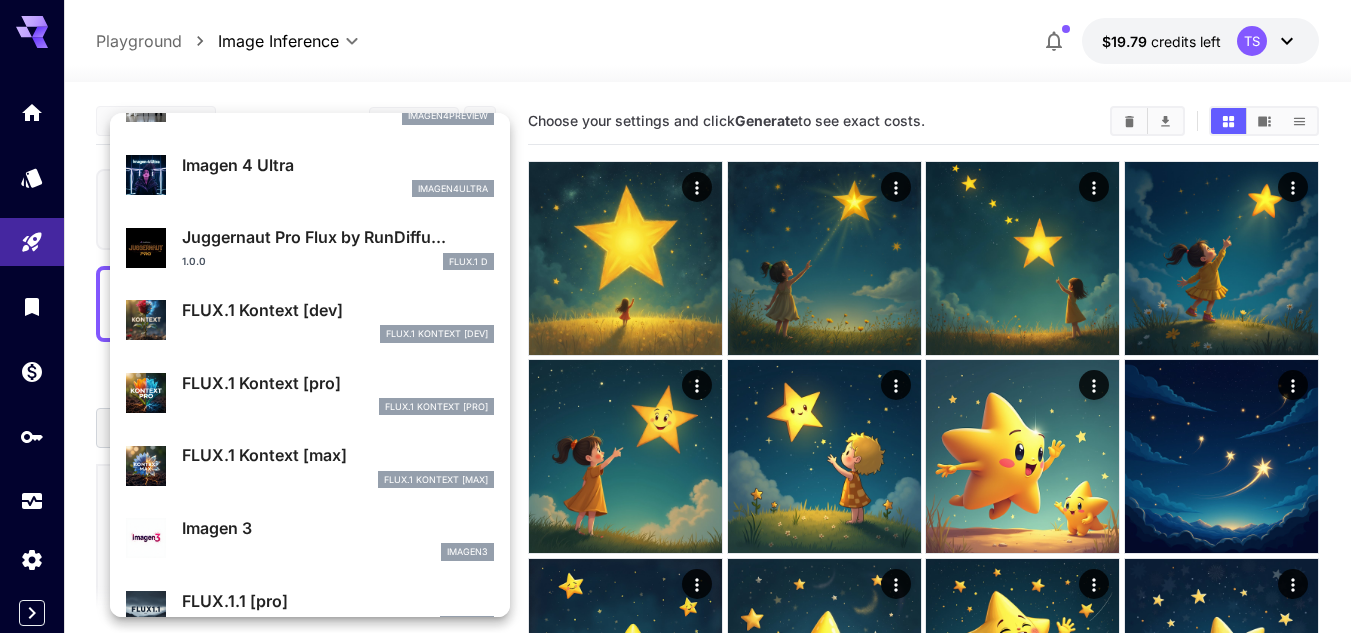 click on "FlUX.1 Kontext [dev]" at bounding box center (437, 334) 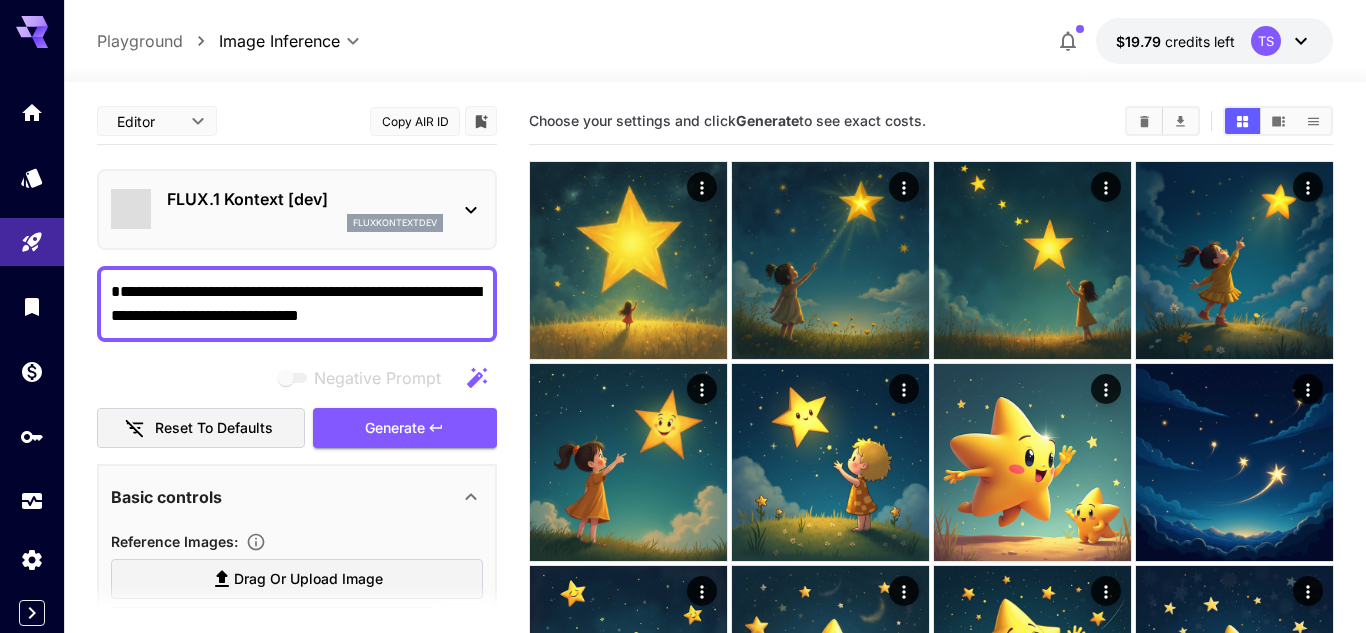 type on "*******" 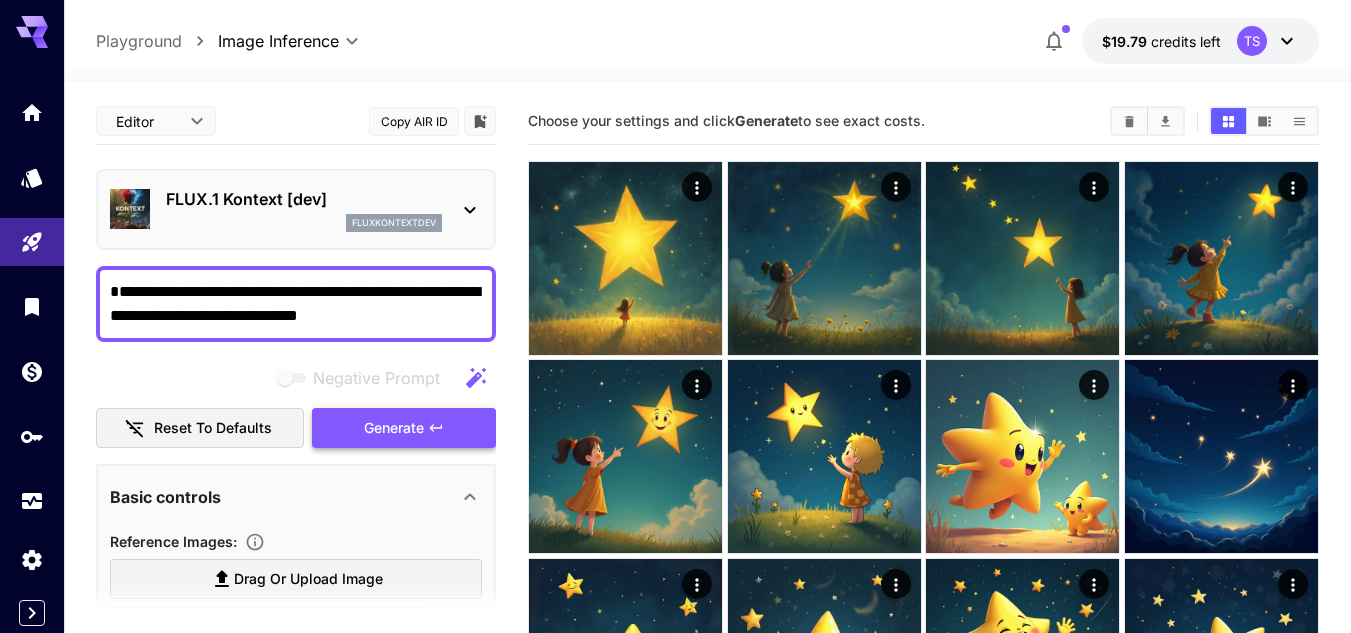 click on "Generate" at bounding box center (404, 428) 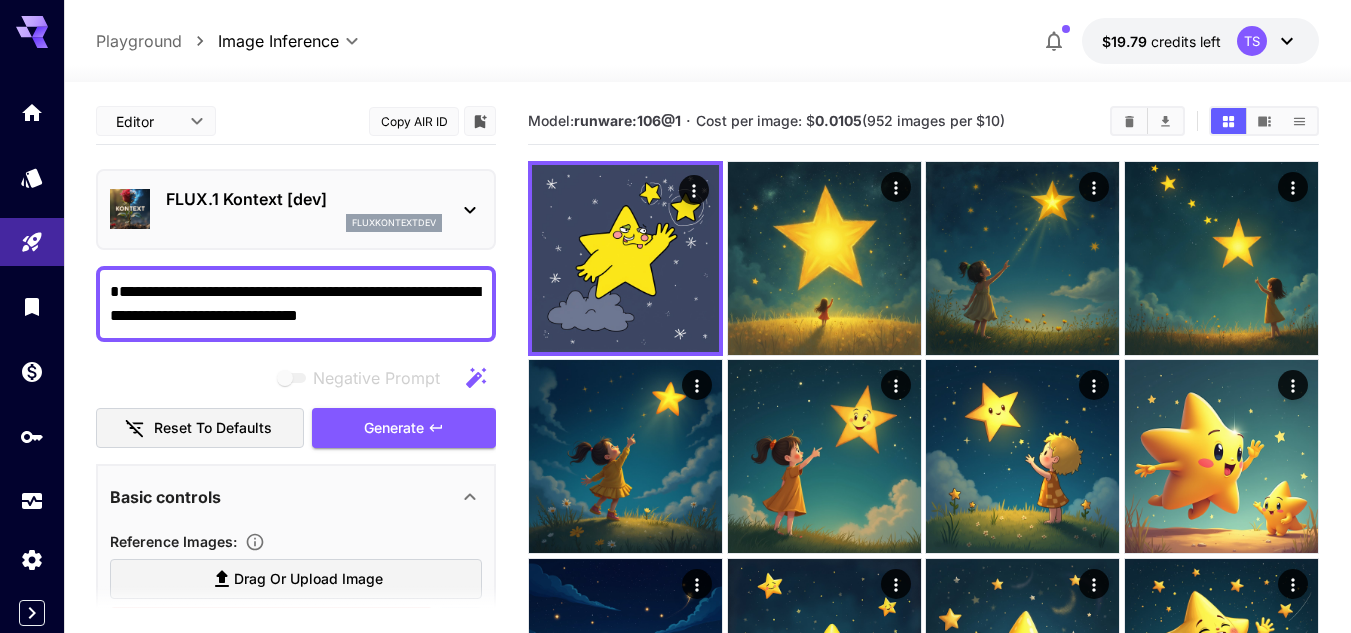 click on "FLUX.1 Kontext [dev] fluxkontextdev" at bounding box center [296, 209] 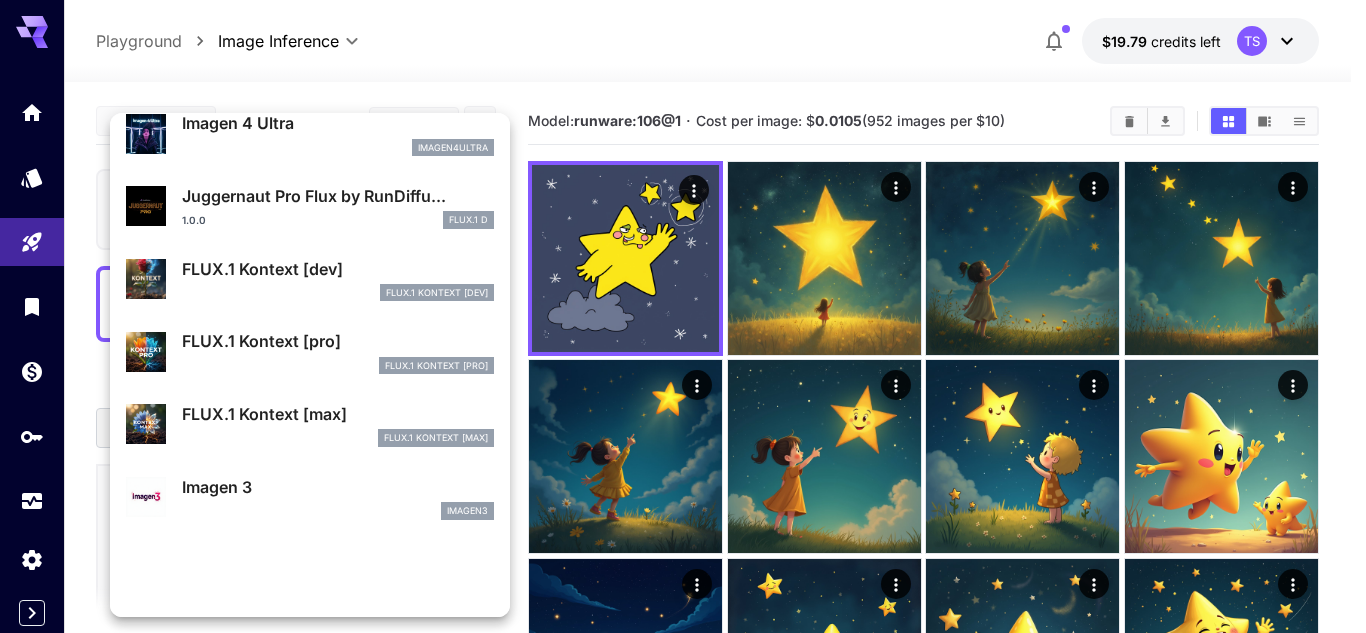scroll, scrollTop: 674, scrollLeft: 0, axis: vertical 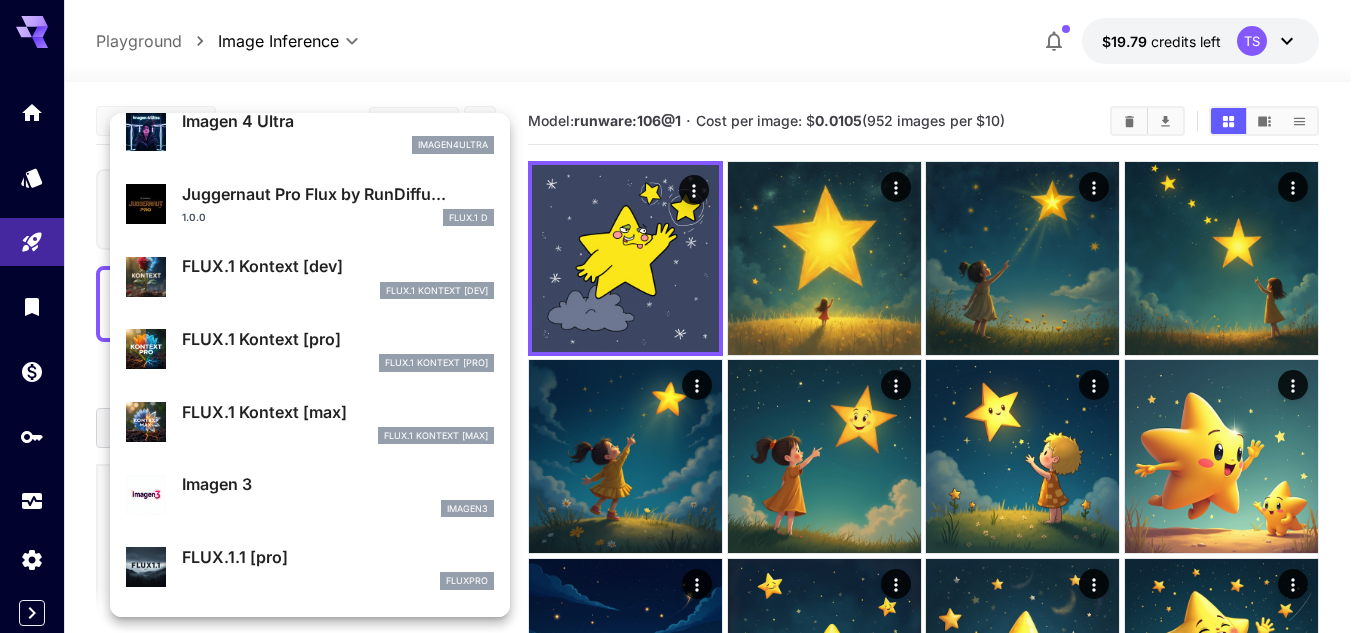 click on "FlUX.1 Kontext [max]" at bounding box center [338, 436] 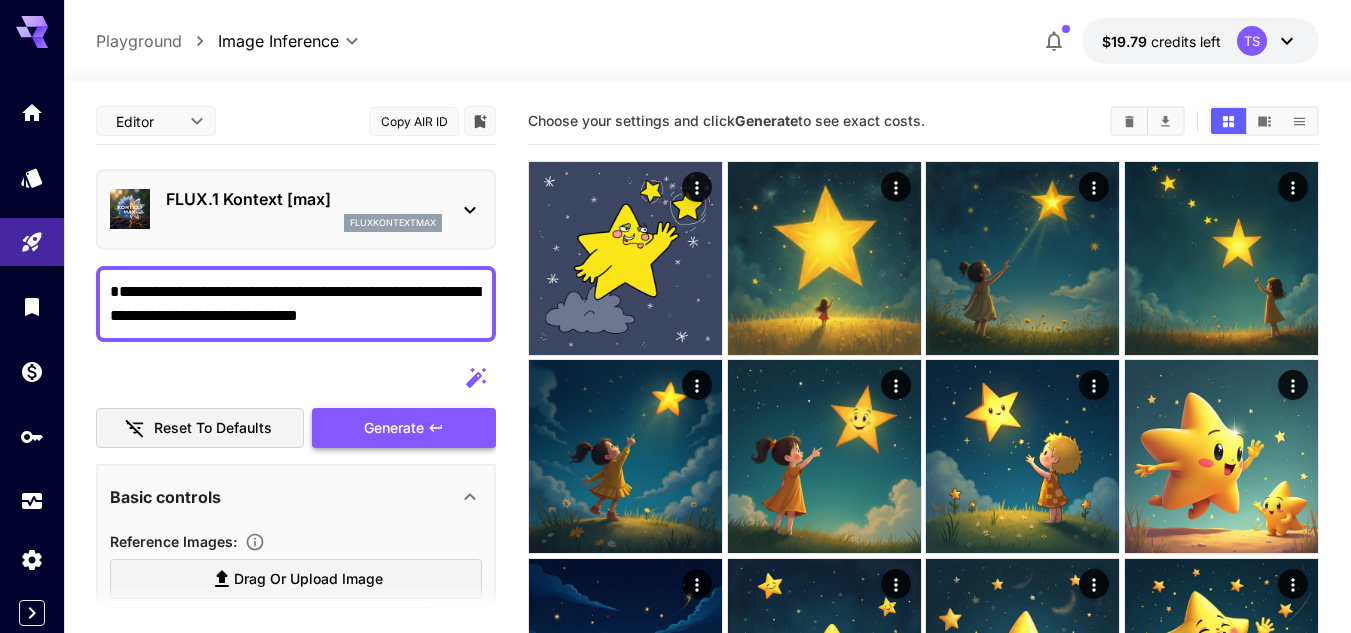 click on "Generate" at bounding box center (394, 428) 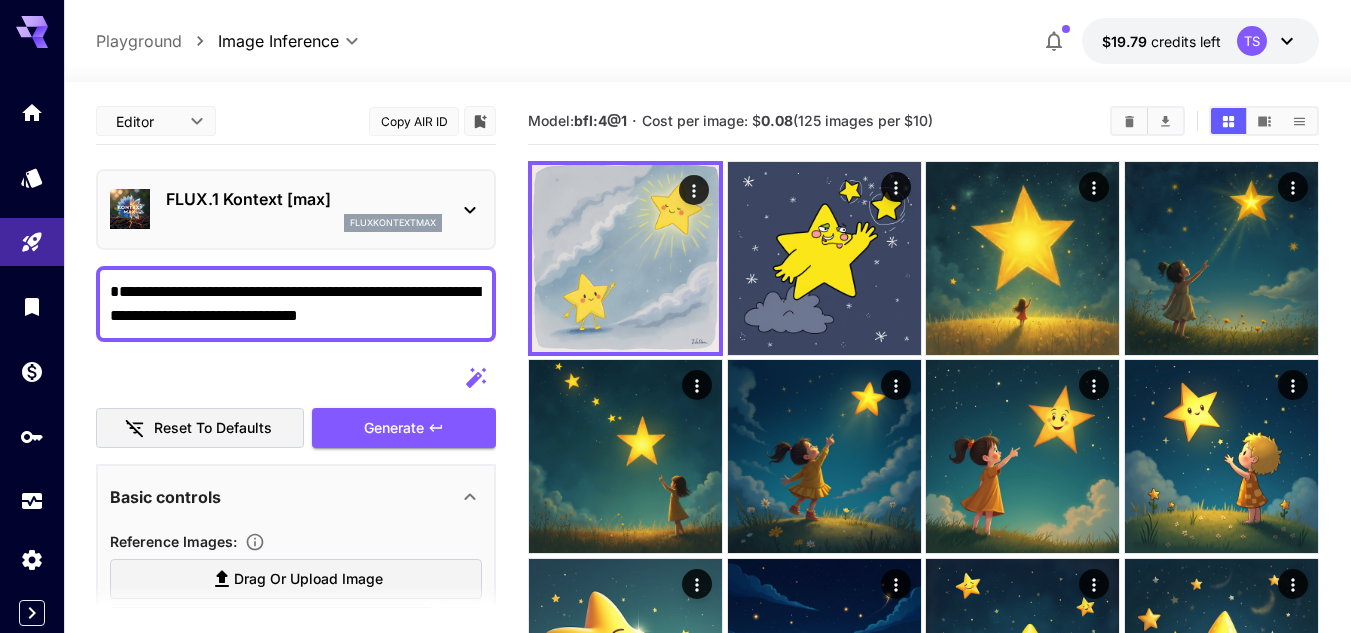 drag, startPoint x: 434, startPoint y: 315, endPoint x: 106, endPoint y: 285, distance: 329.36908 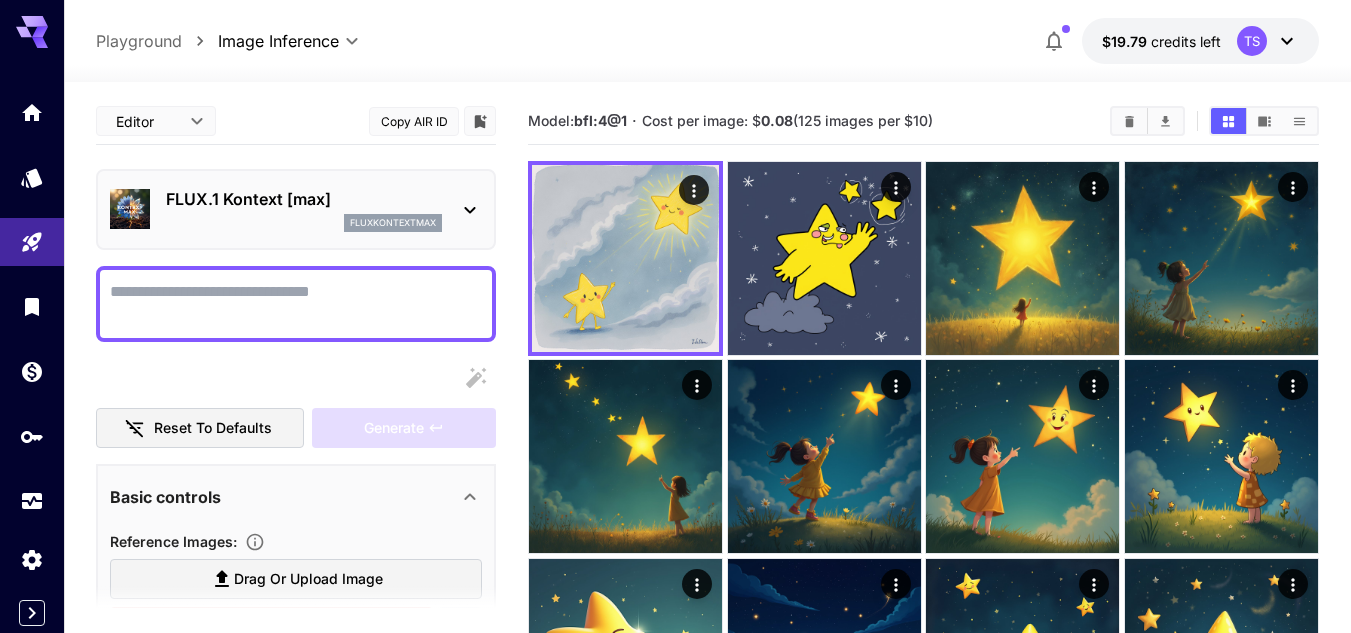 paste on "**********" 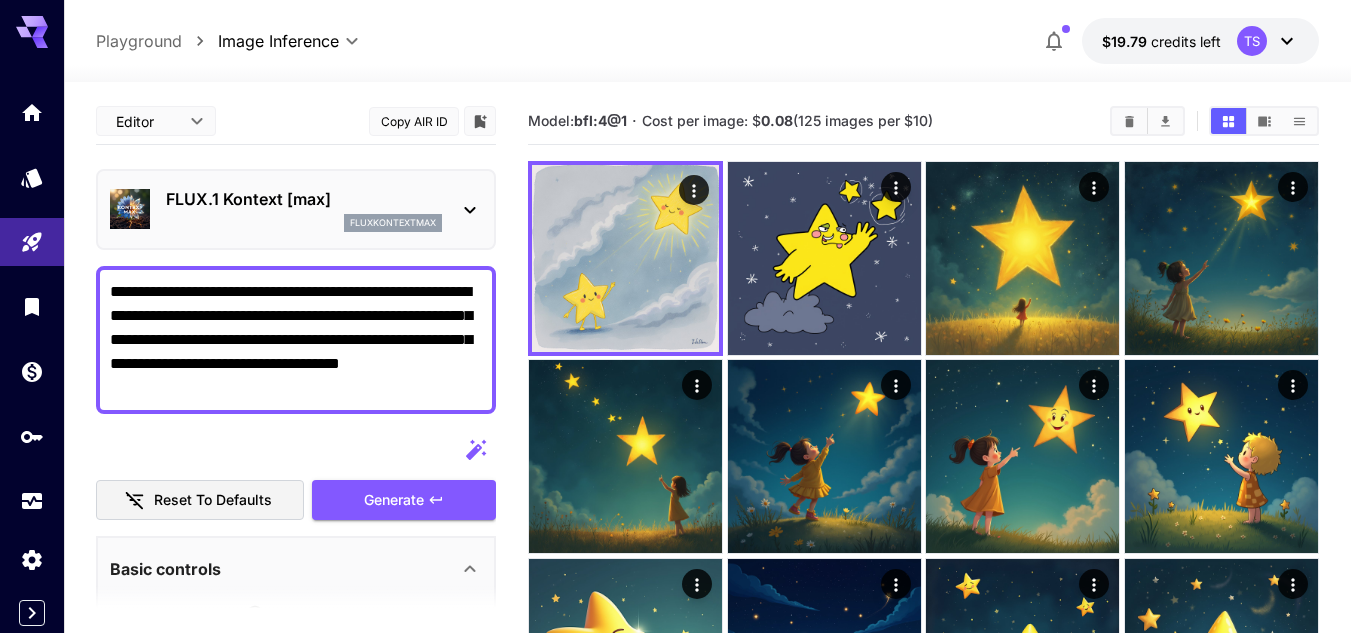 click 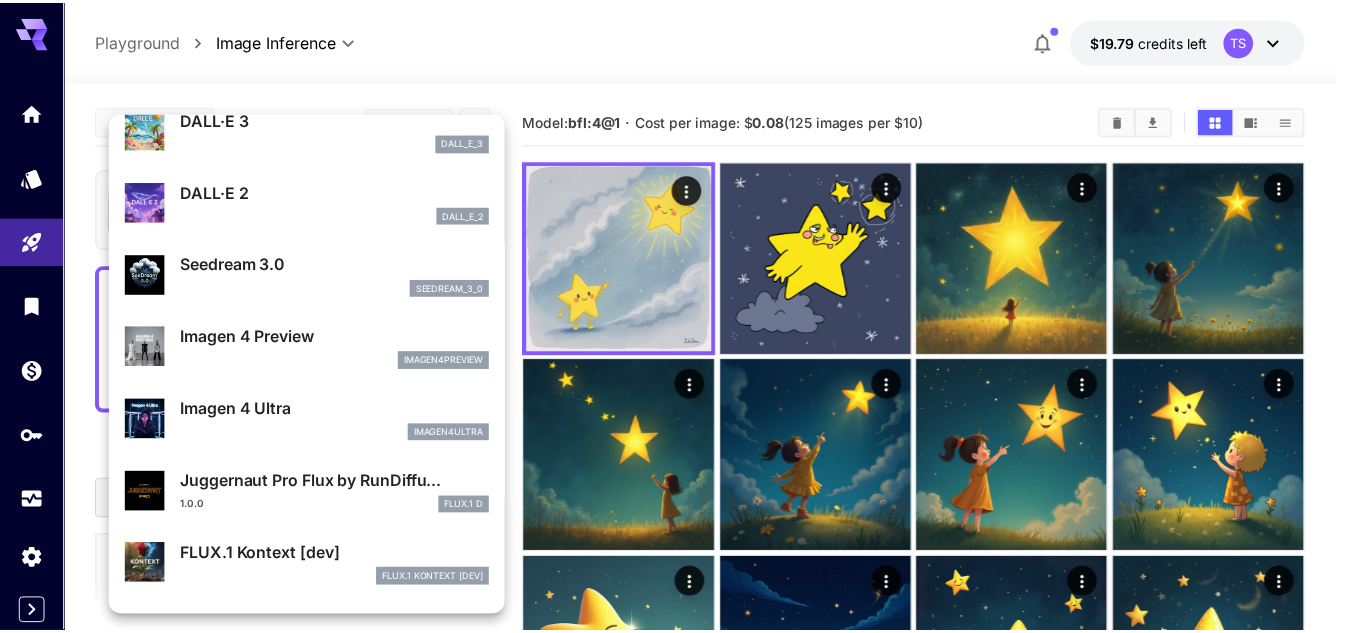 scroll, scrollTop: 396, scrollLeft: 0, axis: vertical 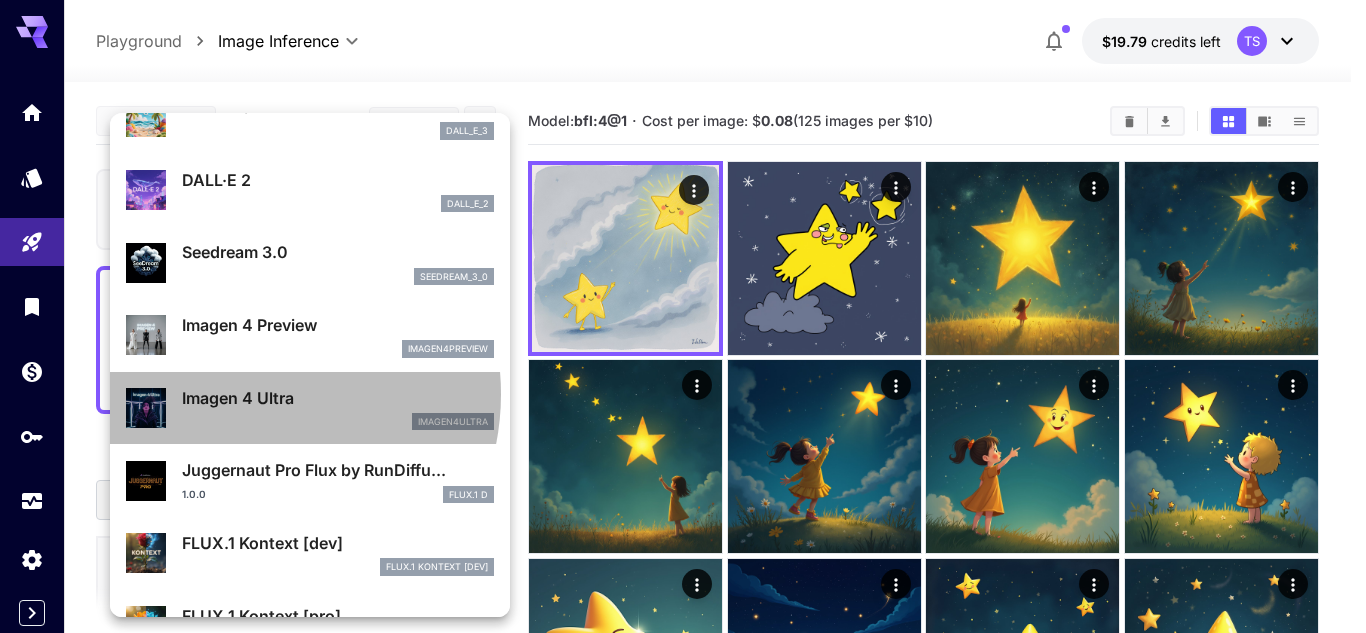 click on "Imagen 4 Ultra" at bounding box center [338, 398] 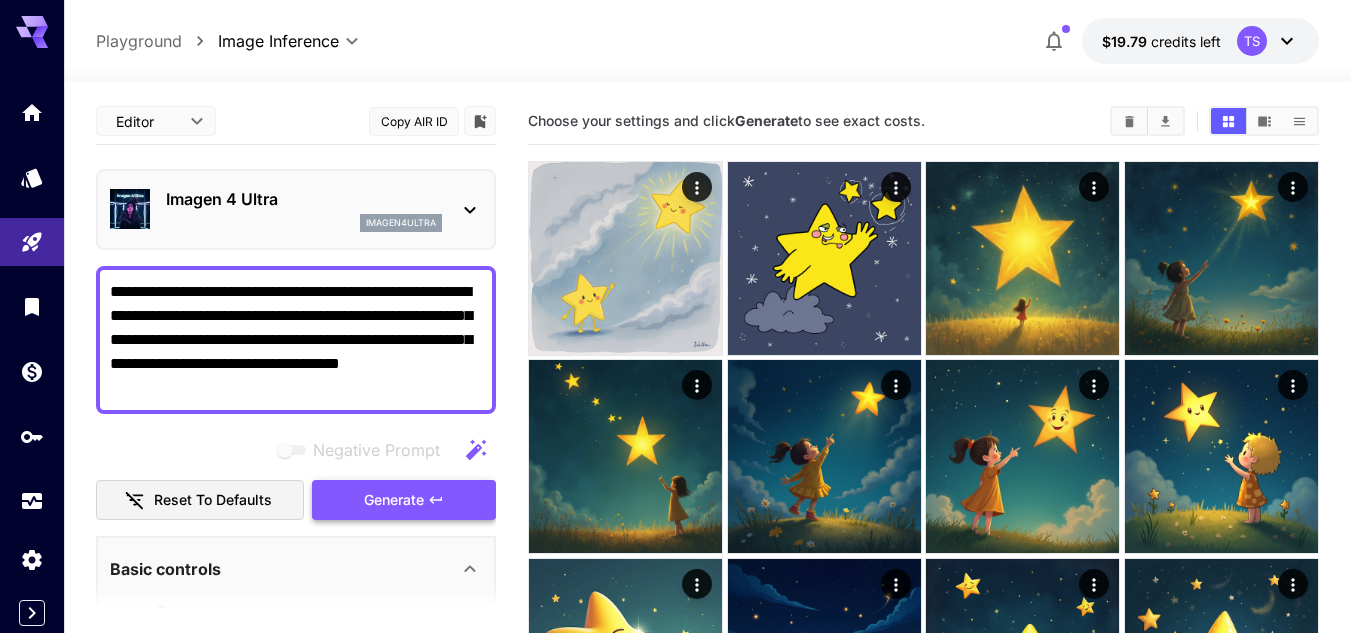 click 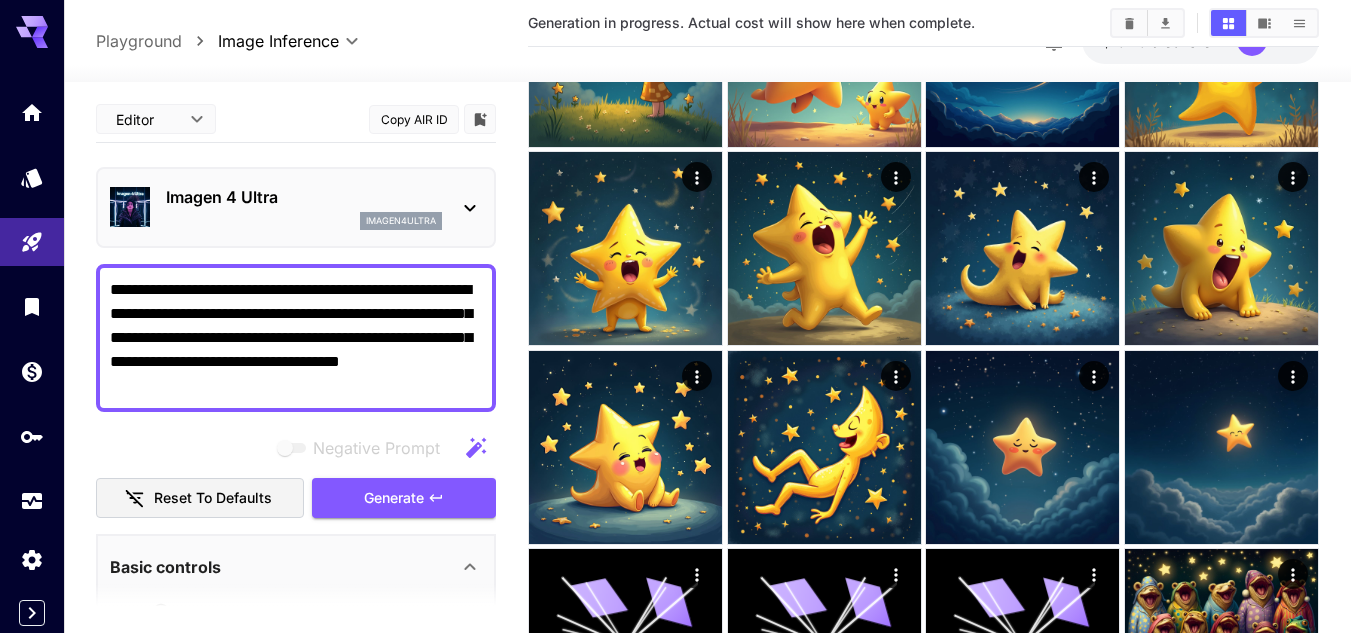 scroll, scrollTop: 659, scrollLeft: 0, axis: vertical 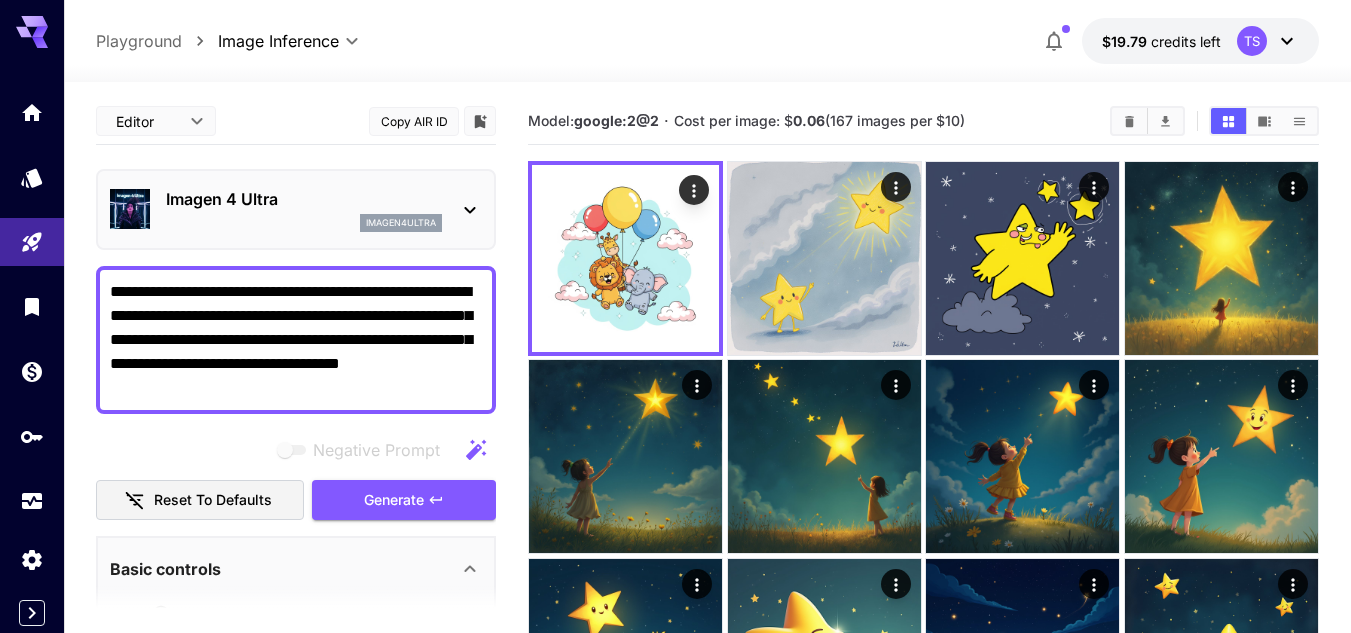 click on "Imagen 4 Ultra imagen4ultra" at bounding box center [296, 209] 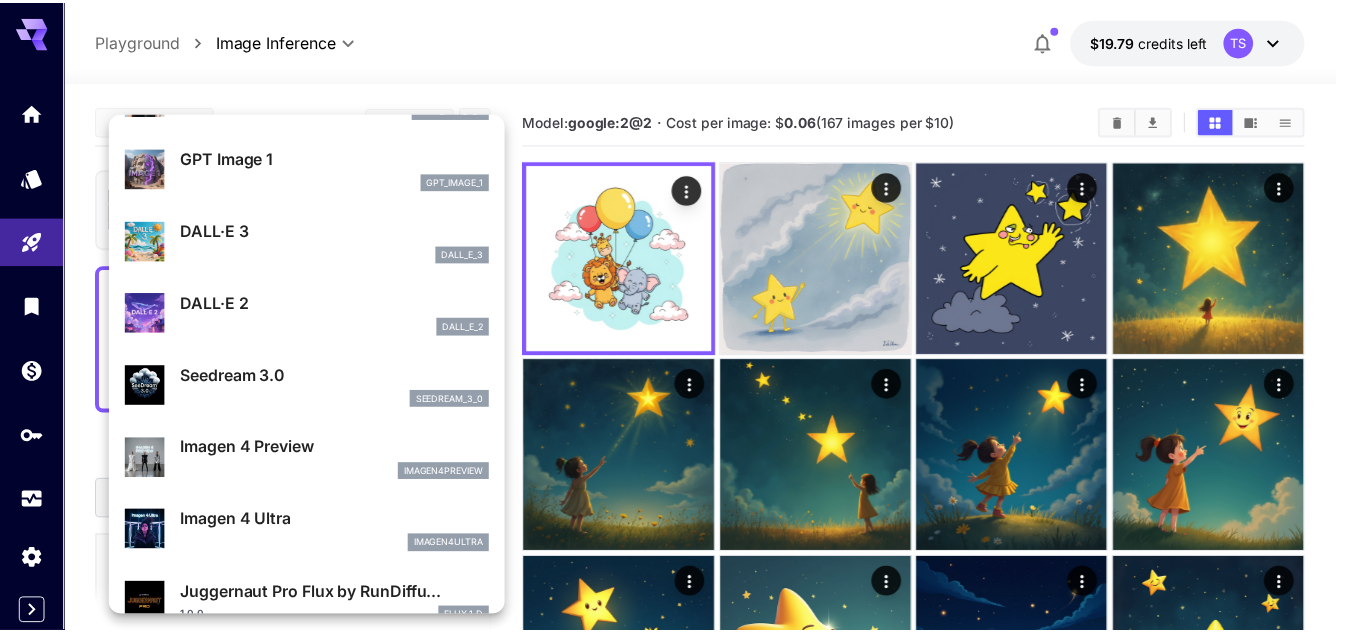 scroll, scrollTop: 304, scrollLeft: 0, axis: vertical 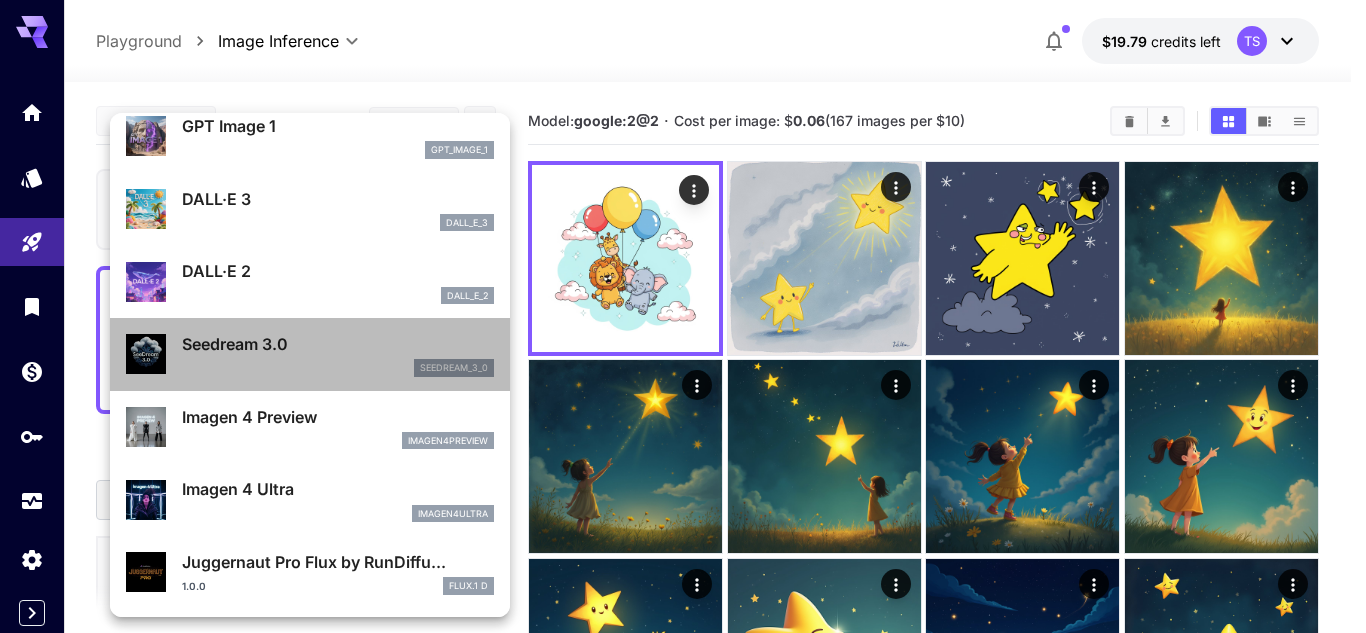 click on "Seedream 3.0" at bounding box center [338, 344] 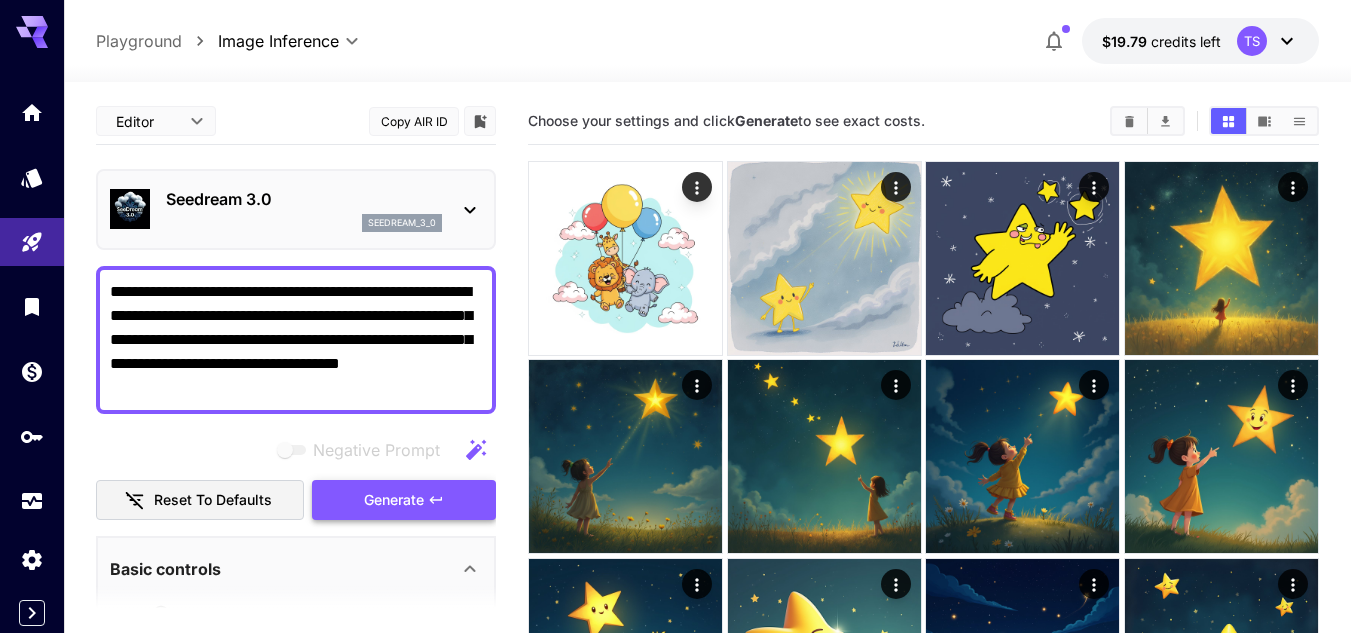 click on "Generate" at bounding box center [394, 500] 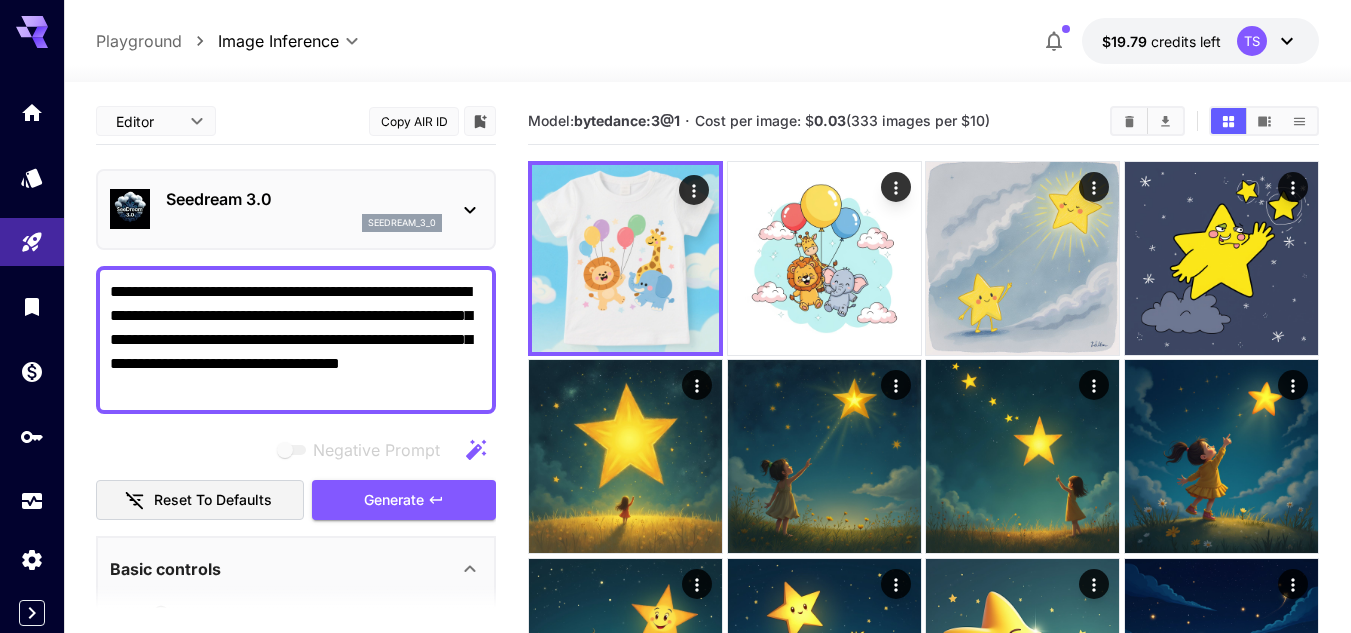 drag, startPoint x: 261, startPoint y: 366, endPoint x: 287, endPoint y: 396, distance: 39.698868 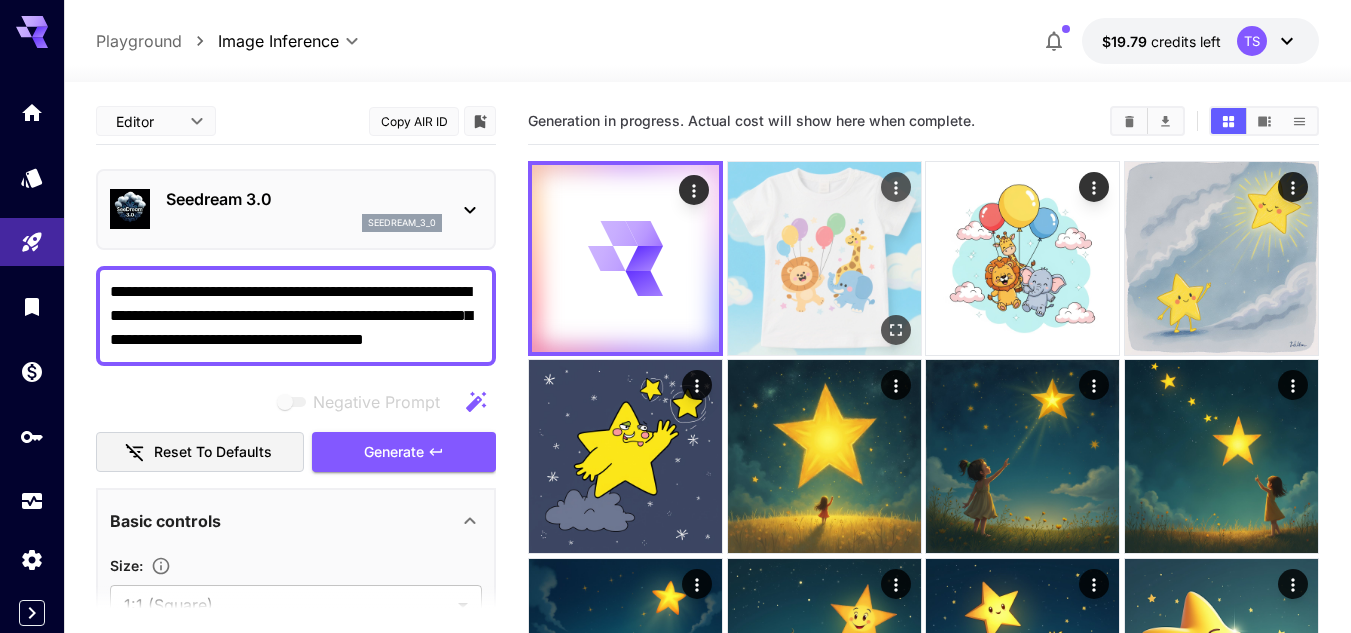type on "**********" 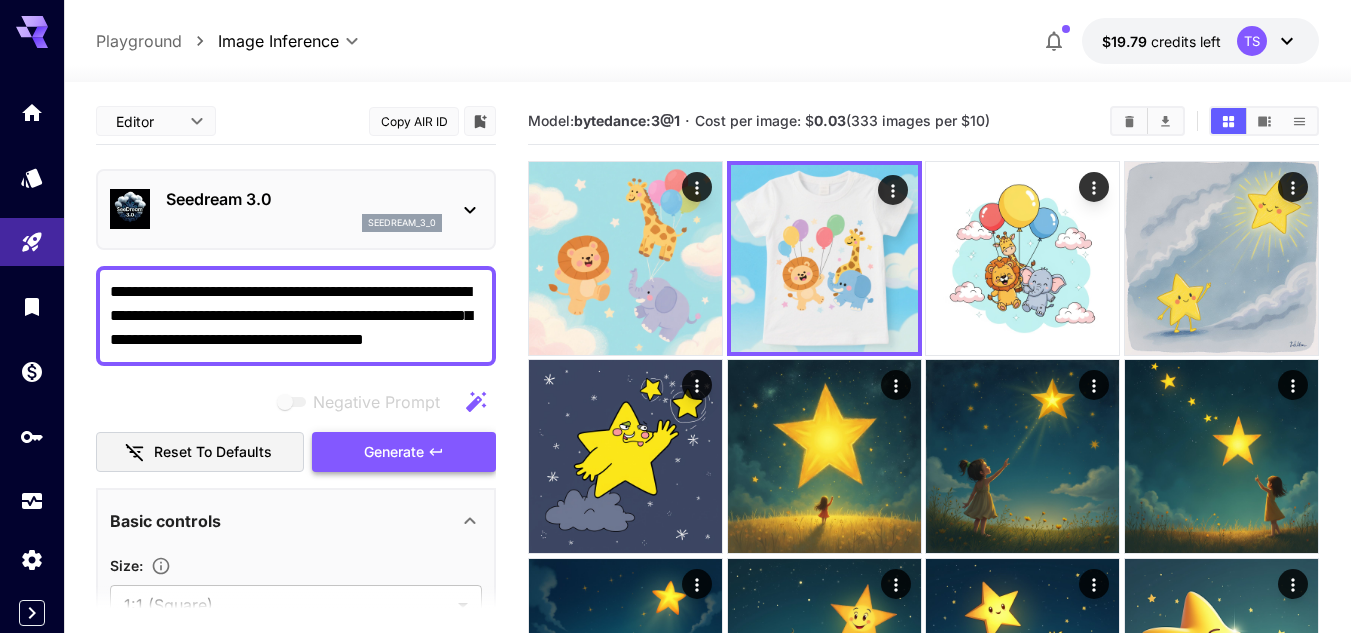 click on "Generate" at bounding box center (404, 452) 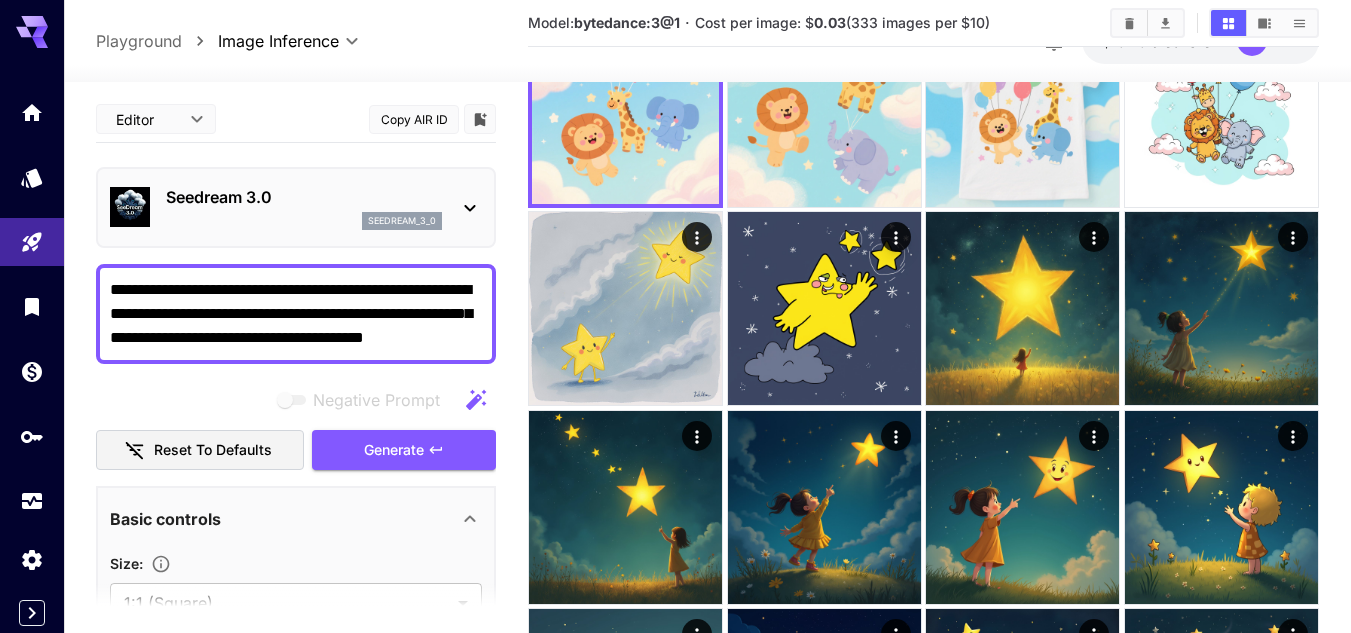 scroll, scrollTop: 151, scrollLeft: 0, axis: vertical 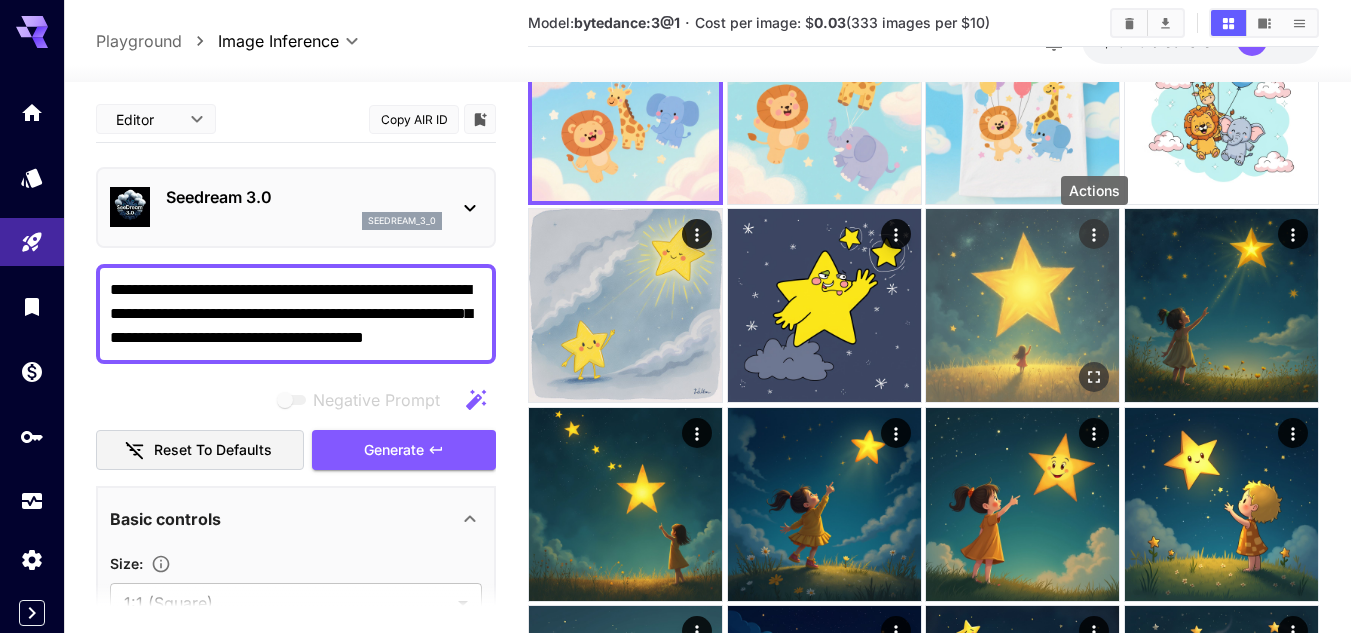 click at bounding box center [1094, 234] 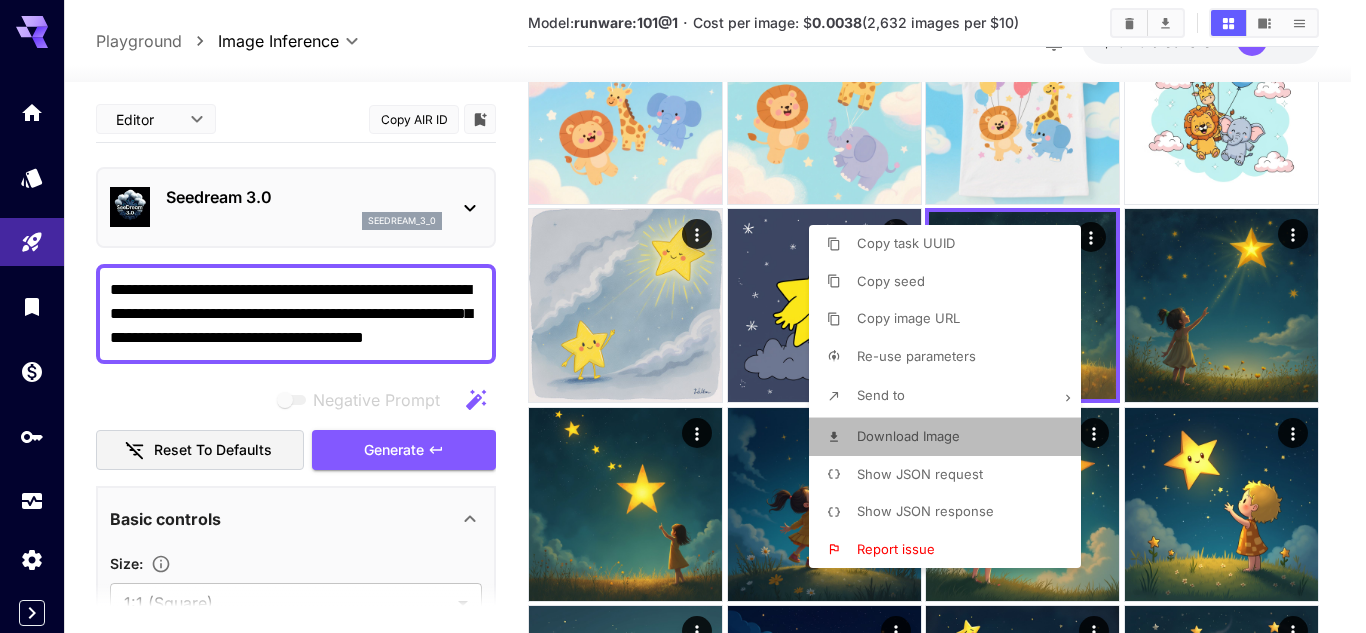 click on "Download Image" at bounding box center [908, 436] 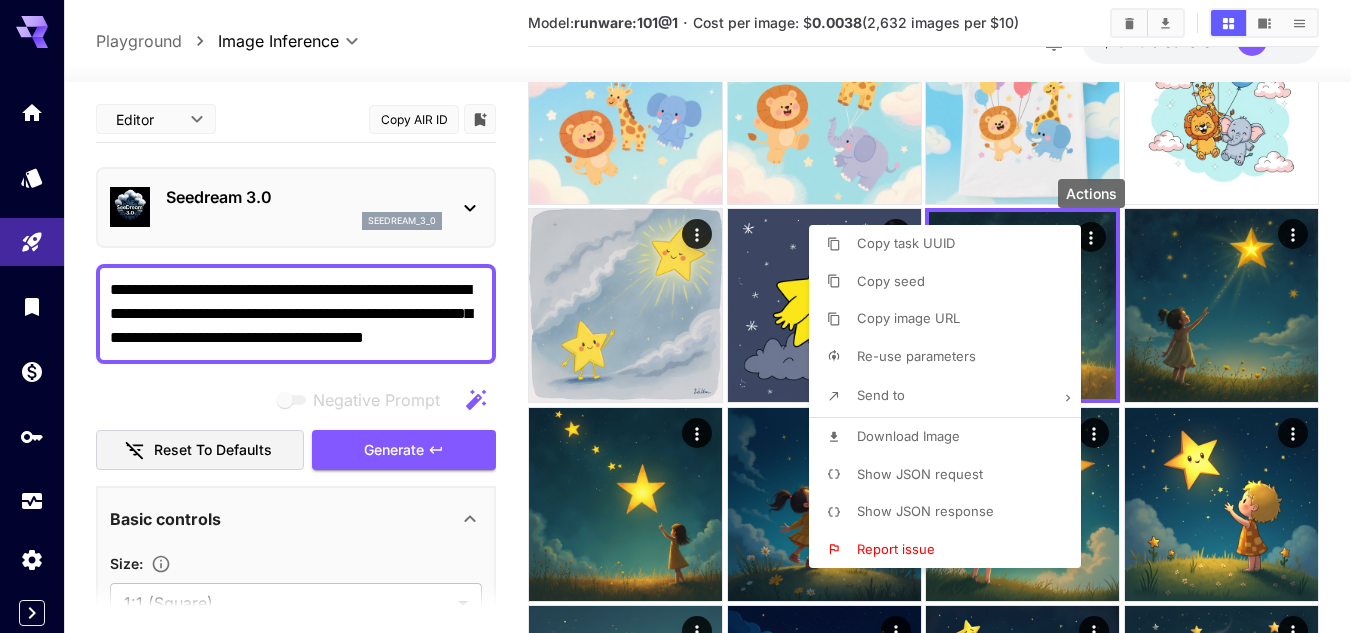 click at bounding box center (683, 316) 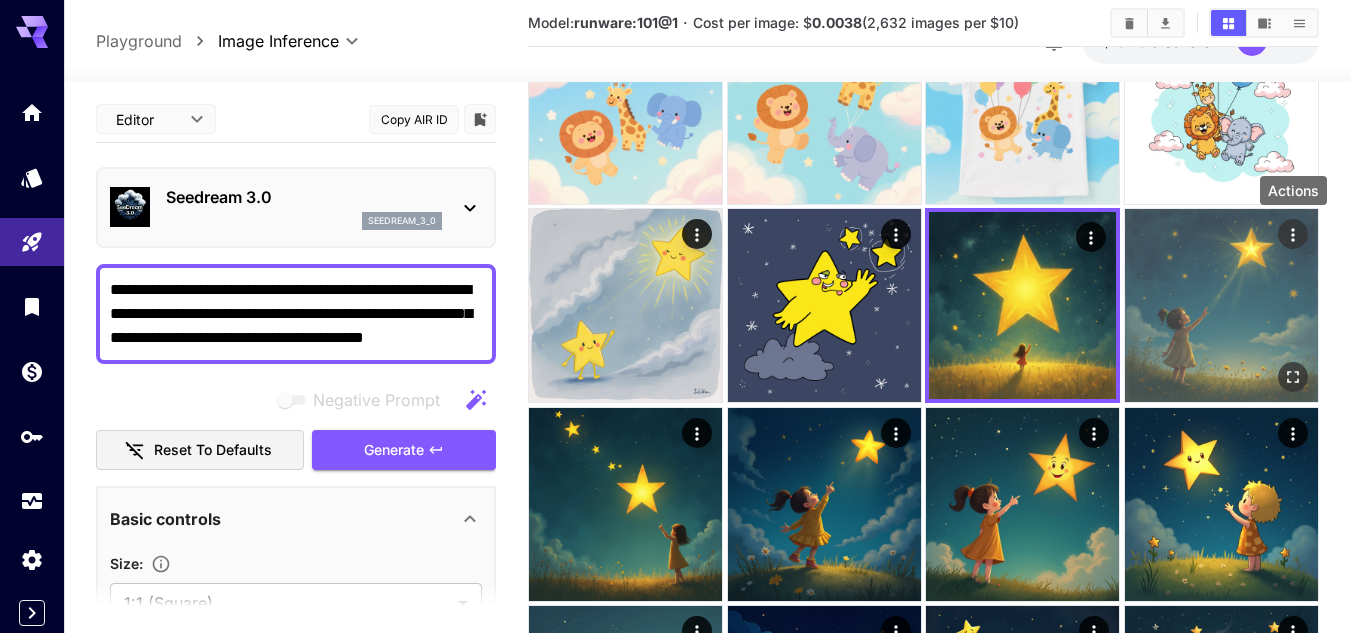 click 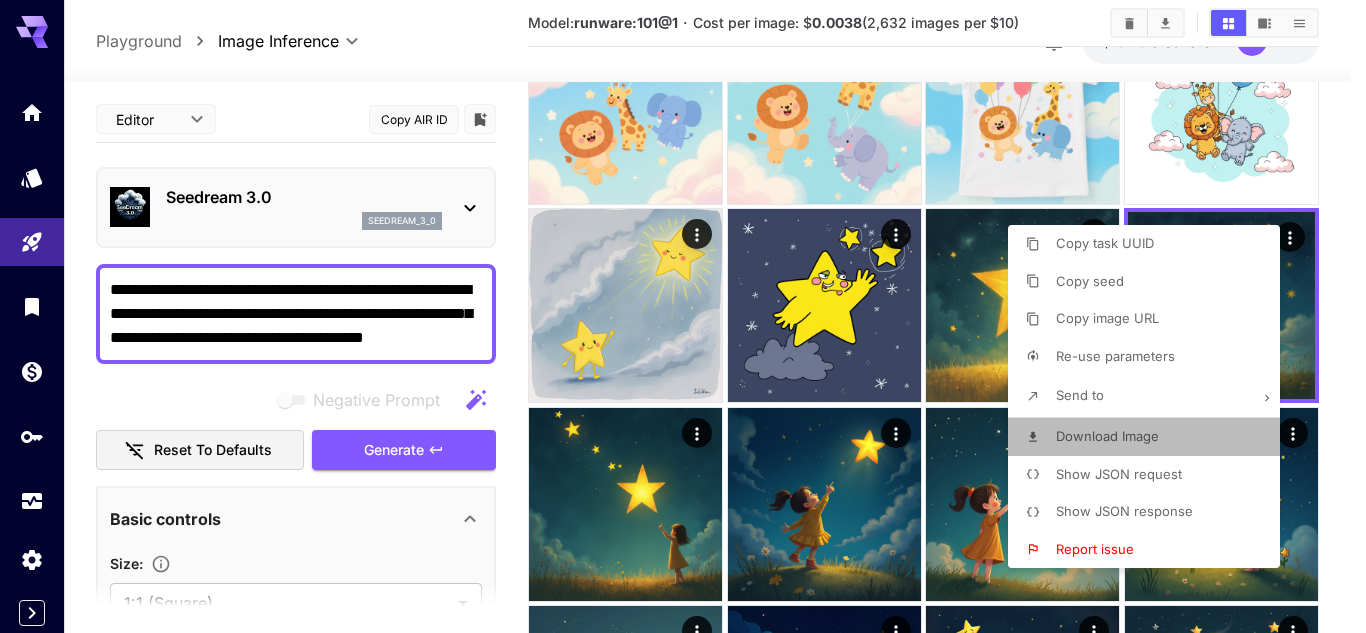 click on "Download Image" at bounding box center [1107, 436] 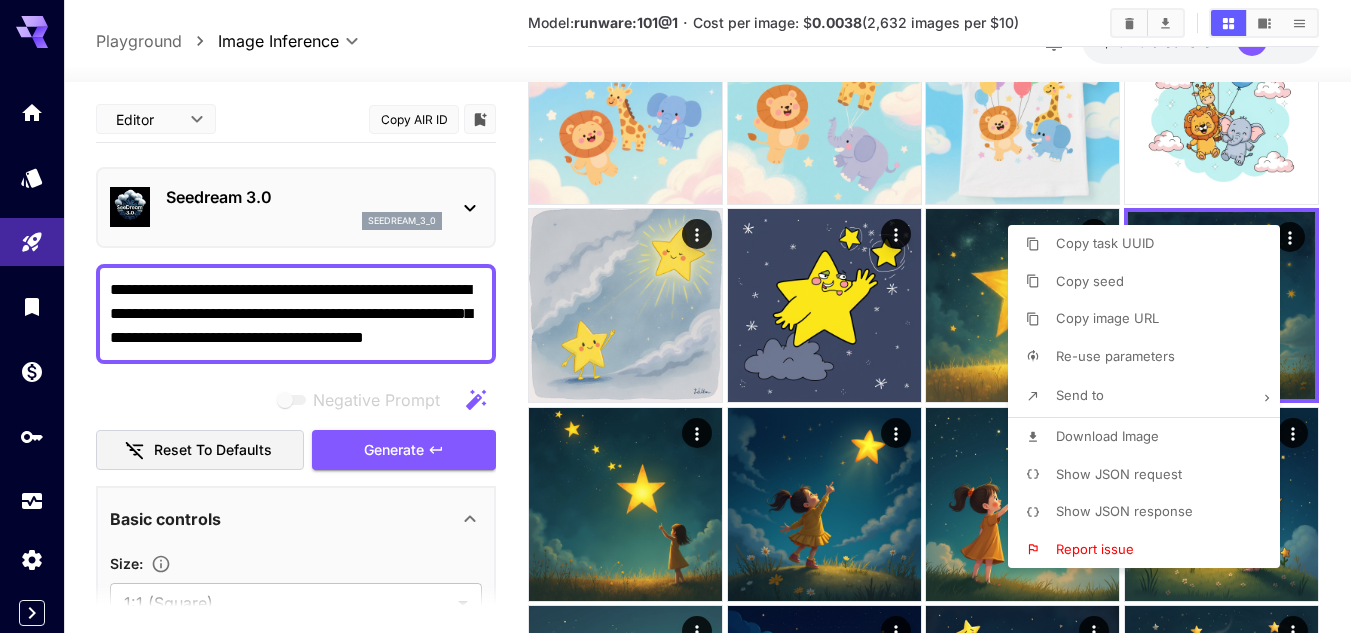 click at bounding box center [683, 316] 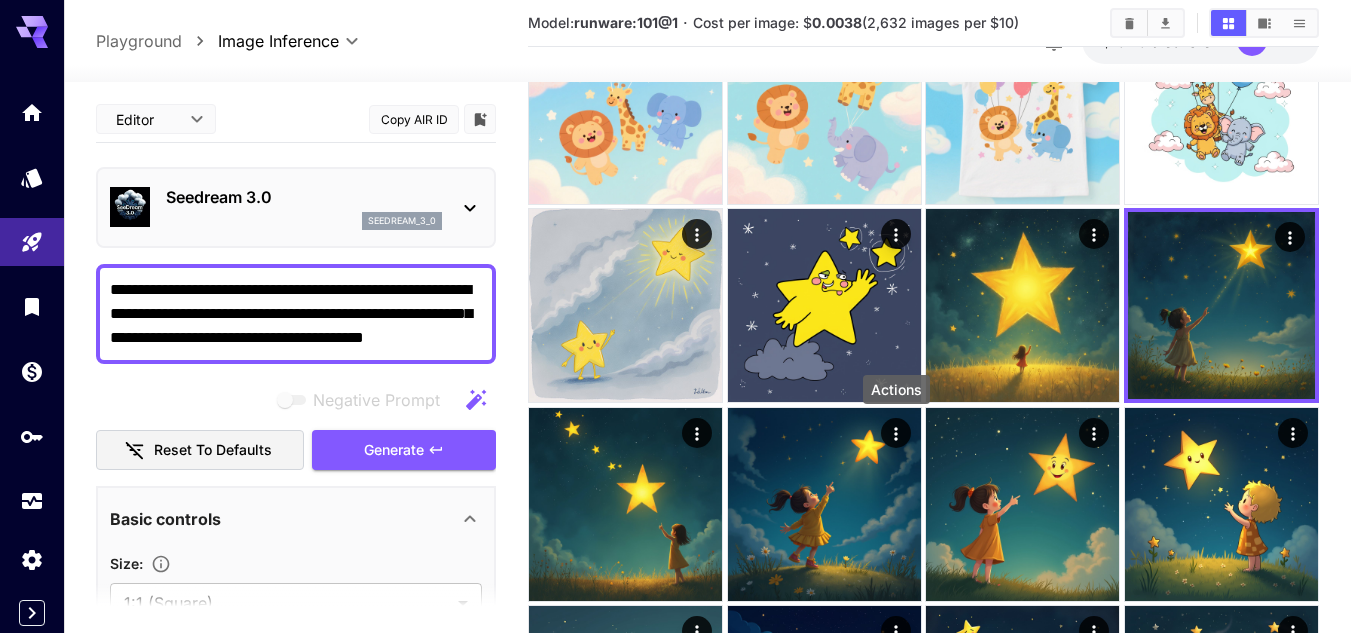 click at bounding box center (896, 433) 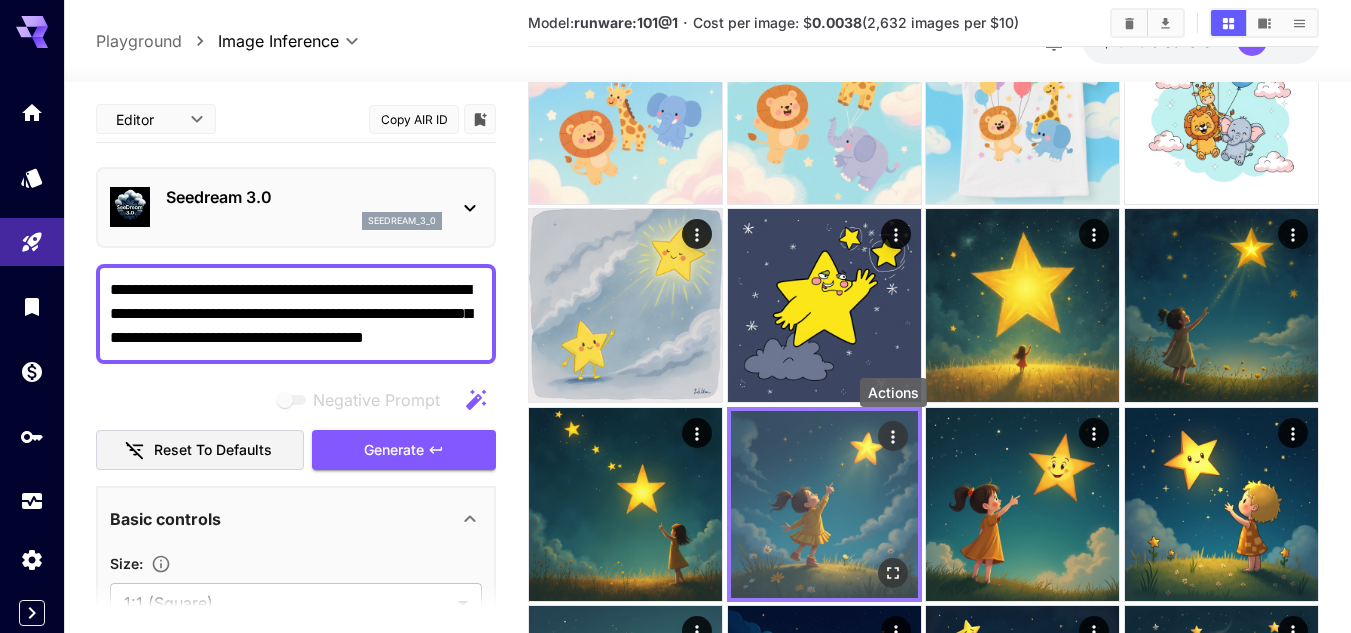 click 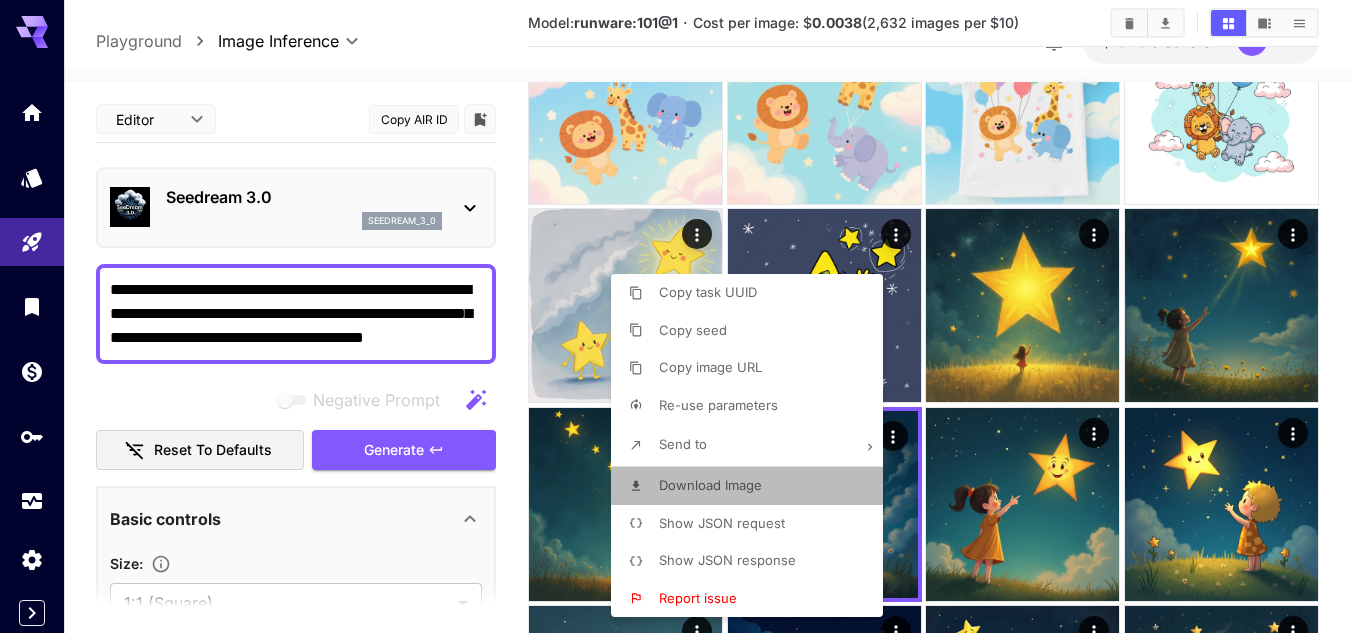 click on "Download Image" at bounding box center (753, 486) 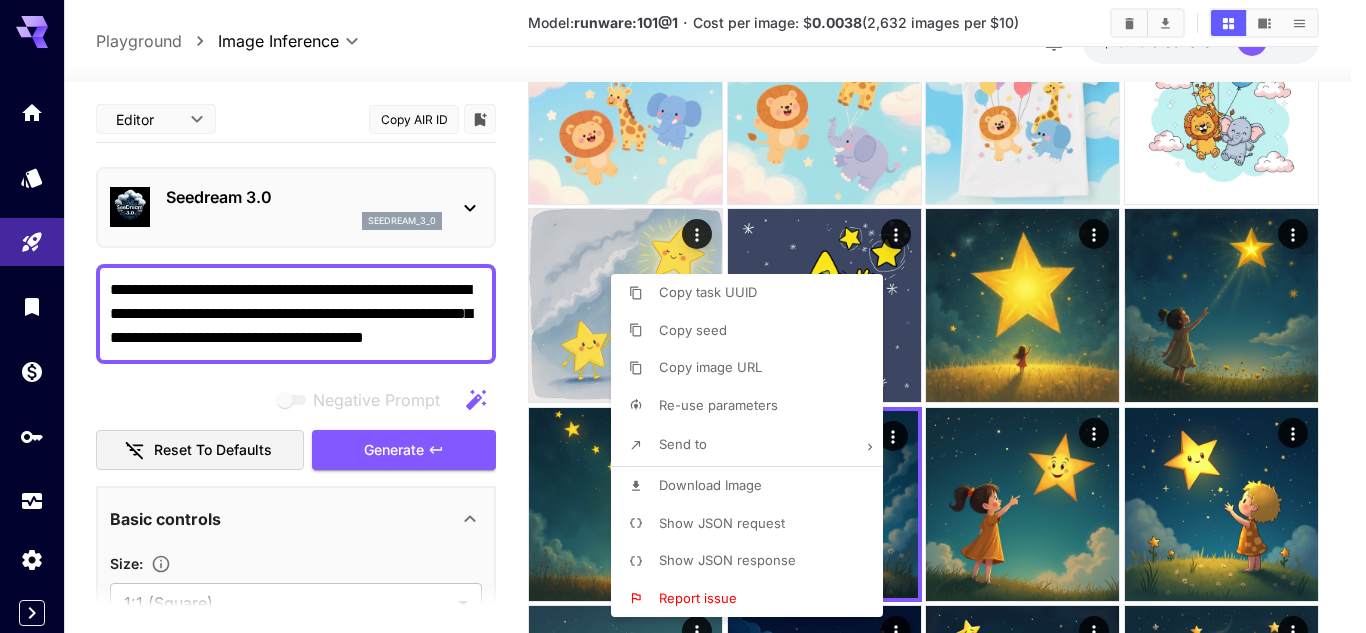 click at bounding box center [683, 316] 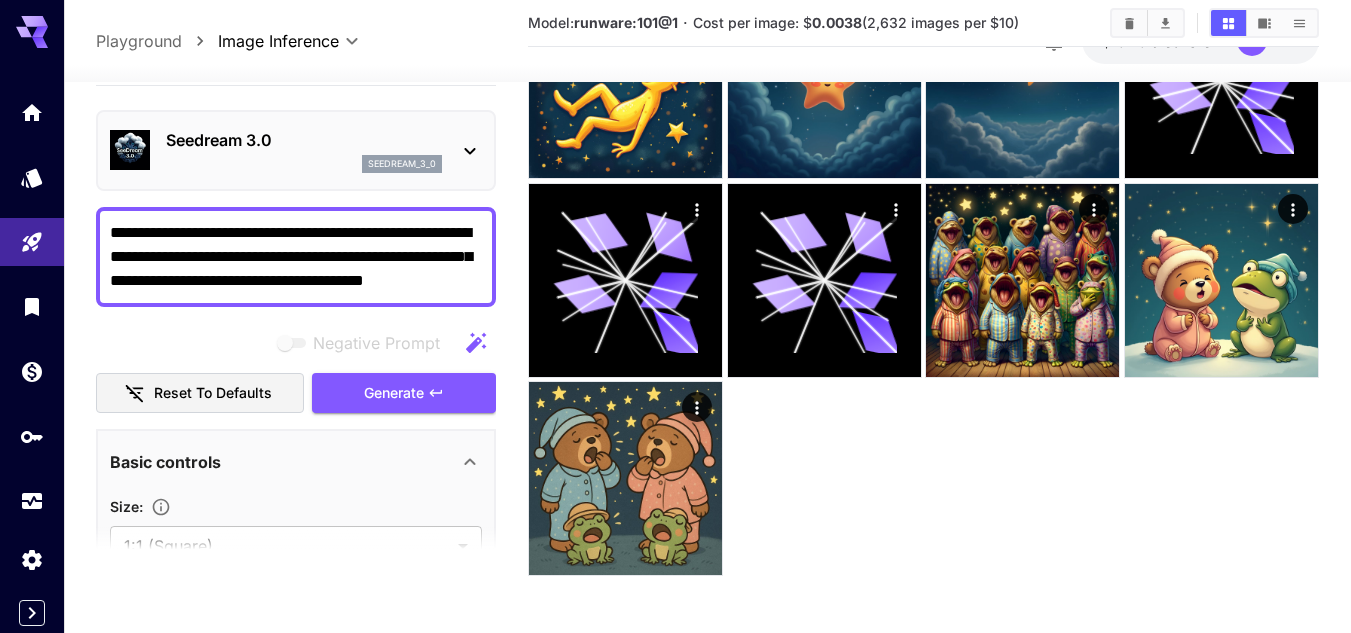 scroll, scrollTop: 1170, scrollLeft: 0, axis: vertical 